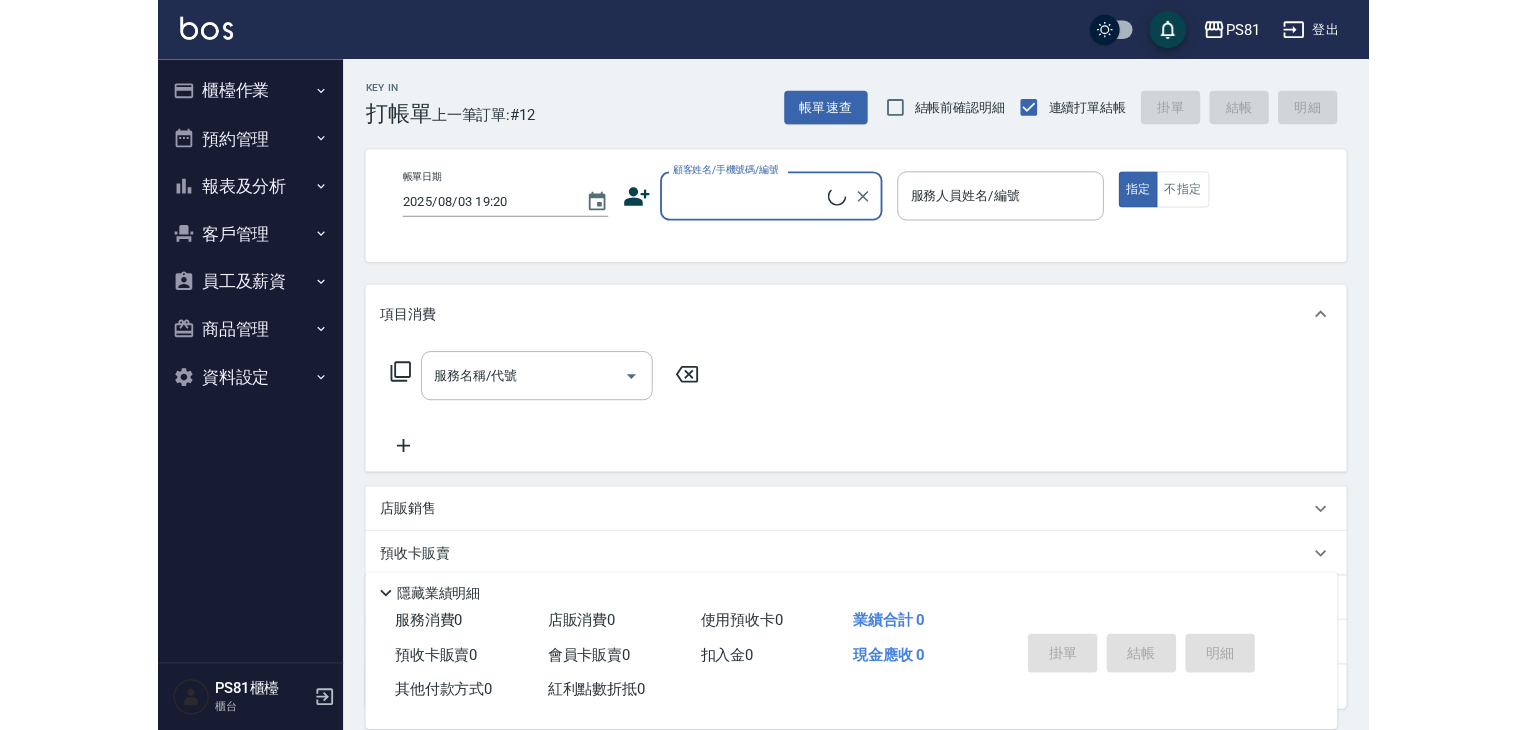 scroll, scrollTop: 0, scrollLeft: 0, axis: both 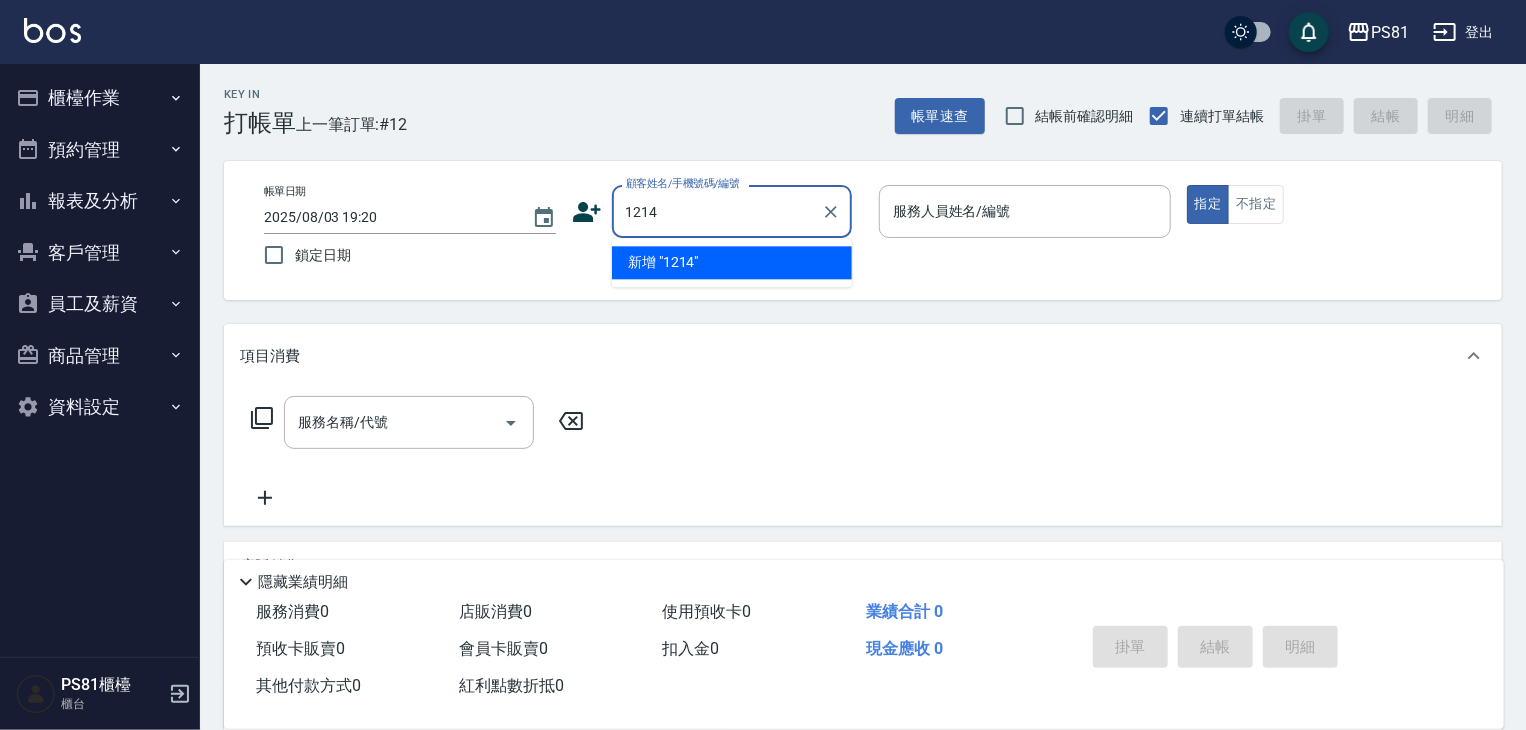 type on "1214" 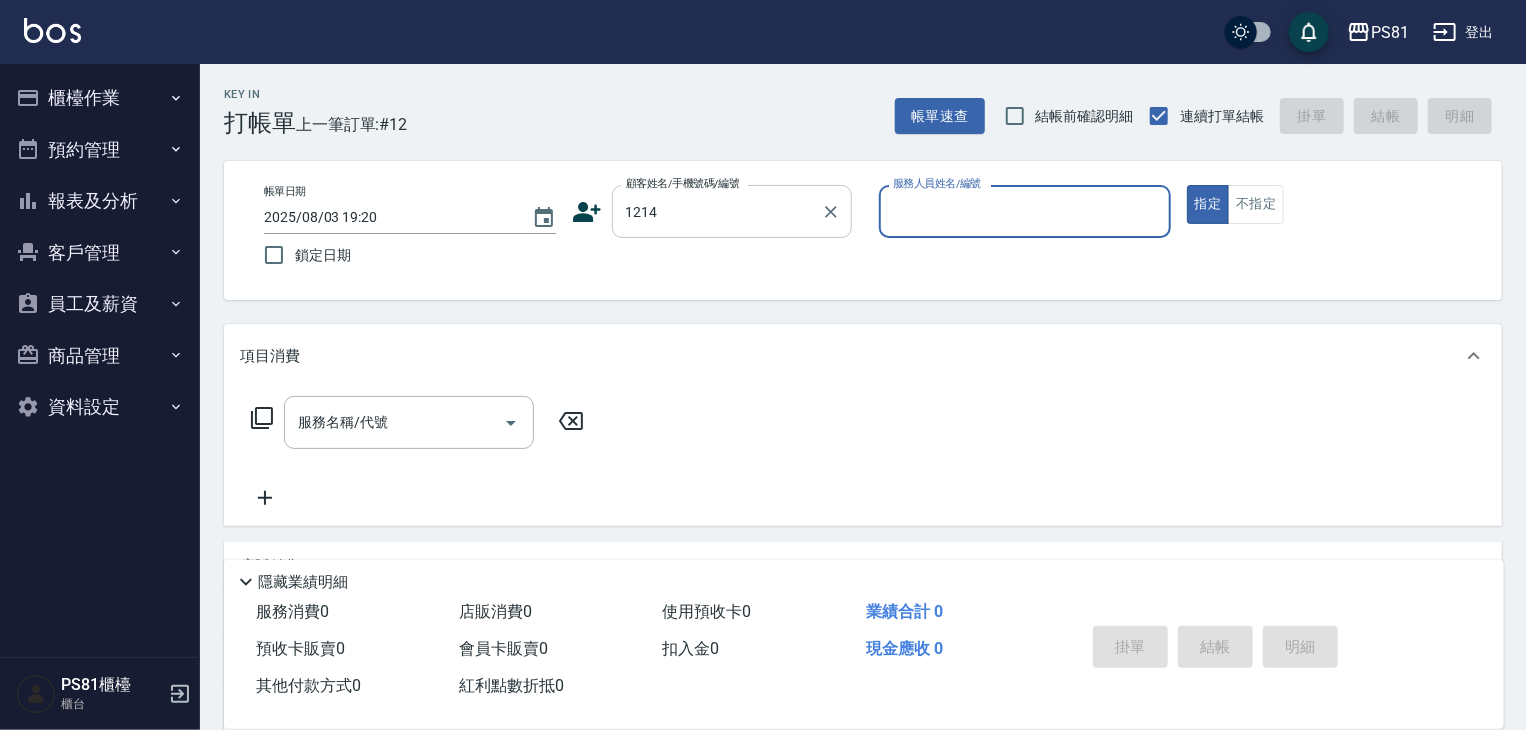 click on "指定" at bounding box center [1208, 204] 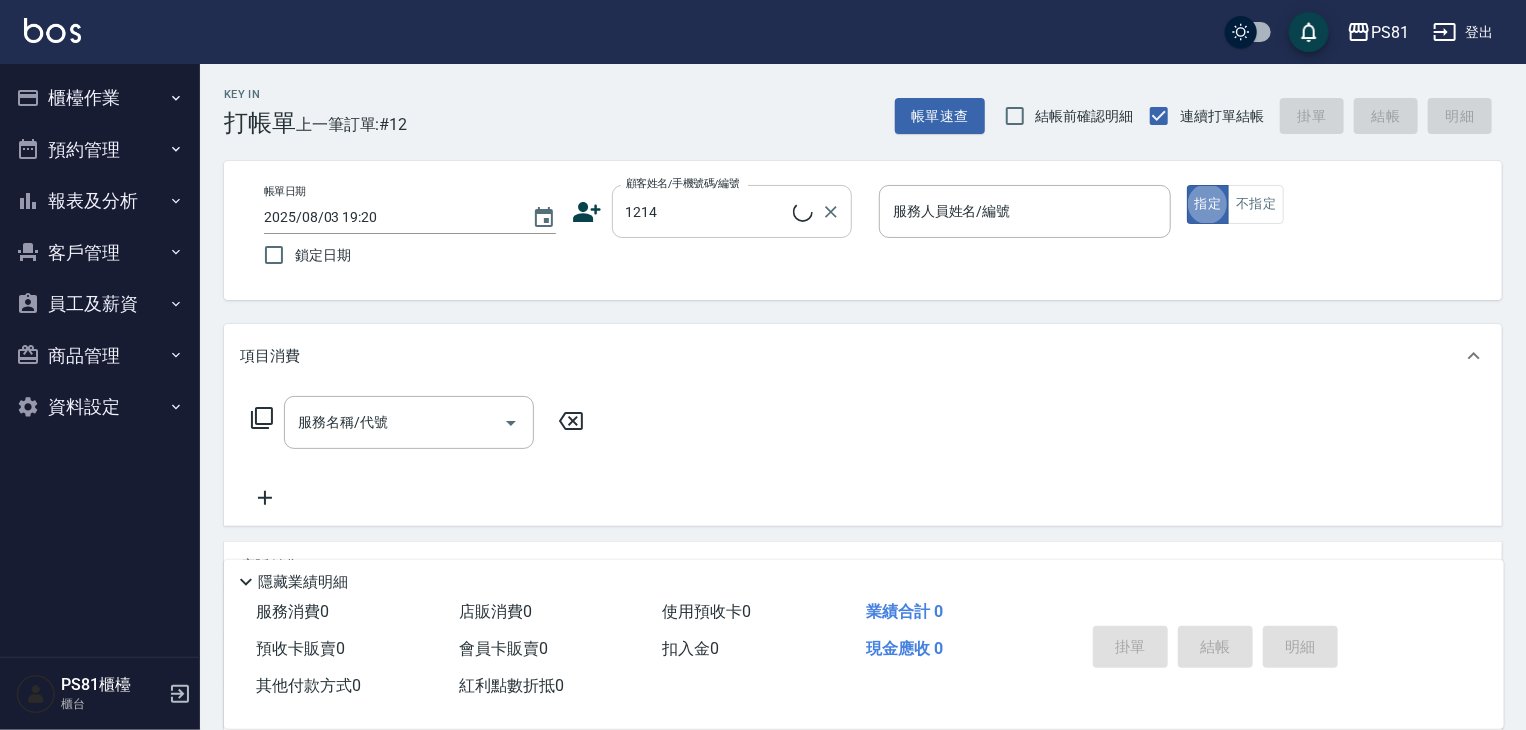 type on "[NAME]/[PHONE]/[NUMBER]" 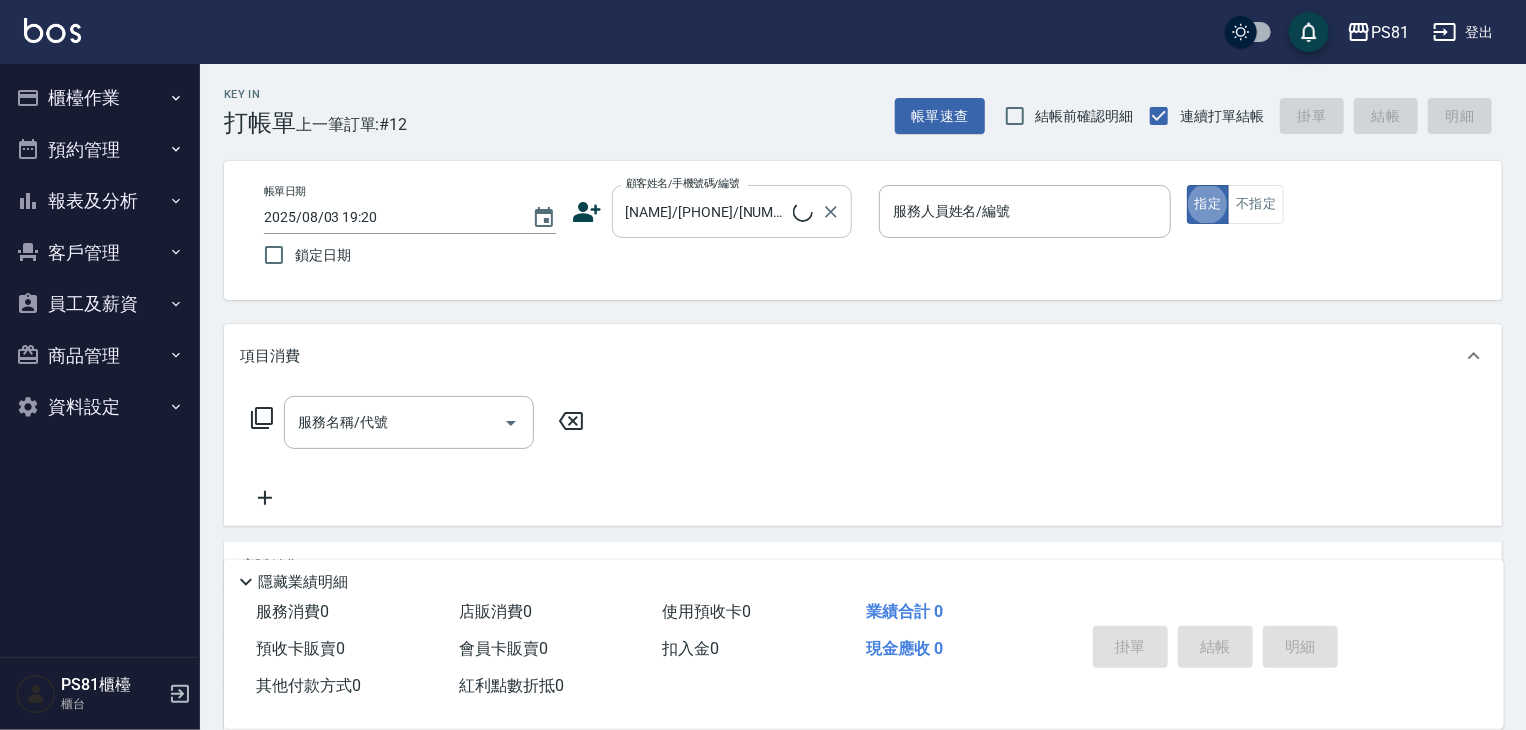 click on "陳曉燕/0980208161/1214 顧客姓名/手機號碼/編號" at bounding box center [732, 211] 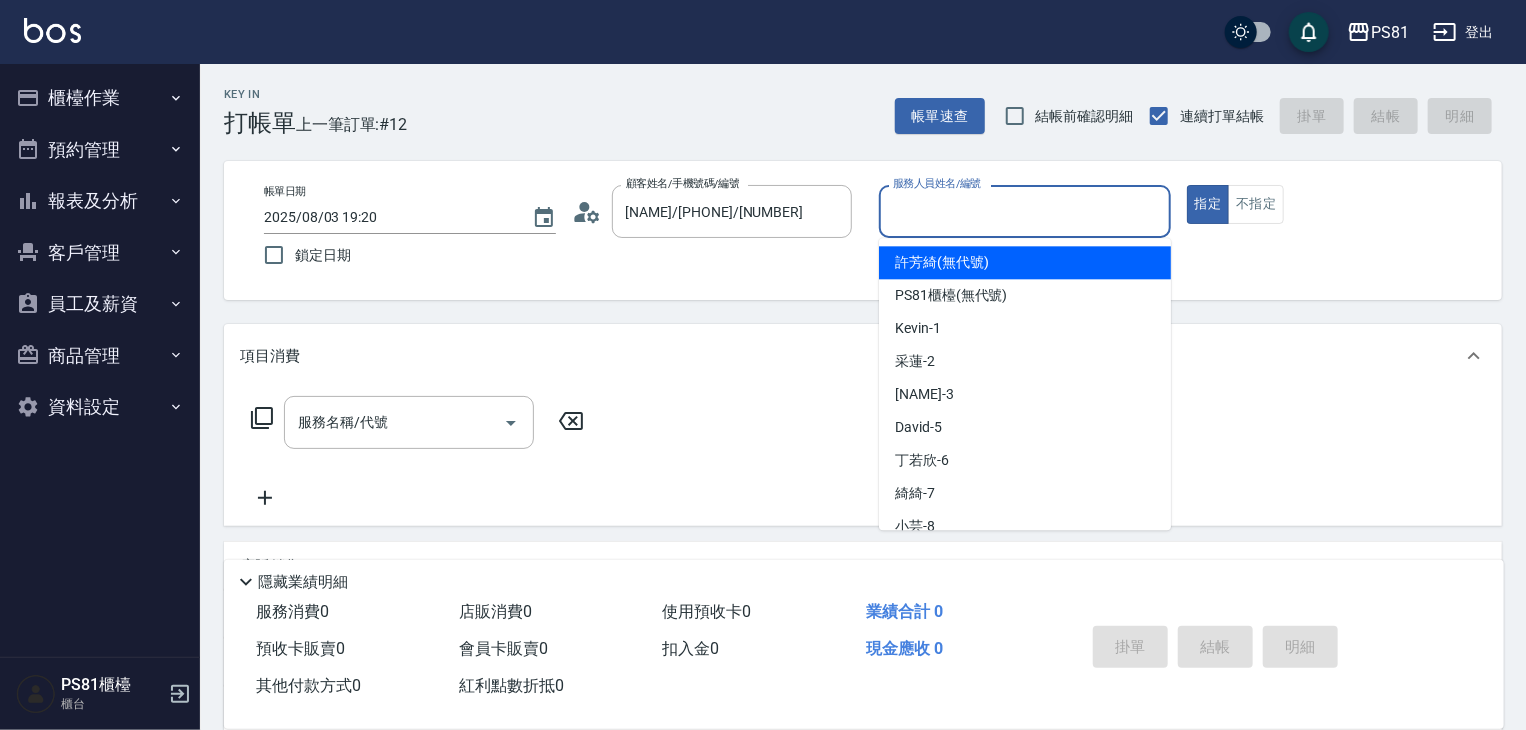click on "服務人員姓名/編號" at bounding box center [1025, 211] 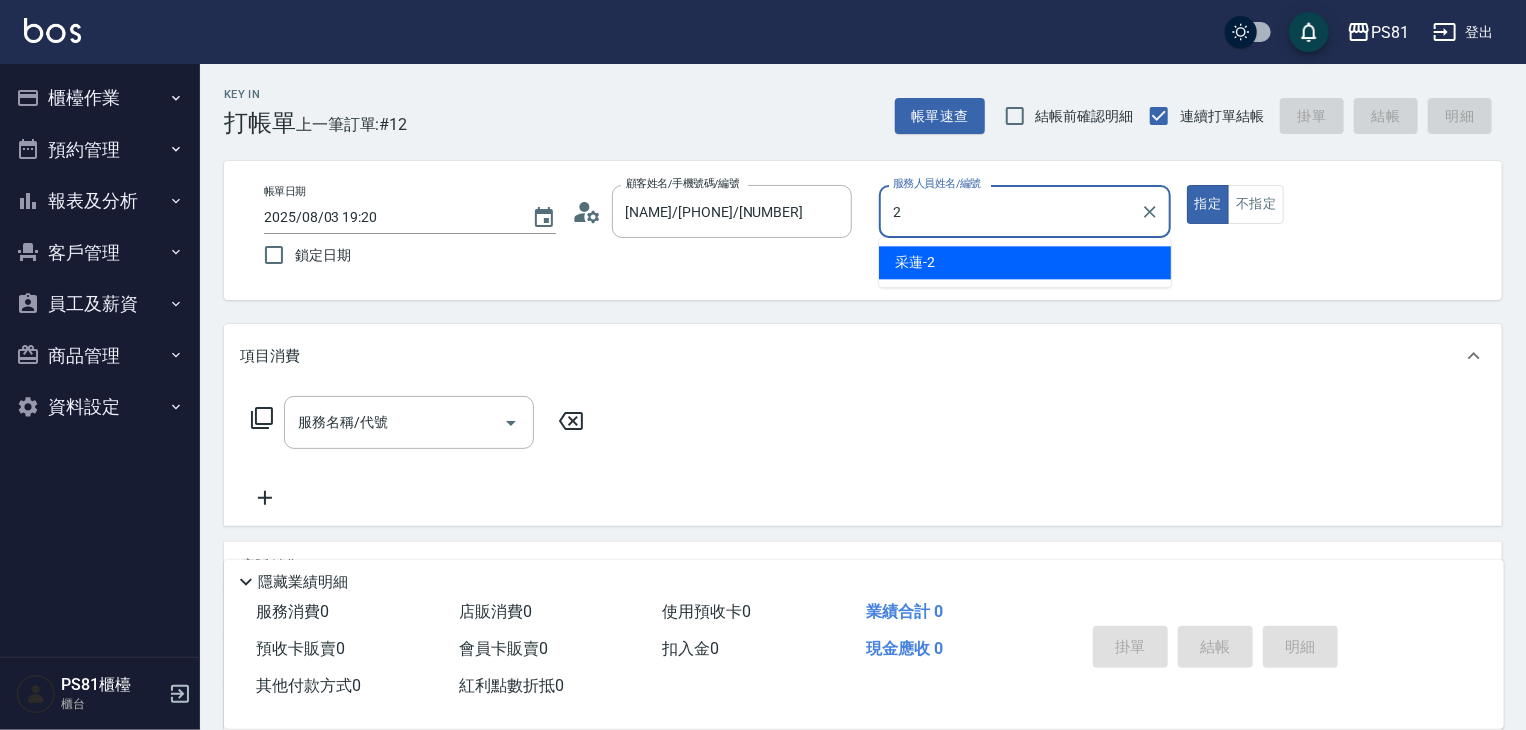 type on "采蓮-2" 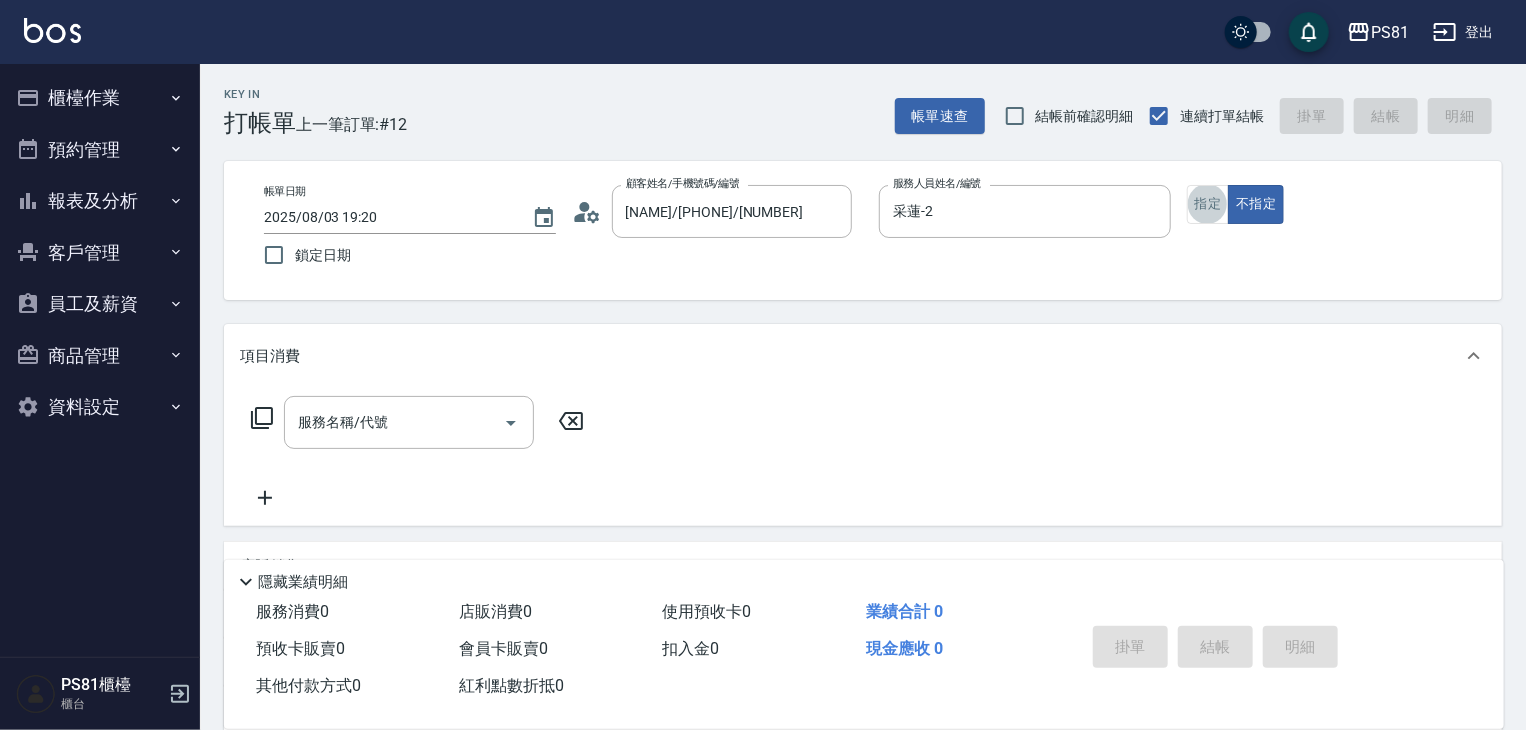 click on "服務名稱/代號 服務名稱/代號" at bounding box center [863, 457] 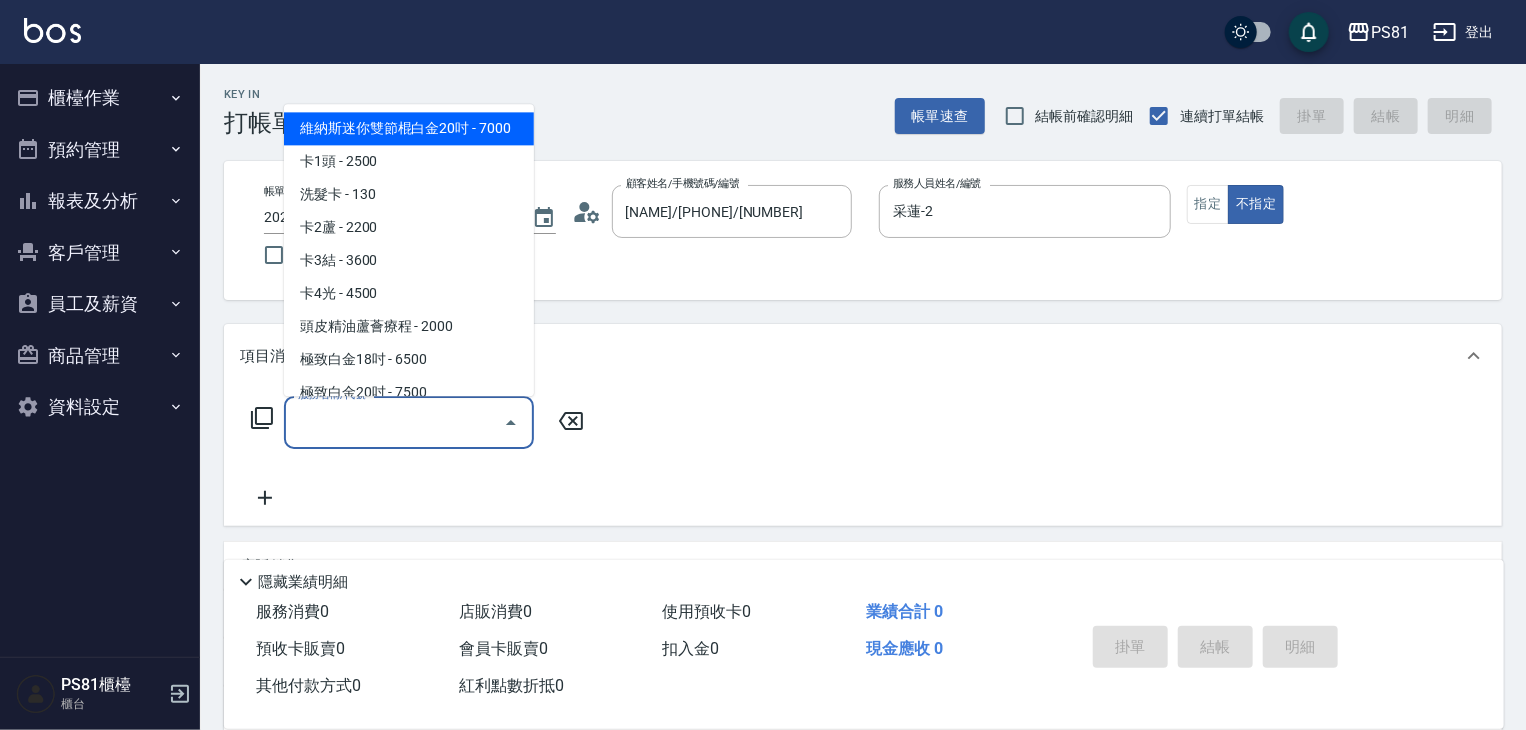 click on "服務名稱/代號" at bounding box center [394, 422] 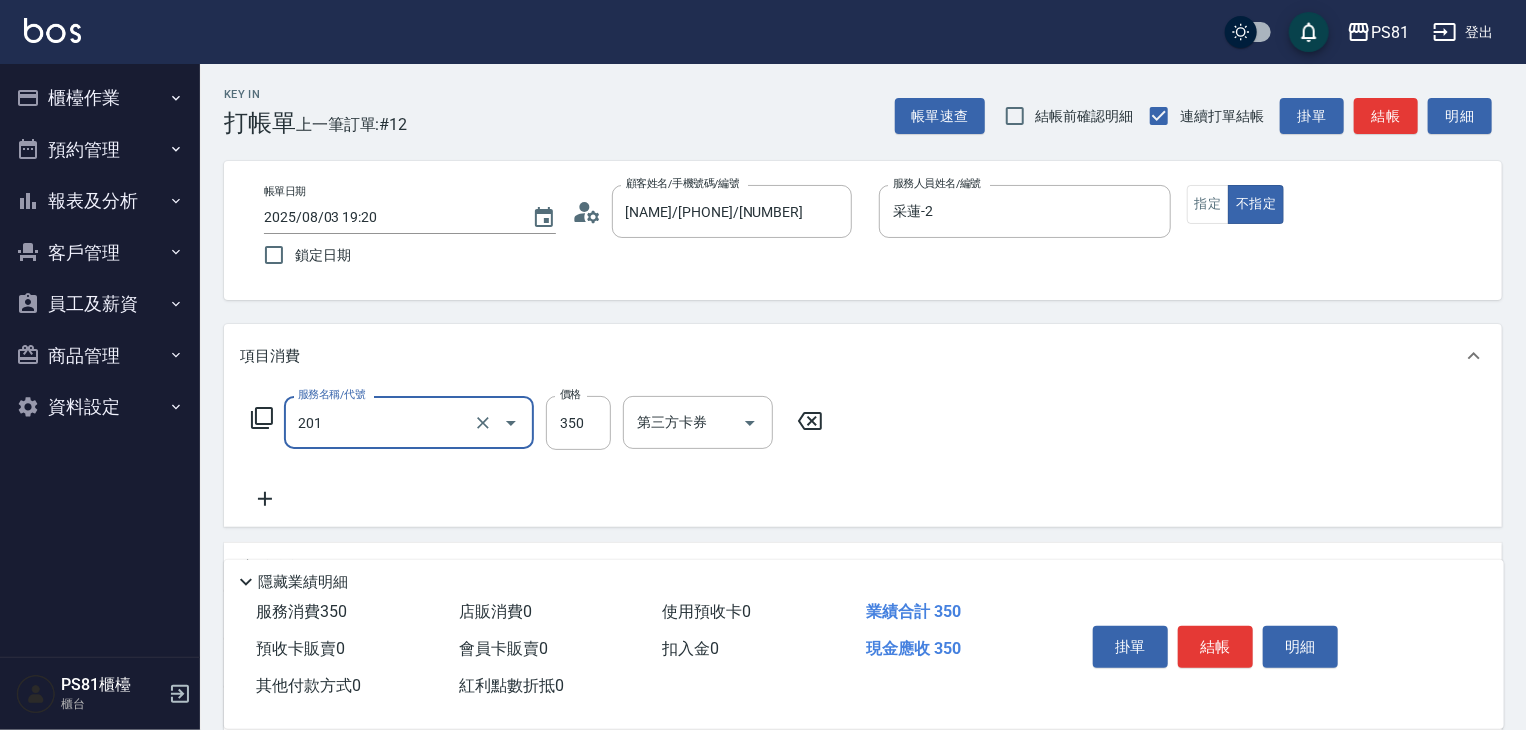 type on "洗剪350(201)" 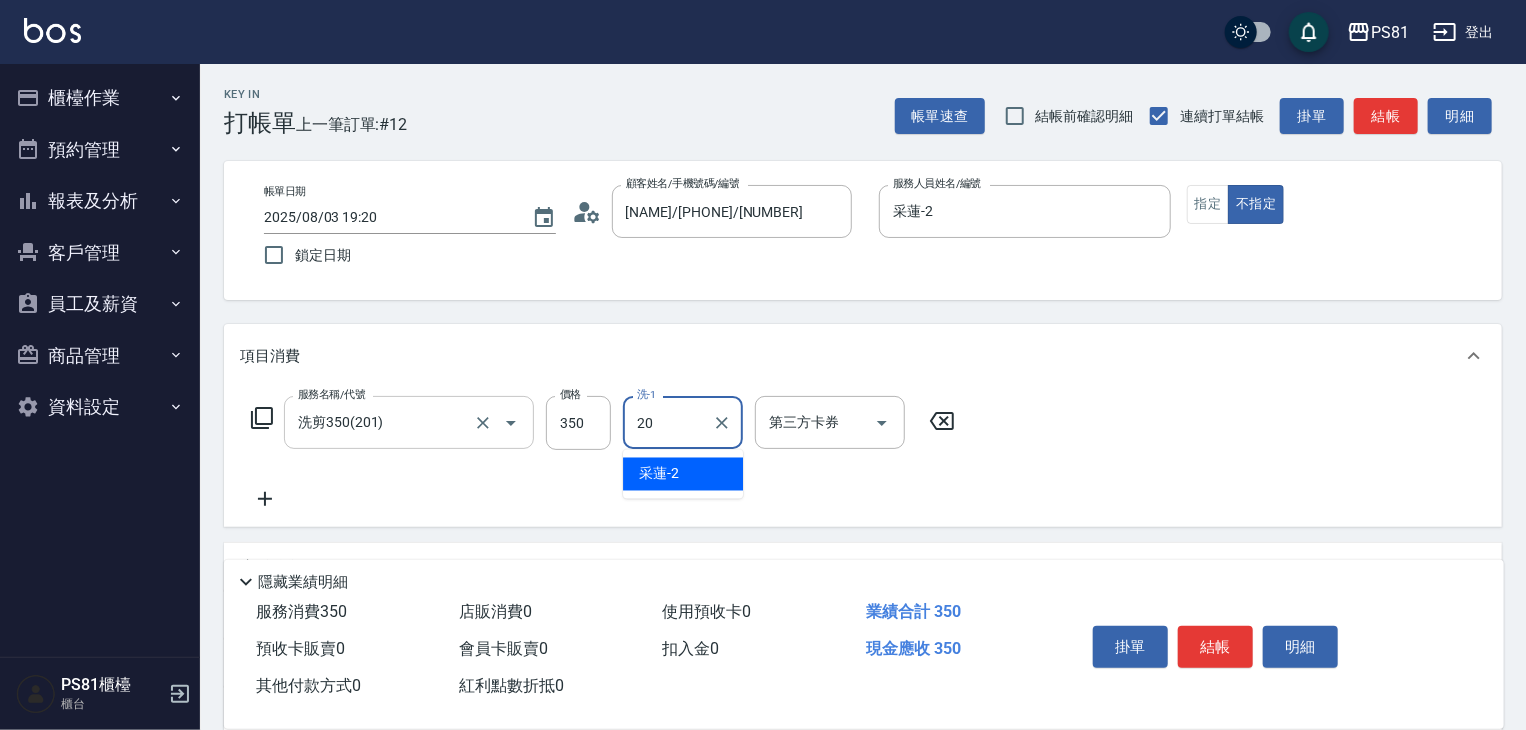 type on "妍妍-20" 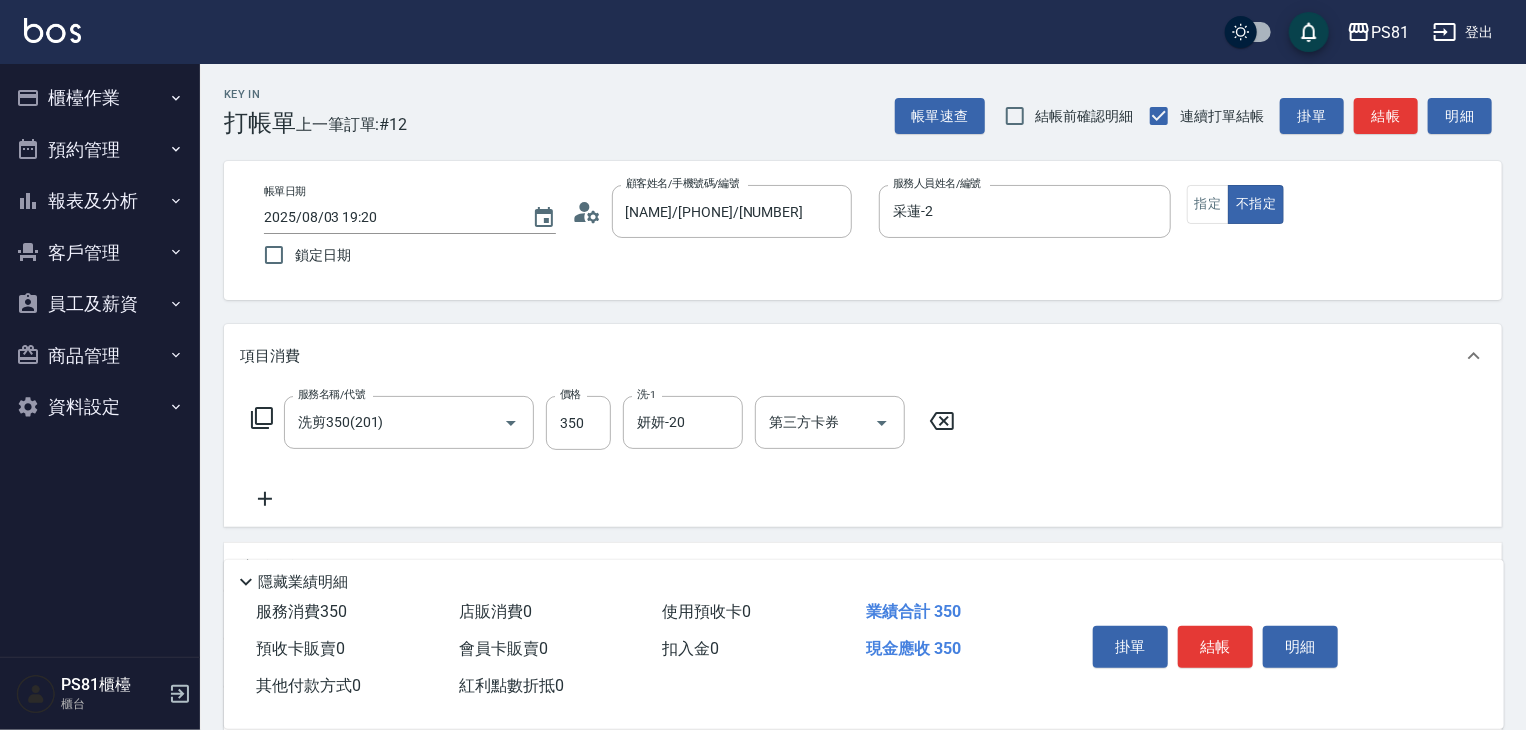 drag, startPoint x: 940, startPoint y: 477, endPoint x: 1280, endPoint y: 542, distance: 346.15747 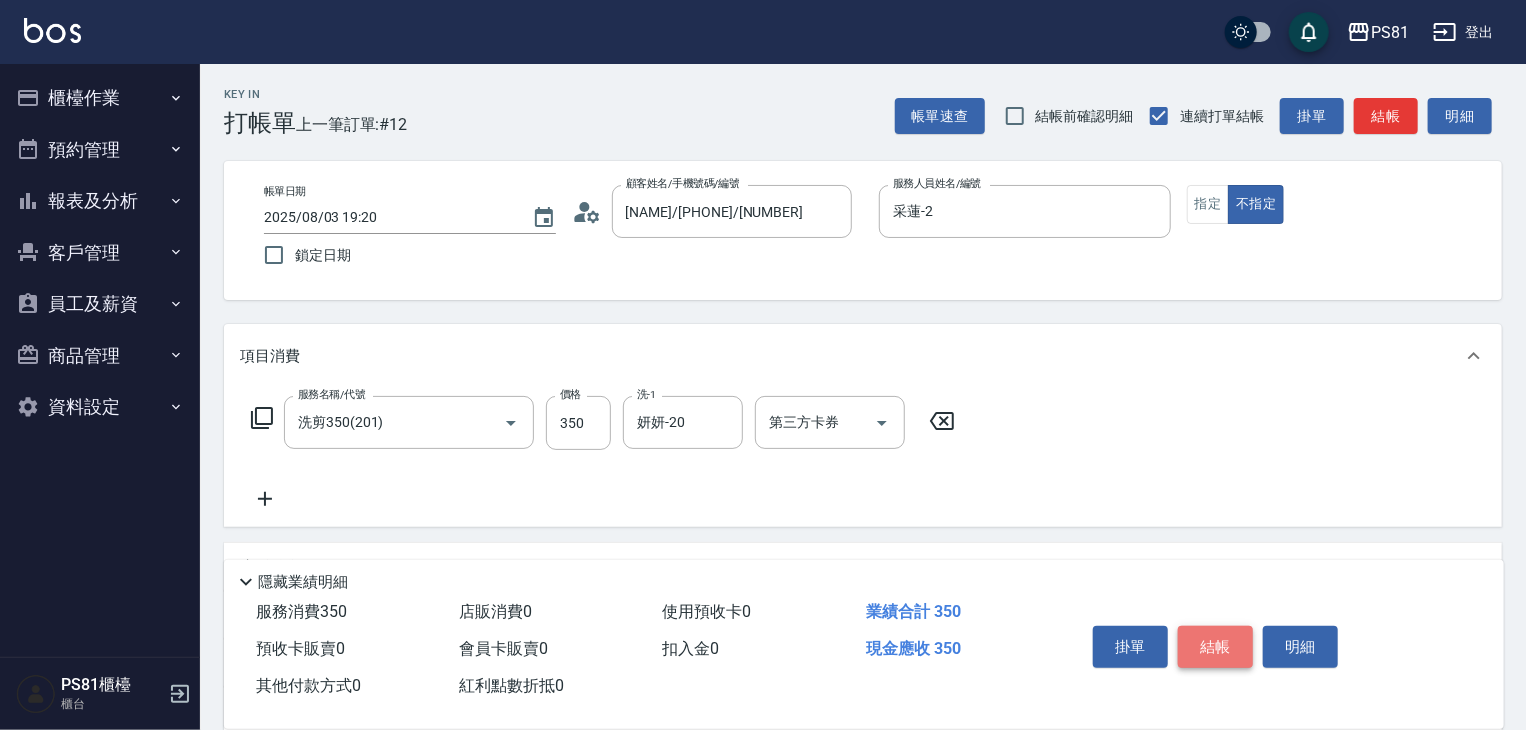 click on "結帳" at bounding box center [1215, 647] 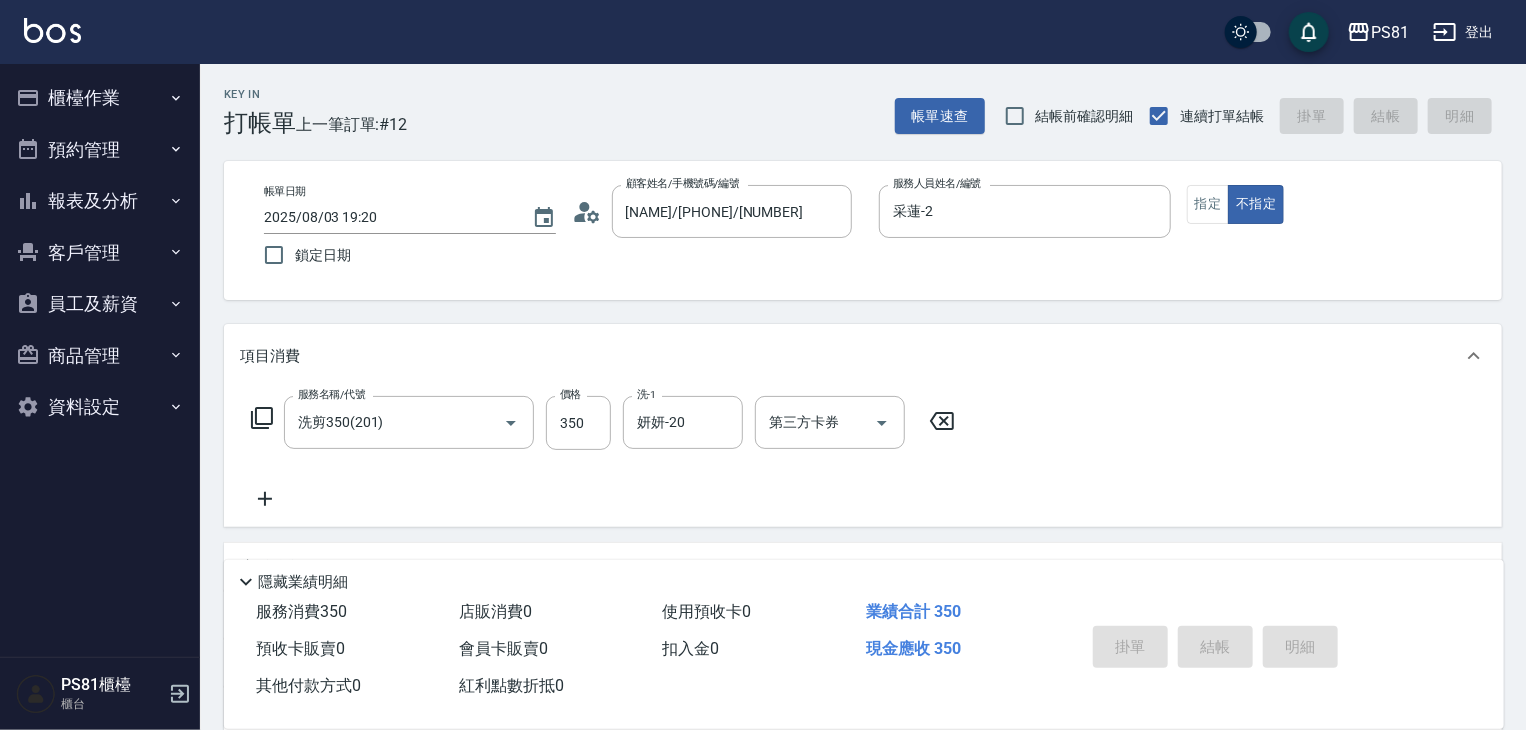 type on "2025/08/03 19:21" 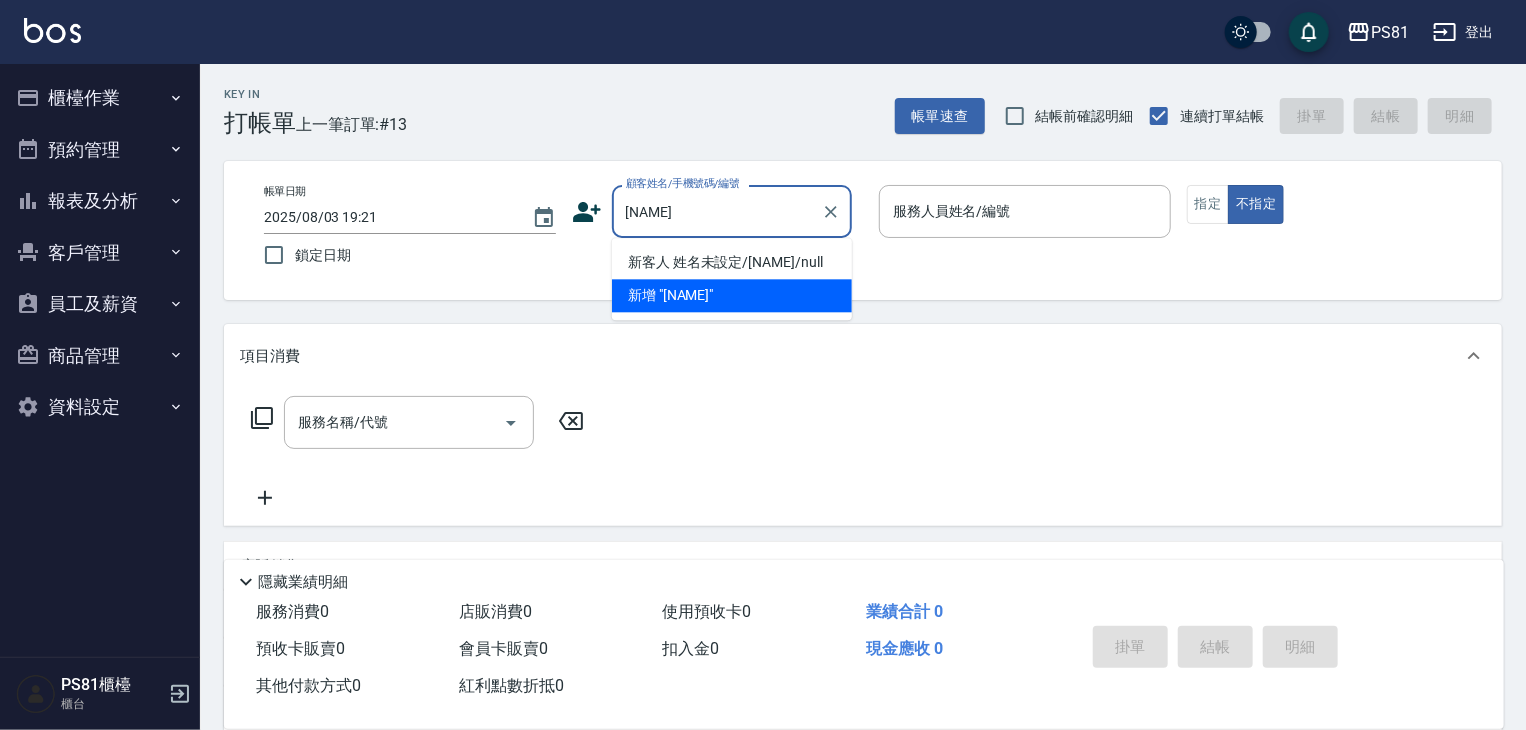 click on "新客人 姓名未設定/[NAME]/null" at bounding box center (732, 262) 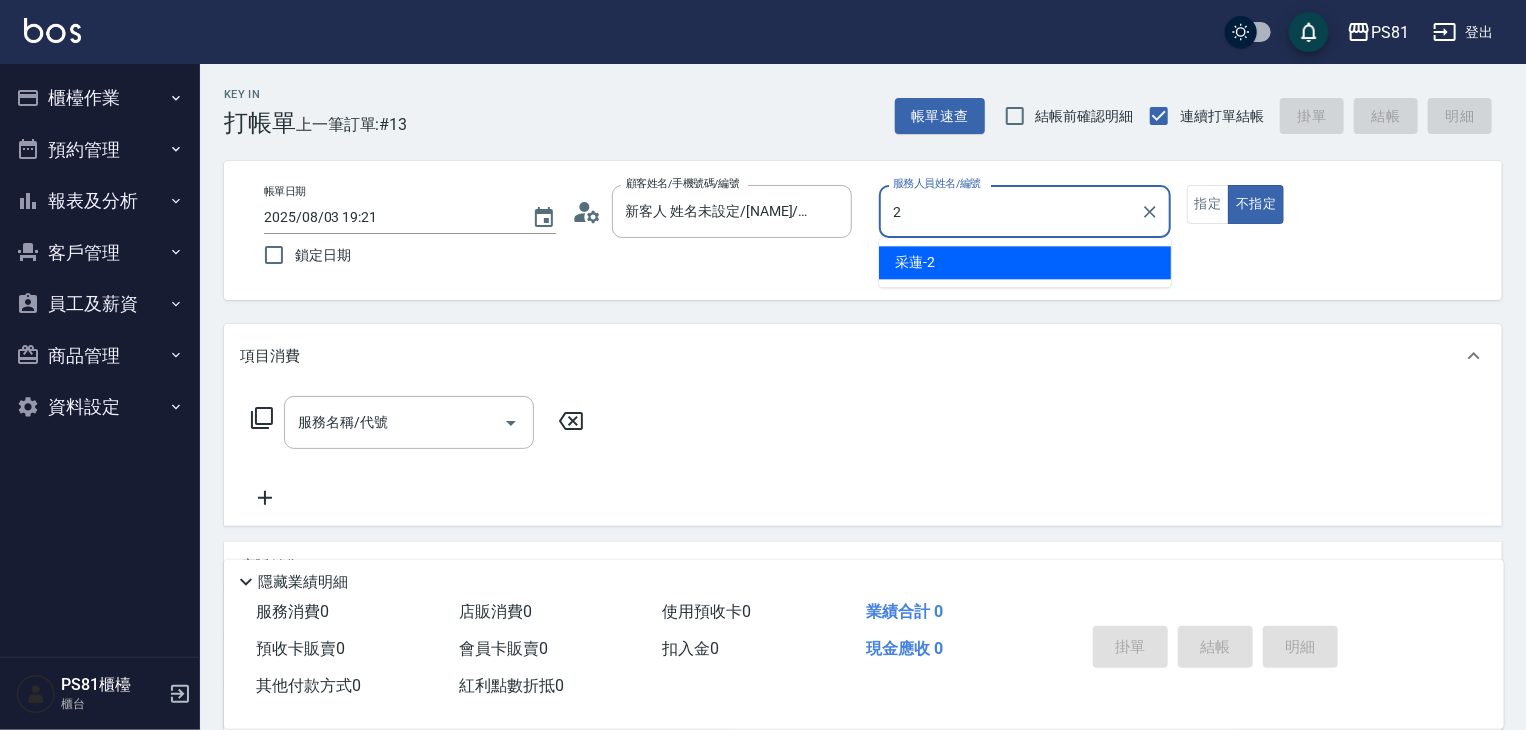 type on "采蓮-2" 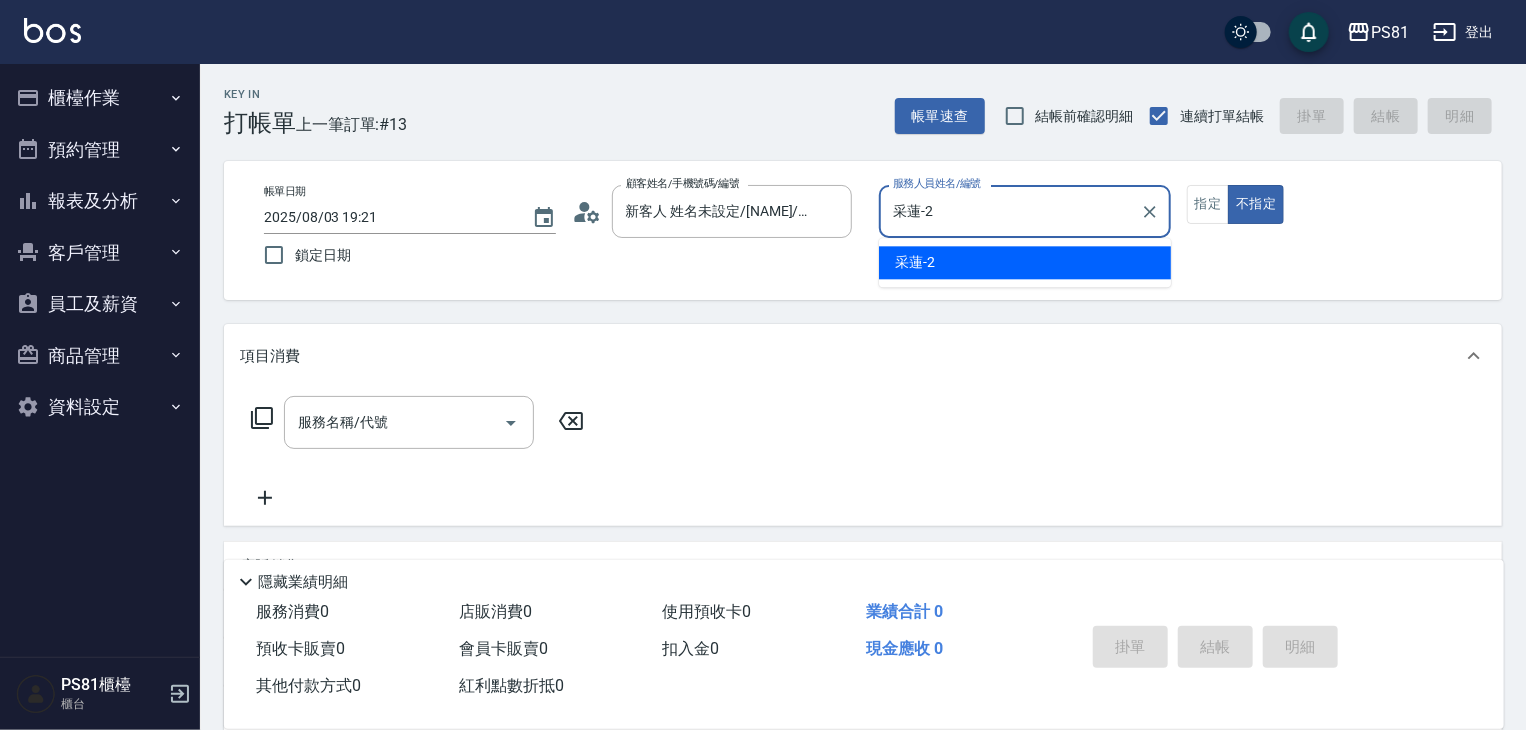 type on "false" 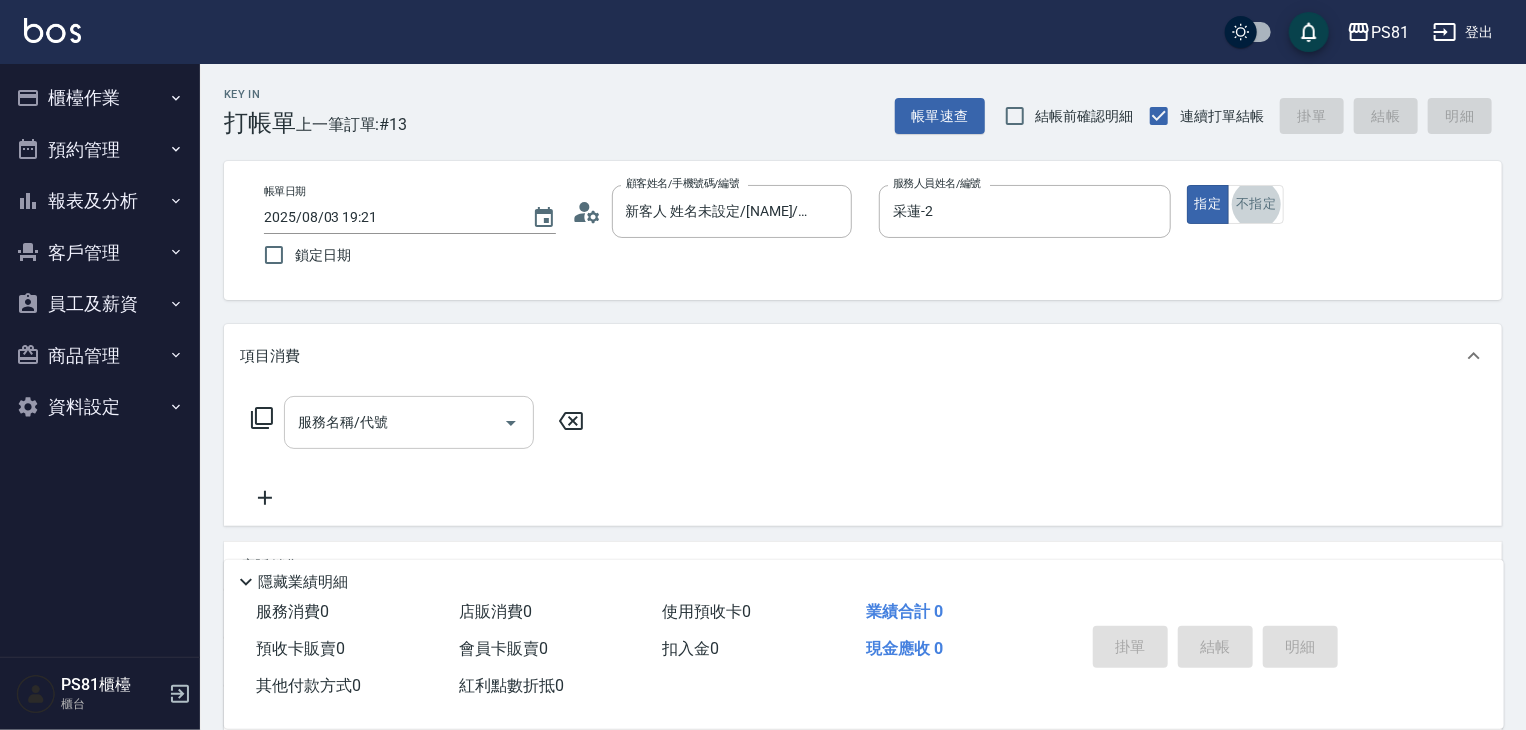 click on "服務名稱/代號" at bounding box center (394, 422) 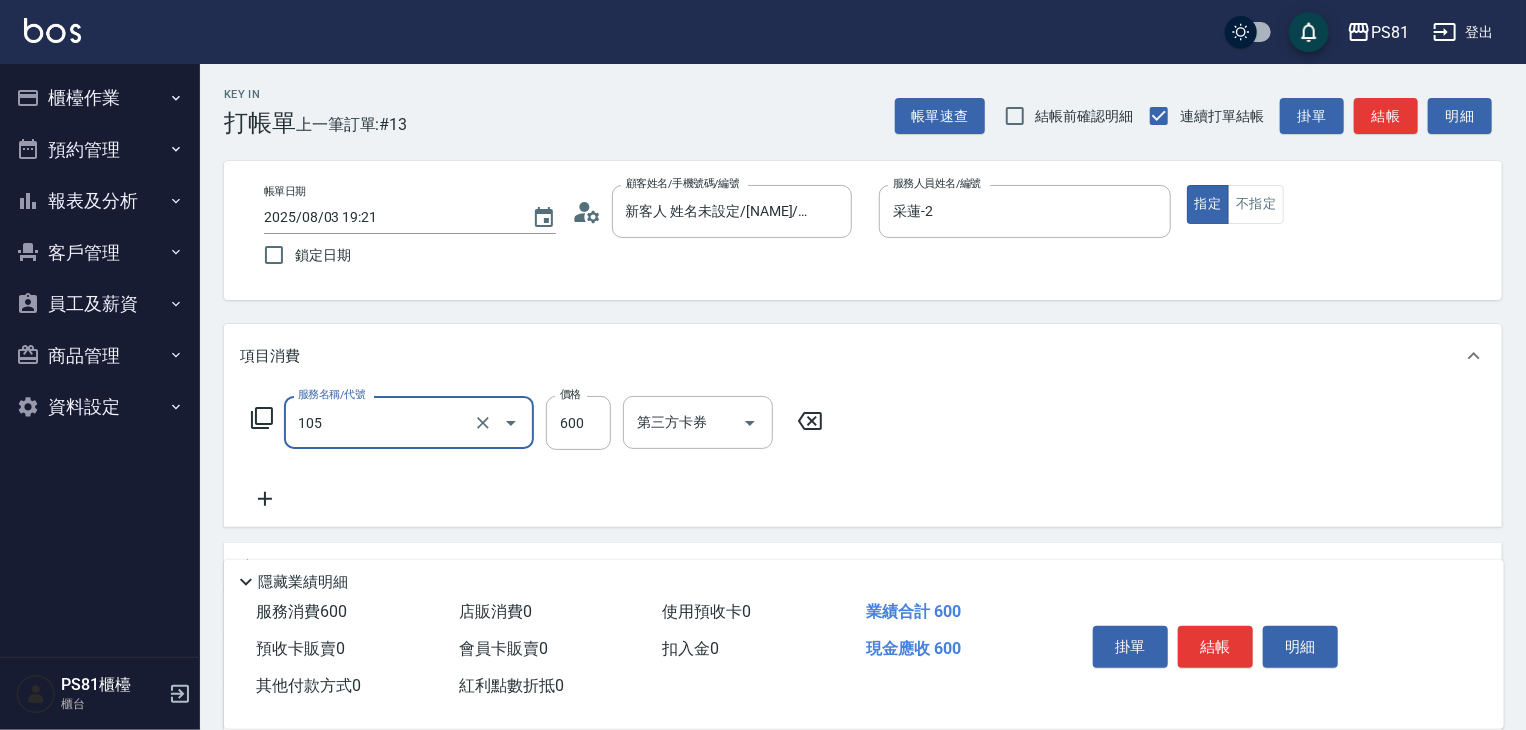 type on "A級洗剪600(105)" 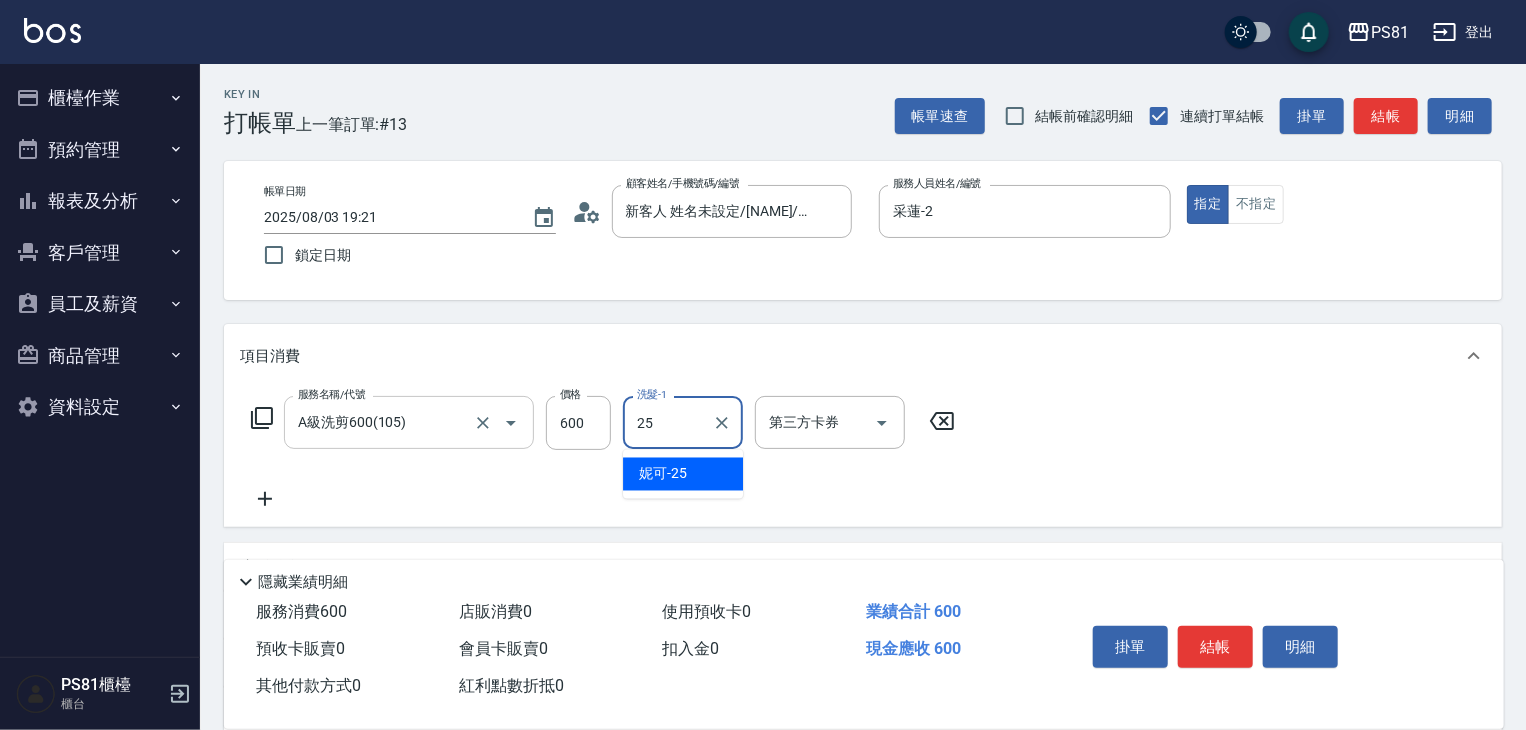 type on "妮可-25" 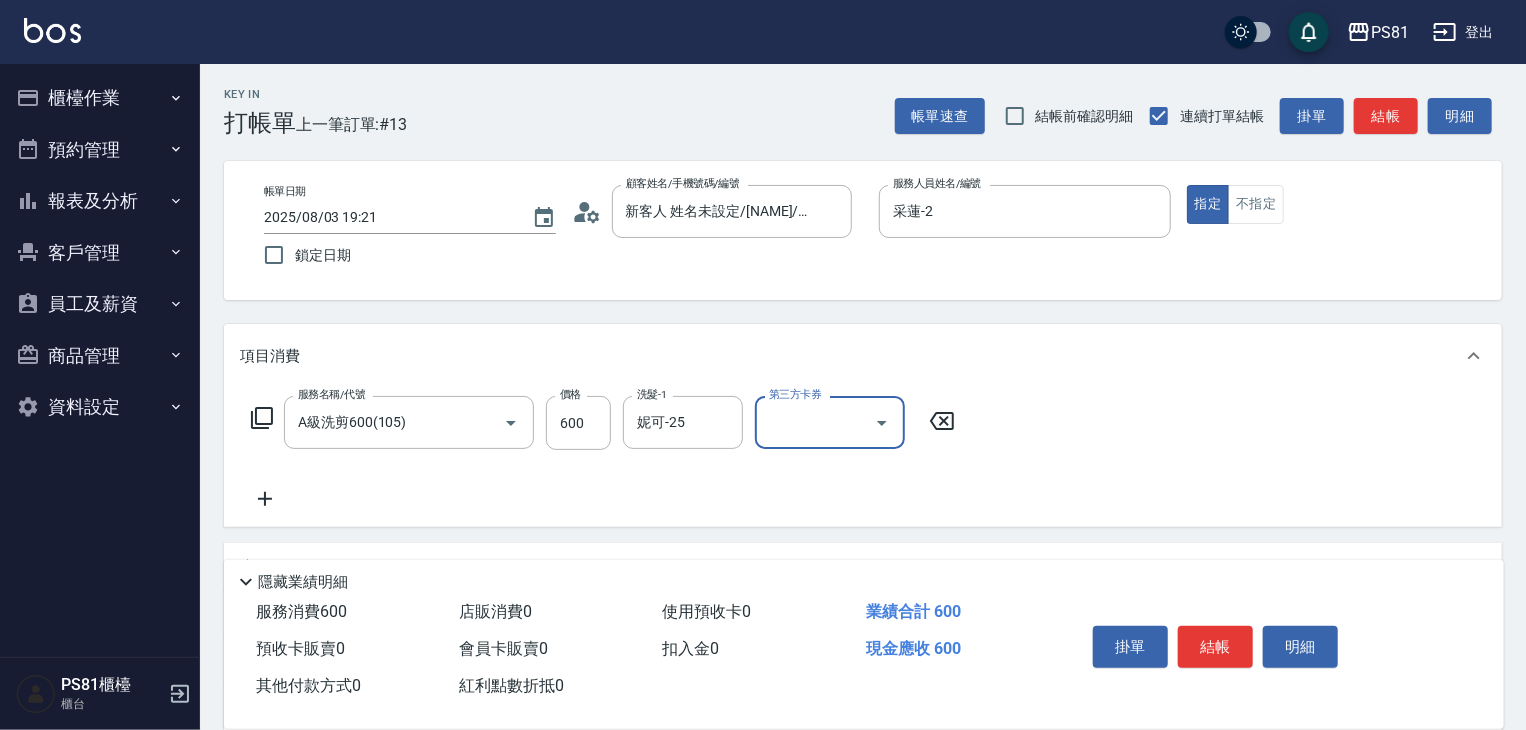 drag, startPoint x: 935, startPoint y: 471, endPoint x: 1039, endPoint y: 477, distance: 104.172935 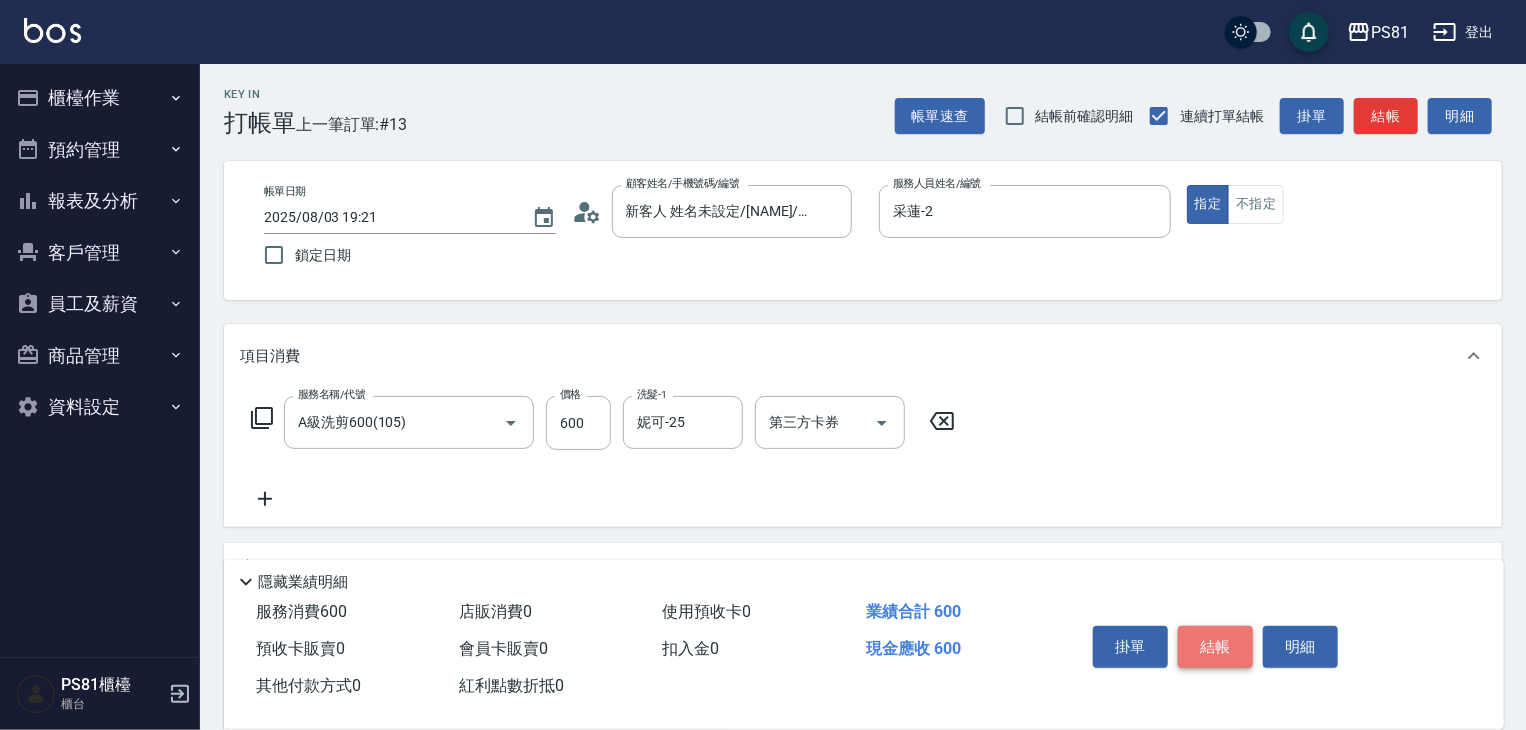 click on "結帳" at bounding box center (1215, 647) 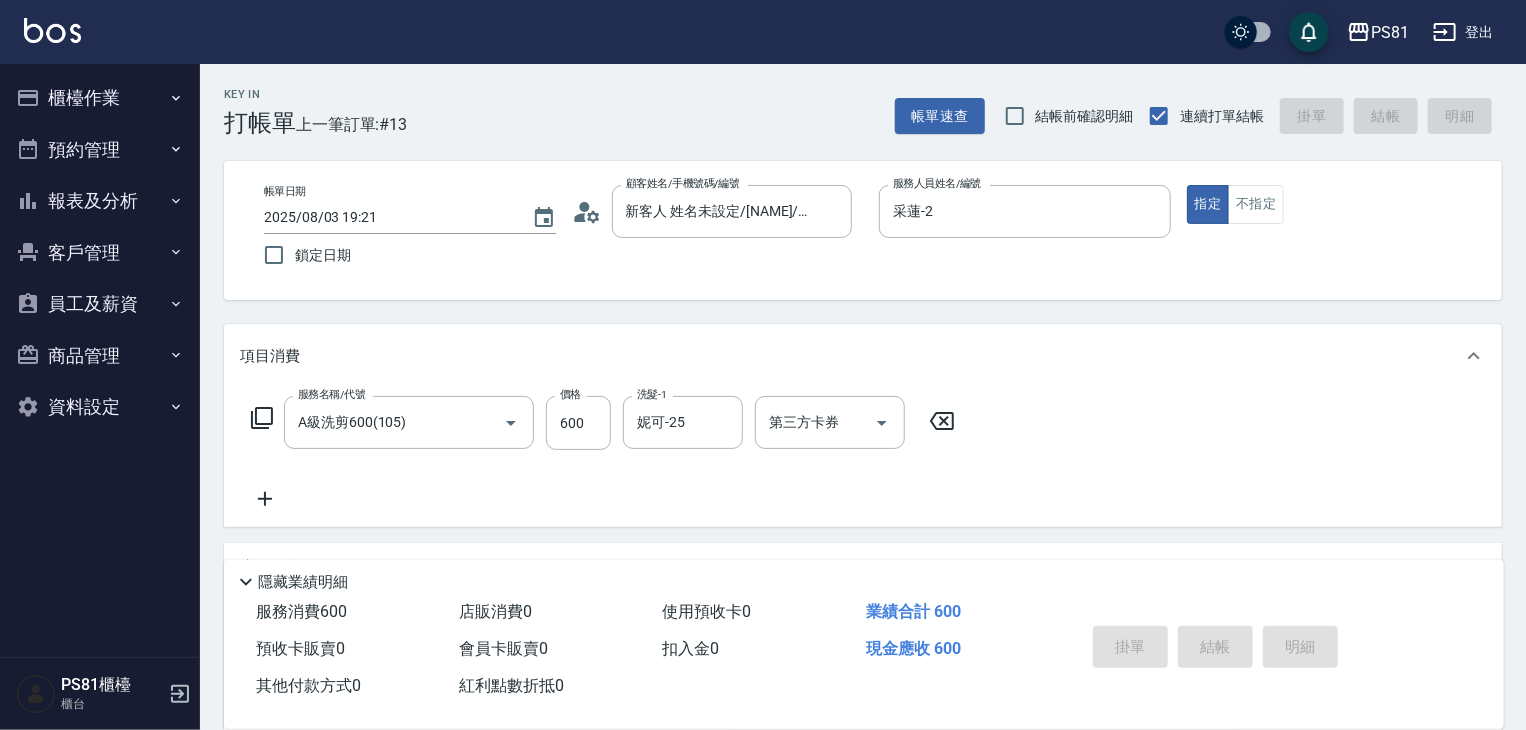 type 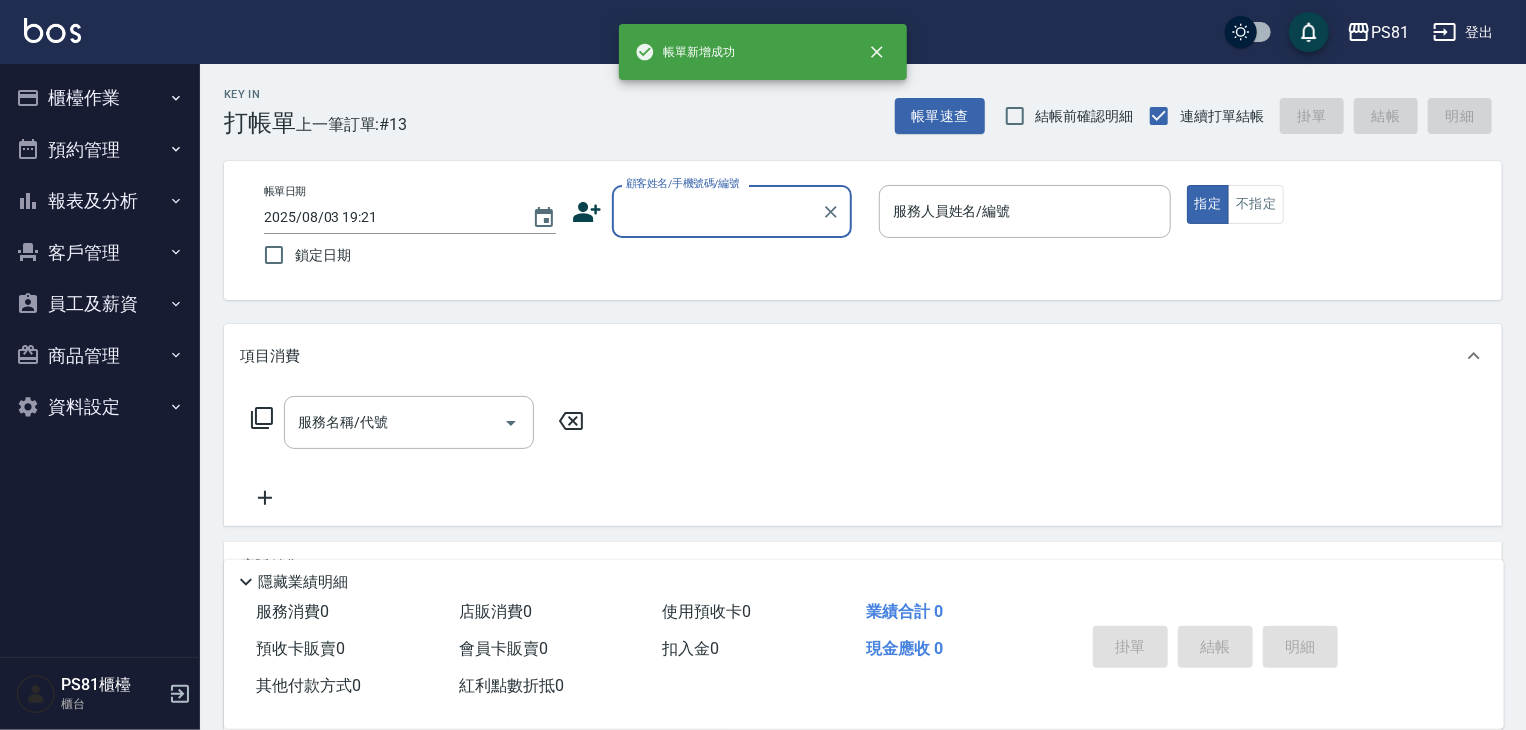 scroll, scrollTop: 0, scrollLeft: 0, axis: both 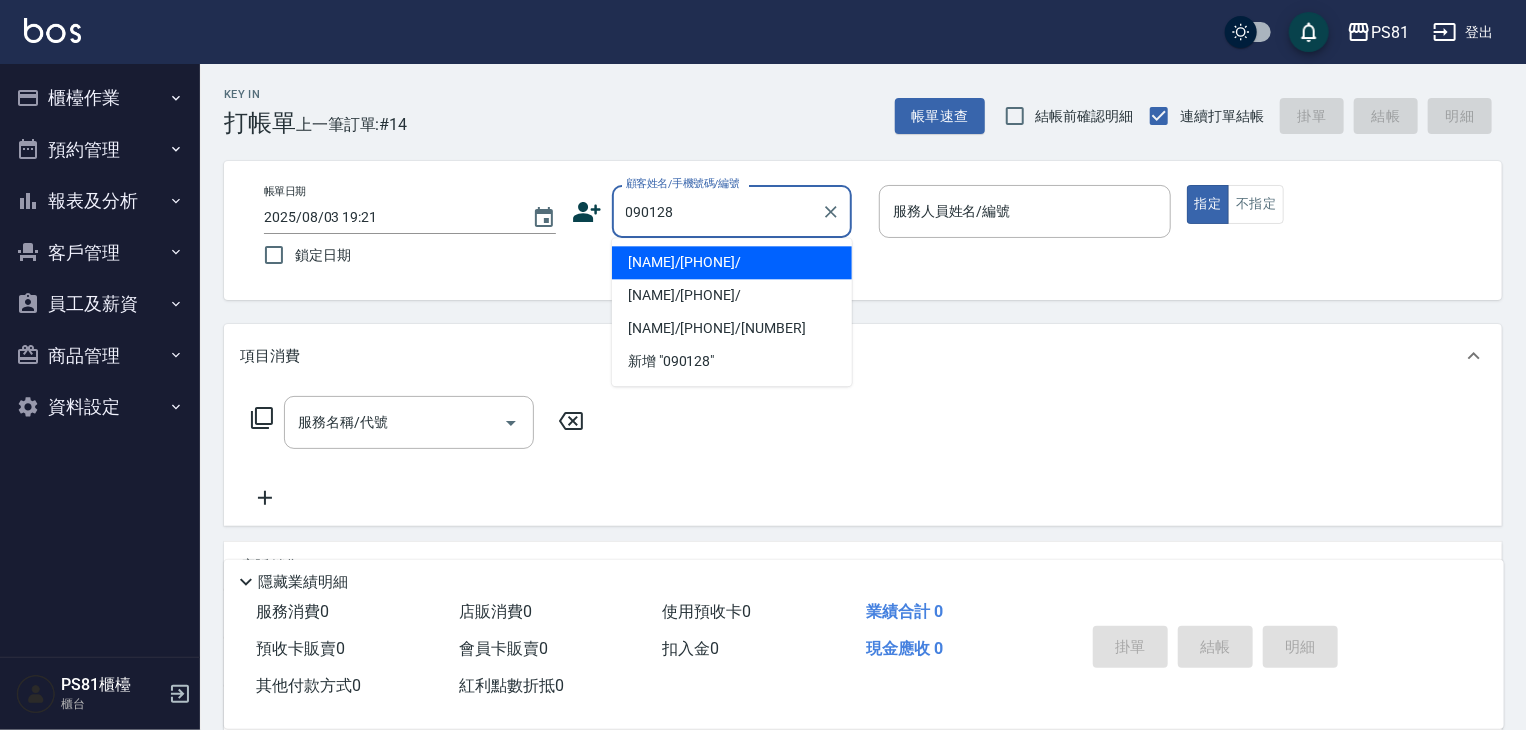 click on "曾小姐/[PHONE]/" at bounding box center (732, 262) 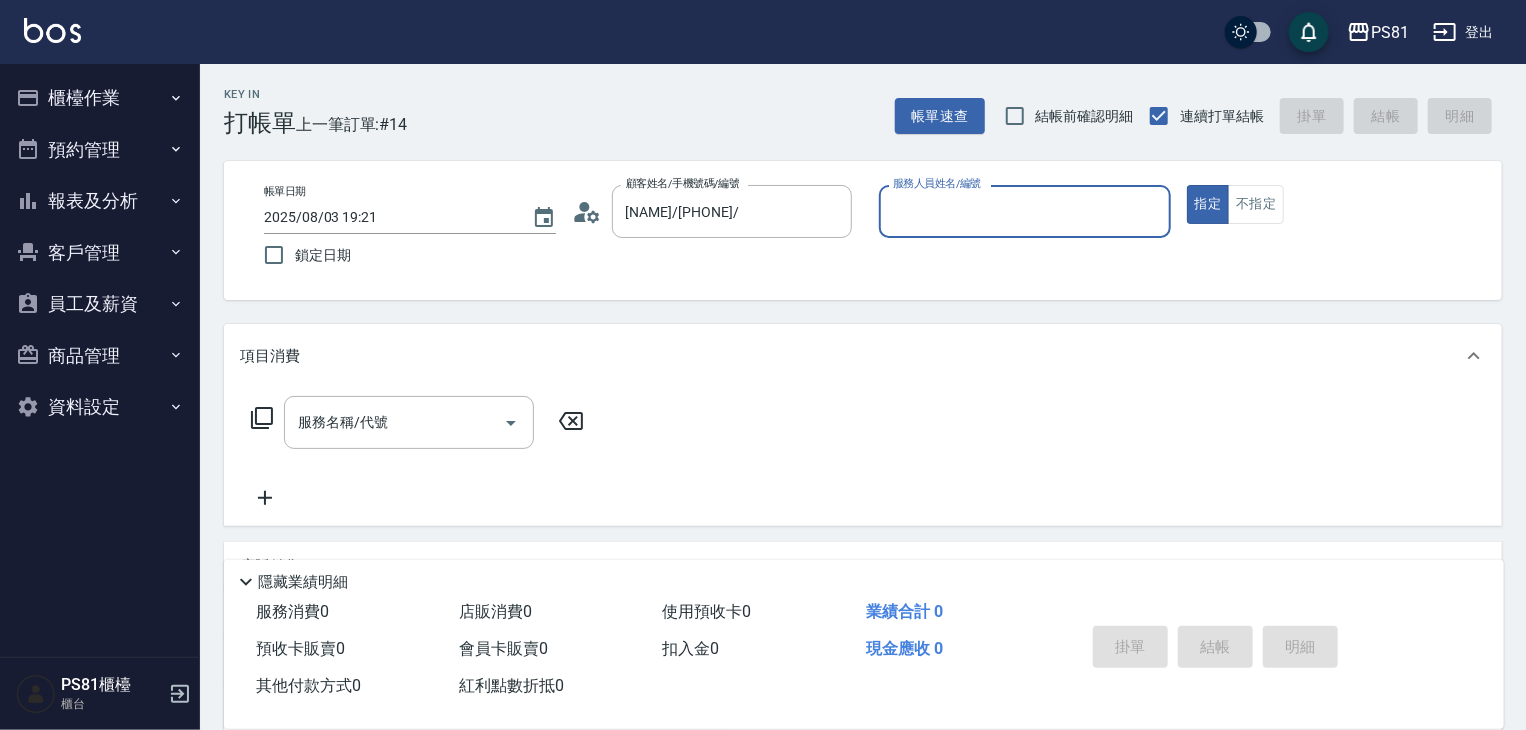 type on "采蓮-2" 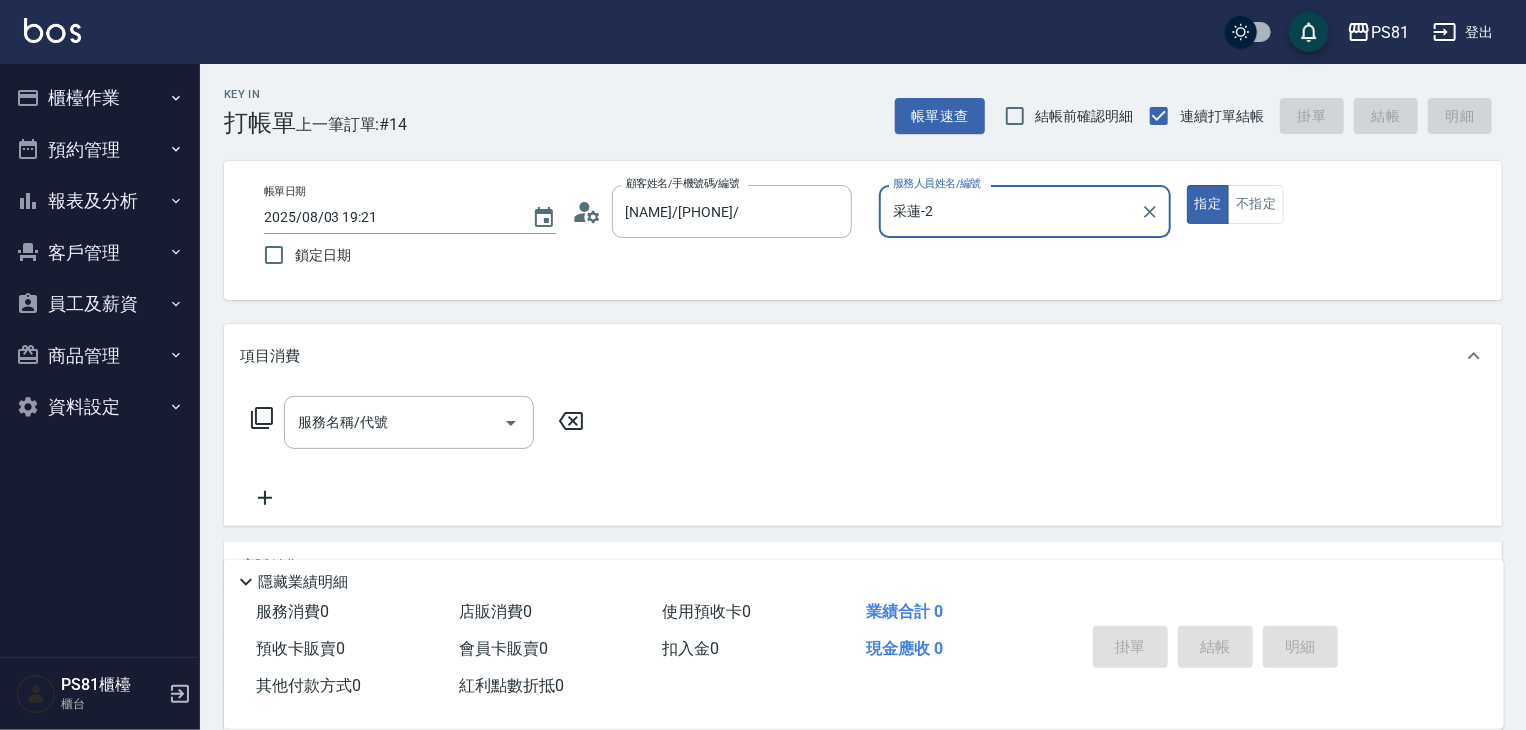 click on "服務名稱/代號 服務名稱/代號" at bounding box center [418, 453] 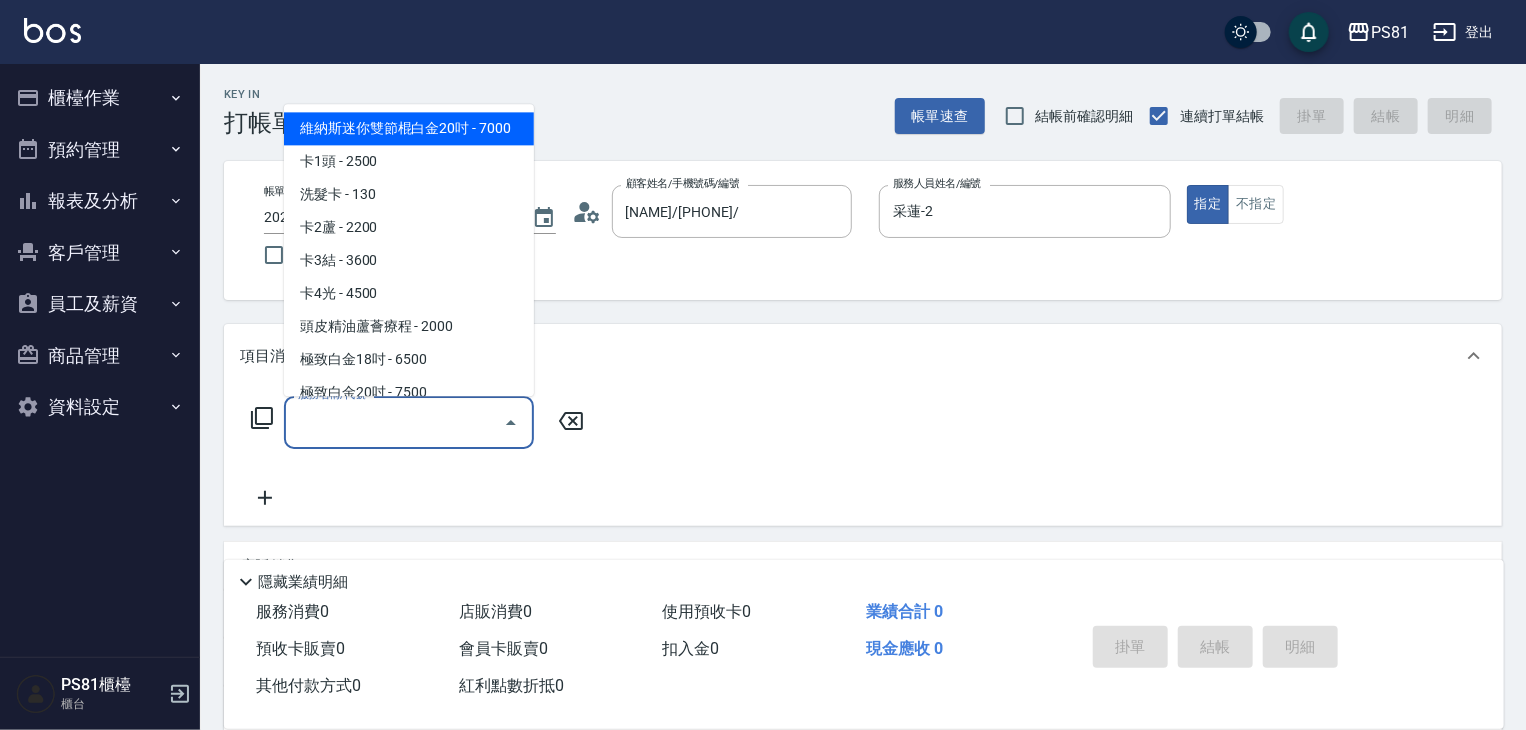 click on "服務名稱/代號" at bounding box center [394, 422] 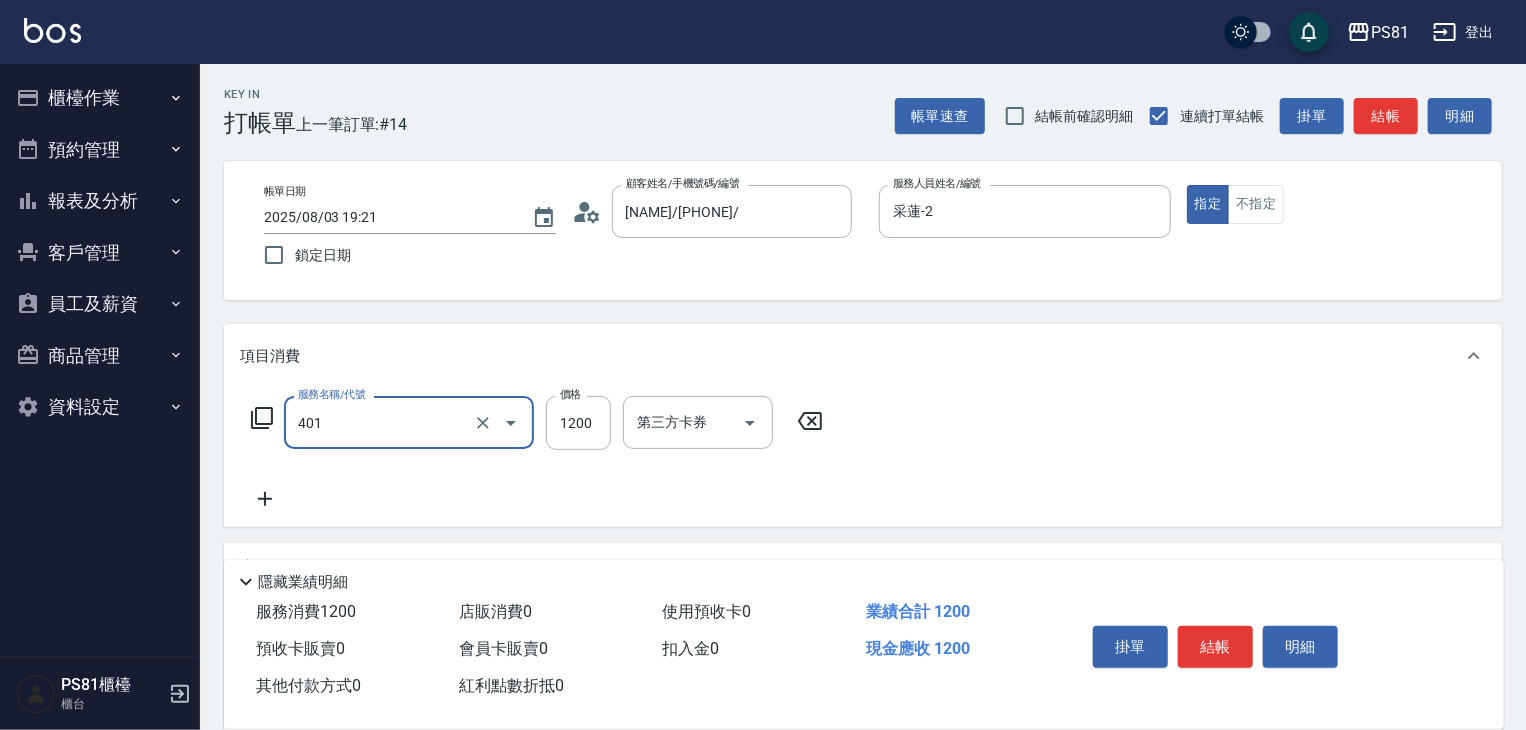 type on "基本染髮(401)" 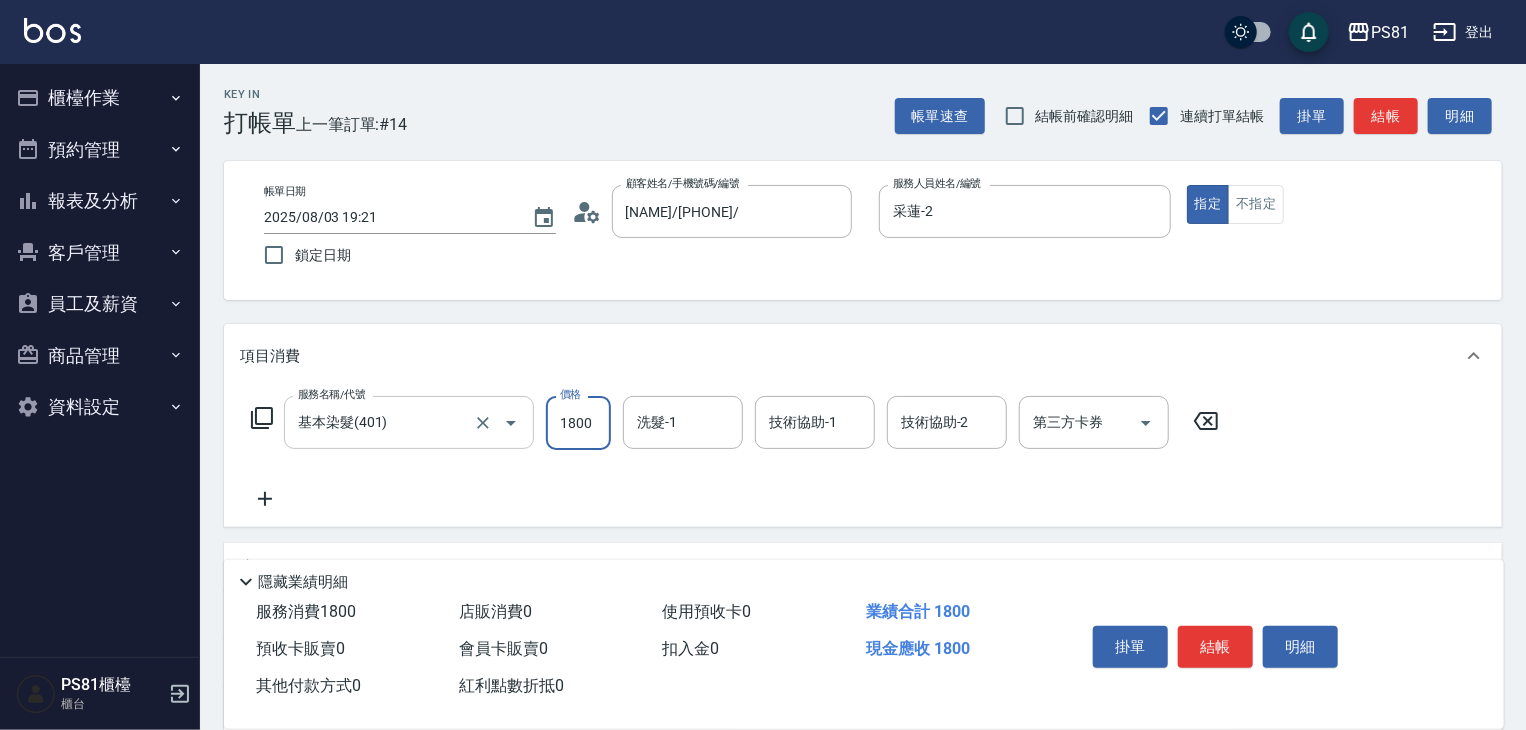 type on "1800" 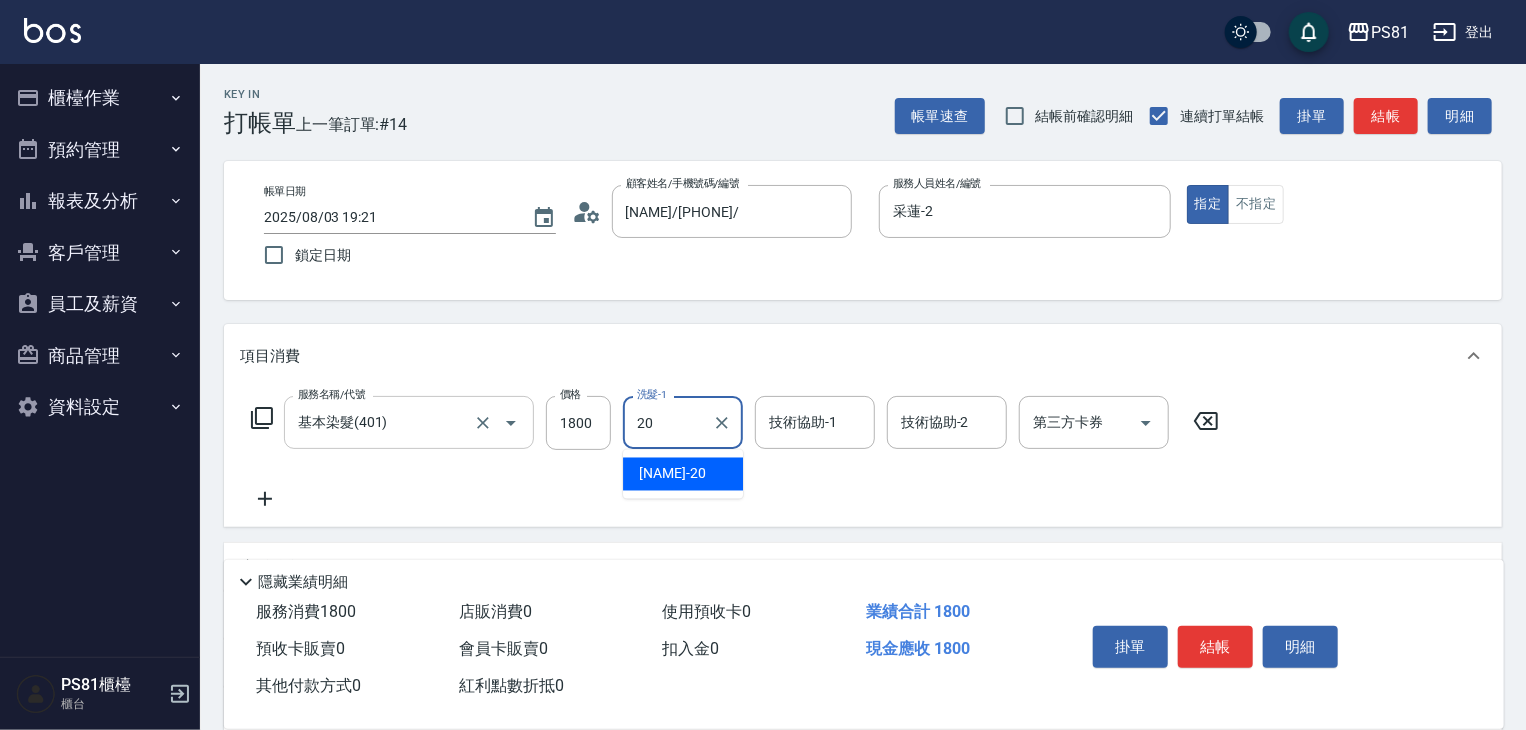 type on "妍妍-20" 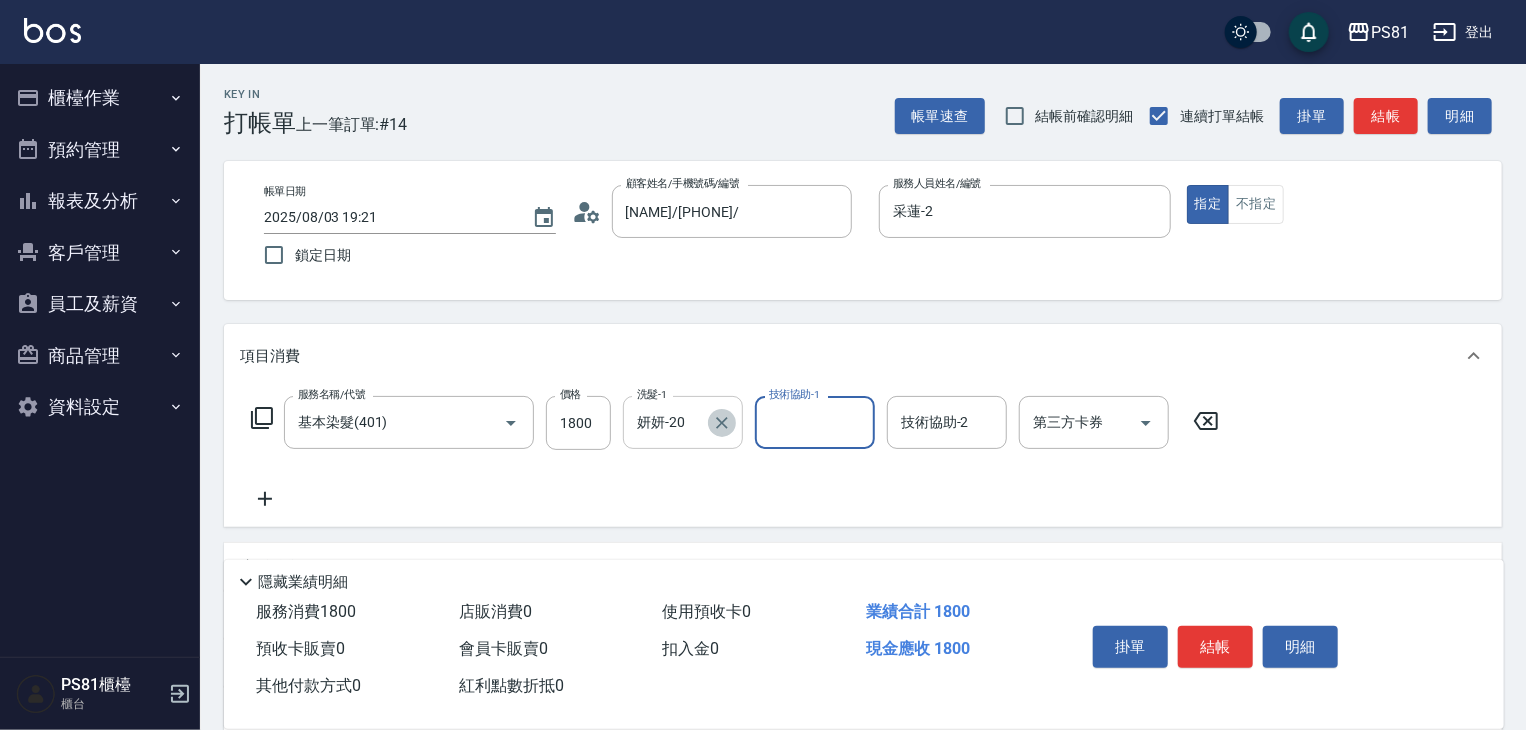 click 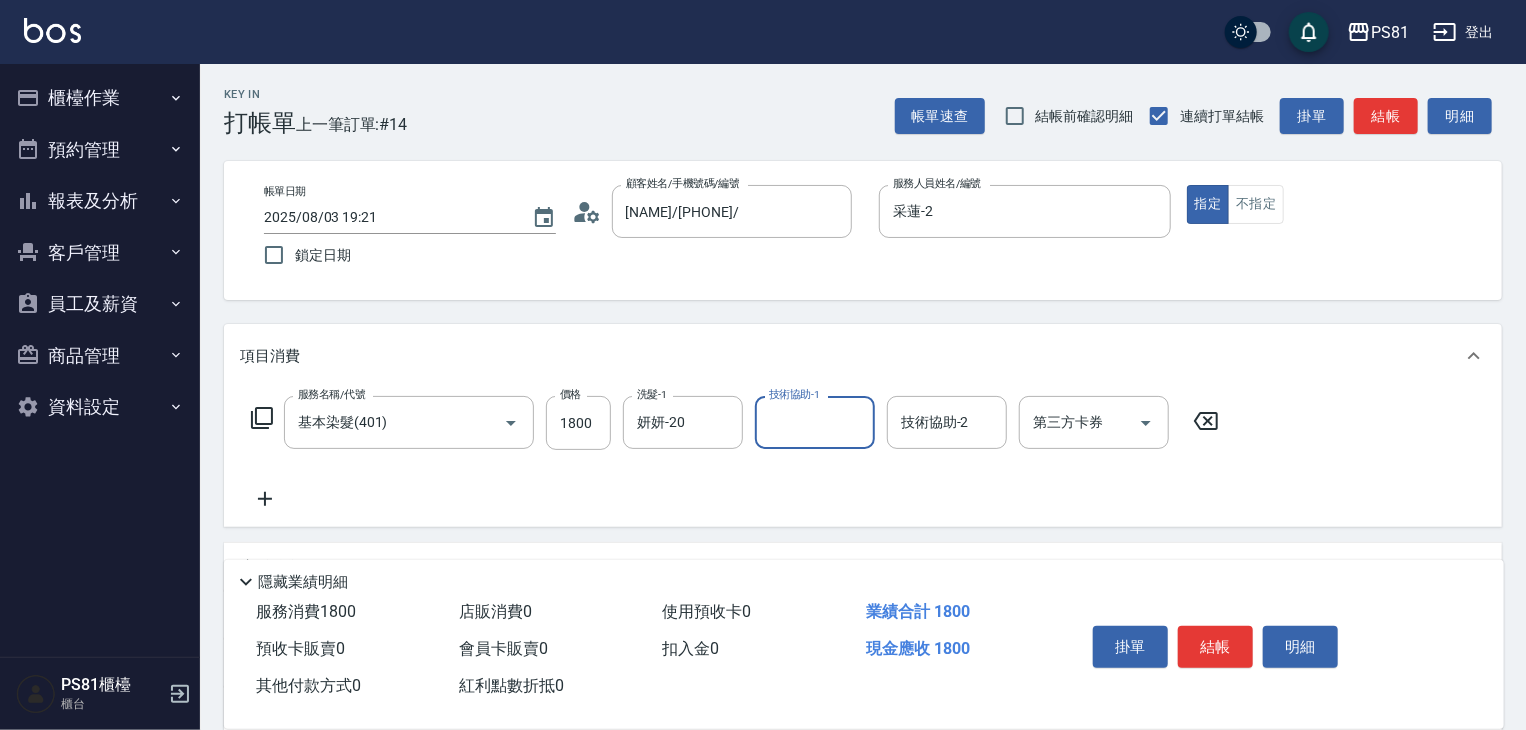 type 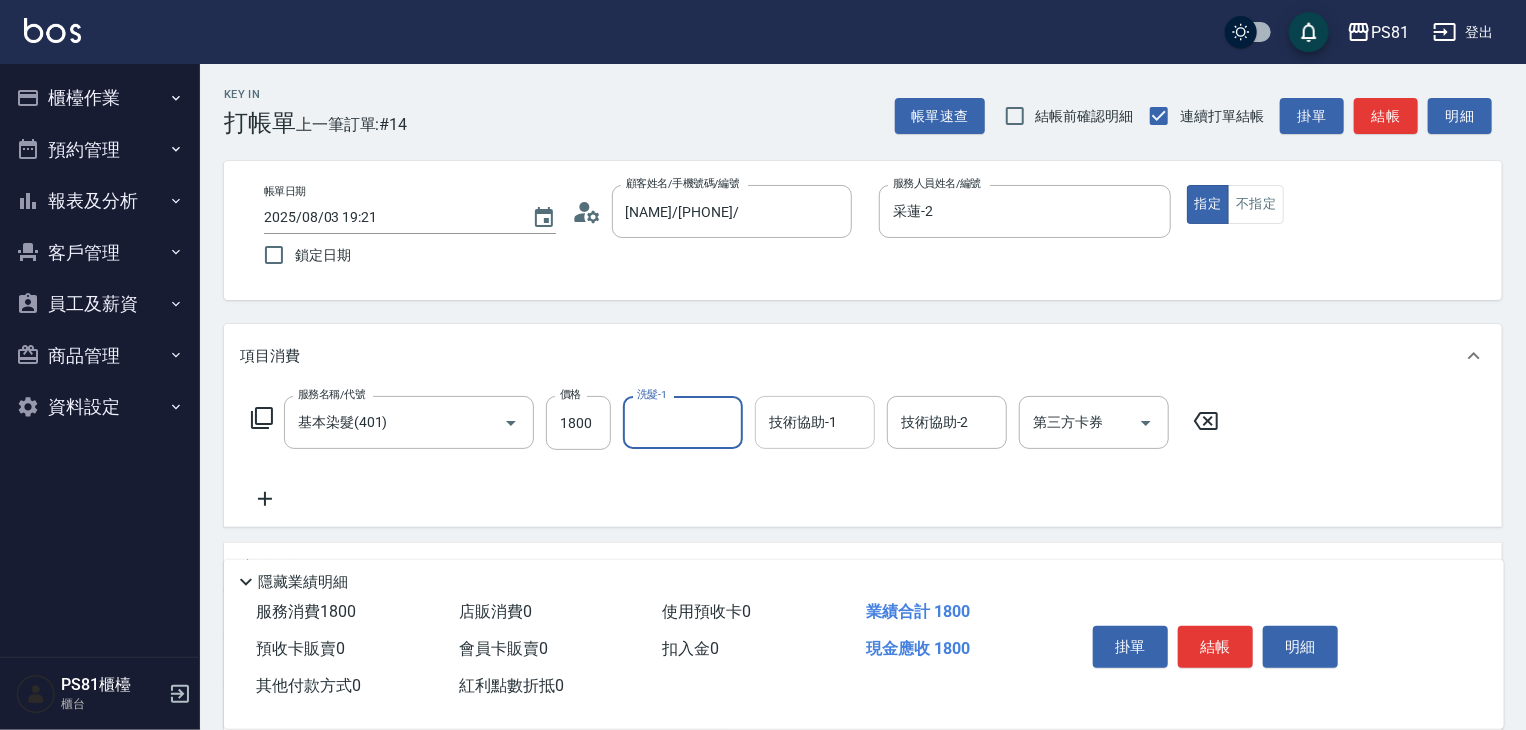click on "技術協助-1" at bounding box center (815, 422) 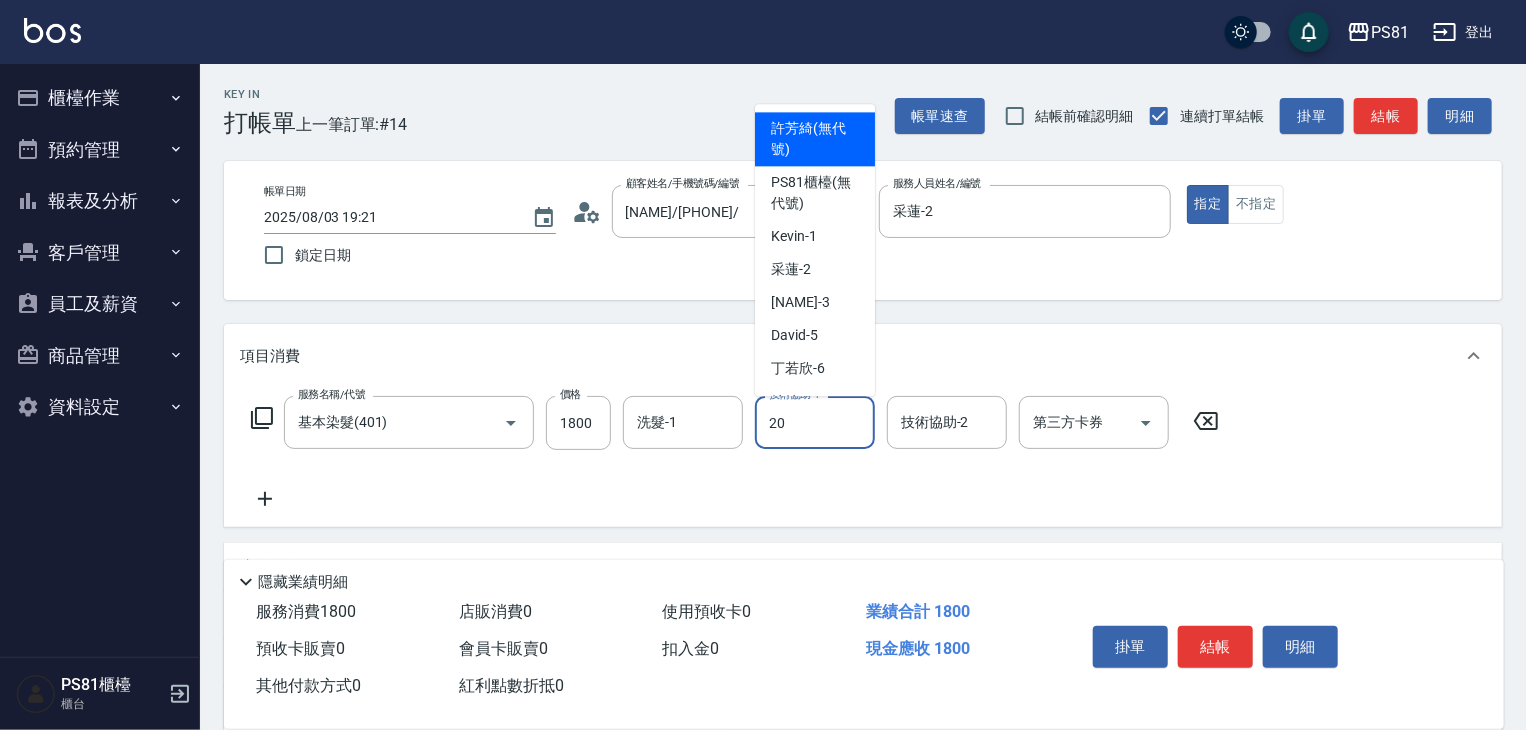 type on "妍妍-20" 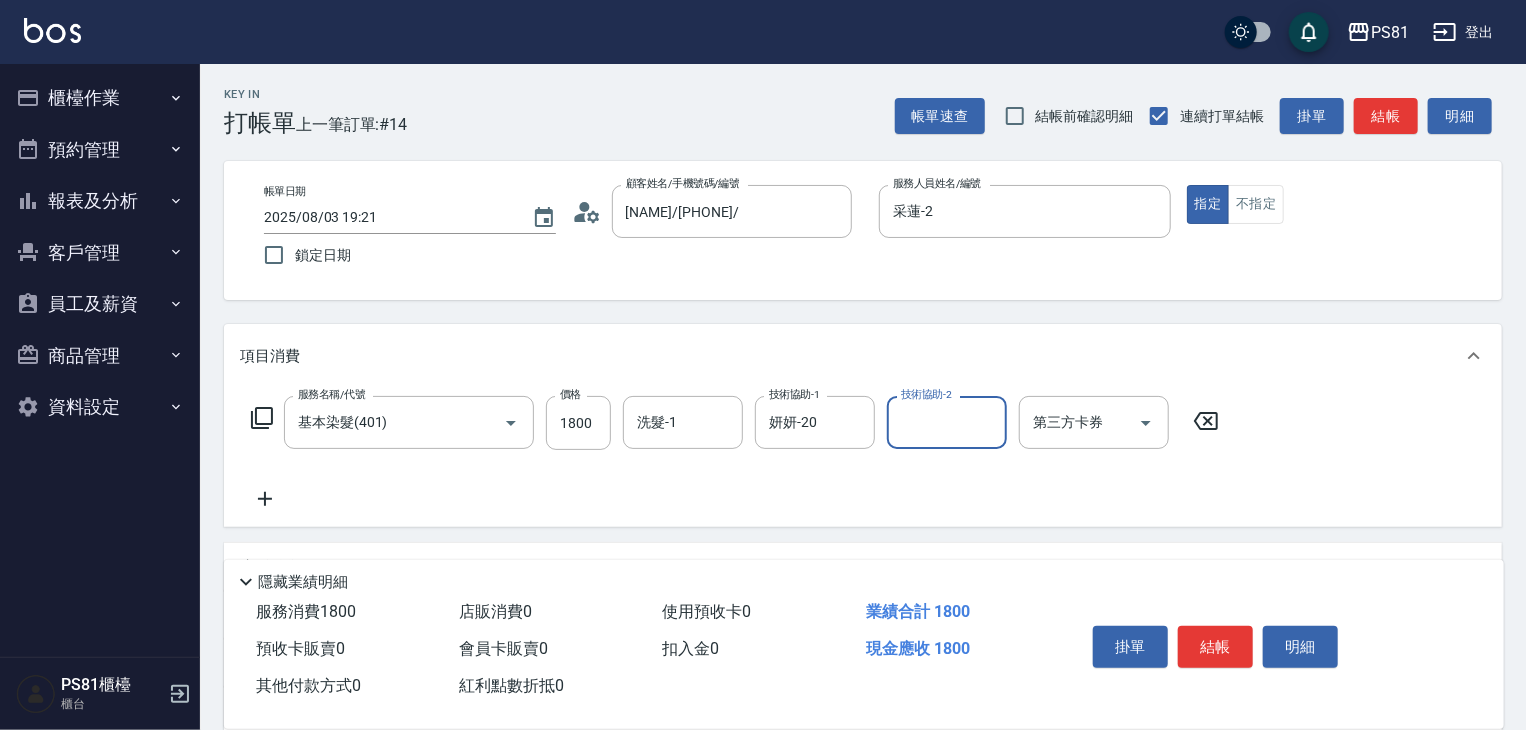 drag, startPoint x: 866, startPoint y: 492, endPoint x: 938, endPoint y: 504, distance: 72.99315 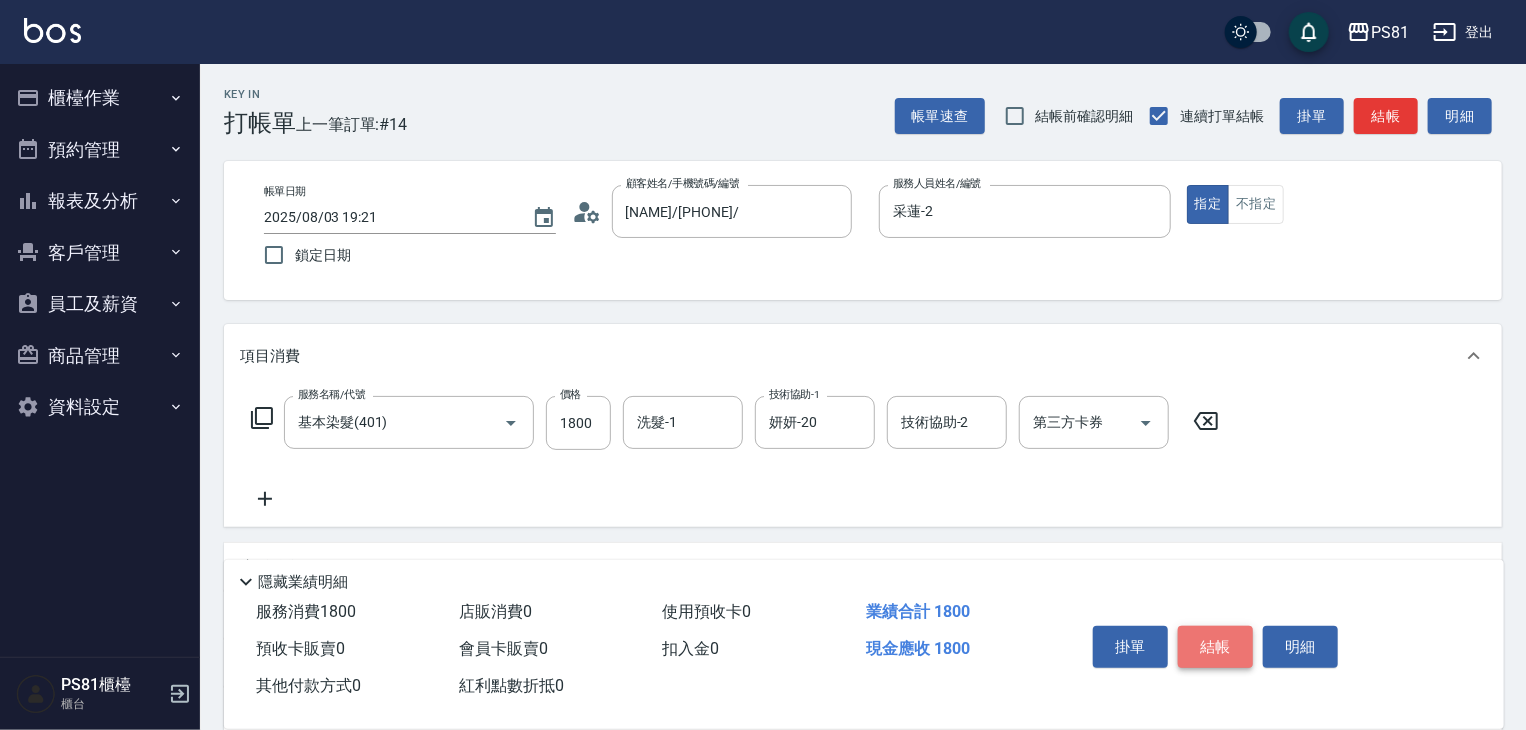 click on "結帳" at bounding box center (1215, 647) 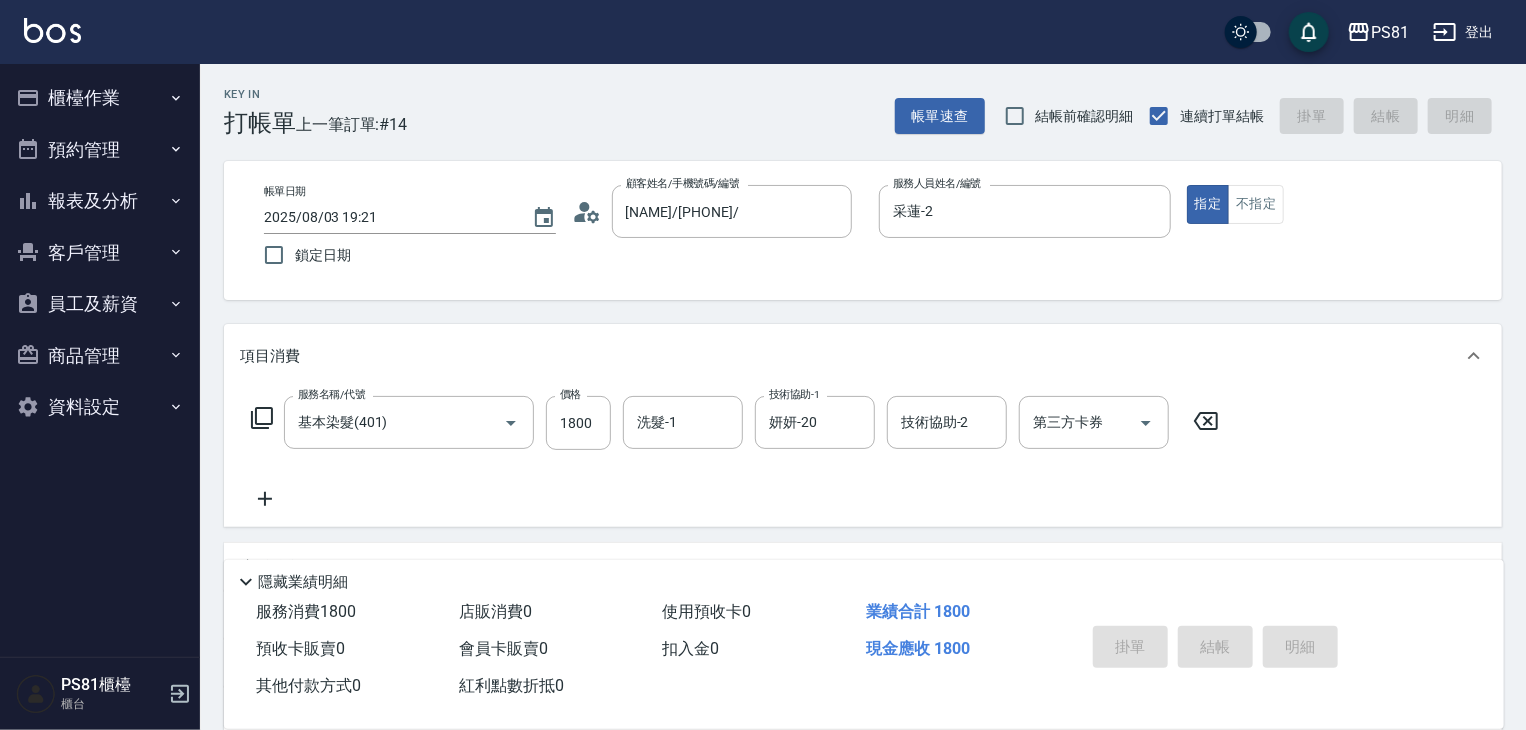 type 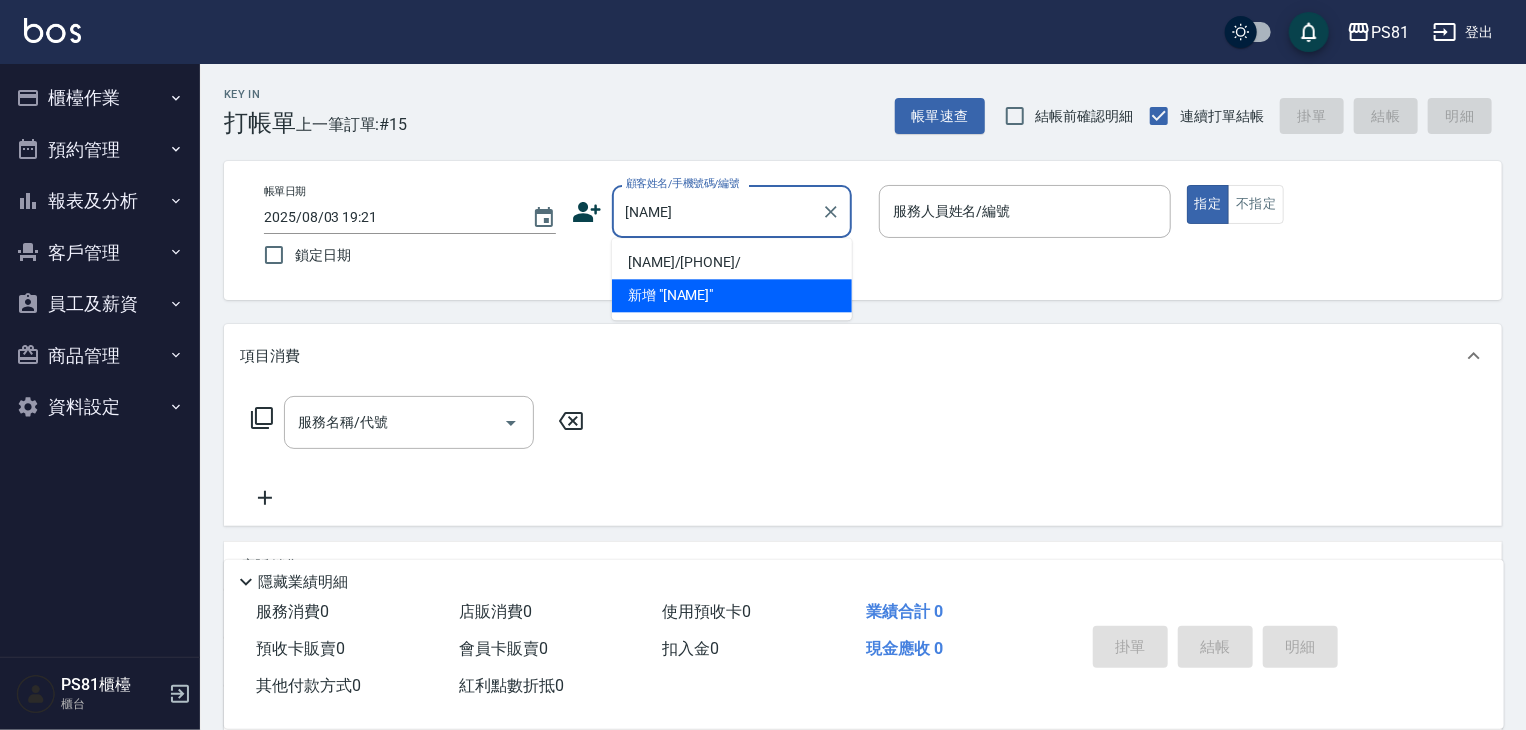 click on "[LAST]/[PHONE]/" at bounding box center (732, 262) 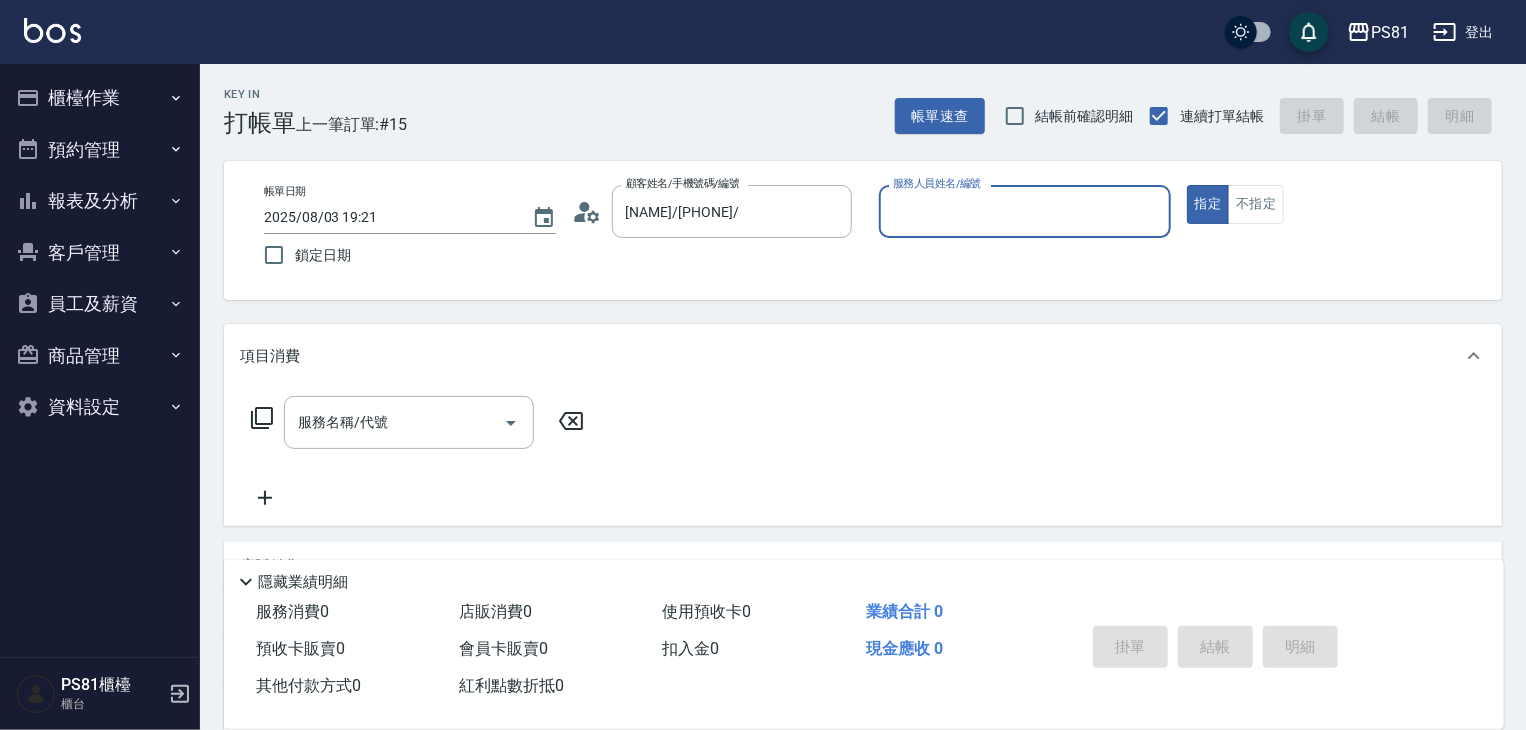type on "采蓮-2" 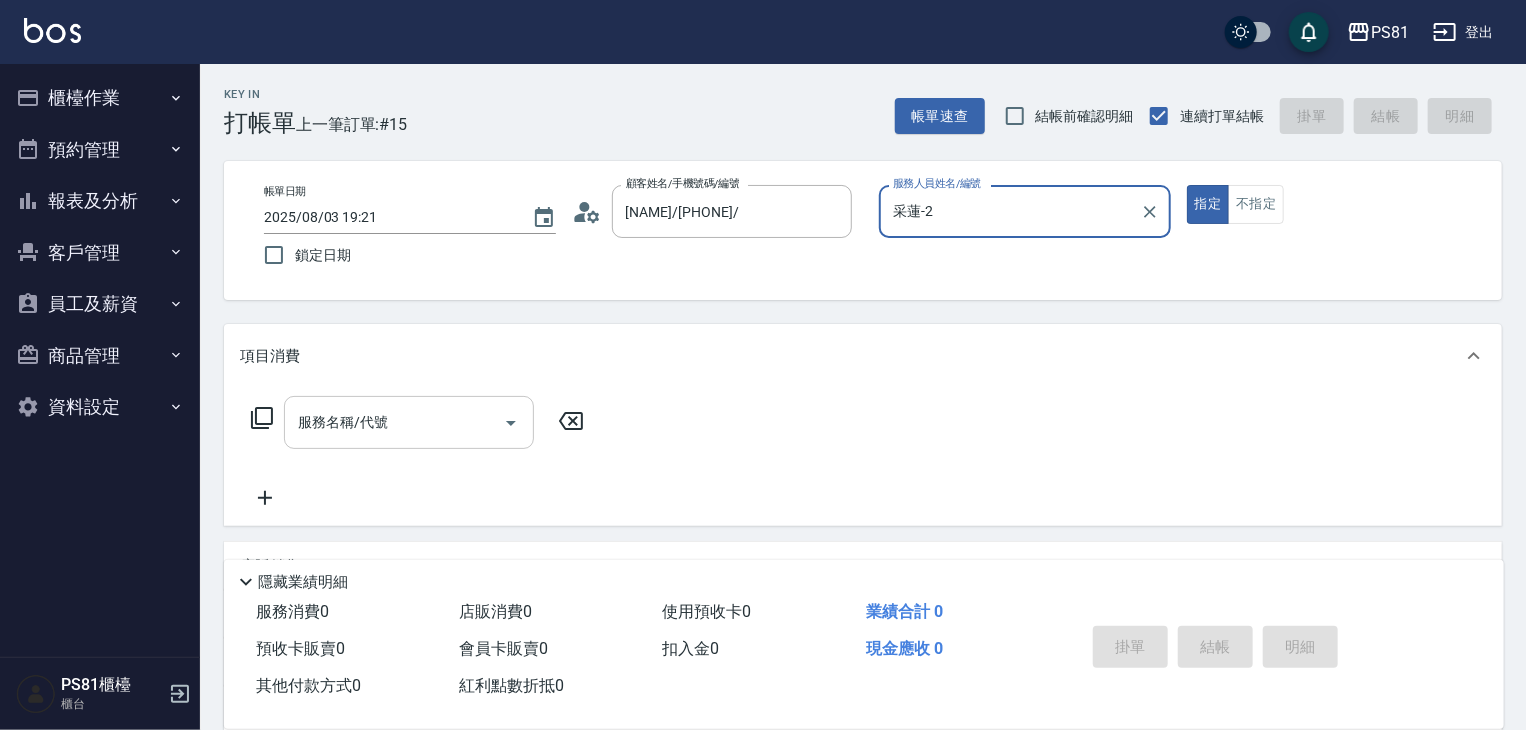 click on "服務名稱/代號" at bounding box center (394, 422) 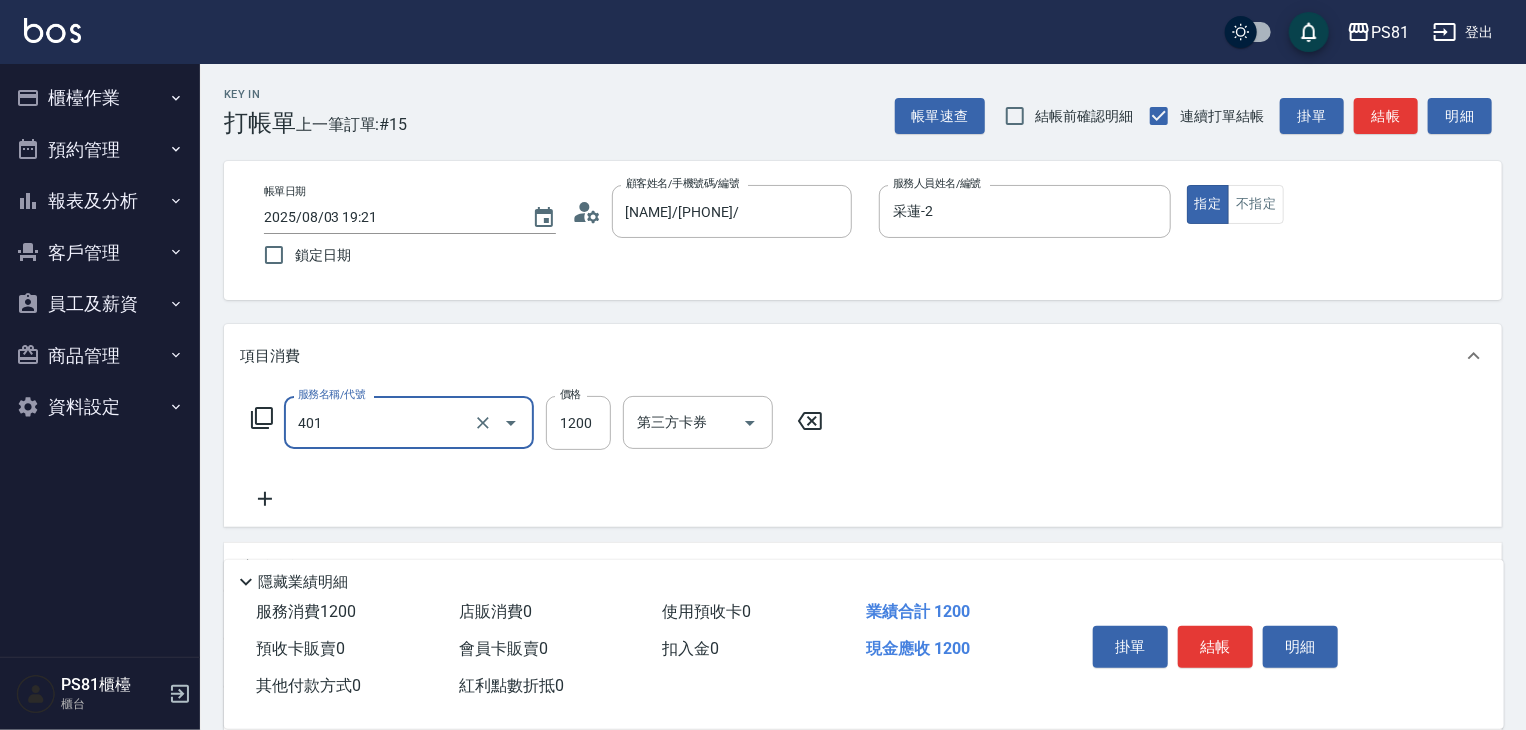 type on "基本染髮(401)" 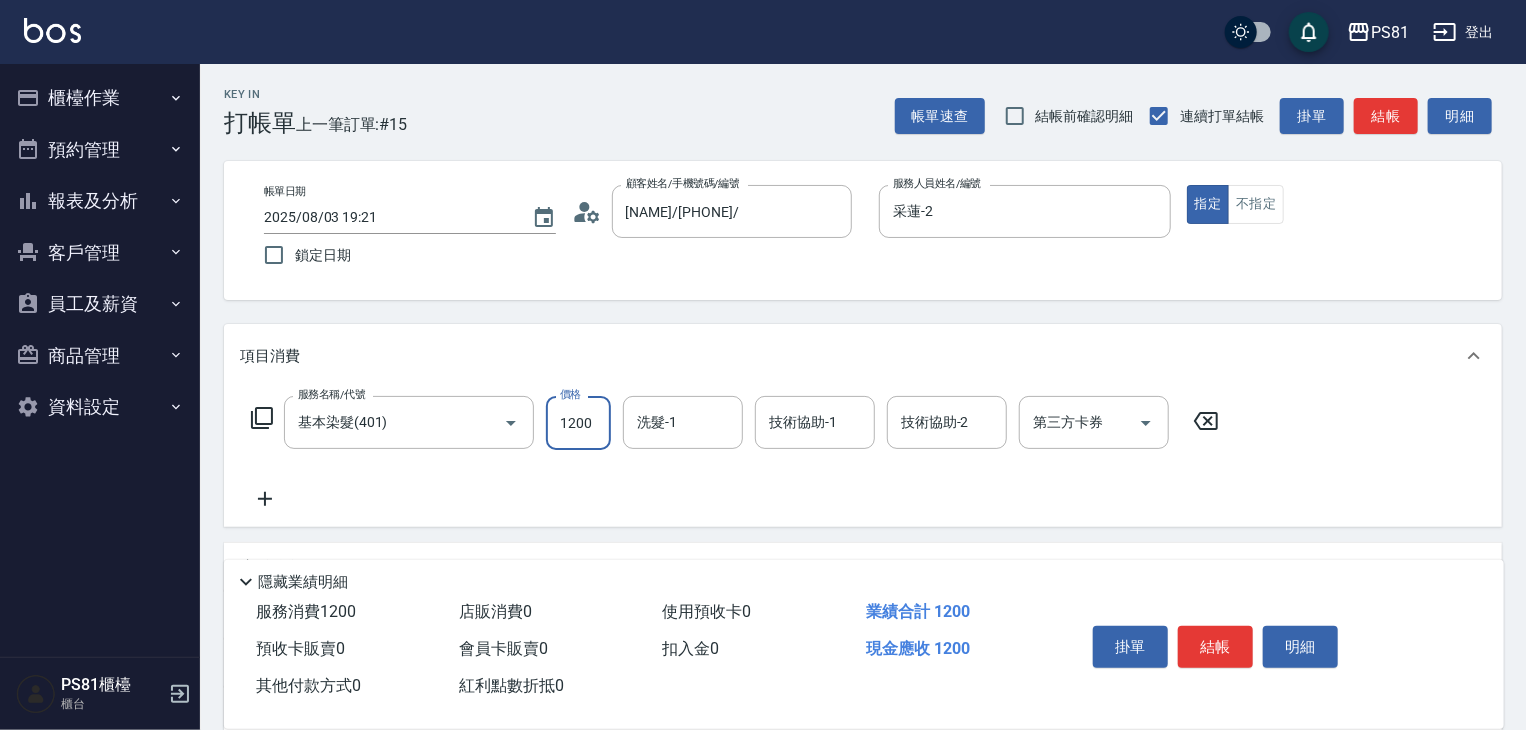 click on "1200" at bounding box center (578, 423) 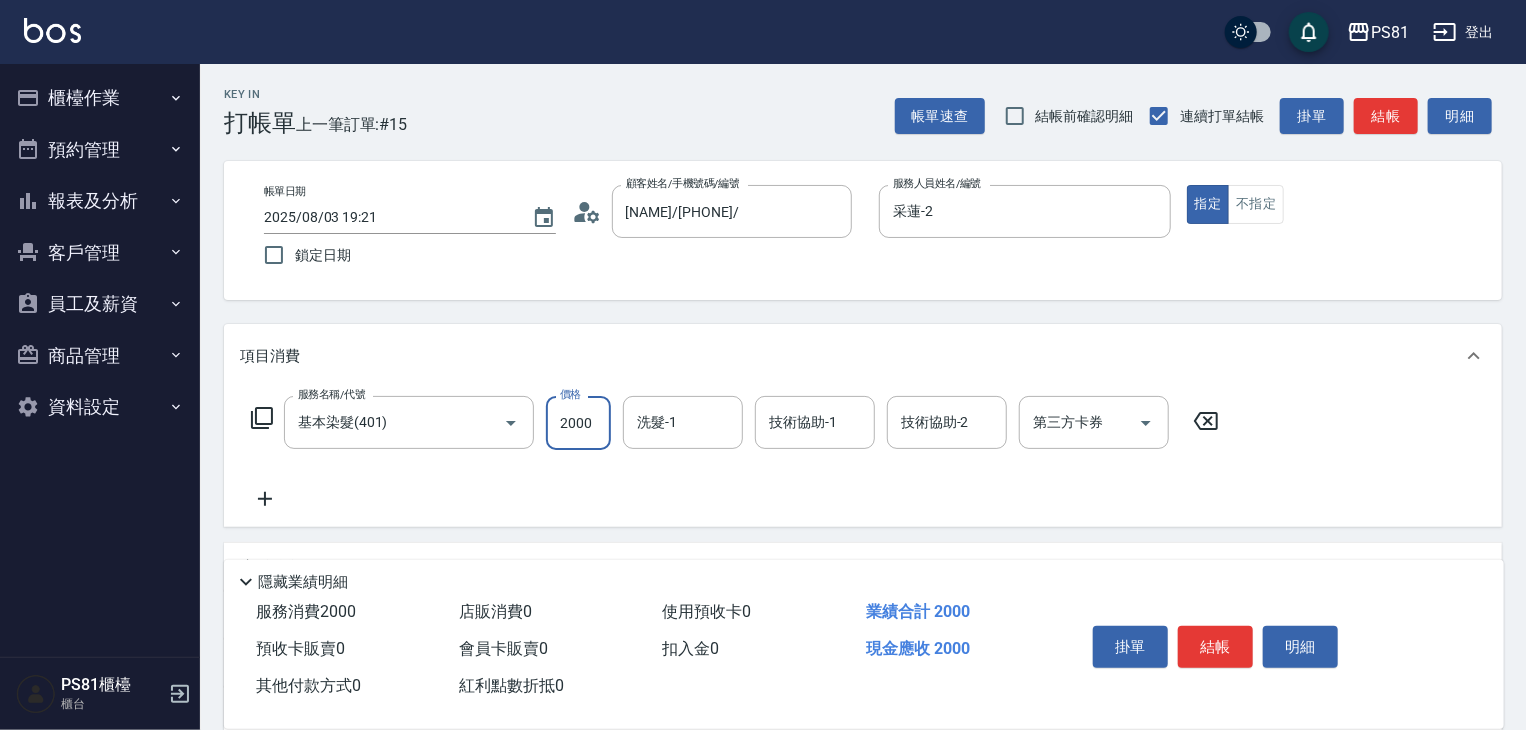 type on "2000" 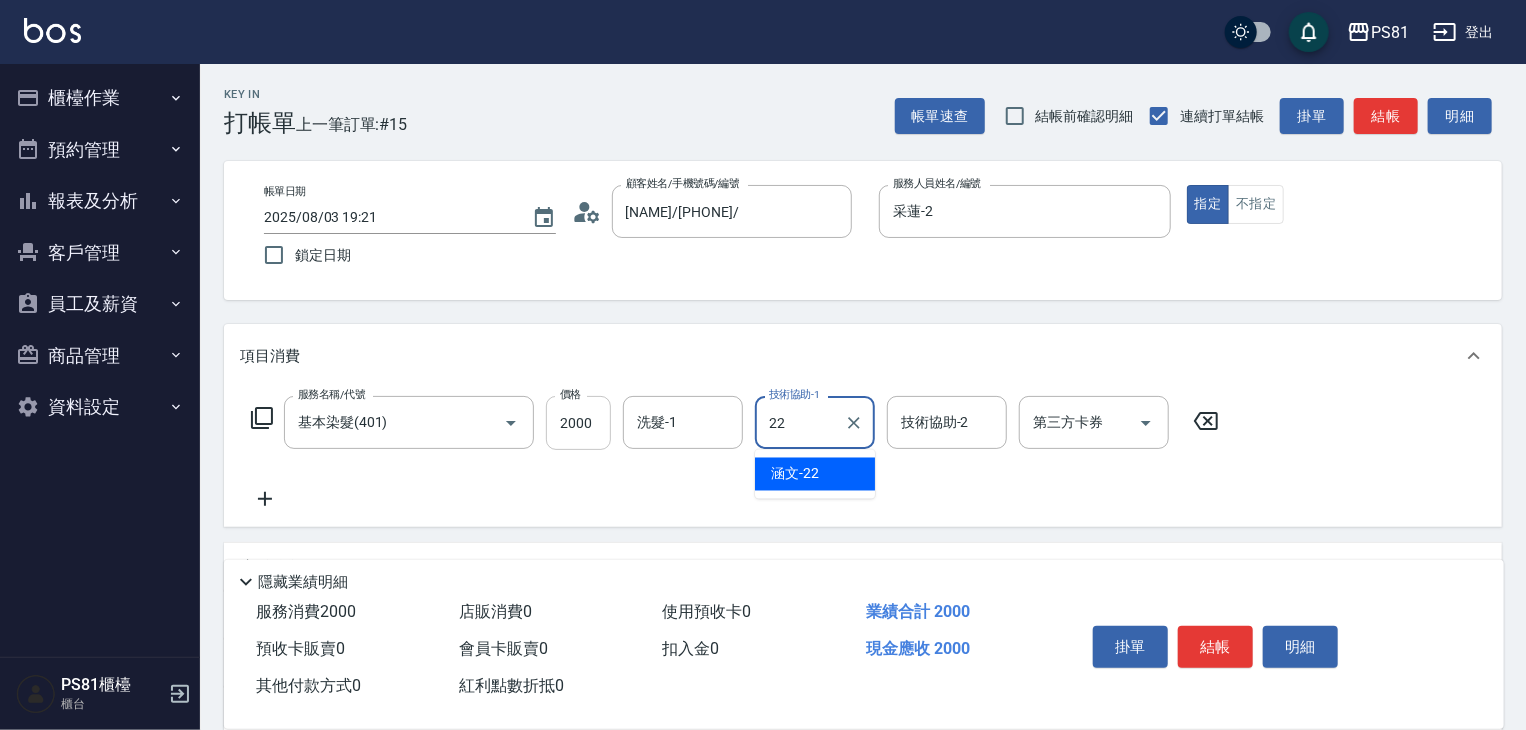 type on "涵文-22" 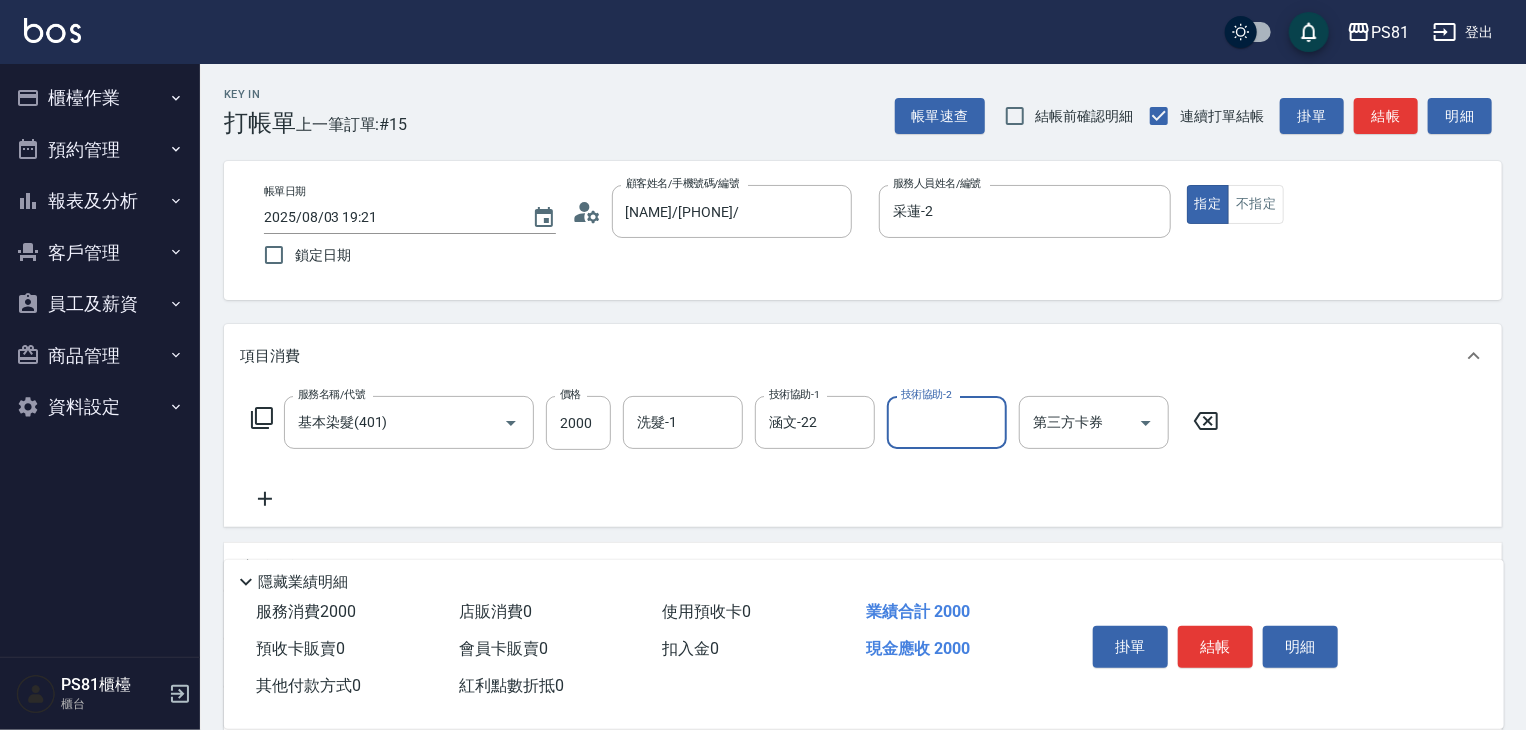 click on "服務名稱/代號 基本染髮(401) 服務名稱/代號 價格 2000 價格 洗髮-1 洗髮-1 技術協助-1 涵文-22 技術協助-1 技術協助-2 技術協助-2 第三方卡券 第三方卡券" at bounding box center (735, 453) 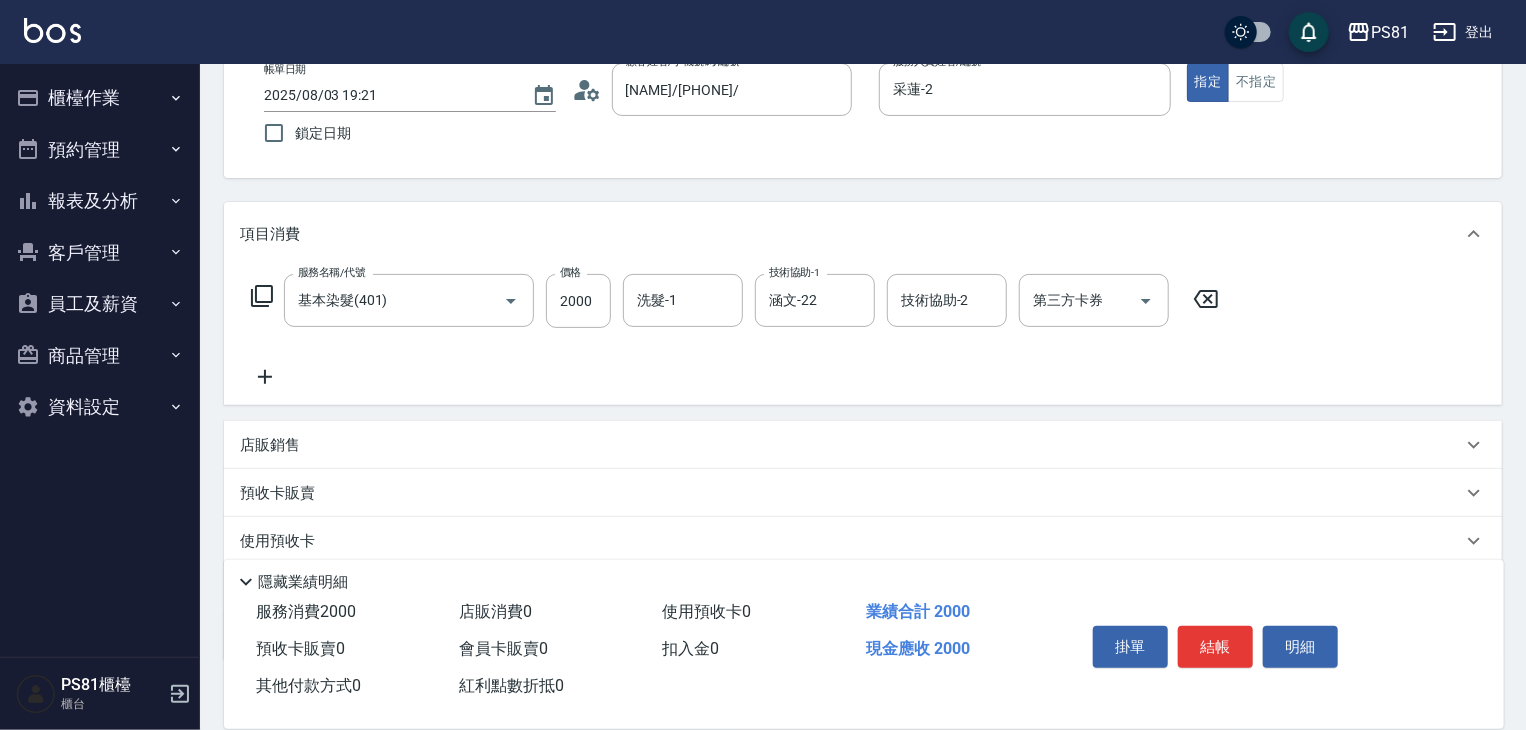 scroll, scrollTop: 244, scrollLeft: 0, axis: vertical 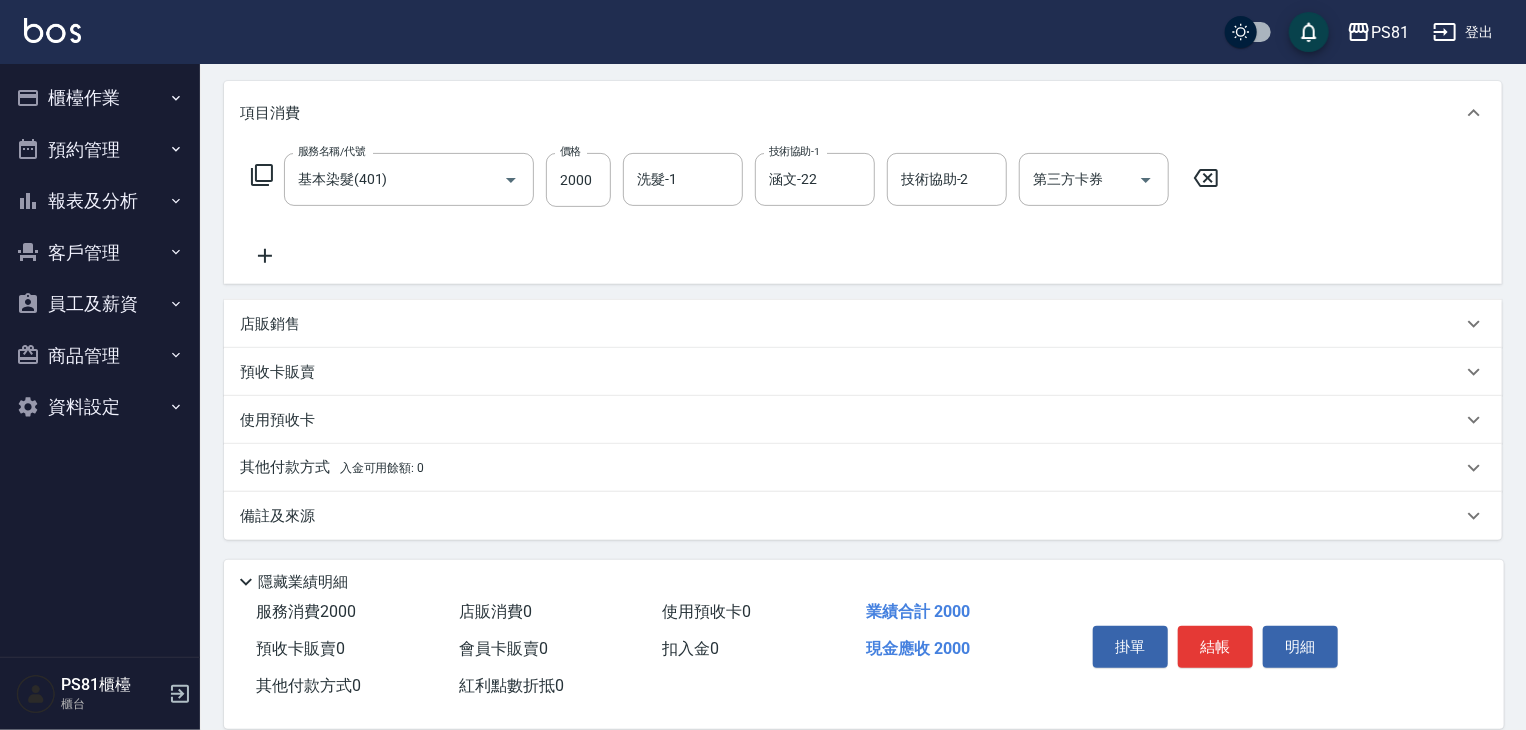 click on "使用預收卡" at bounding box center [863, 420] 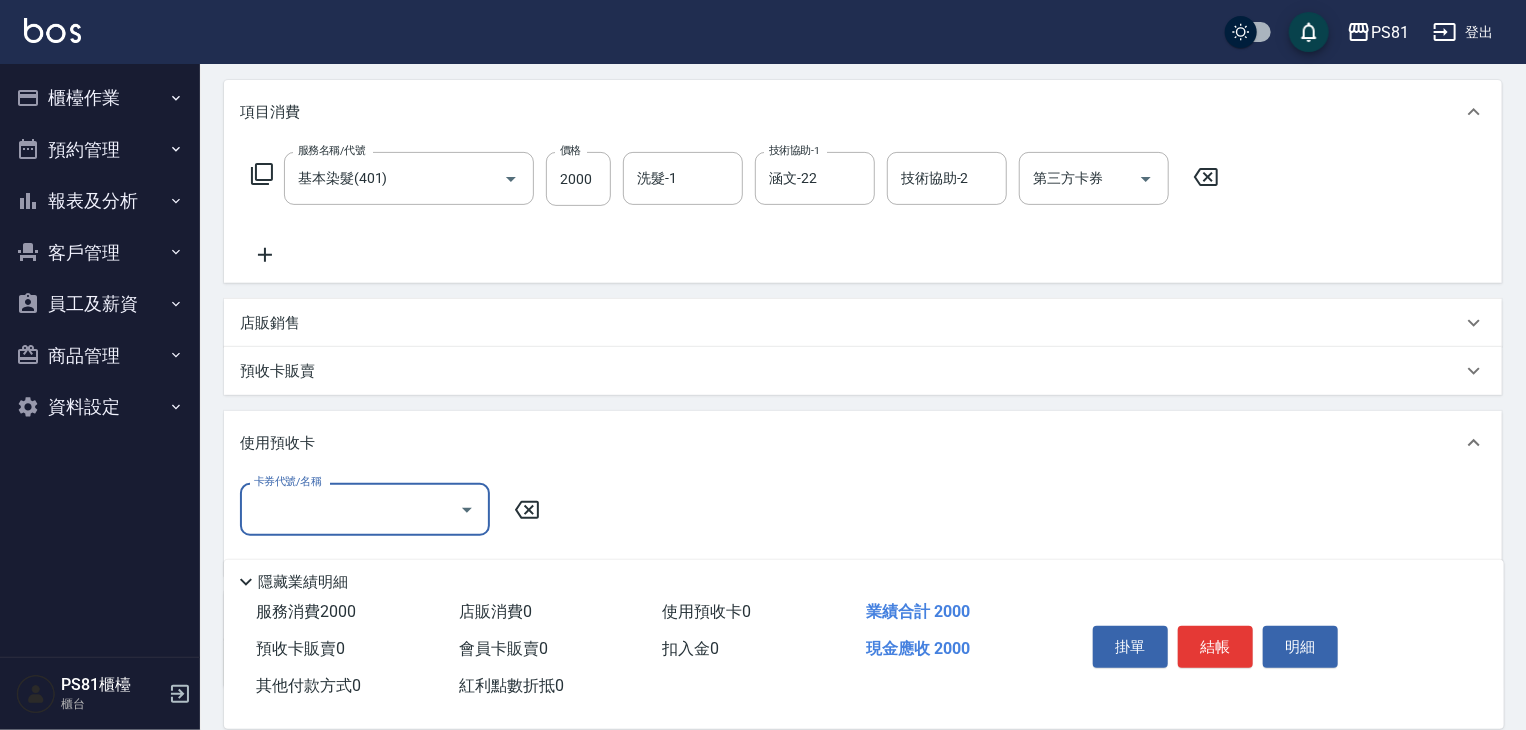 scroll, scrollTop: 0, scrollLeft: 0, axis: both 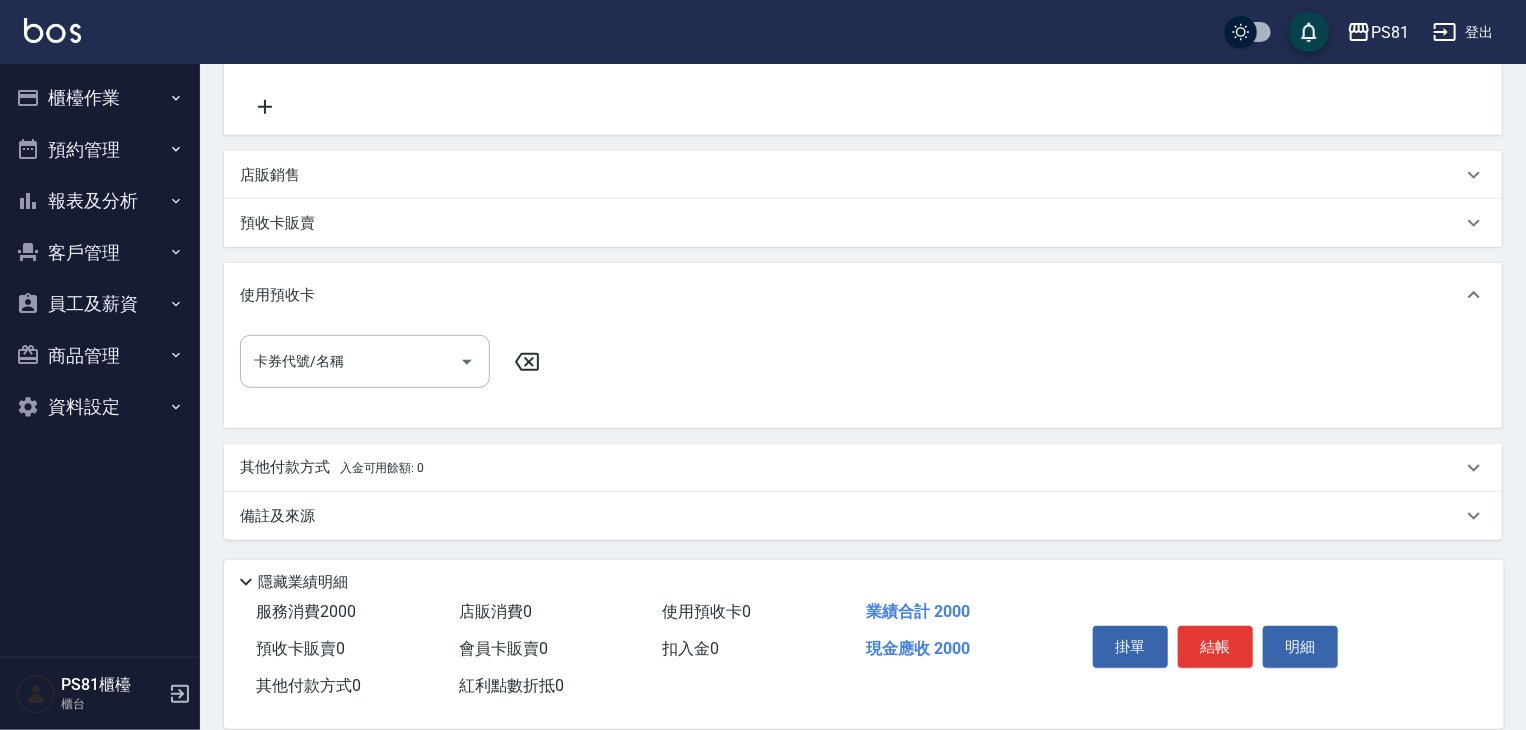 drag, startPoint x: 334, startPoint y: 274, endPoint x: 344, endPoint y: 286, distance: 15.6205 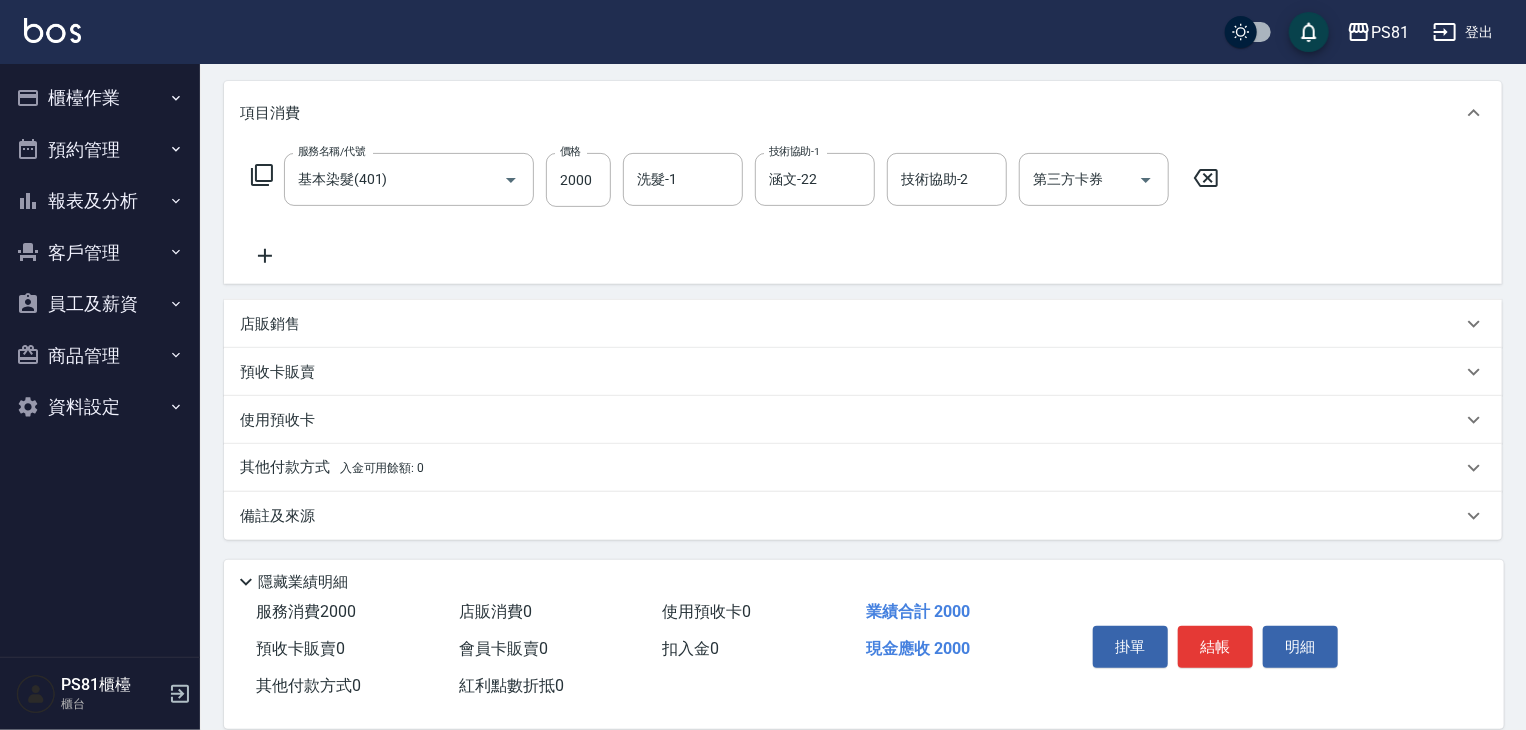 scroll, scrollTop: 244, scrollLeft: 0, axis: vertical 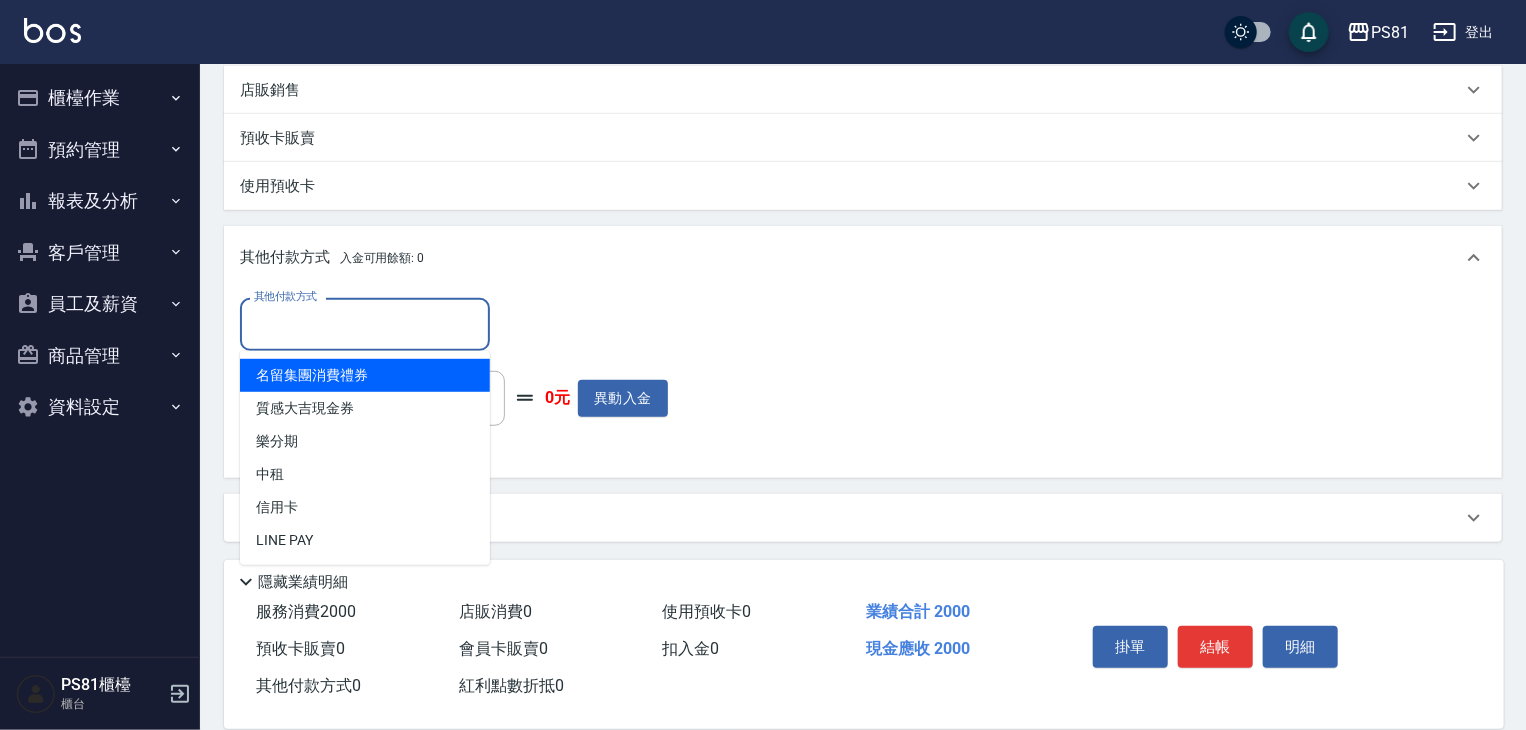 click on "其他付款方式" at bounding box center [365, 324] 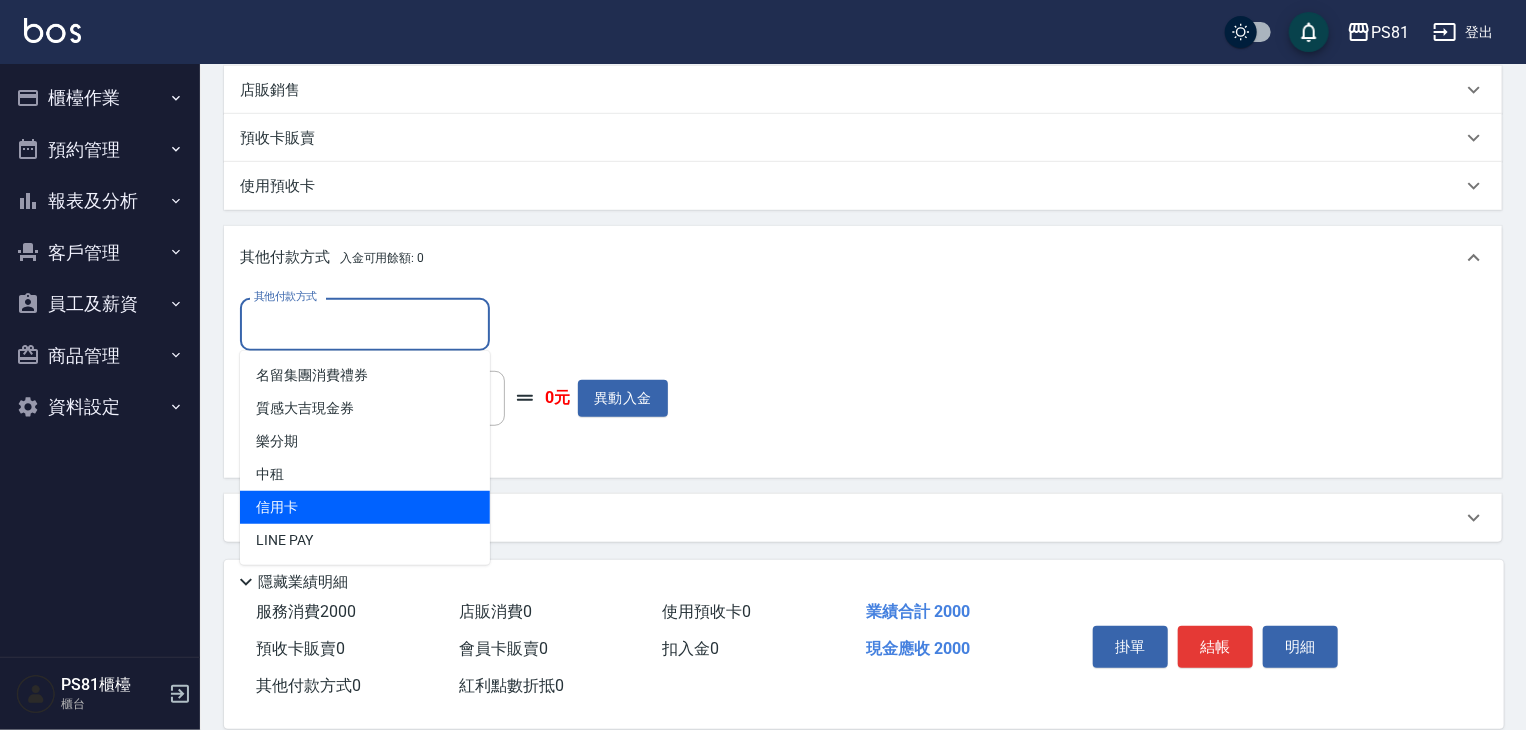 click on "信用卡" at bounding box center [365, 507] 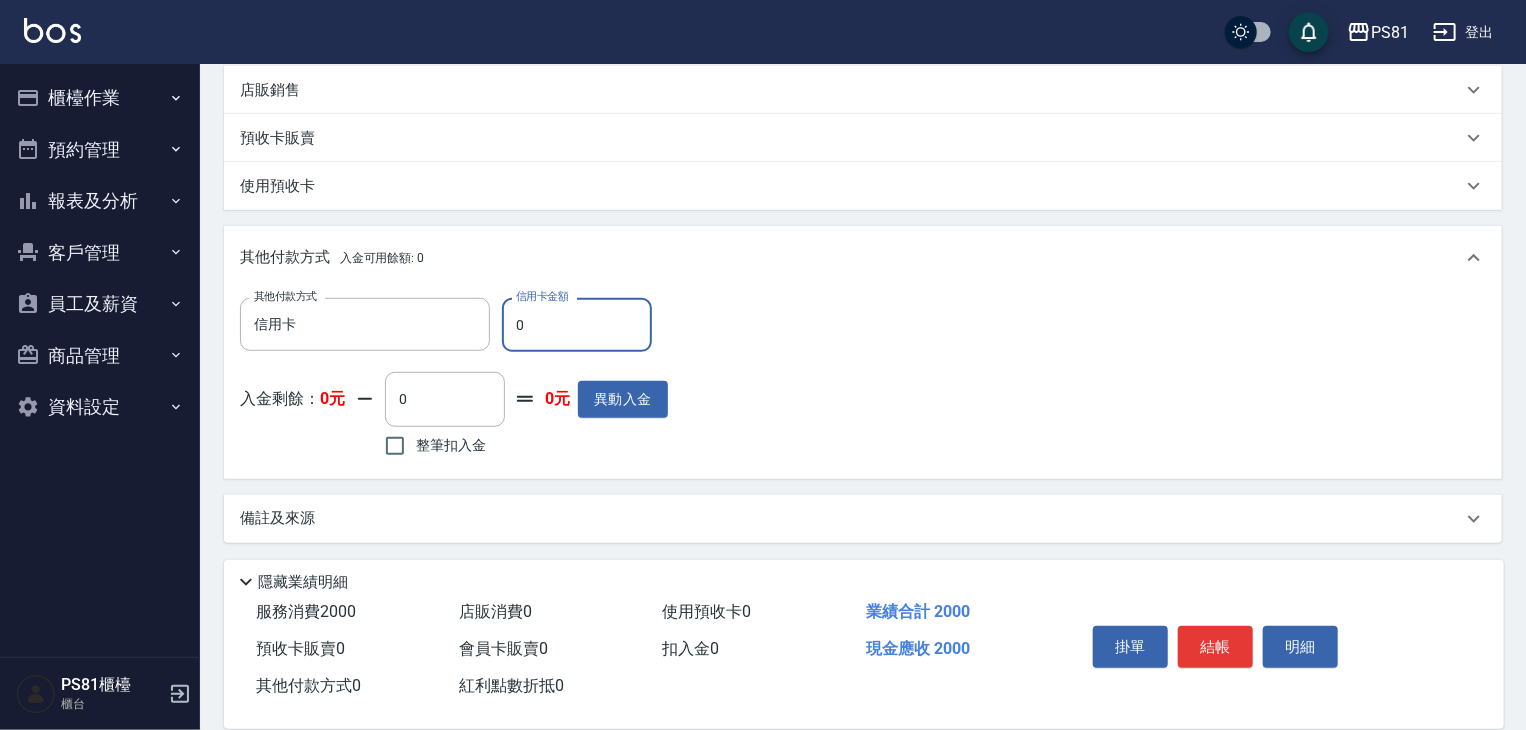 click on "0" at bounding box center (577, 325) 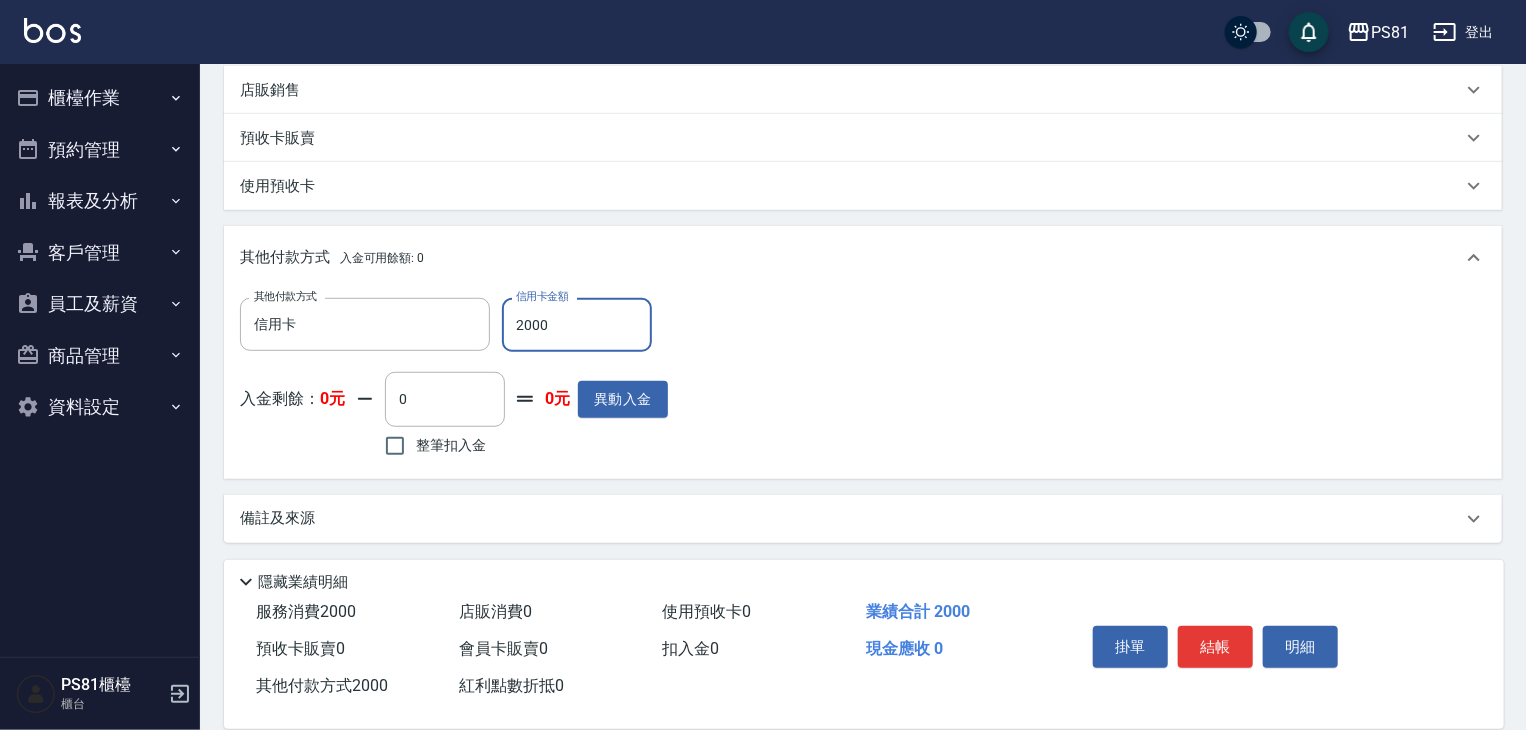 type on "2000" 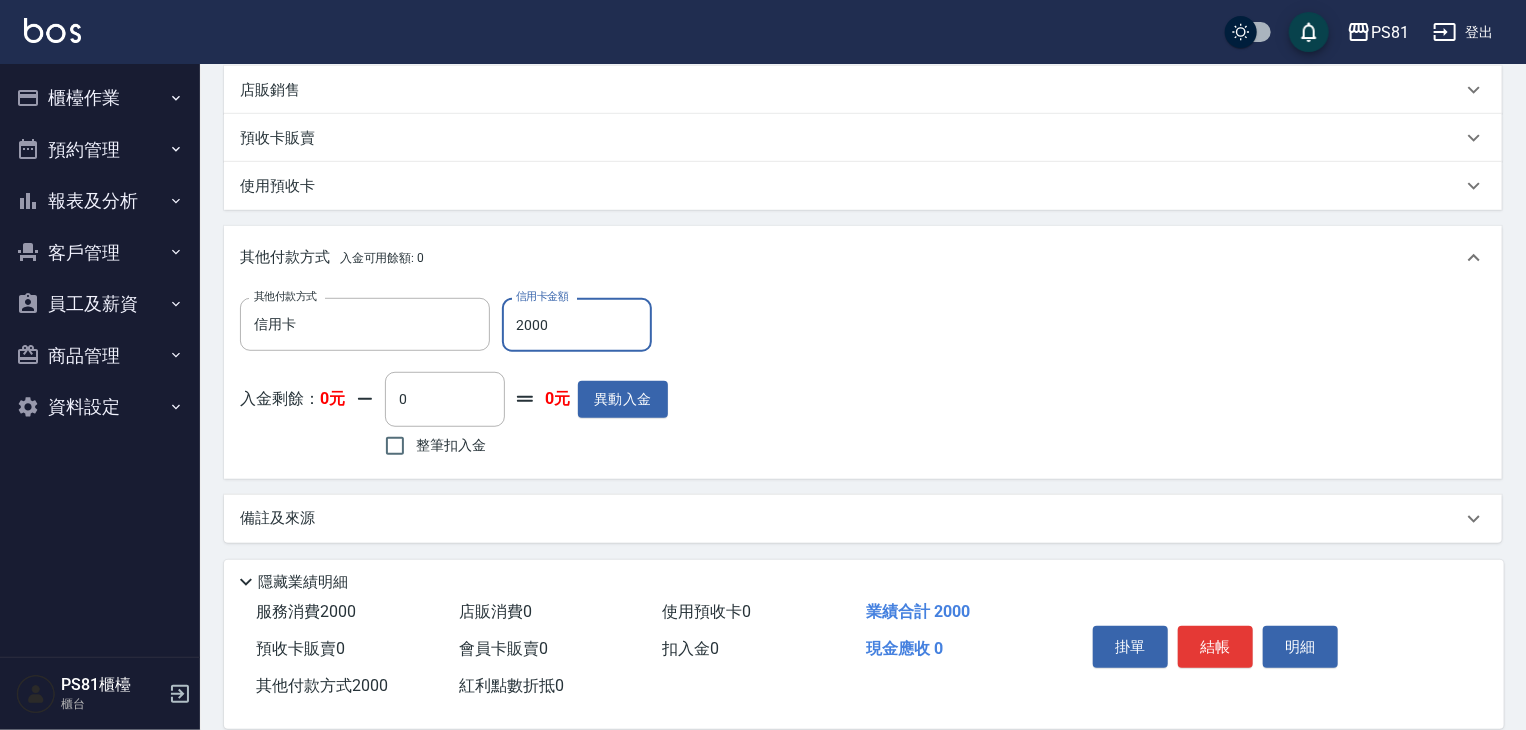 drag, startPoint x: 1004, startPoint y: 431, endPoint x: 1164, endPoint y: 521, distance: 183.57559 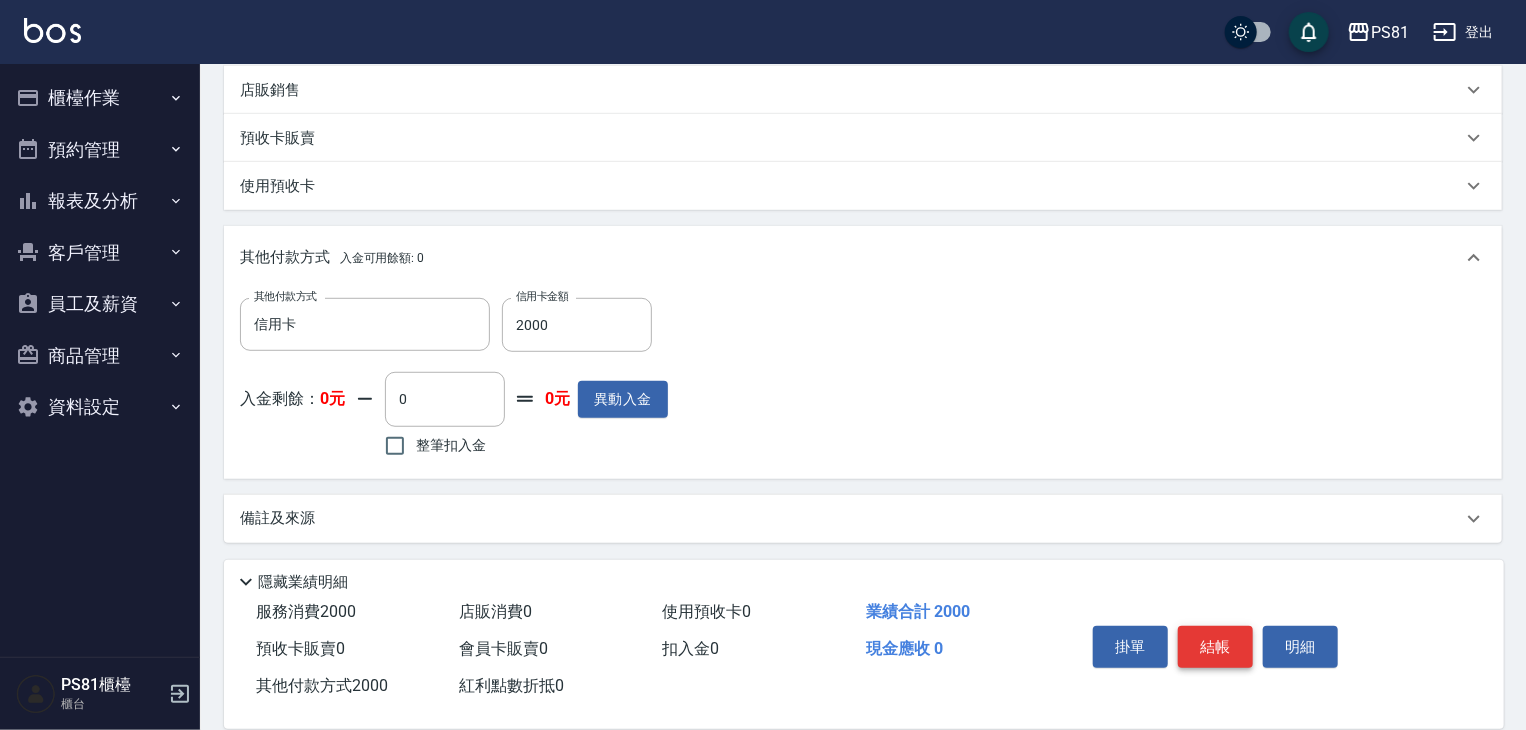 click on "結帳" at bounding box center [1215, 647] 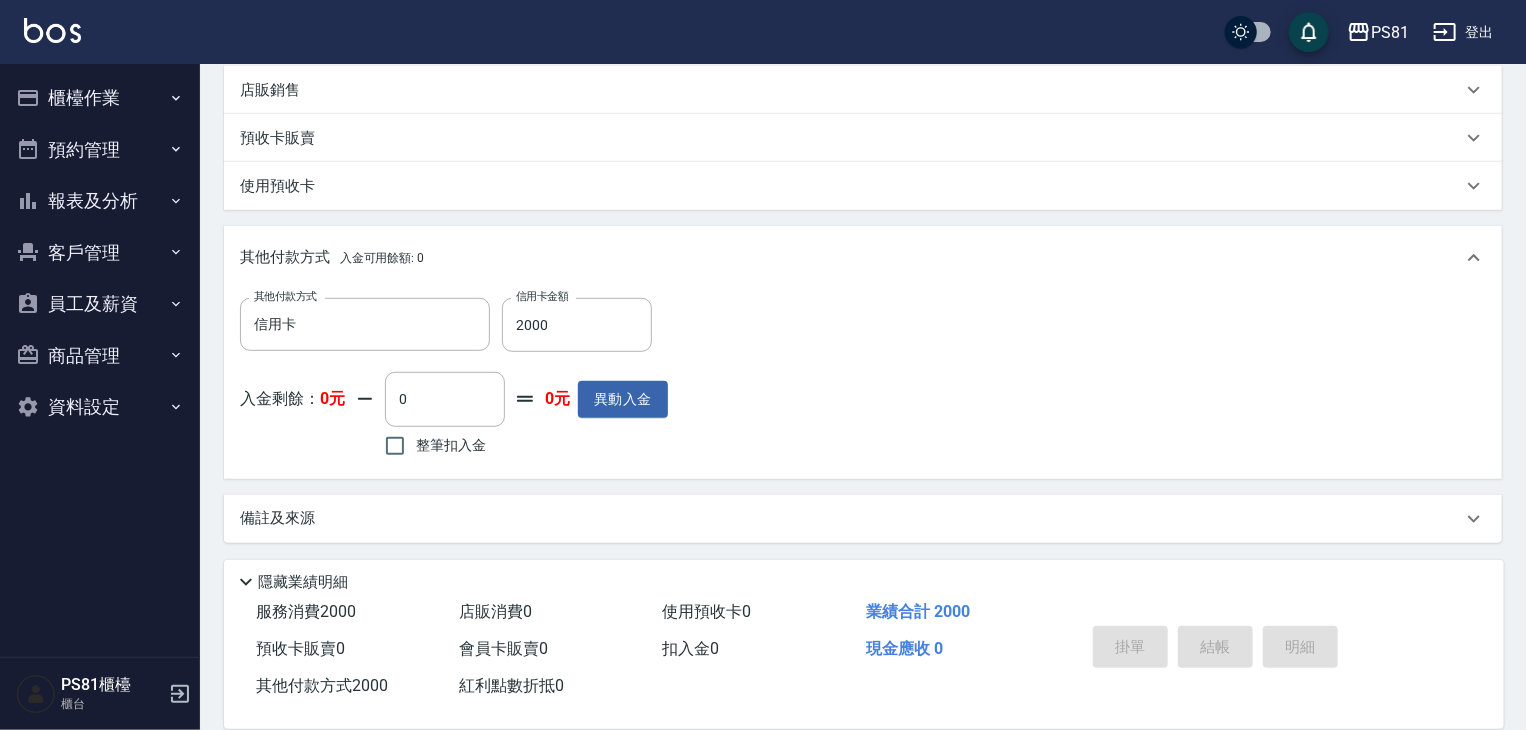 type on "2025/08/03 19:22" 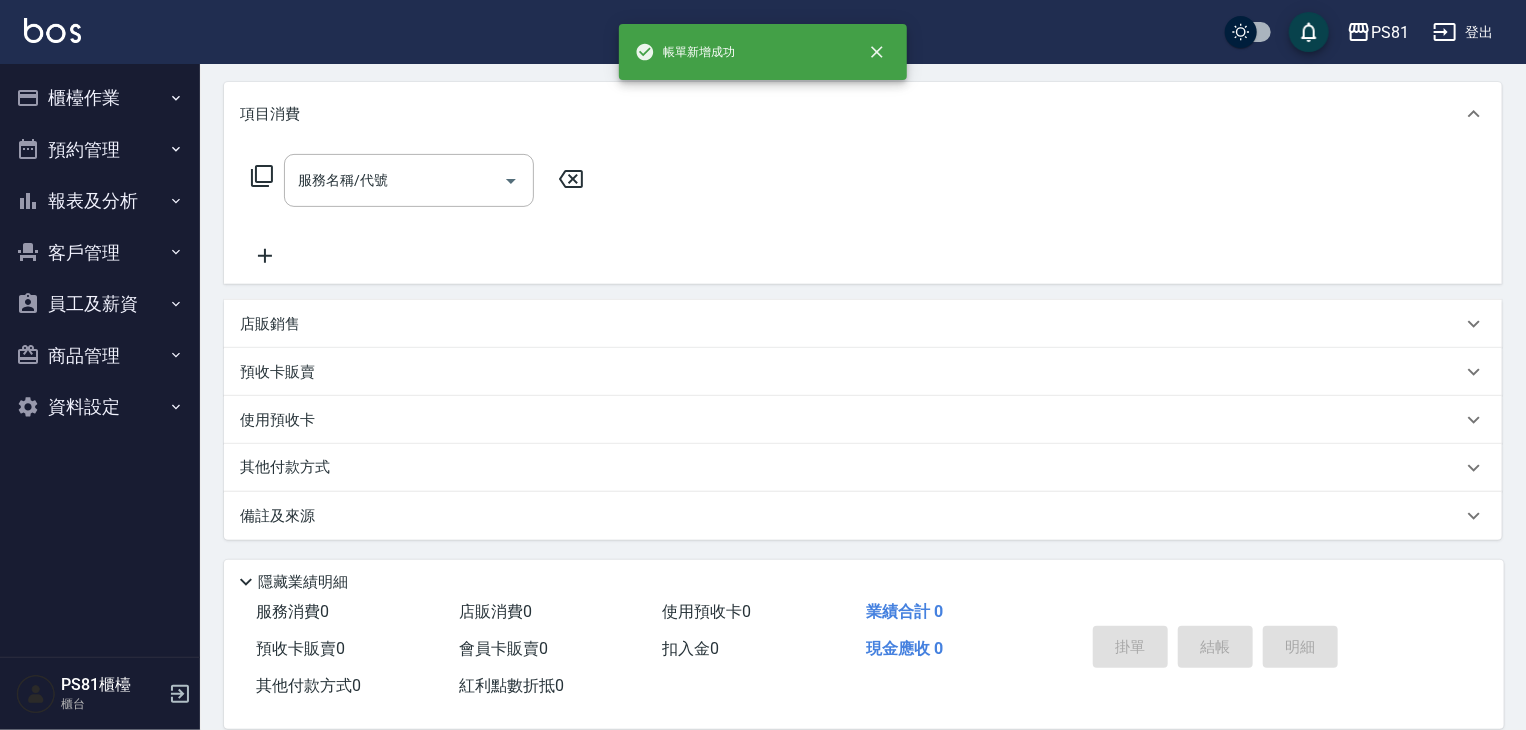 scroll, scrollTop: 0, scrollLeft: 0, axis: both 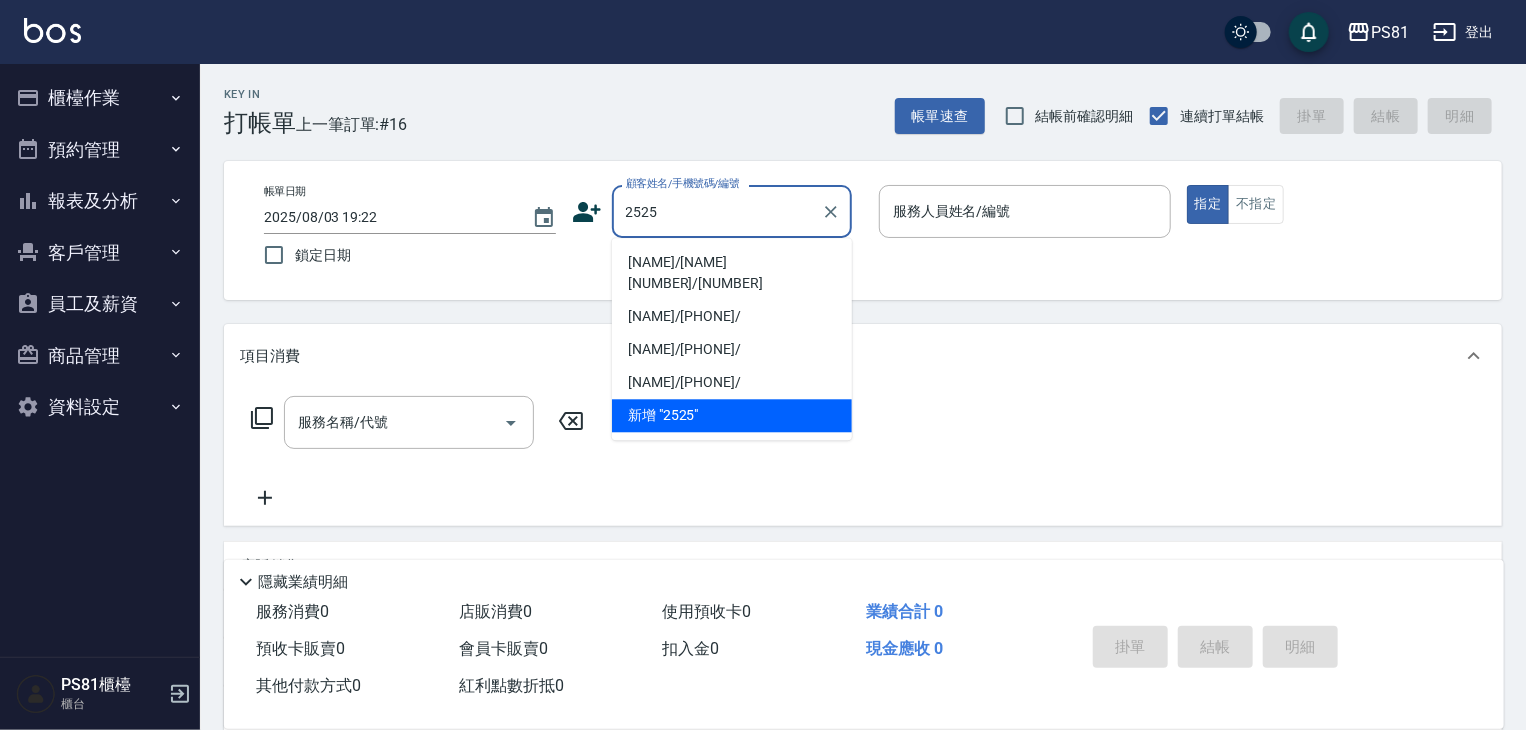 type on "[NAME]/[NAME][NUMBER]/[NUMBER]" 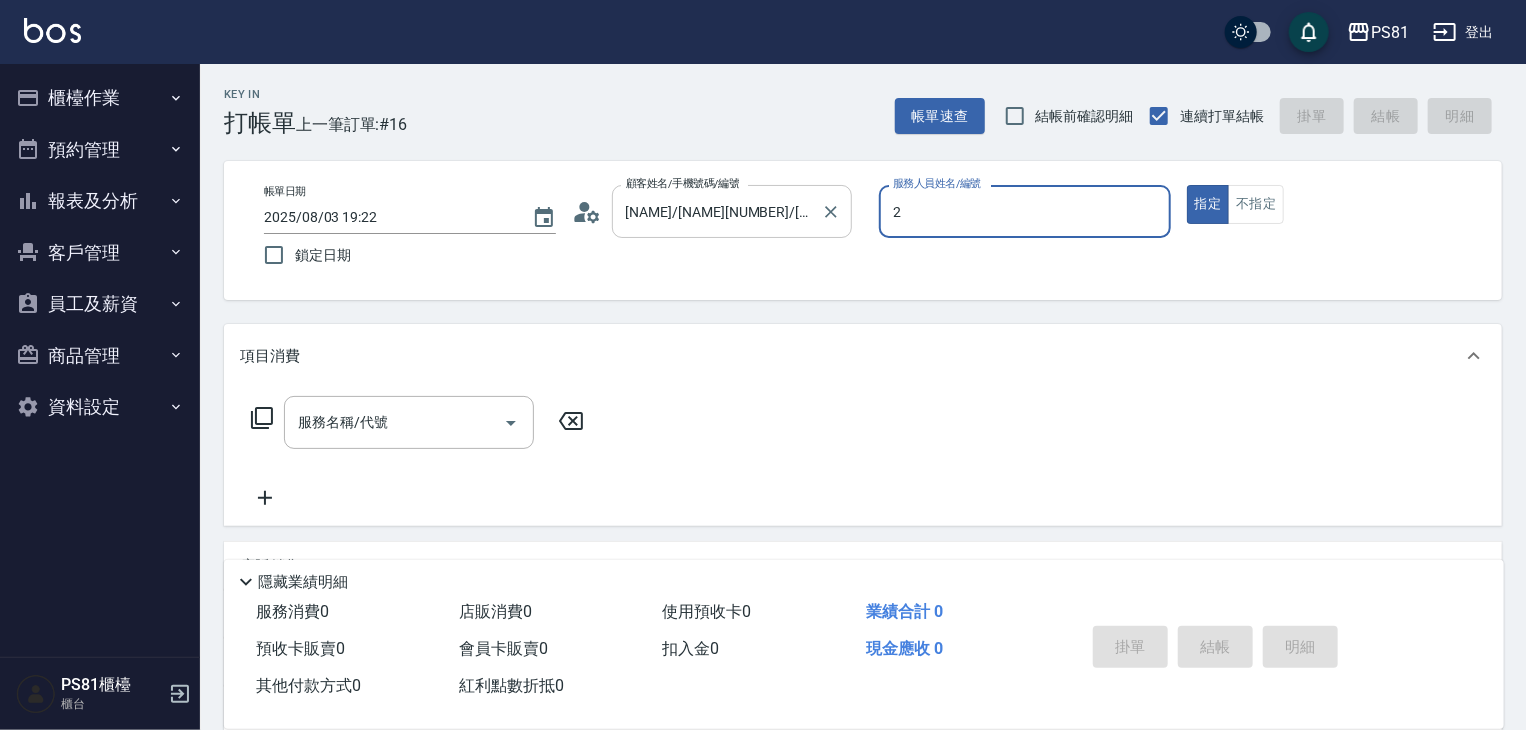 type on "采蓮-2" 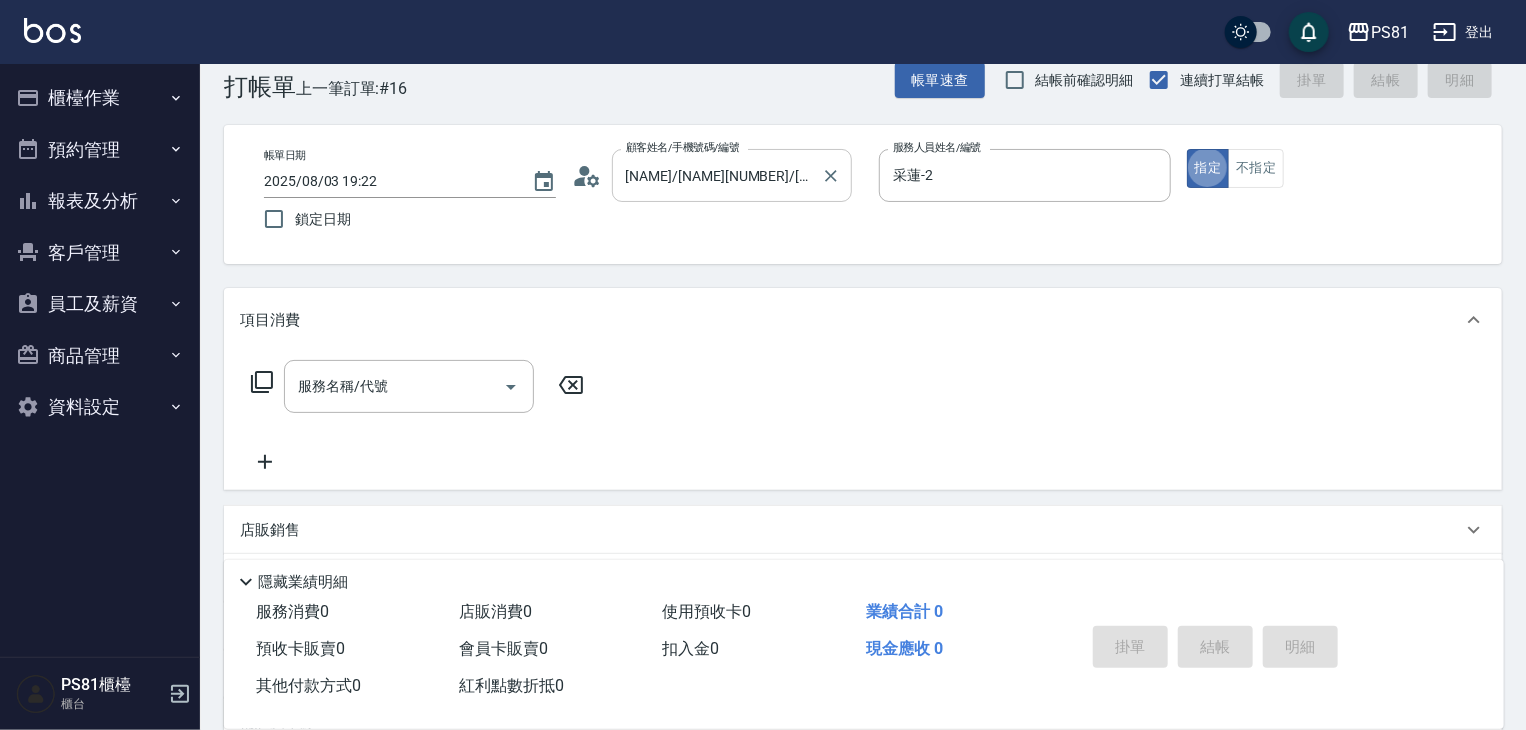 scroll, scrollTop: 40, scrollLeft: 0, axis: vertical 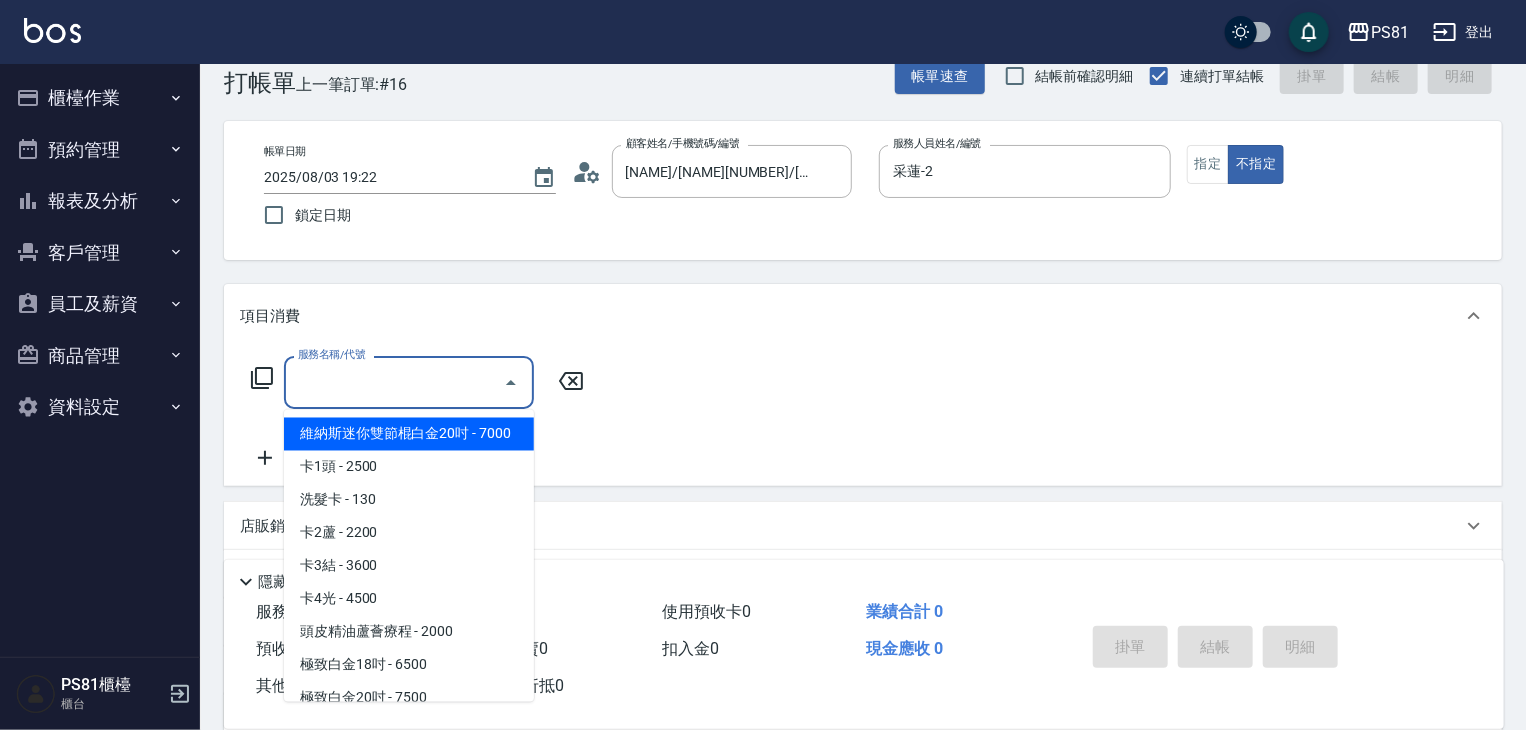 click on "服務名稱/代號" at bounding box center (394, 382) 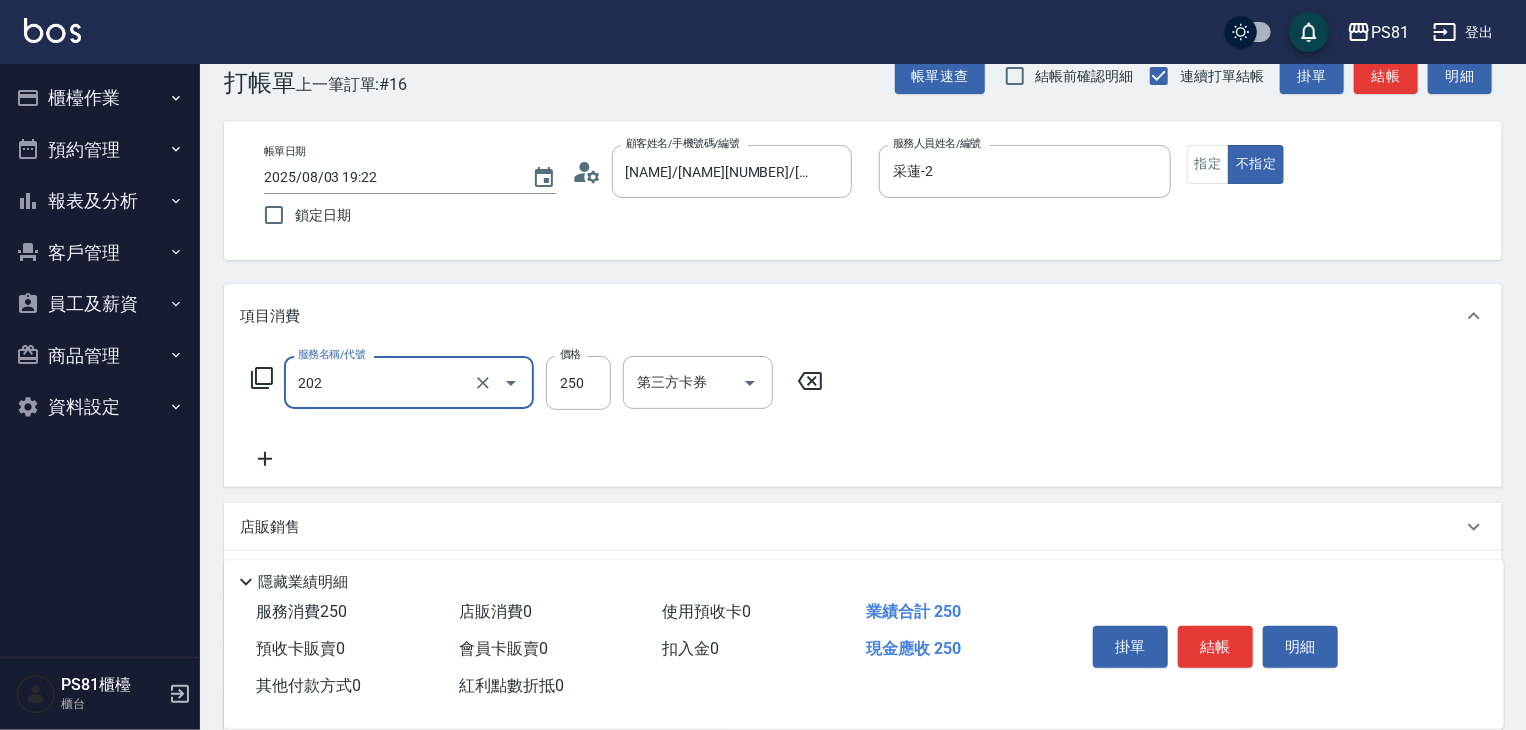 type on "單剪250(202)" 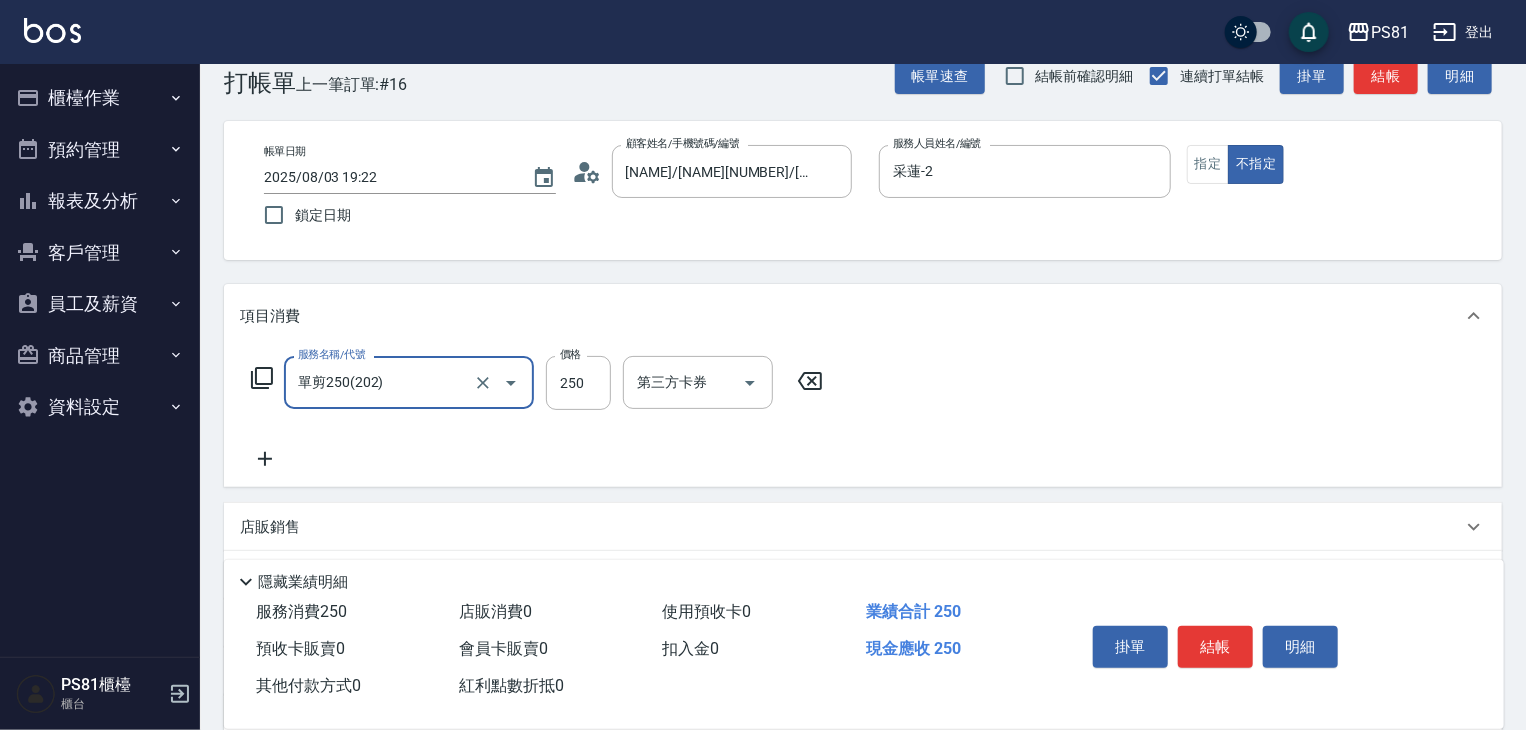 drag, startPoint x: 844, startPoint y: 463, endPoint x: 1085, endPoint y: 525, distance: 248.84734 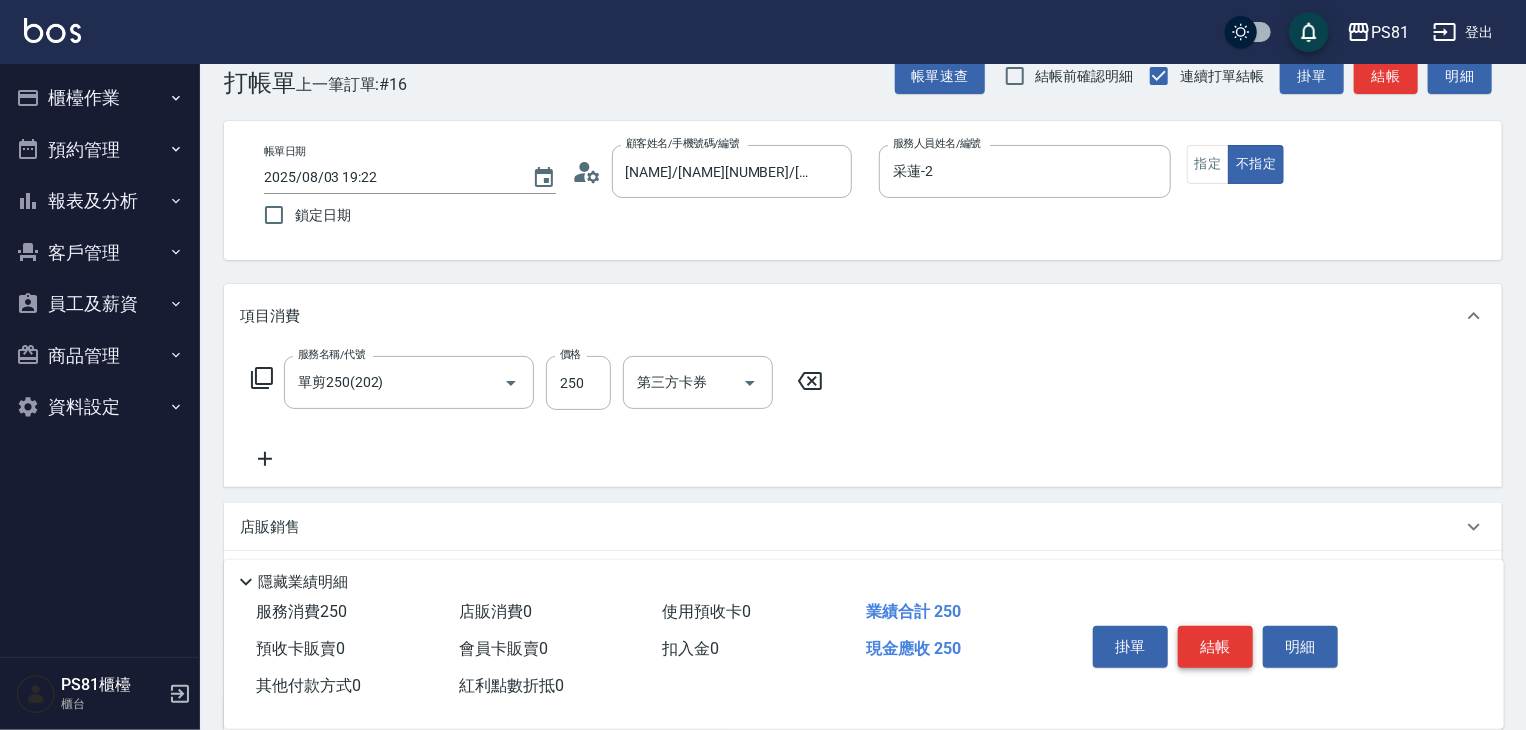 click on "結帳" at bounding box center (1215, 647) 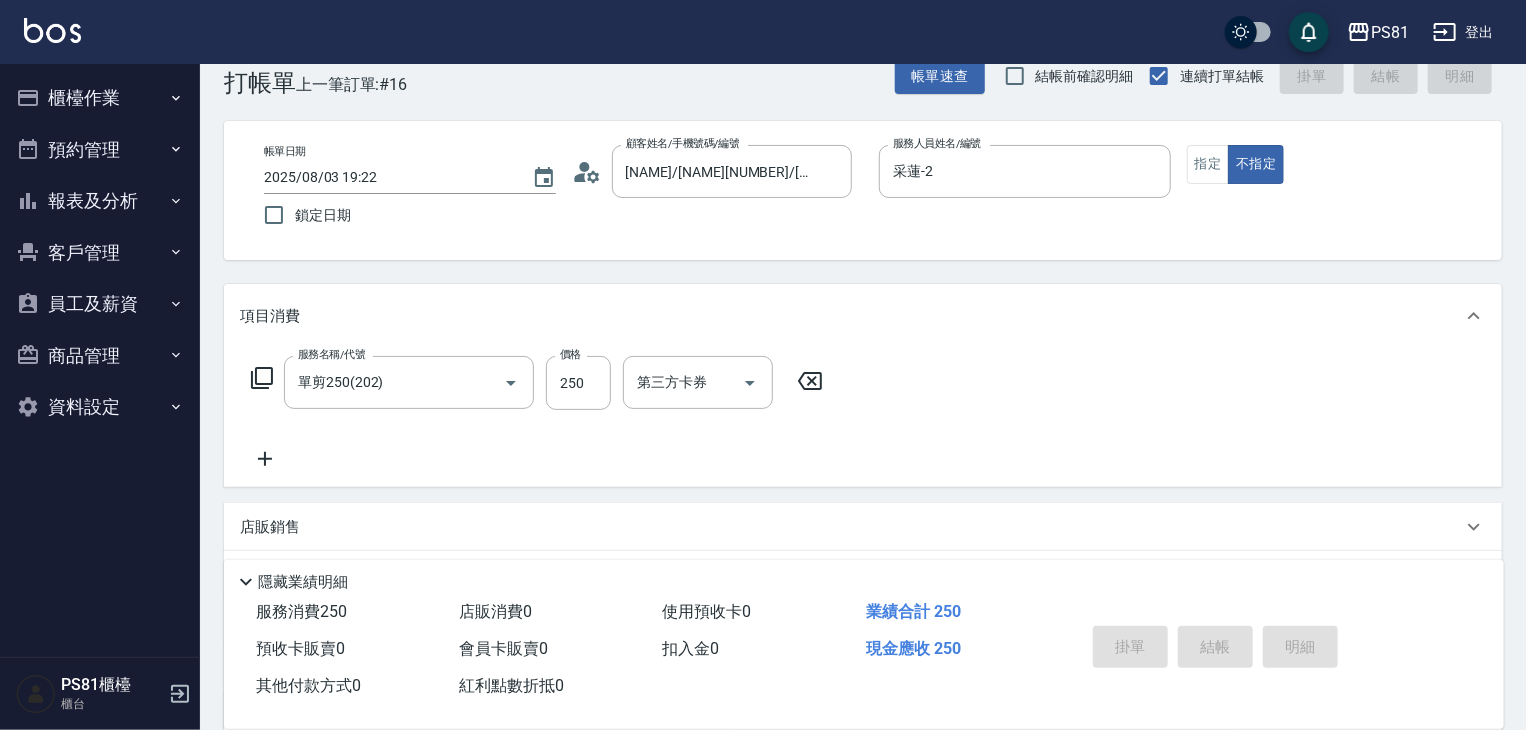 type 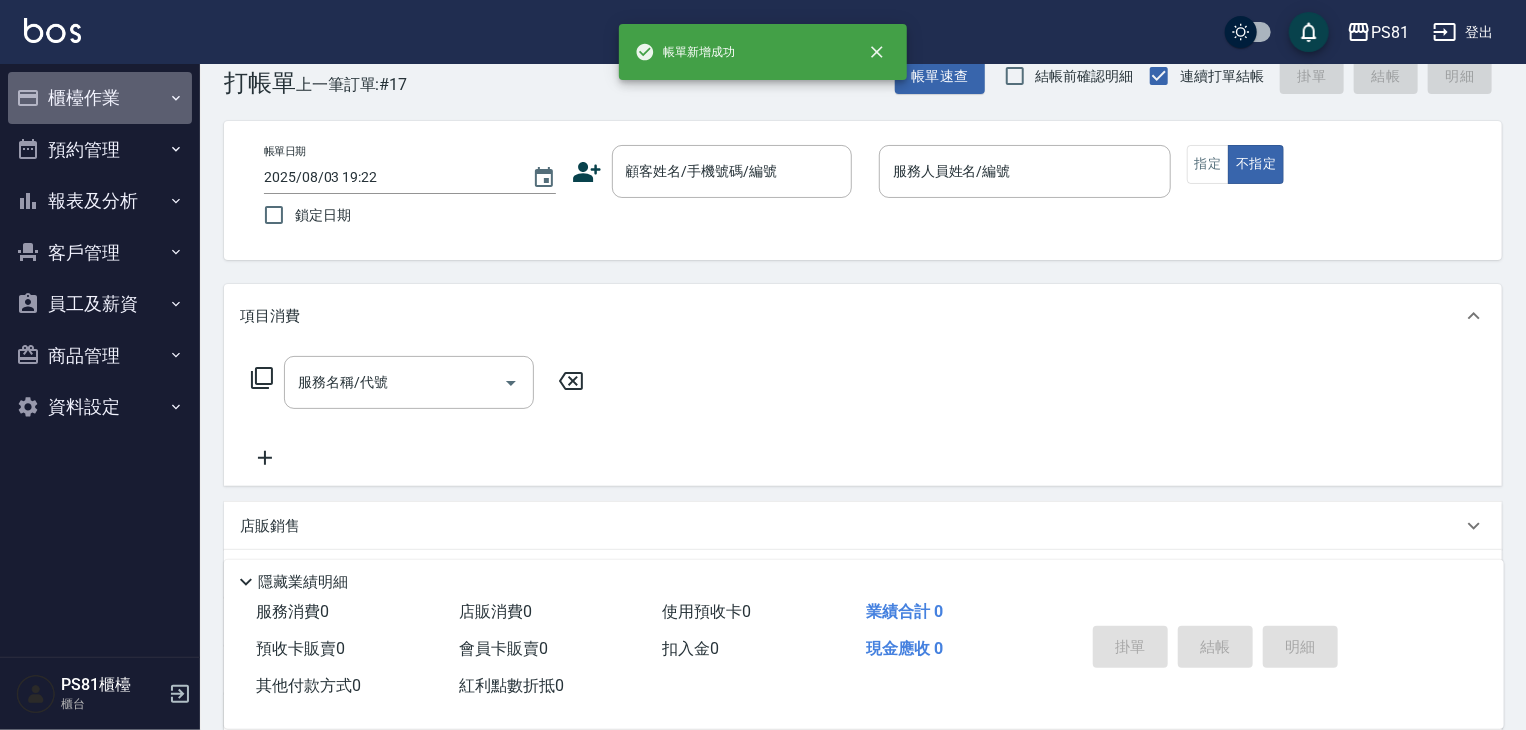 drag, startPoint x: 108, startPoint y: 105, endPoint x: 120, endPoint y: 185, distance: 80.895 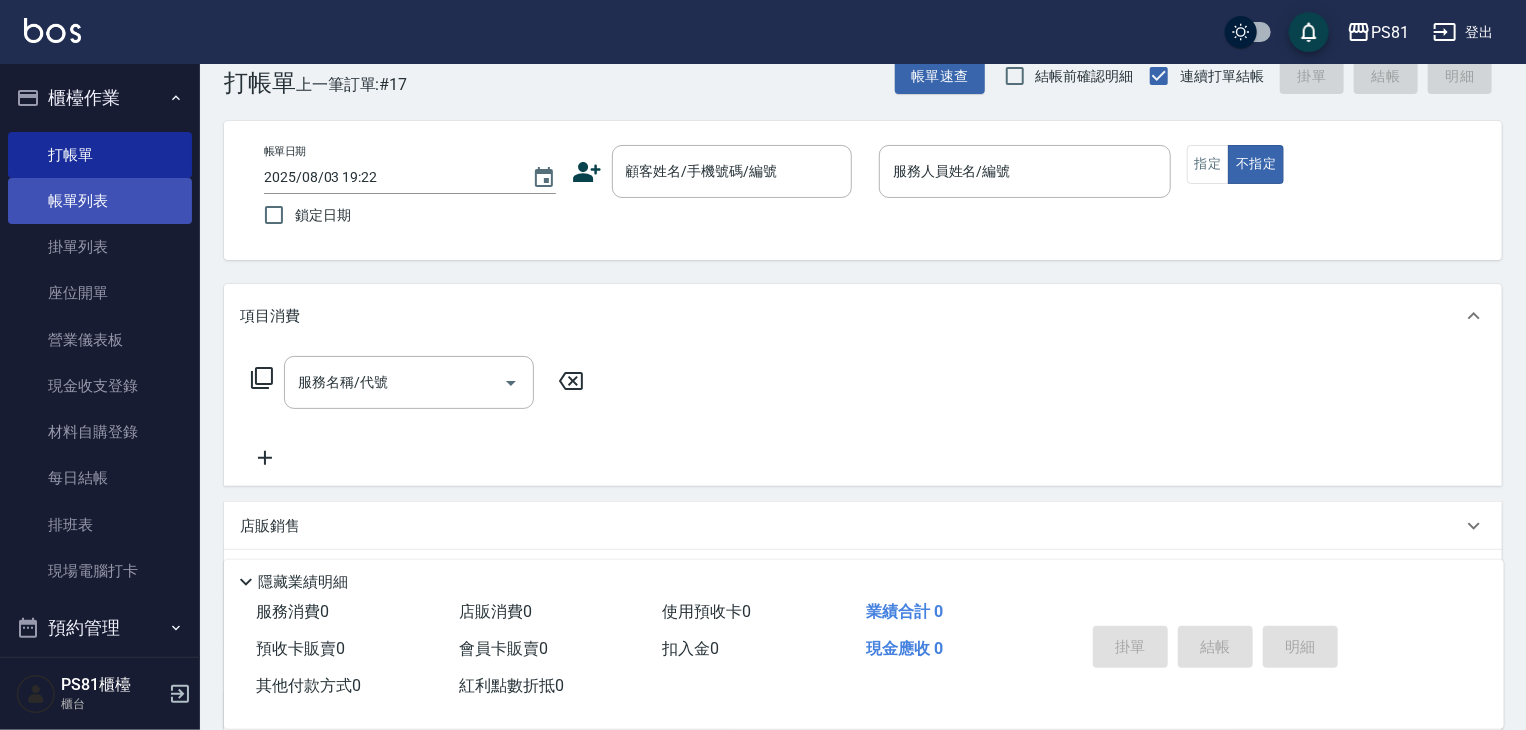 click on "帳單列表" at bounding box center (100, 201) 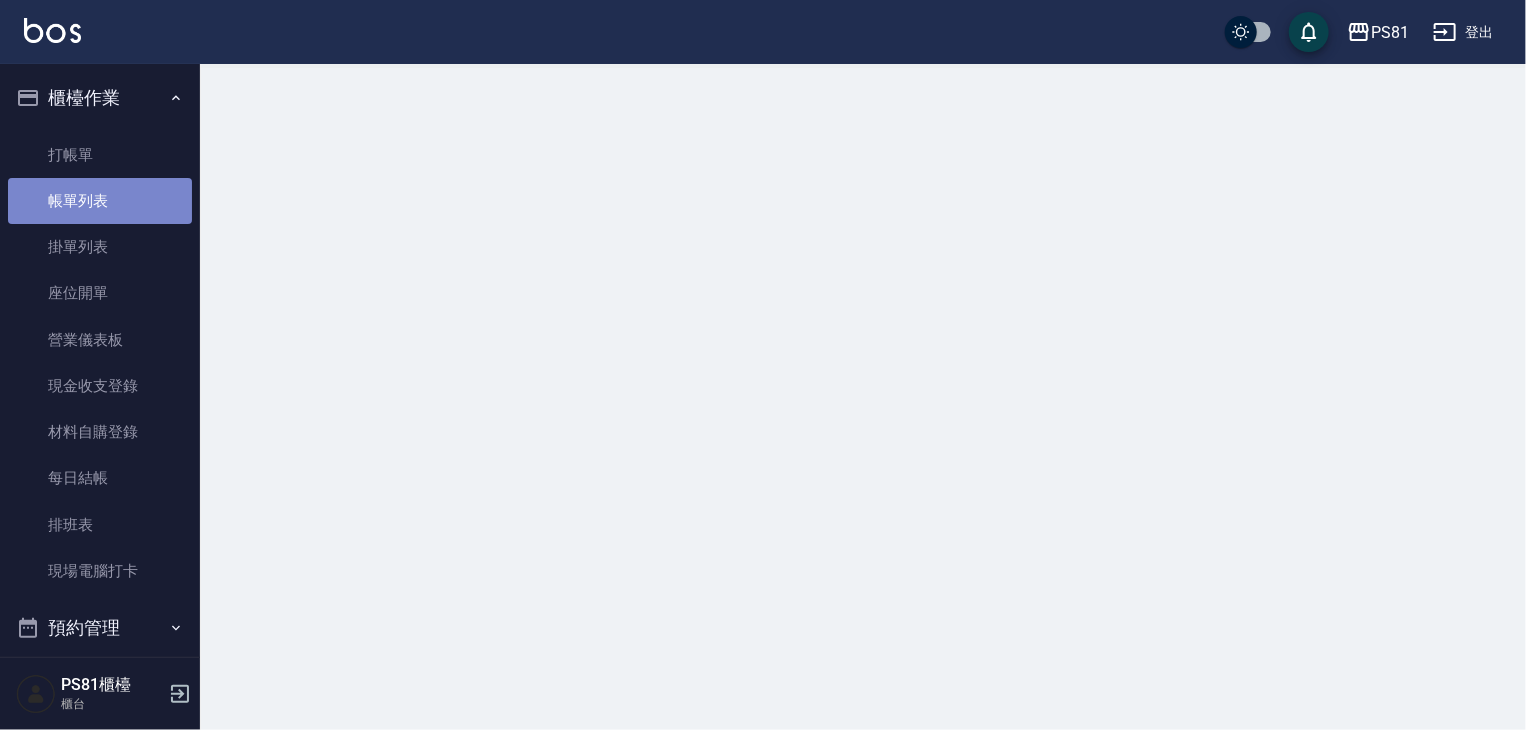scroll, scrollTop: 0, scrollLeft: 0, axis: both 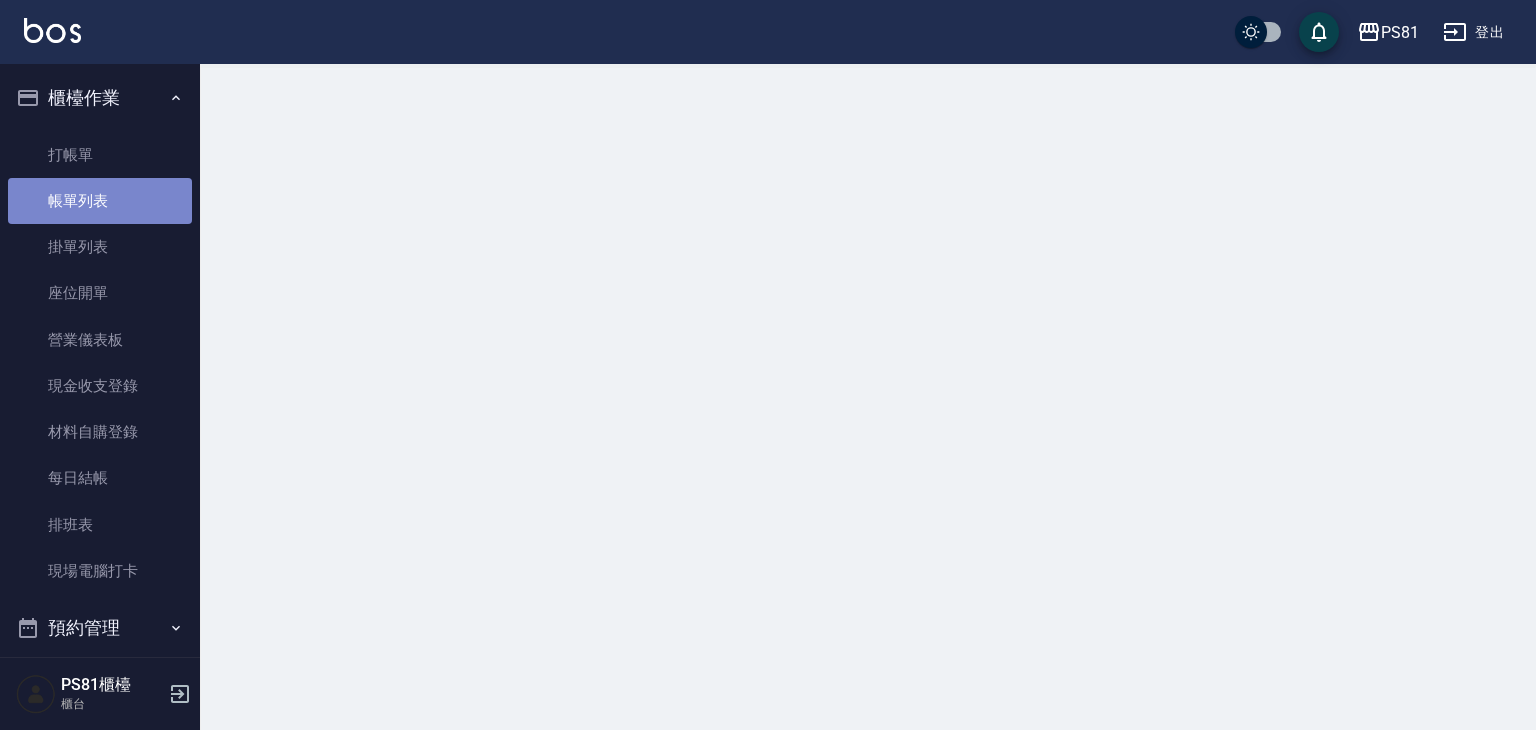 click on "帳單列表" at bounding box center (100, 201) 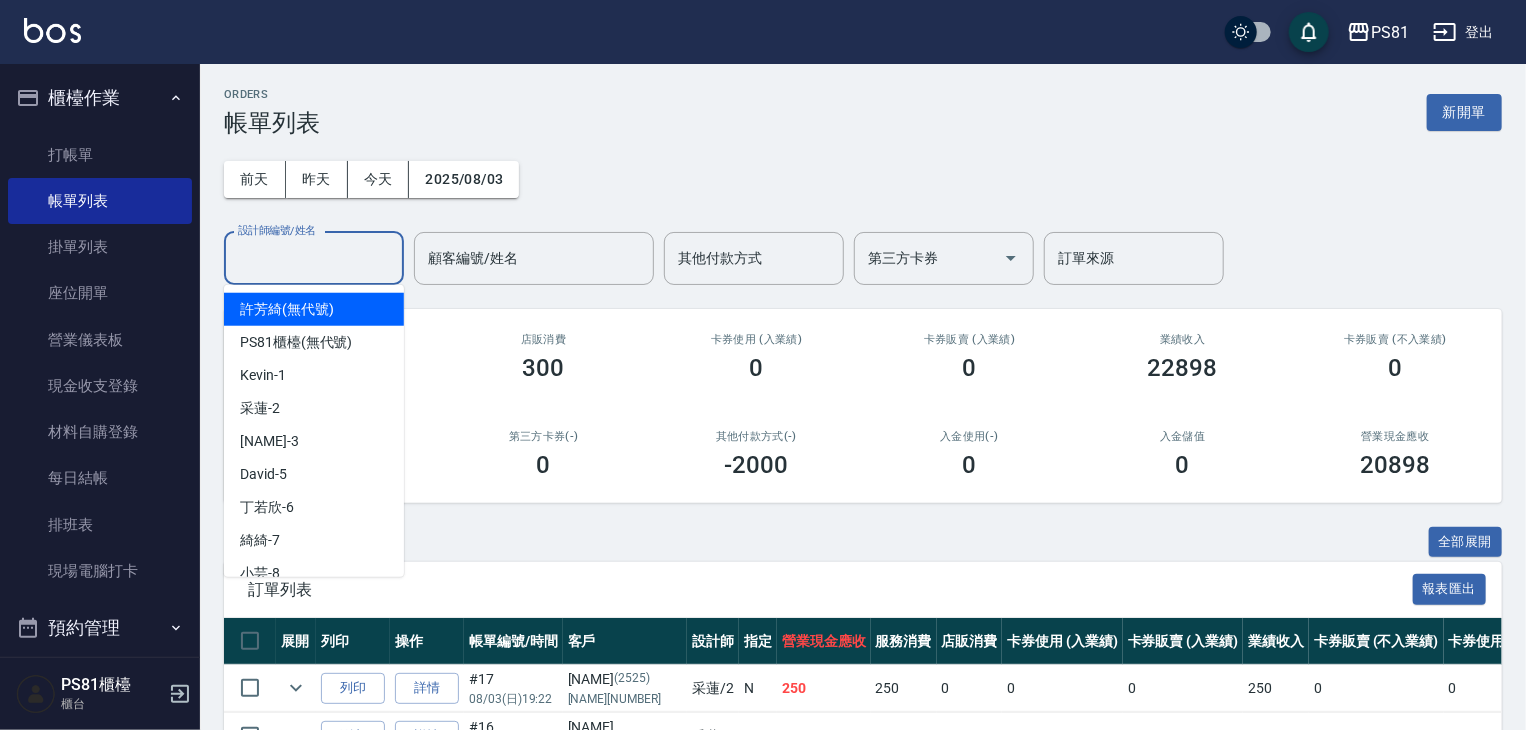 click on "設計師編號/姓名" at bounding box center (314, 258) 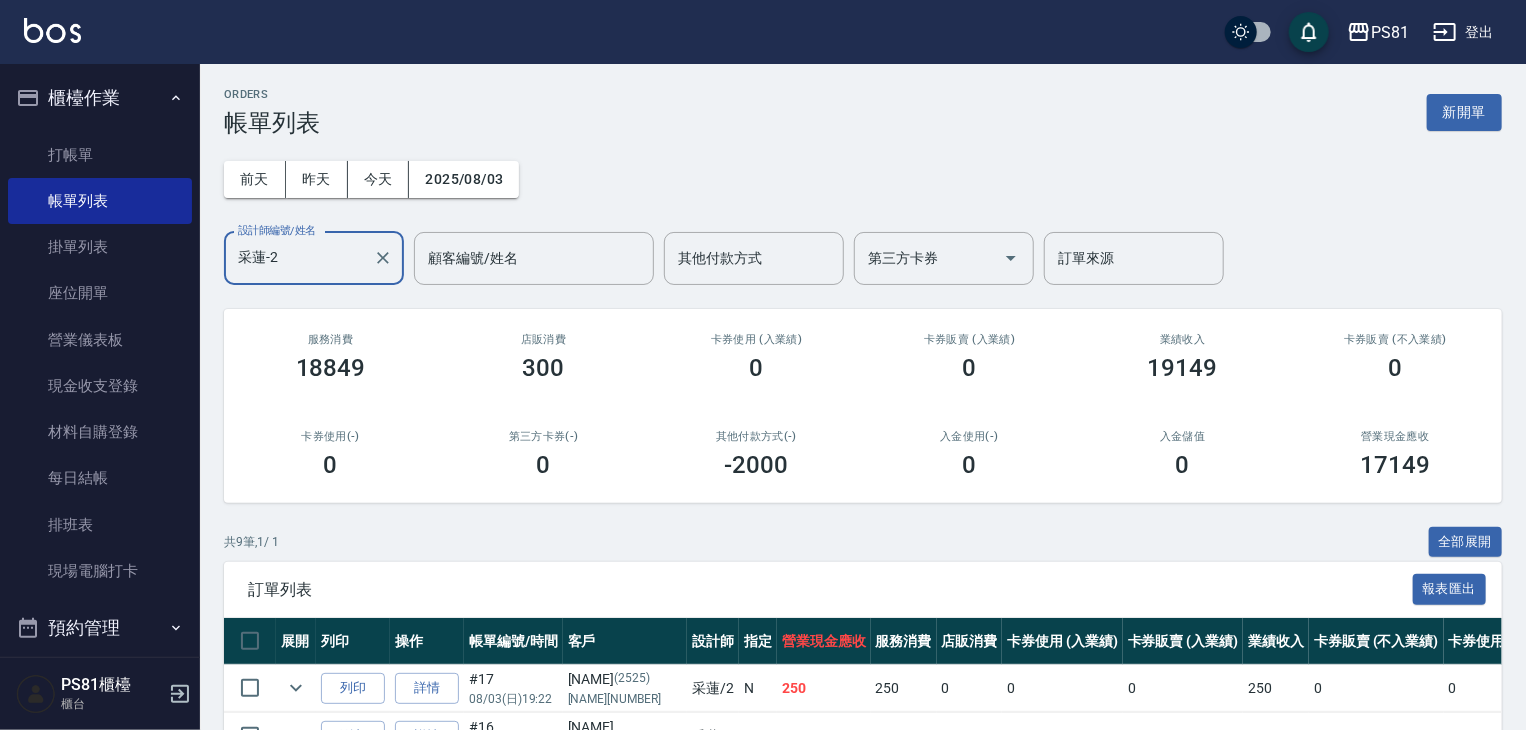 type on "采蓮-2" 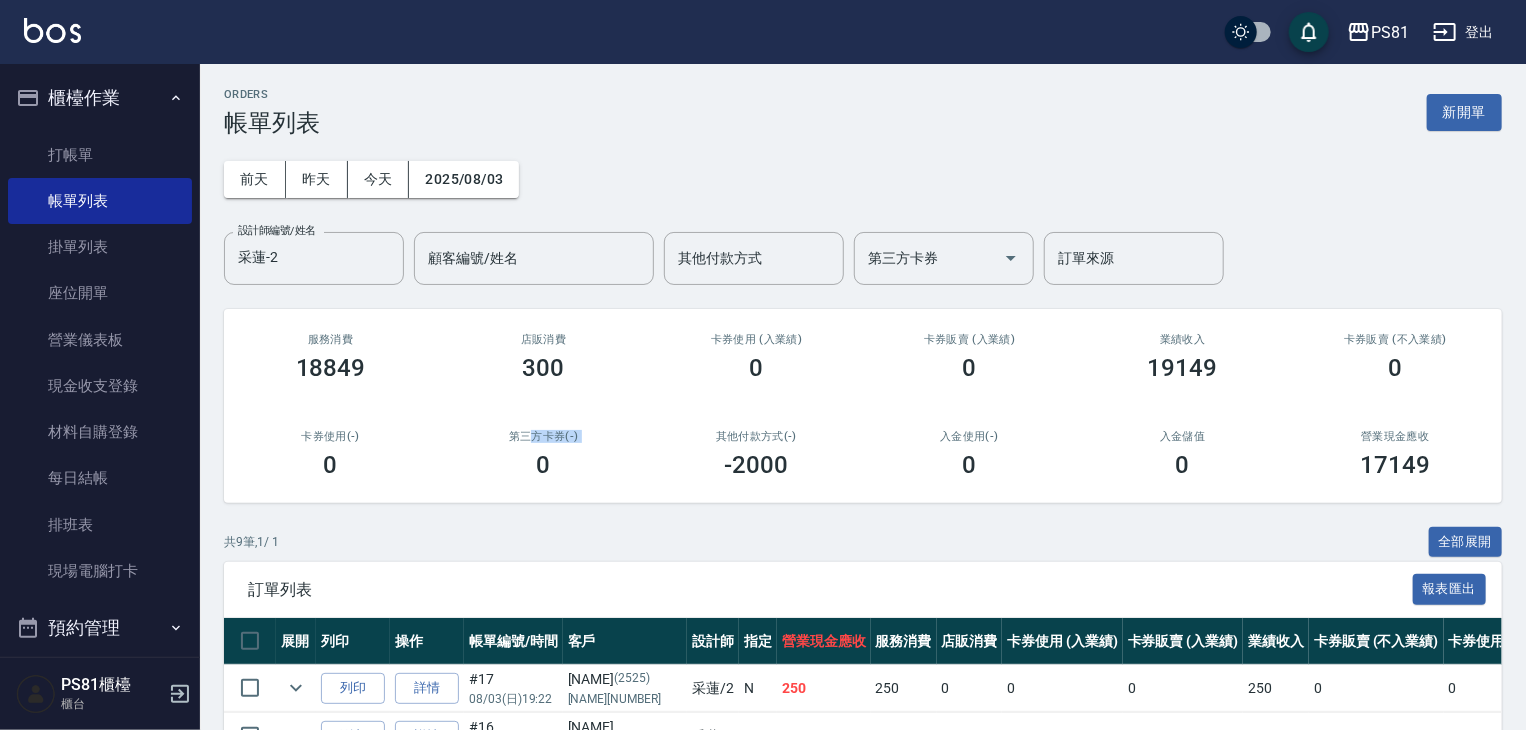 scroll, scrollTop: 100, scrollLeft: 0, axis: vertical 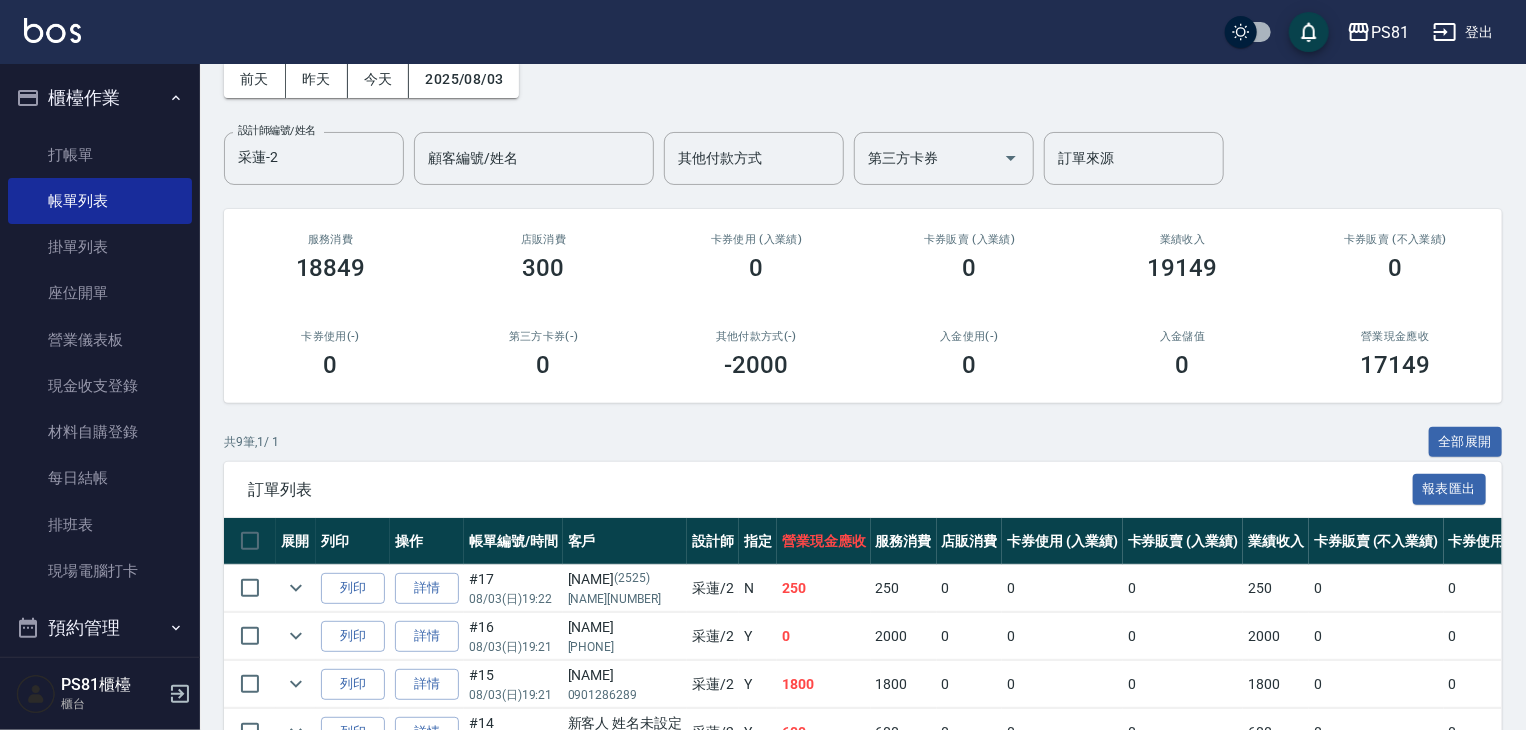 click on "訂單列表" at bounding box center (830, 490) 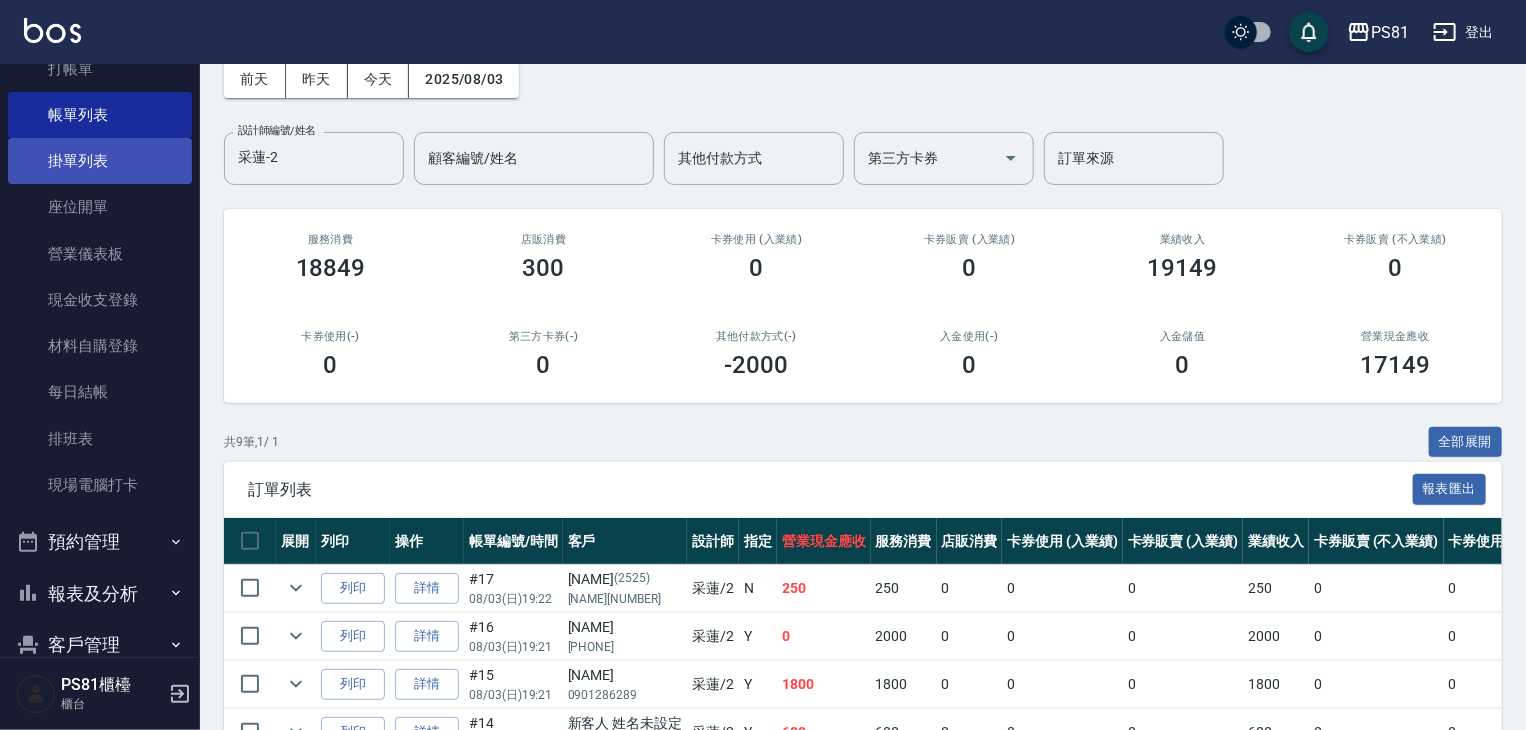 scroll, scrollTop: 0, scrollLeft: 0, axis: both 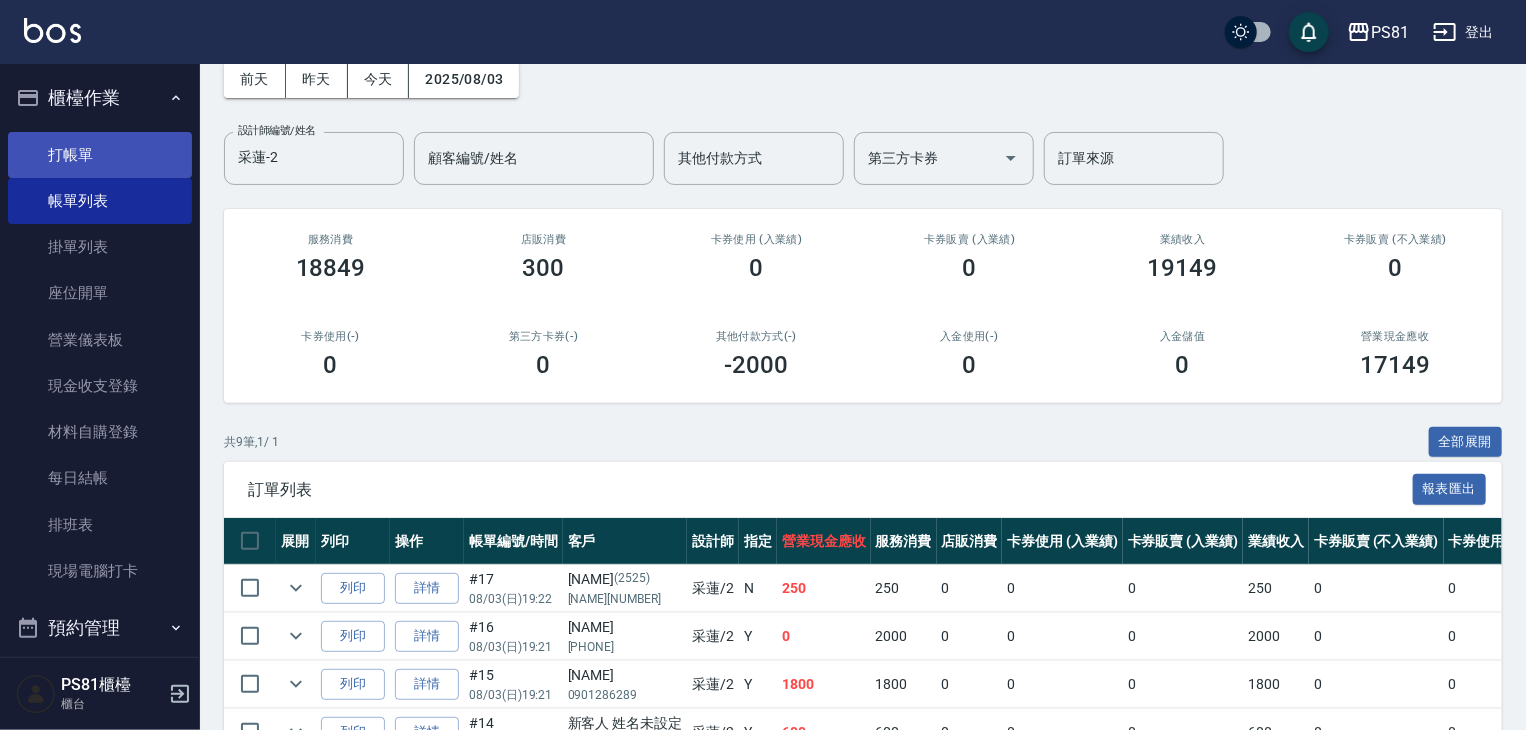 click on "打帳單" at bounding box center (100, 155) 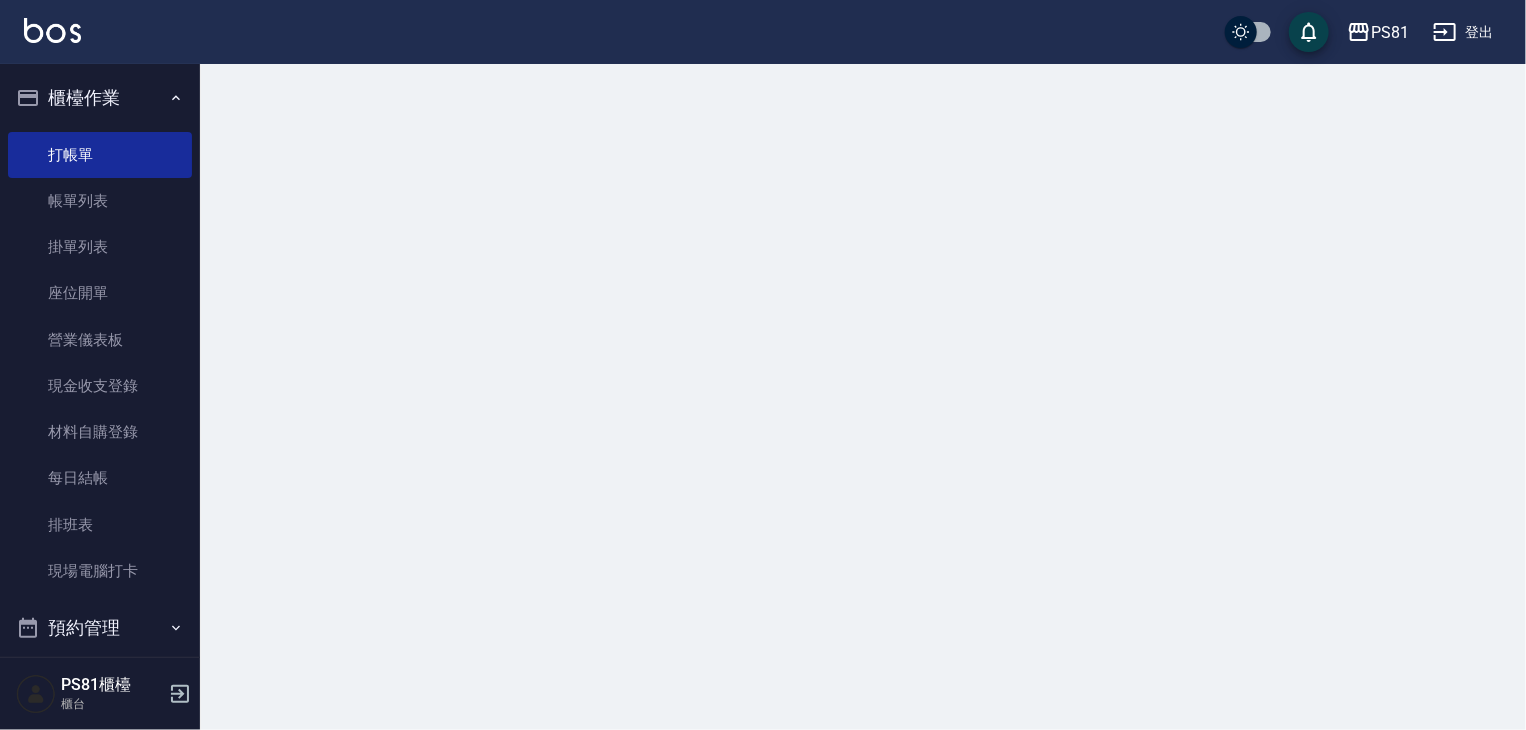 scroll, scrollTop: 0, scrollLeft: 0, axis: both 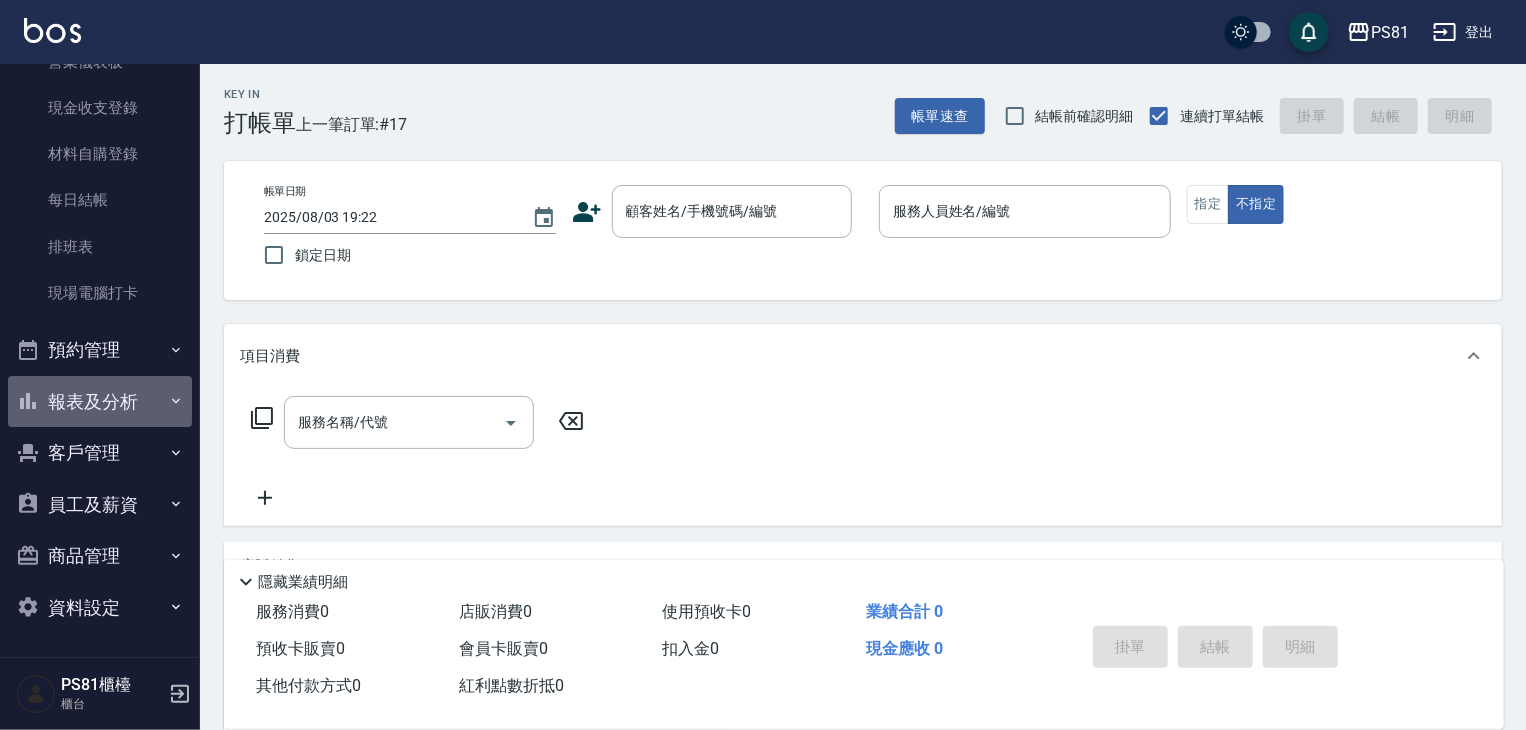 click on "報表及分析" at bounding box center [100, 402] 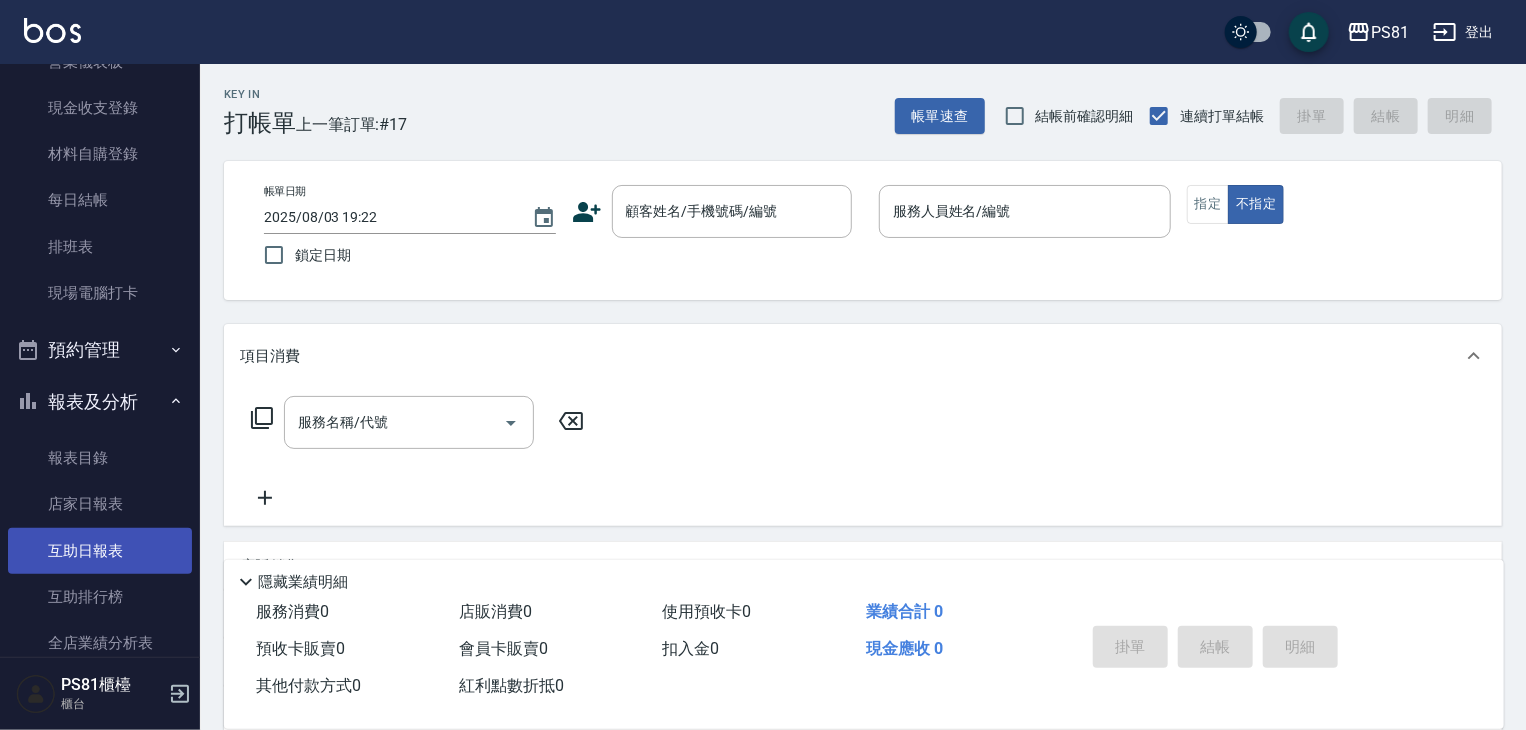 scroll, scrollTop: 378, scrollLeft: 0, axis: vertical 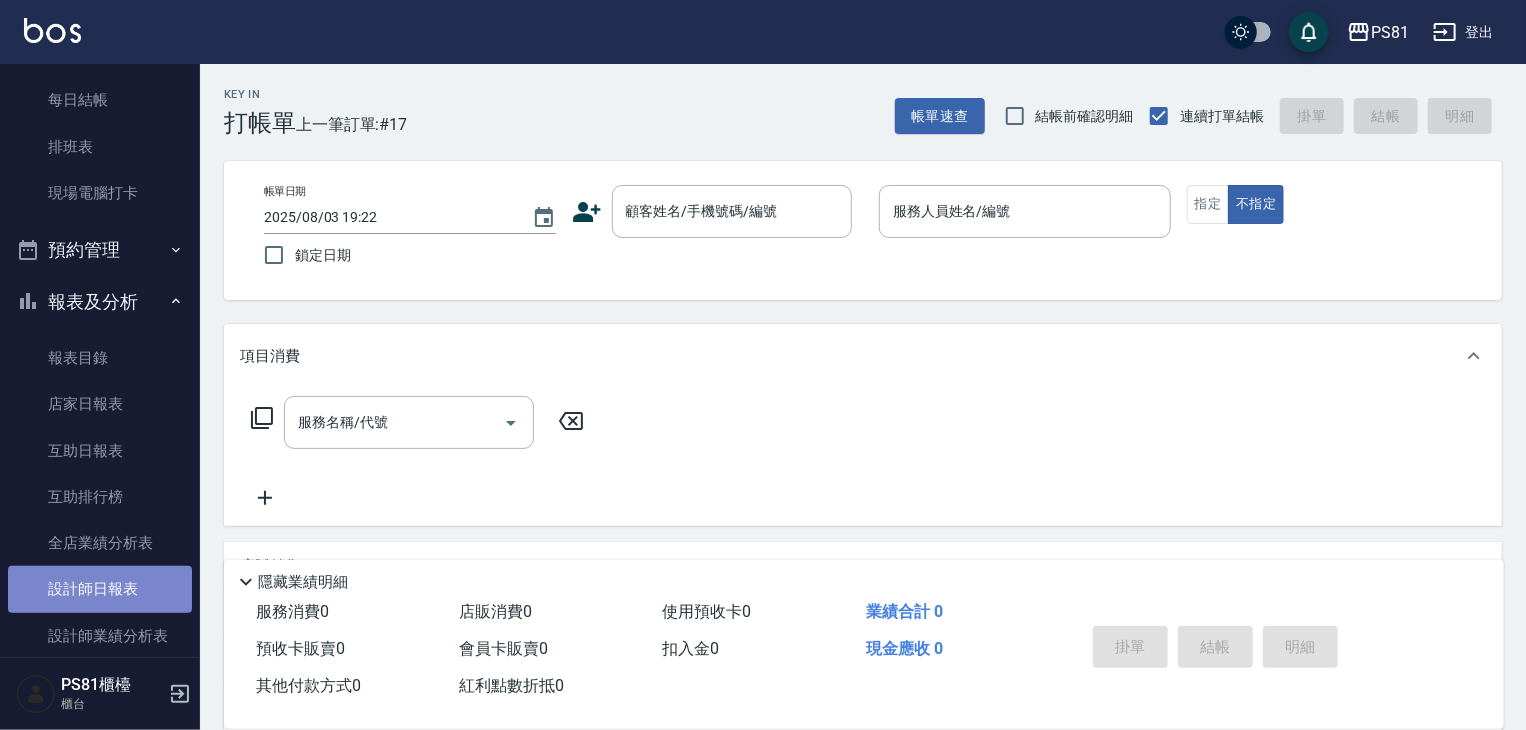 click on "設計師日報表" at bounding box center [100, 589] 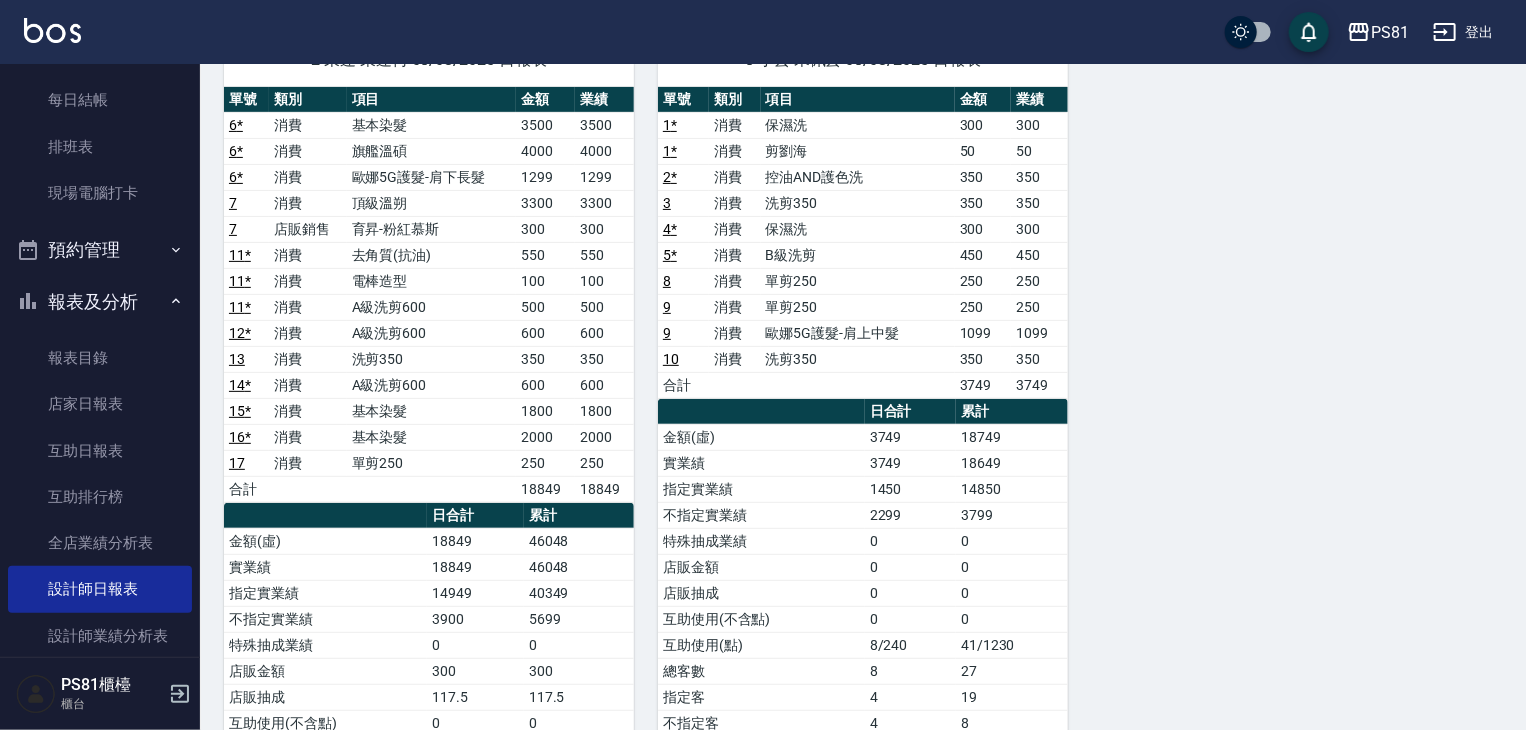 scroll, scrollTop: 200, scrollLeft: 0, axis: vertical 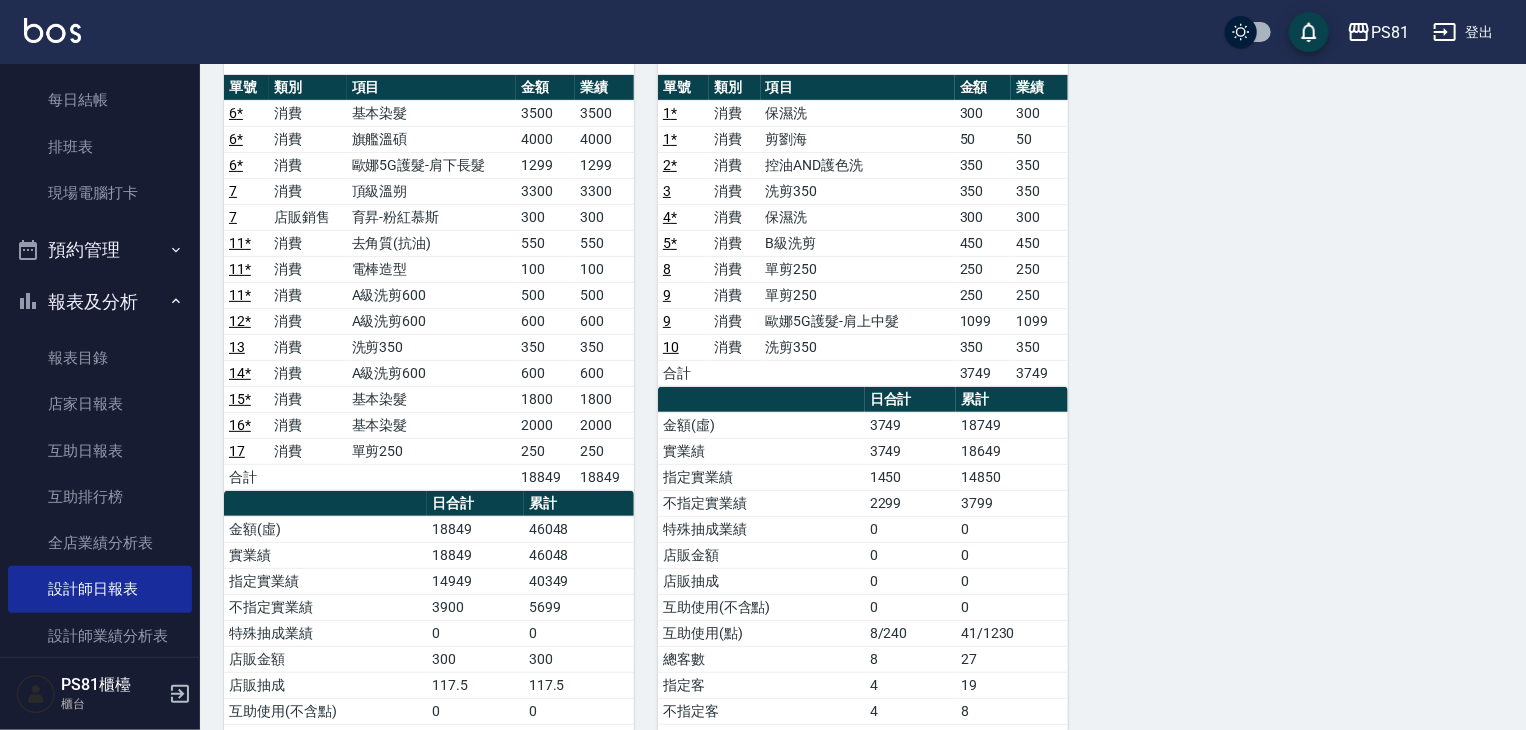 click on "特殊抽成業績" at bounding box center [761, 529] 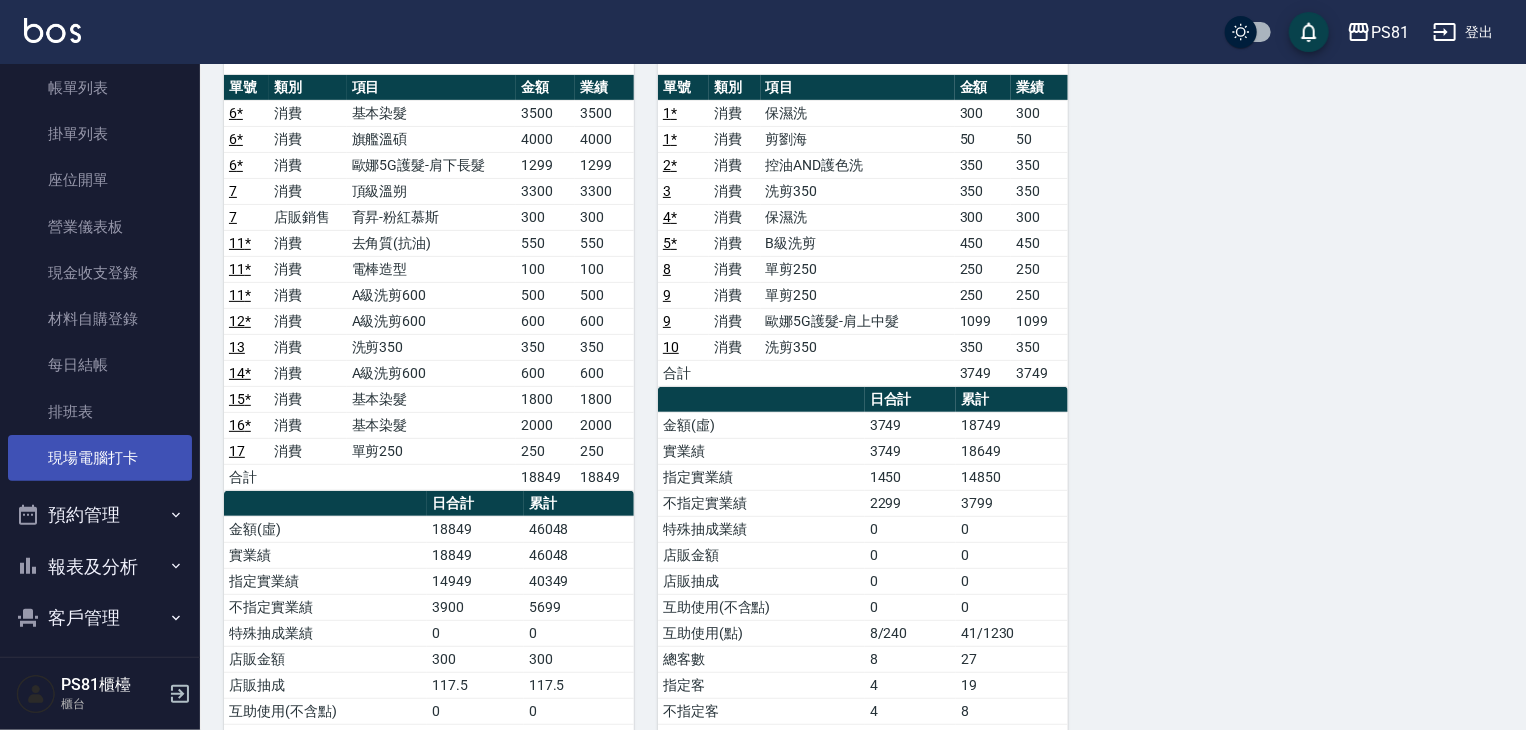 scroll, scrollTop: 0, scrollLeft: 0, axis: both 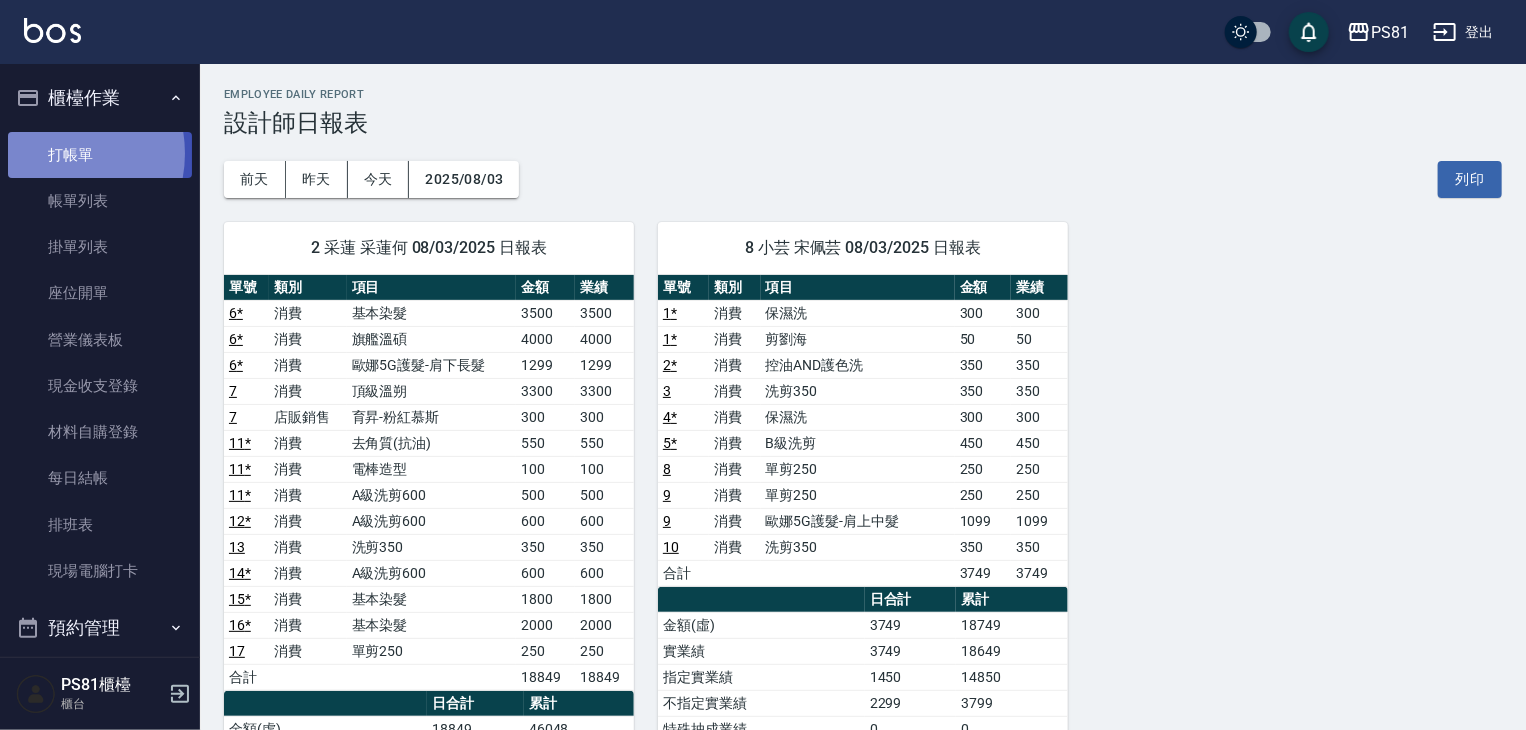 click on "打帳單" at bounding box center (100, 155) 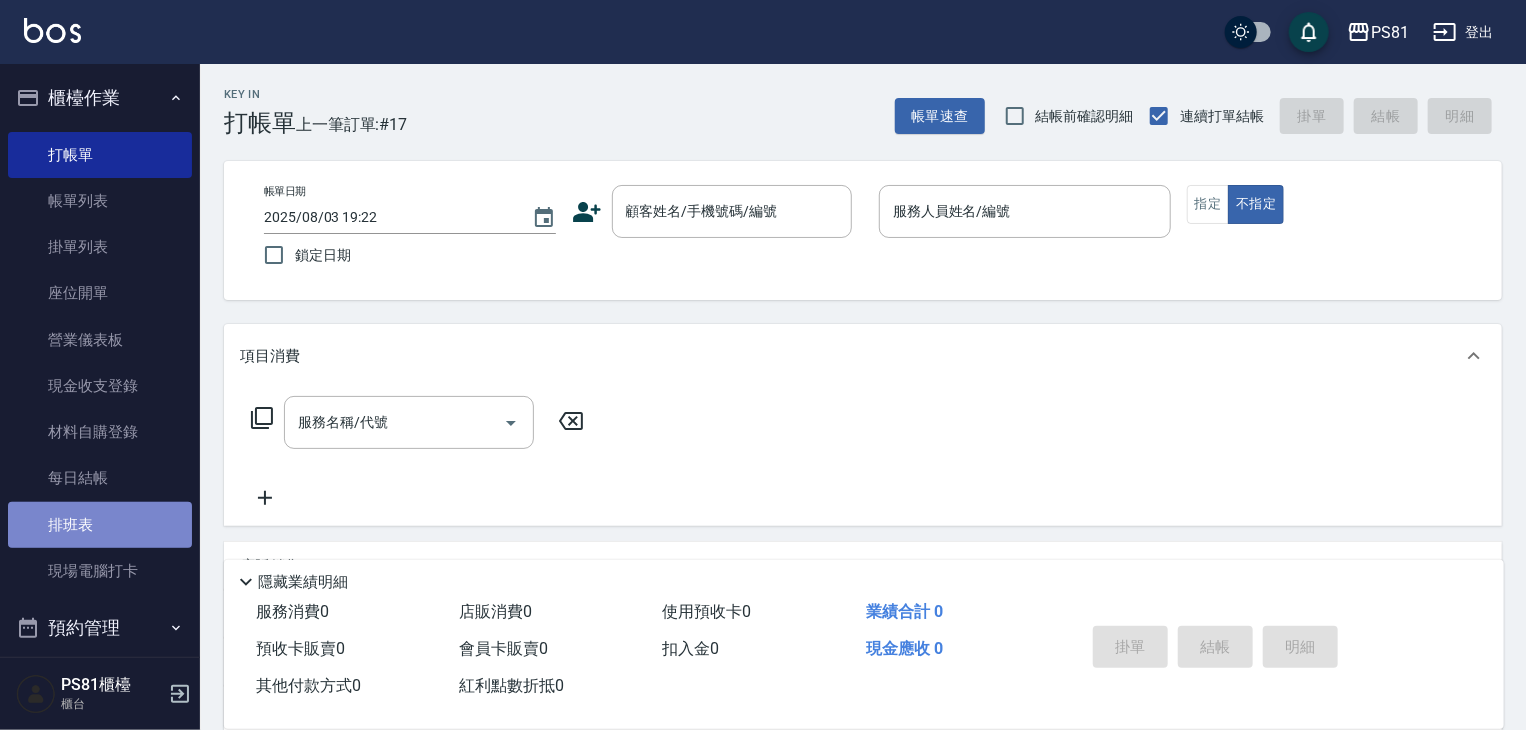 click on "排班表" at bounding box center (100, 525) 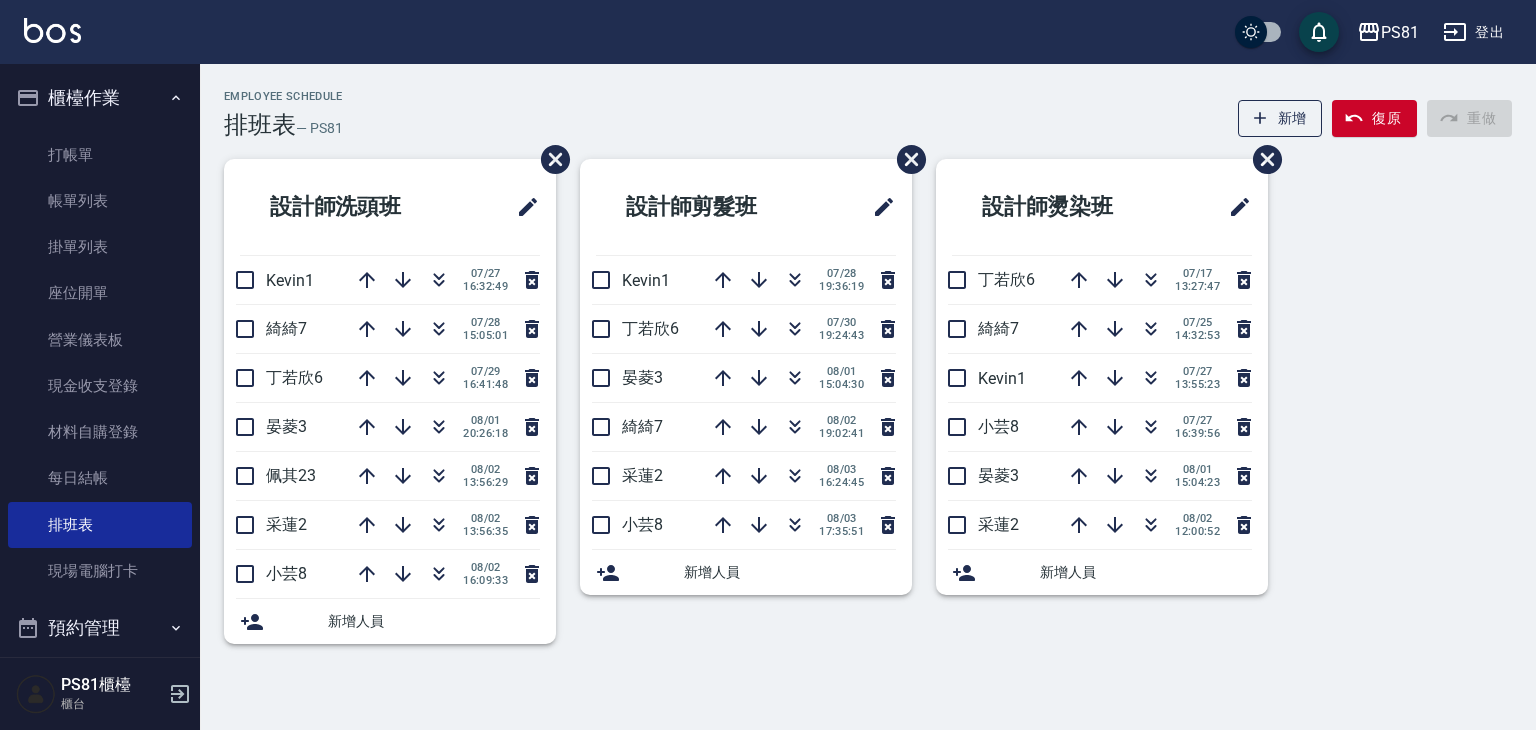 click on "Employee Schedule 排班表   —  PS81 新增 復原 重做 設計師洗頭班 Kevin1 07/27 16:32:49 綺綺7 07/28 15:05:01 丁若欣6 07/29 16:41:48 晏菱3 08/01 20:26:18 佩其23 08/02 13:56:29 采蓮2 08/02 13:56:35 小芸8 08/02 16:09:33 新增人員 設計師剪髮班 Kevin1 07/28 19:36:19 丁若欣6 07/30 19:24:43 晏菱3 08/01 15:04:30 綺綺7 08/02 19:02:41 采蓮2 08/03 16:24:45 小芸8 08/03 17:35:51 新增人員 設計師燙染班 丁若欣6 07/17 13:27:47 綺綺7 07/25 14:32:53 Kevin1 07/27 13:55:23 小芸8 07/27 16:39:56 晏菱3 08/01 15:04:23 采蓮2 08/02 12:00:52 新增人員" at bounding box center (768, 365) 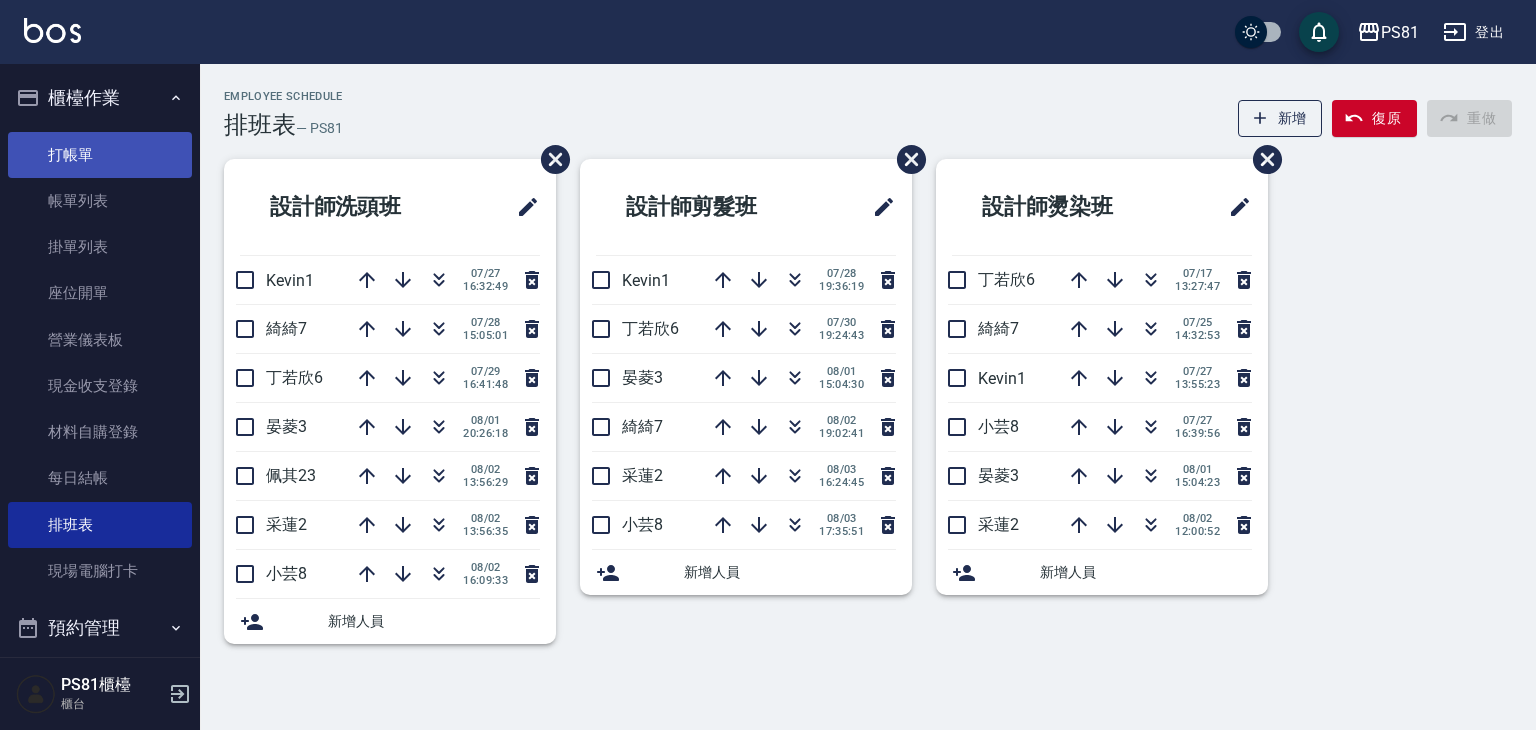 click on "打帳單" at bounding box center (100, 155) 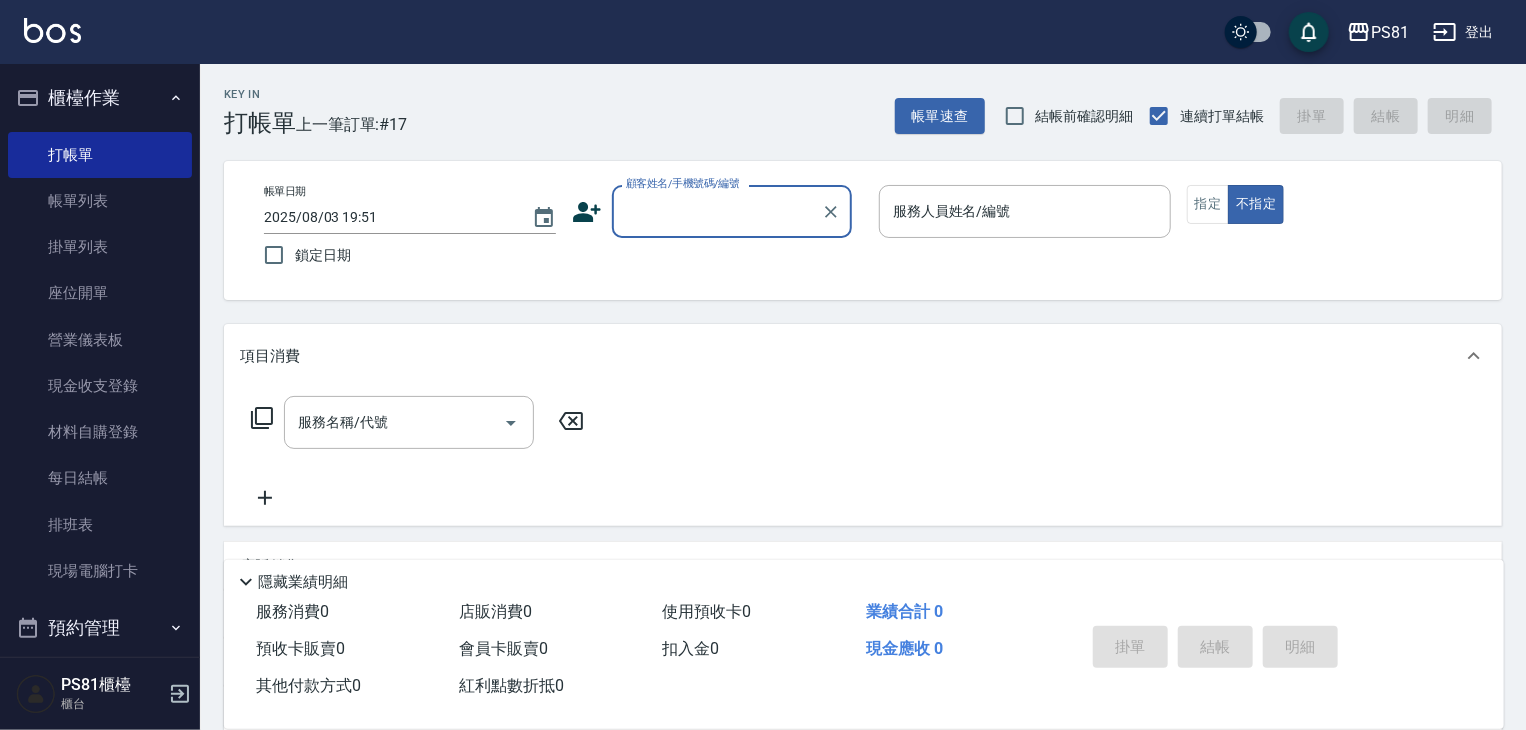 drag, startPoint x: 700, startPoint y: 252, endPoint x: 705, endPoint y: 224, distance: 28.442924 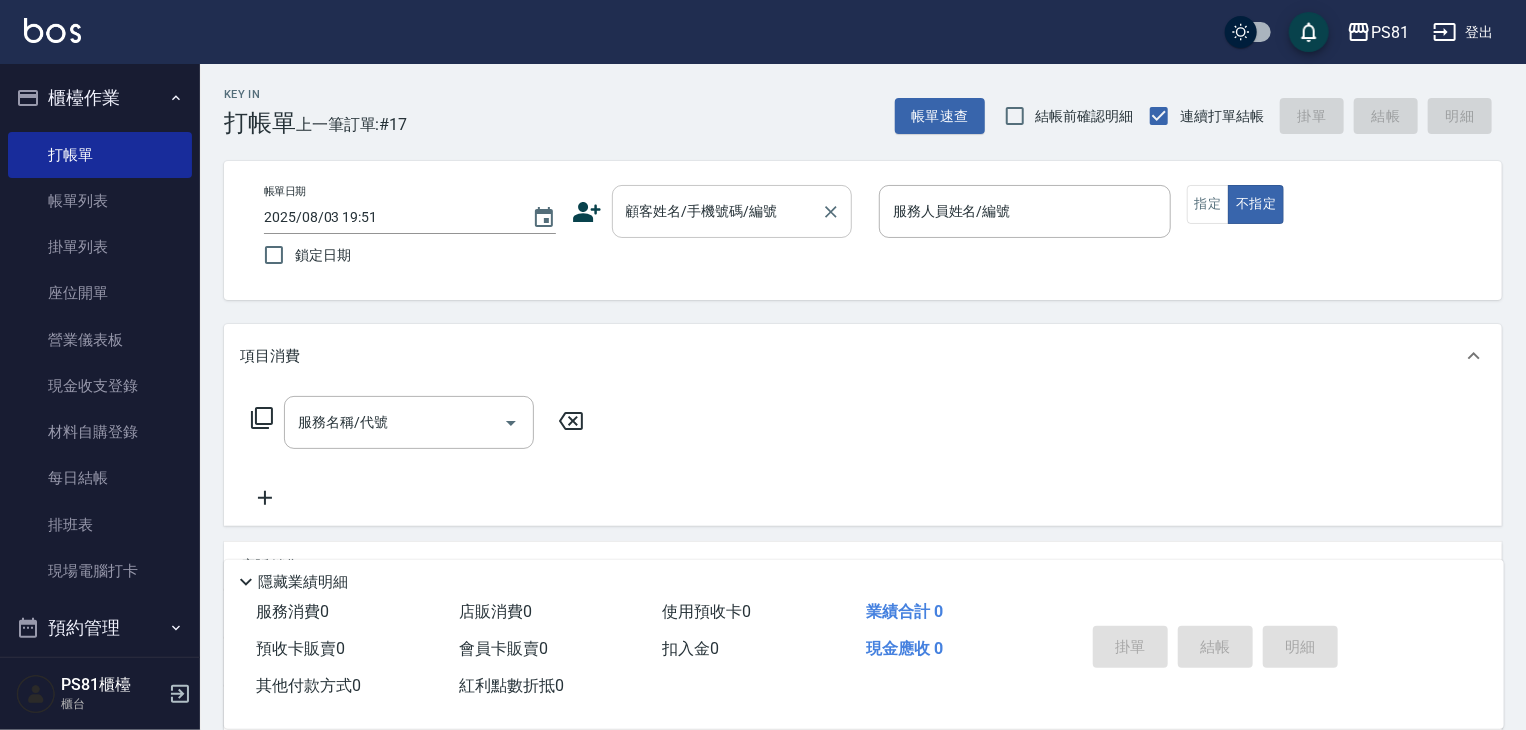 click on "顧客姓名/手機號碼/編號" at bounding box center (717, 211) 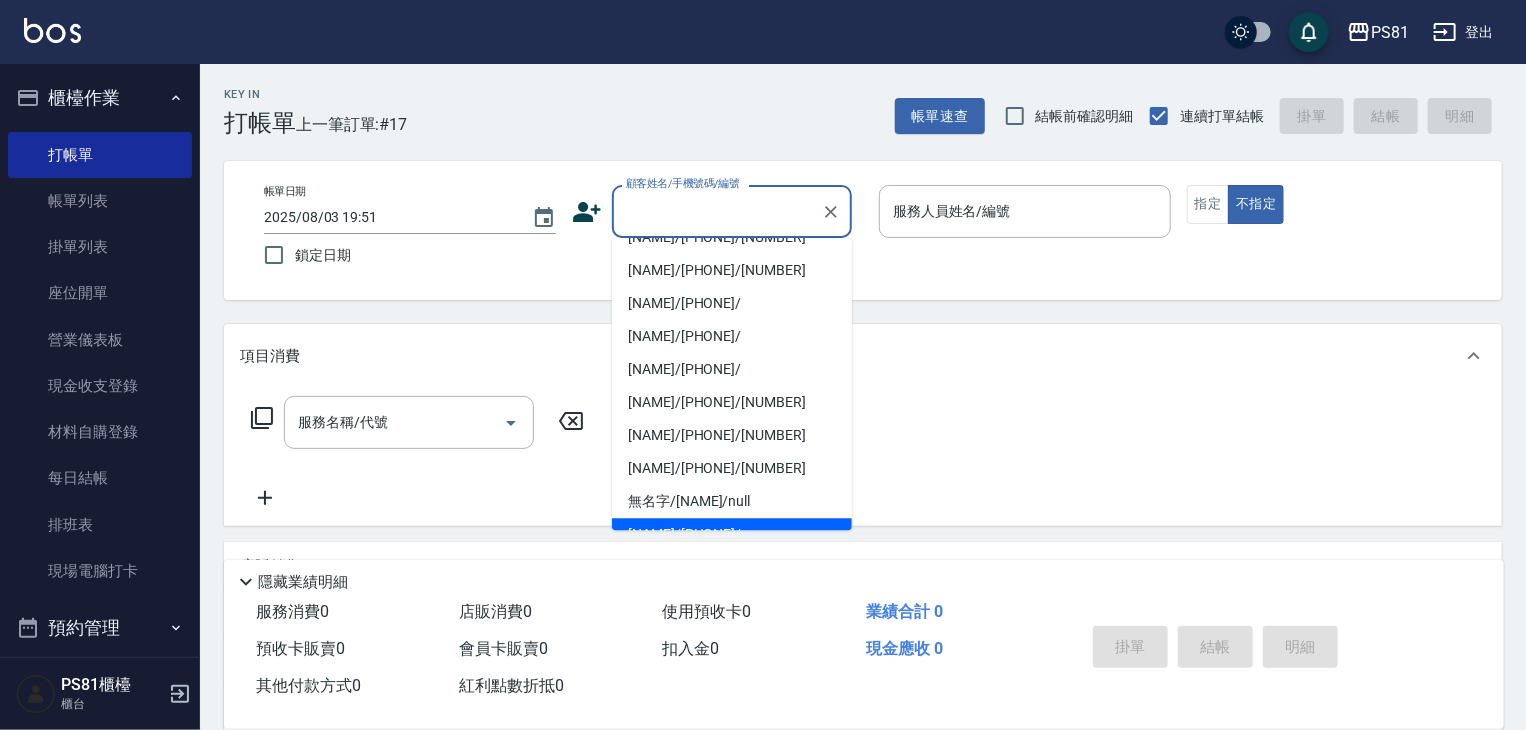 scroll, scrollTop: 8, scrollLeft: 0, axis: vertical 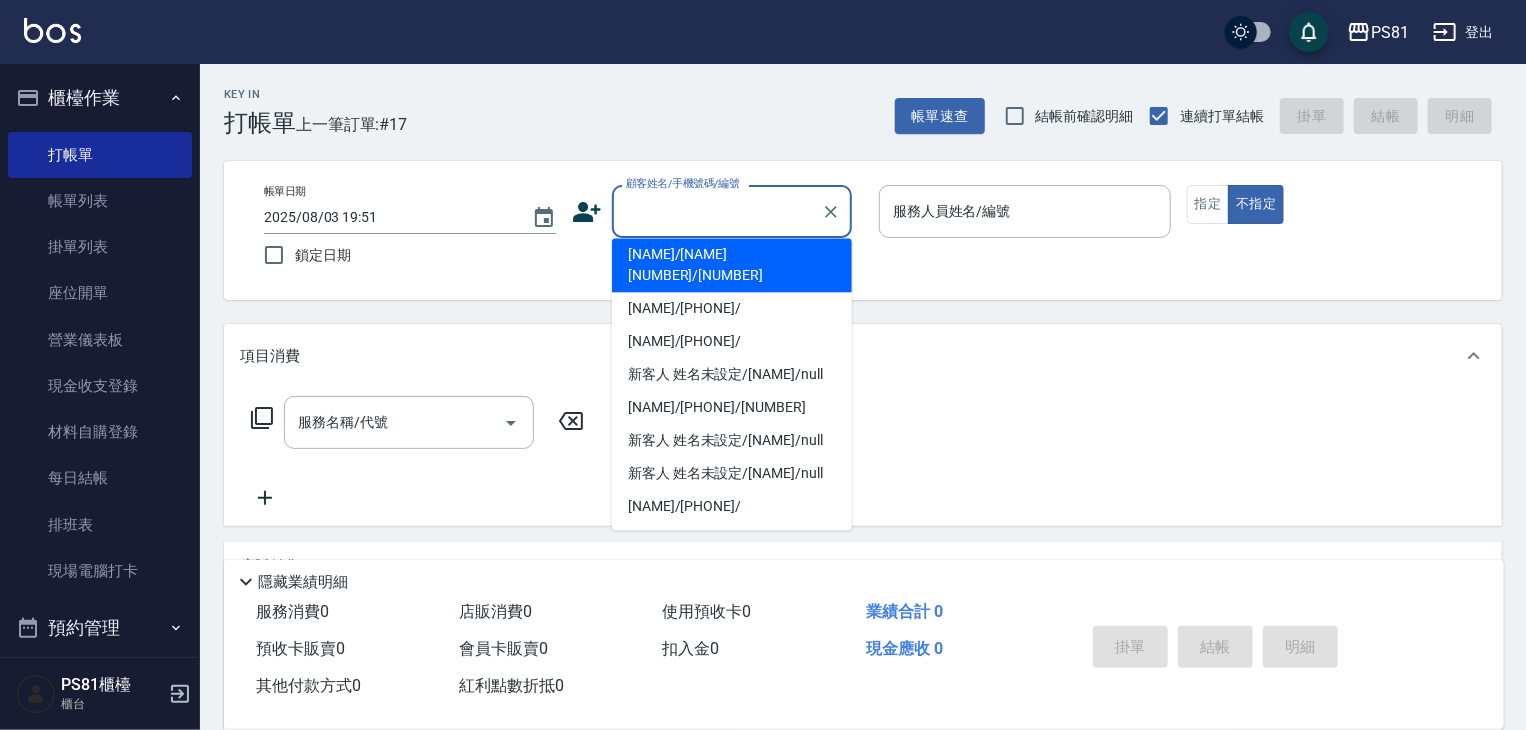 drag, startPoint x: 706, startPoint y: 223, endPoint x: 696, endPoint y: 238, distance: 18.027756 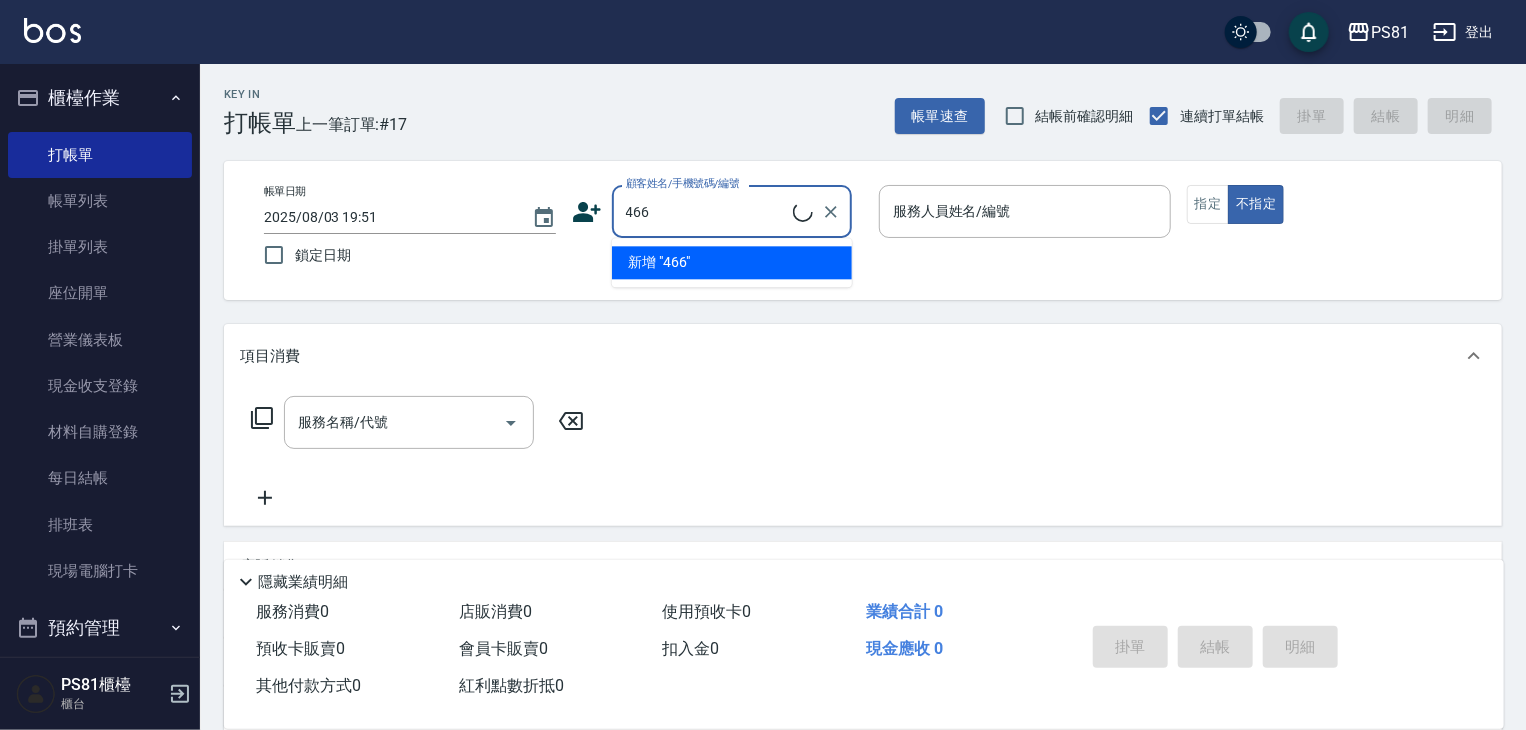 type on "[NAME]/[PHONE]/[NUMBER]" 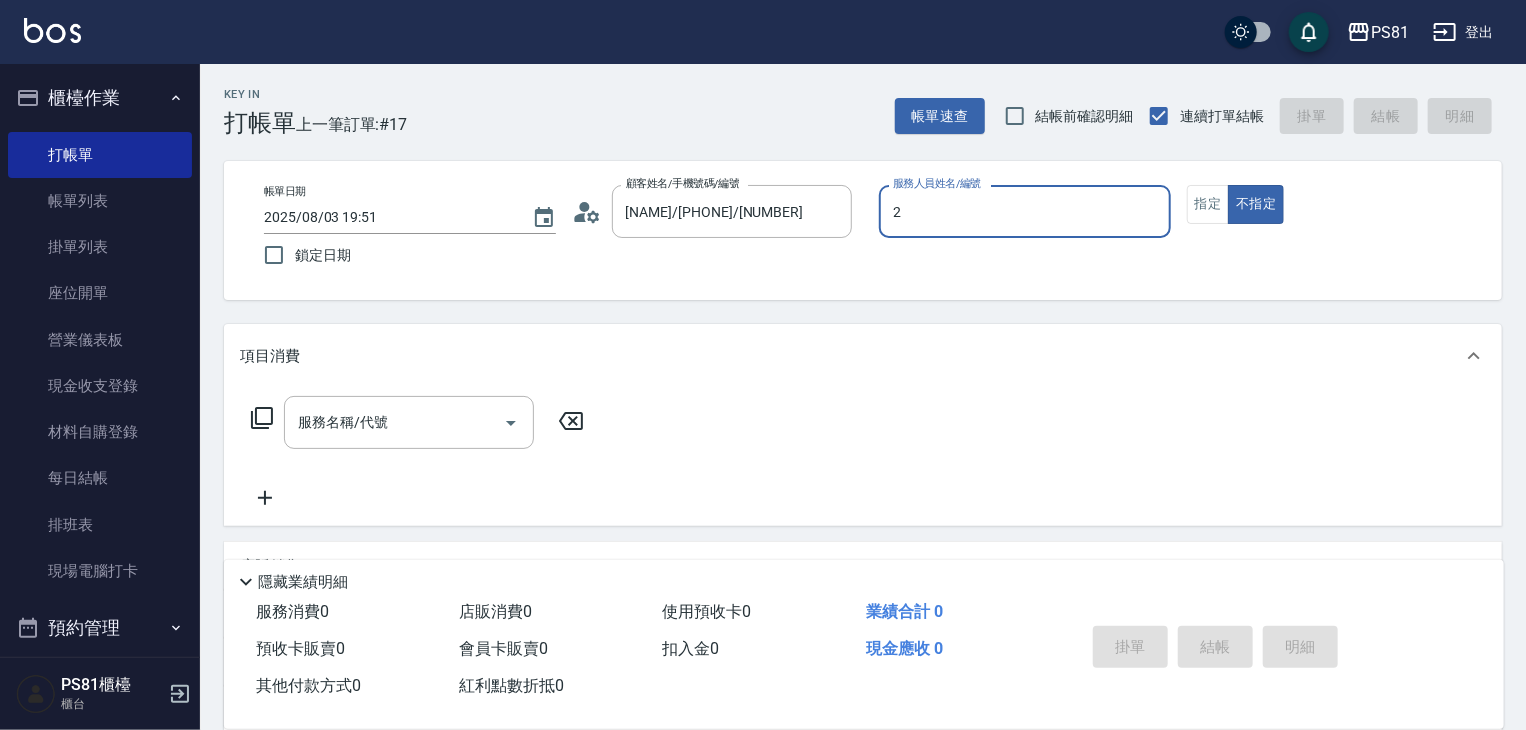 type on "采蓮-2" 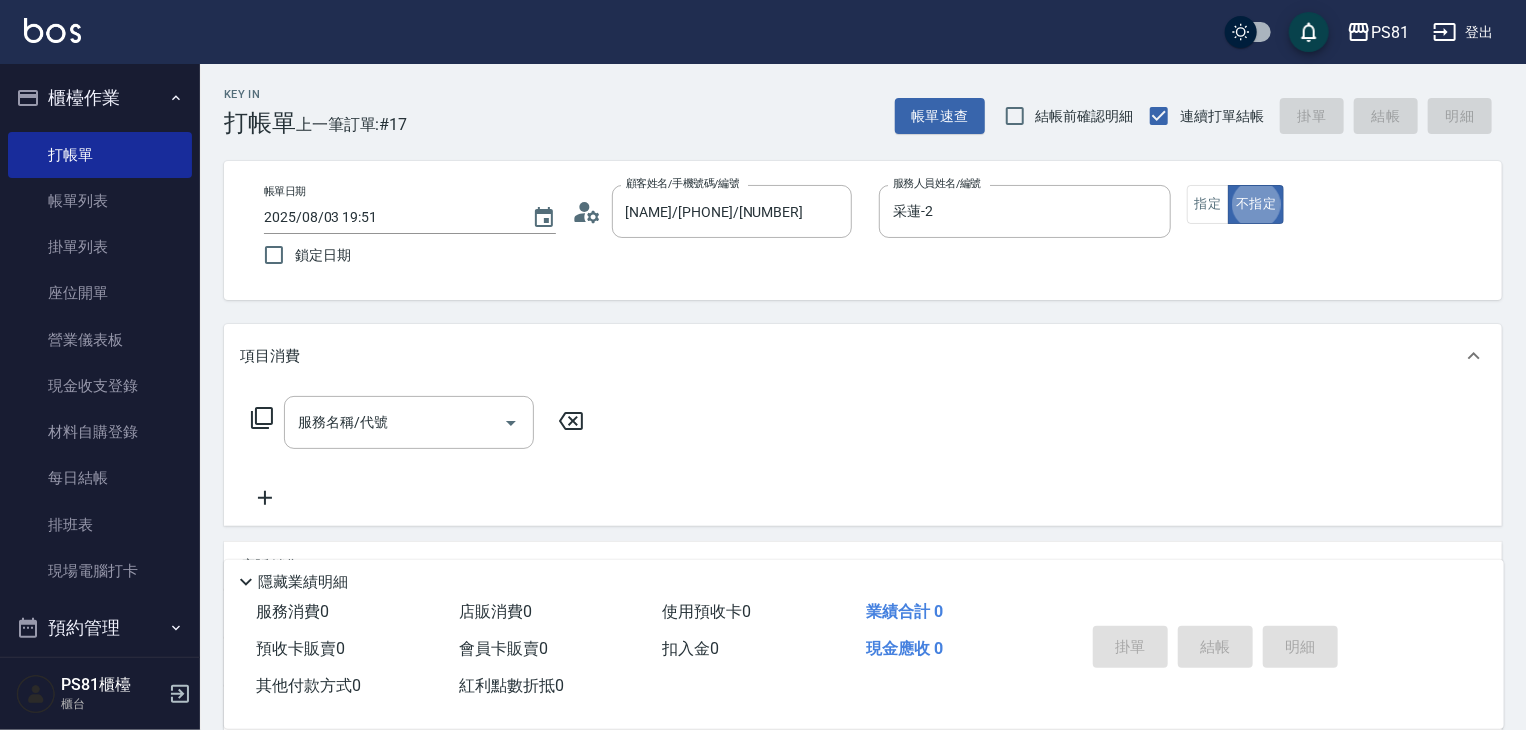 type on "false" 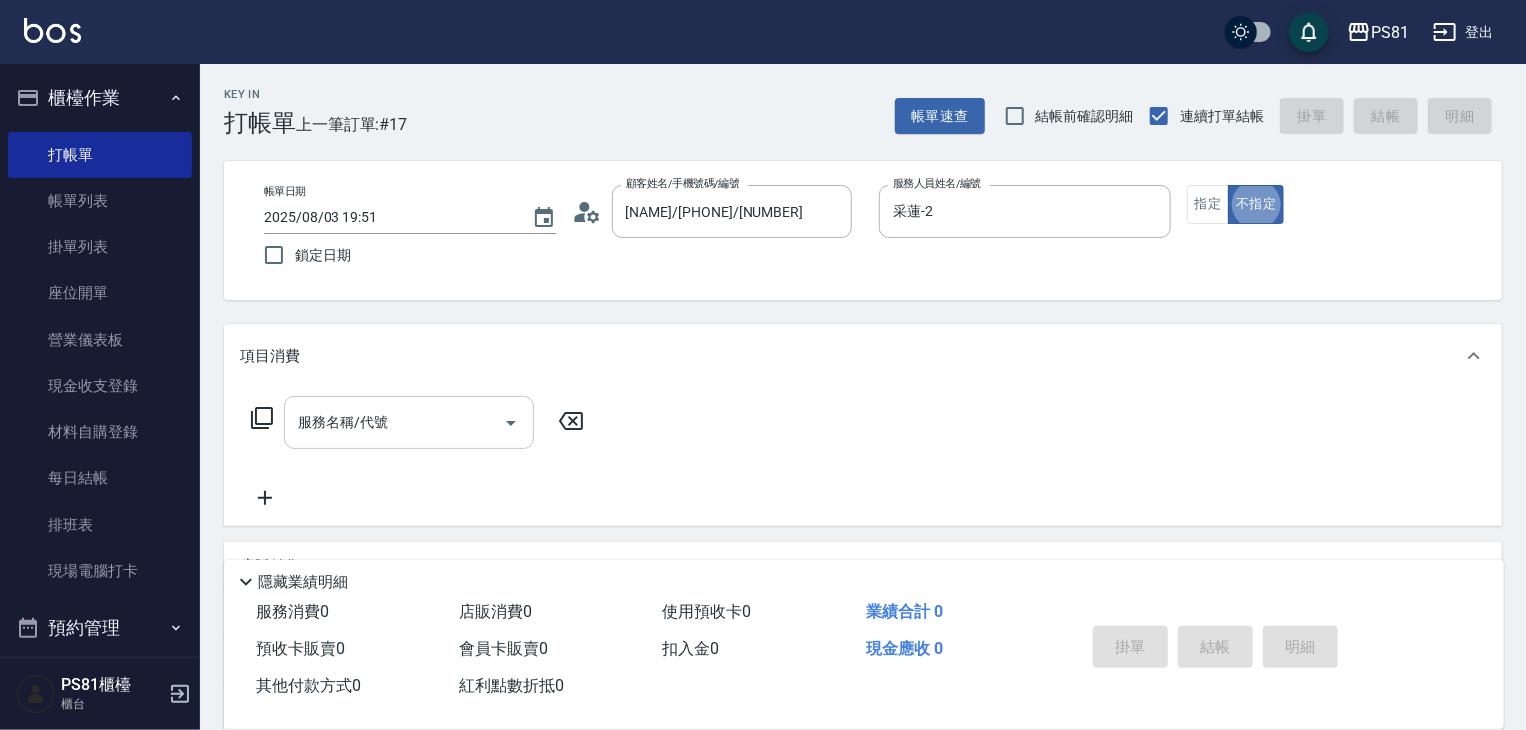 click on "服務名稱/代號" at bounding box center [394, 422] 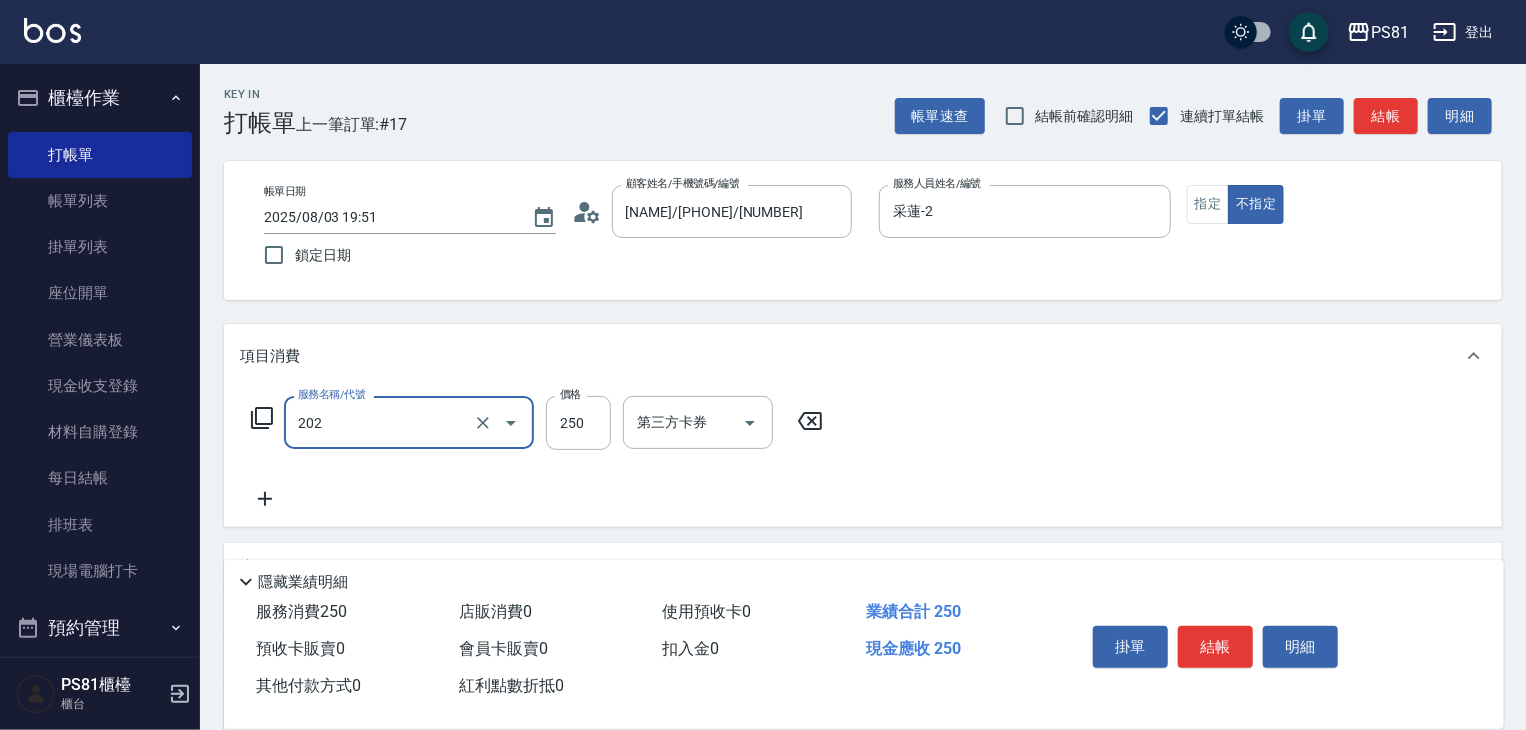 type on "單剪250(202)" 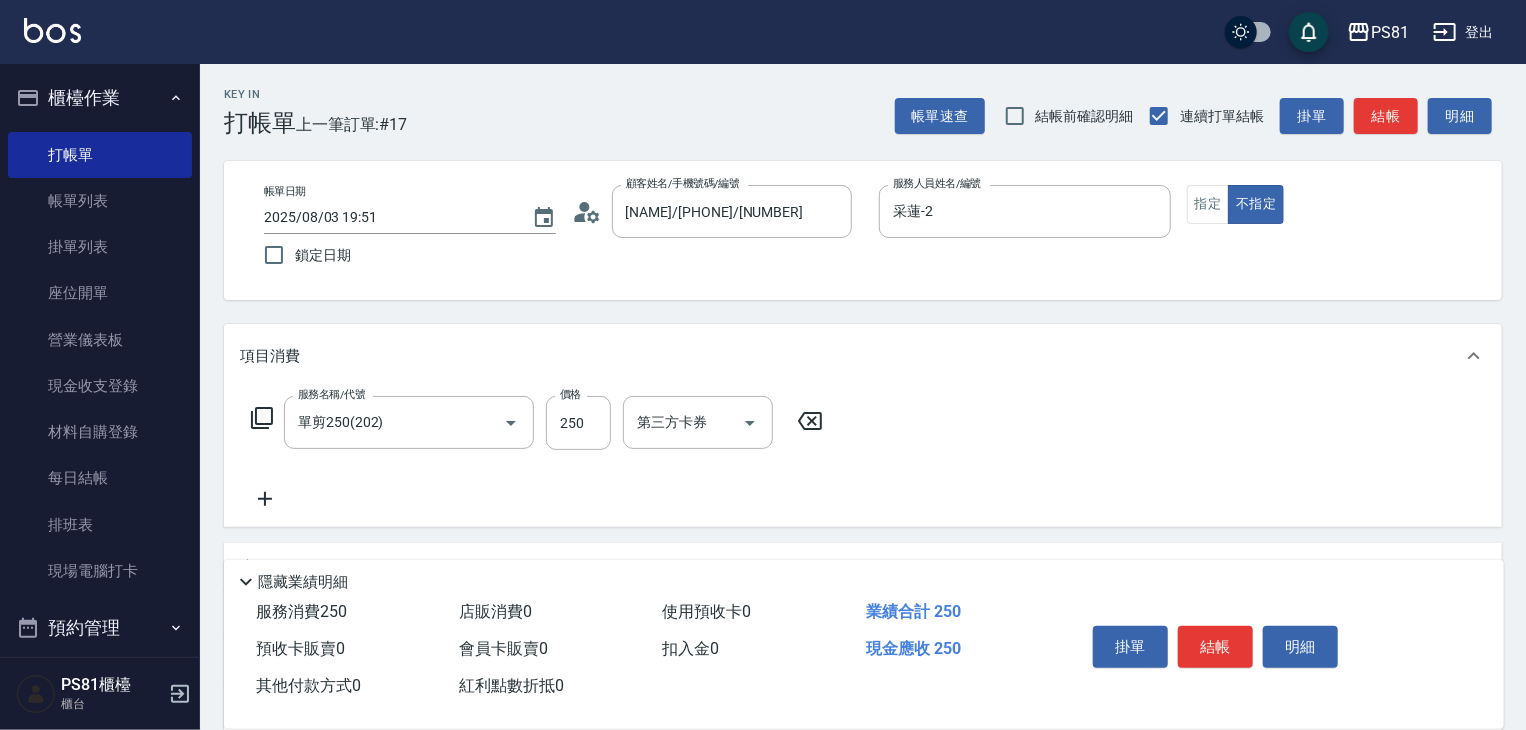 drag, startPoint x: 982, startPoint y: 456, endPoint x: 1284, endPoint y: 552, distance: 316.89114 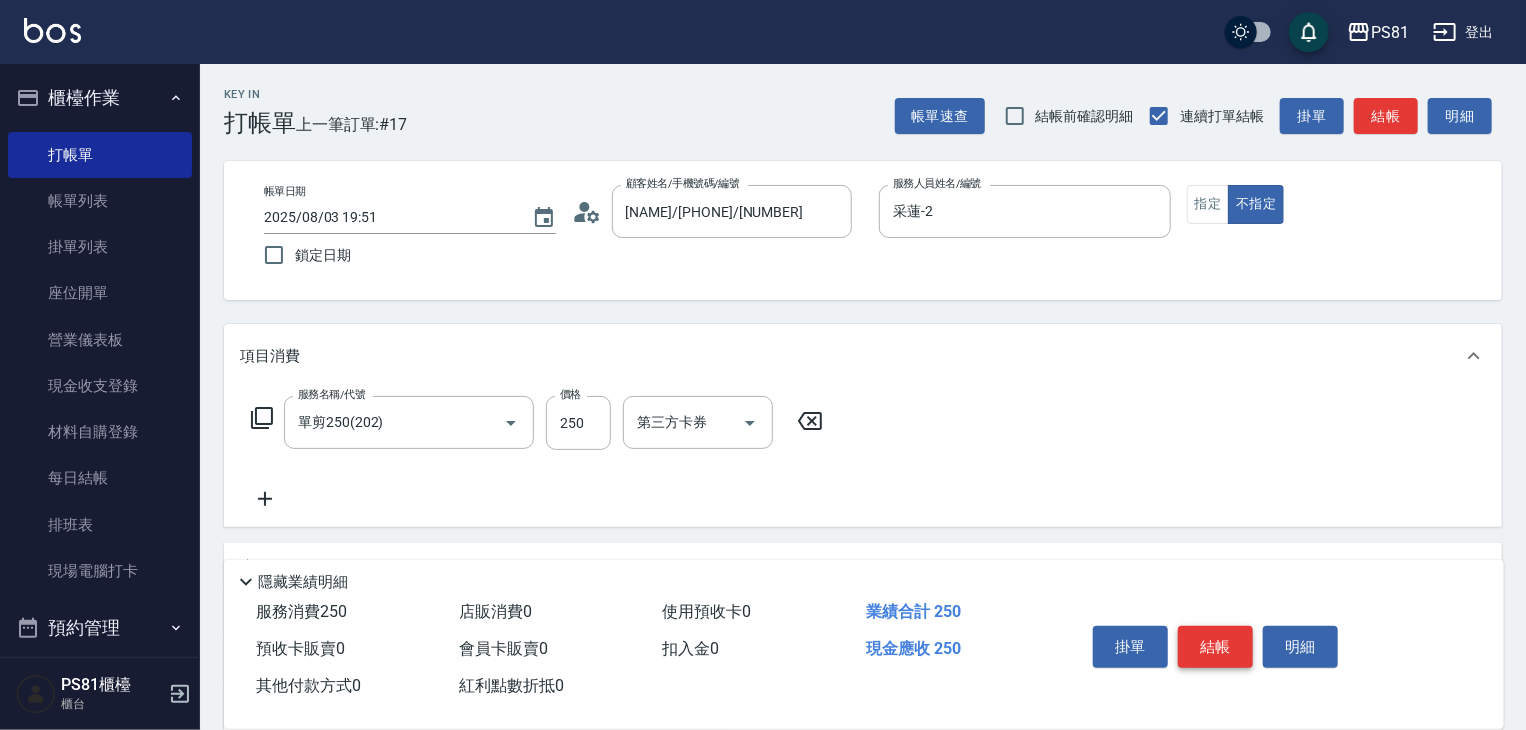 click on "結帳" at bounding box center (1215, 647) 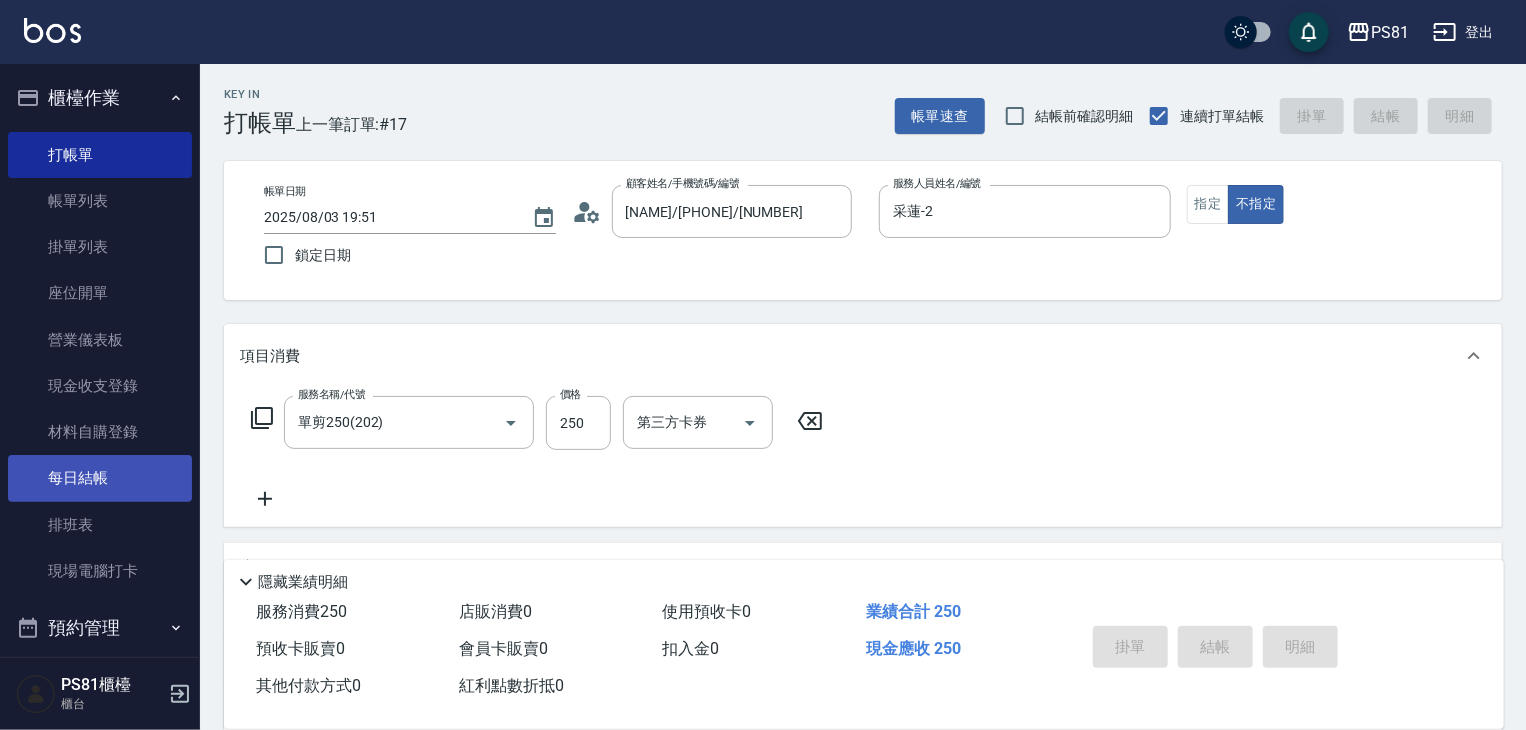 type on "2025/08/03 19:53" 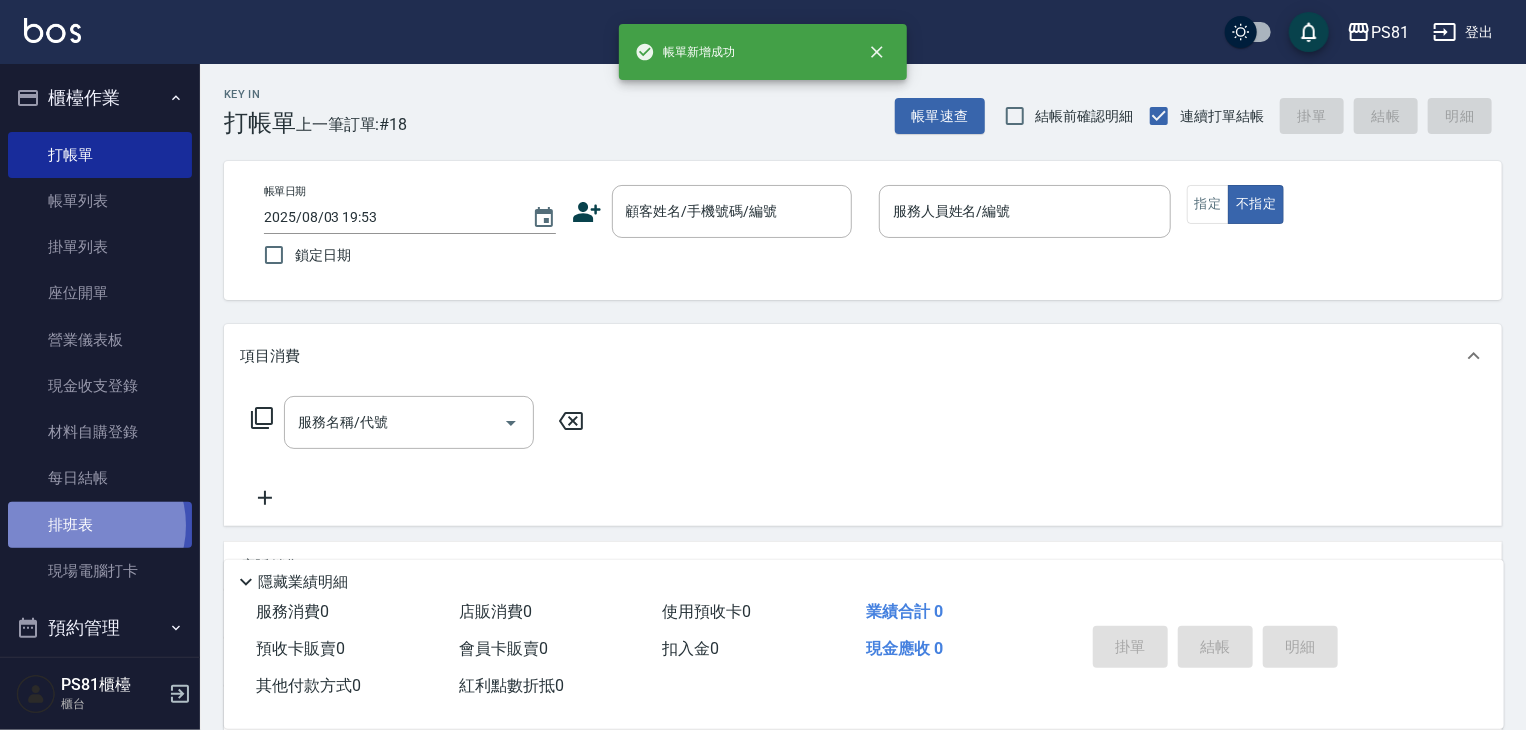 click on "排班表" at bounding box center [100, 525] 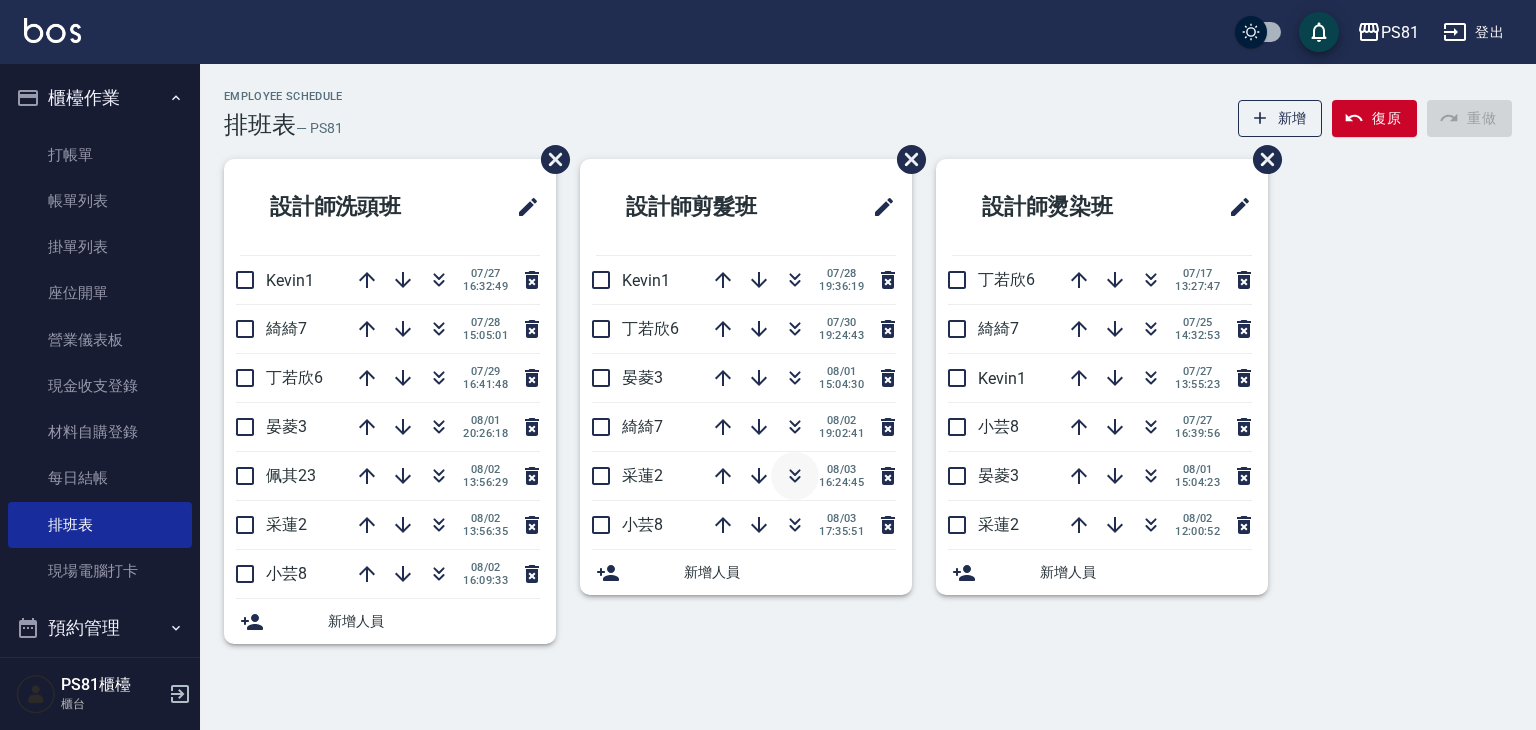 click 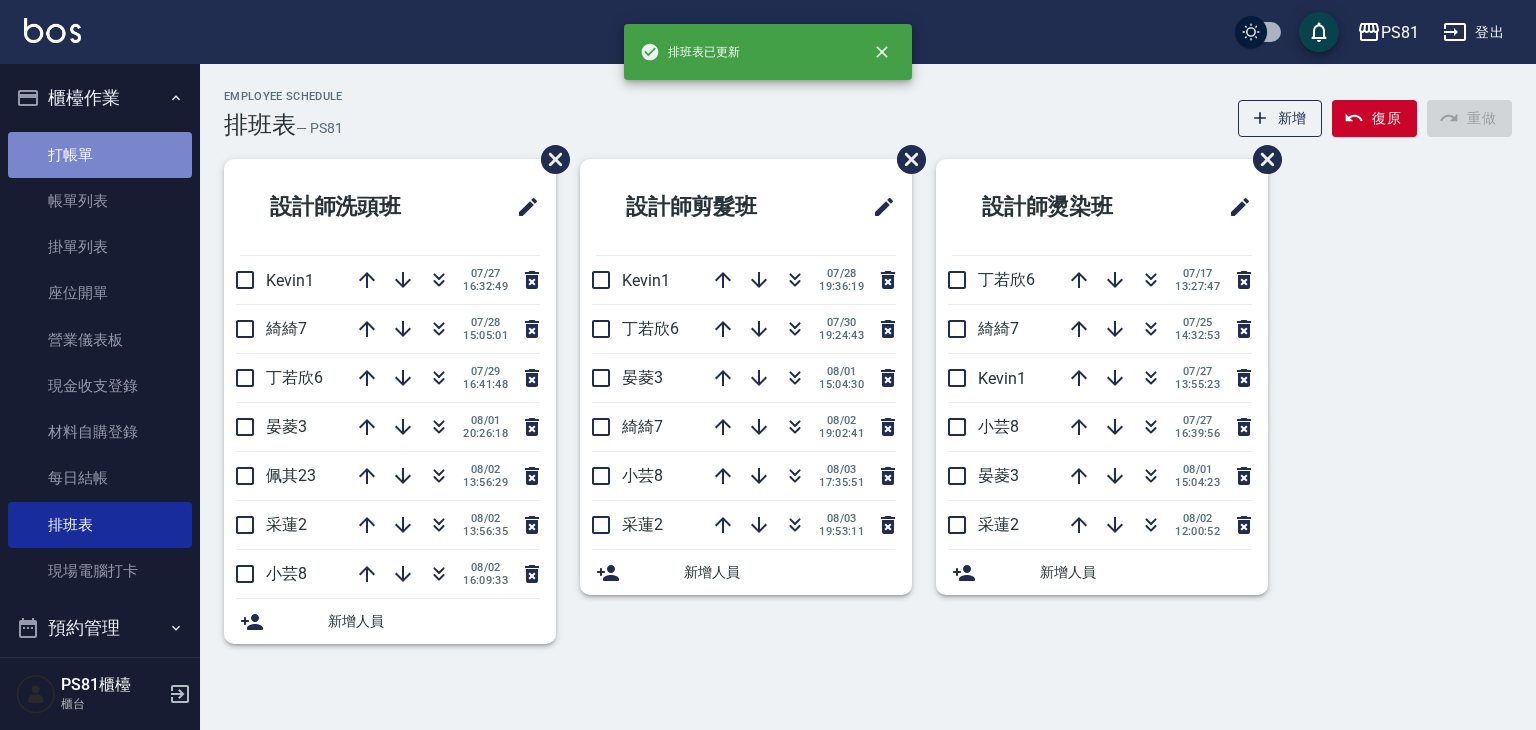 click on "打帳單" at bounding box center (100, 155) 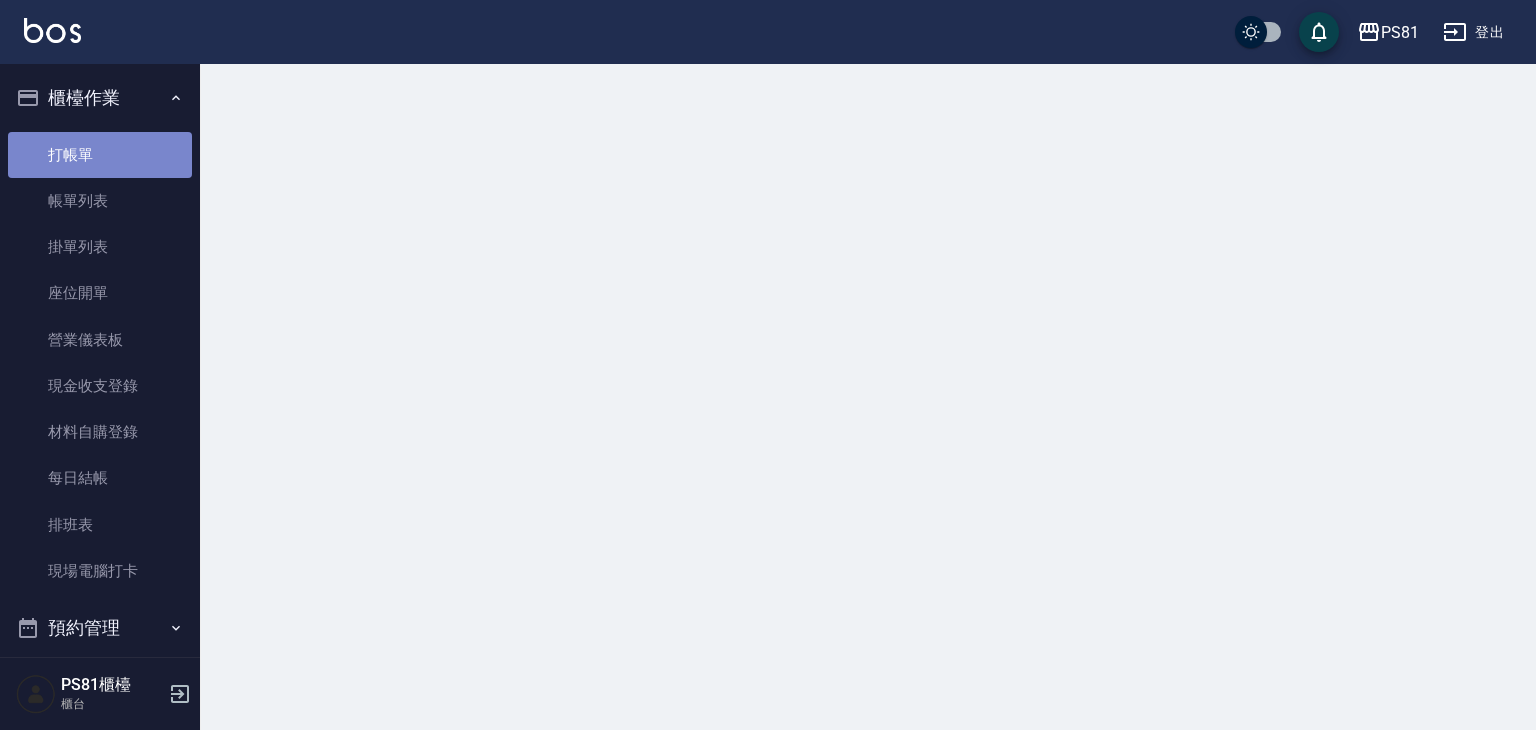 click on "打帳單" at bounding box center (100, 155) 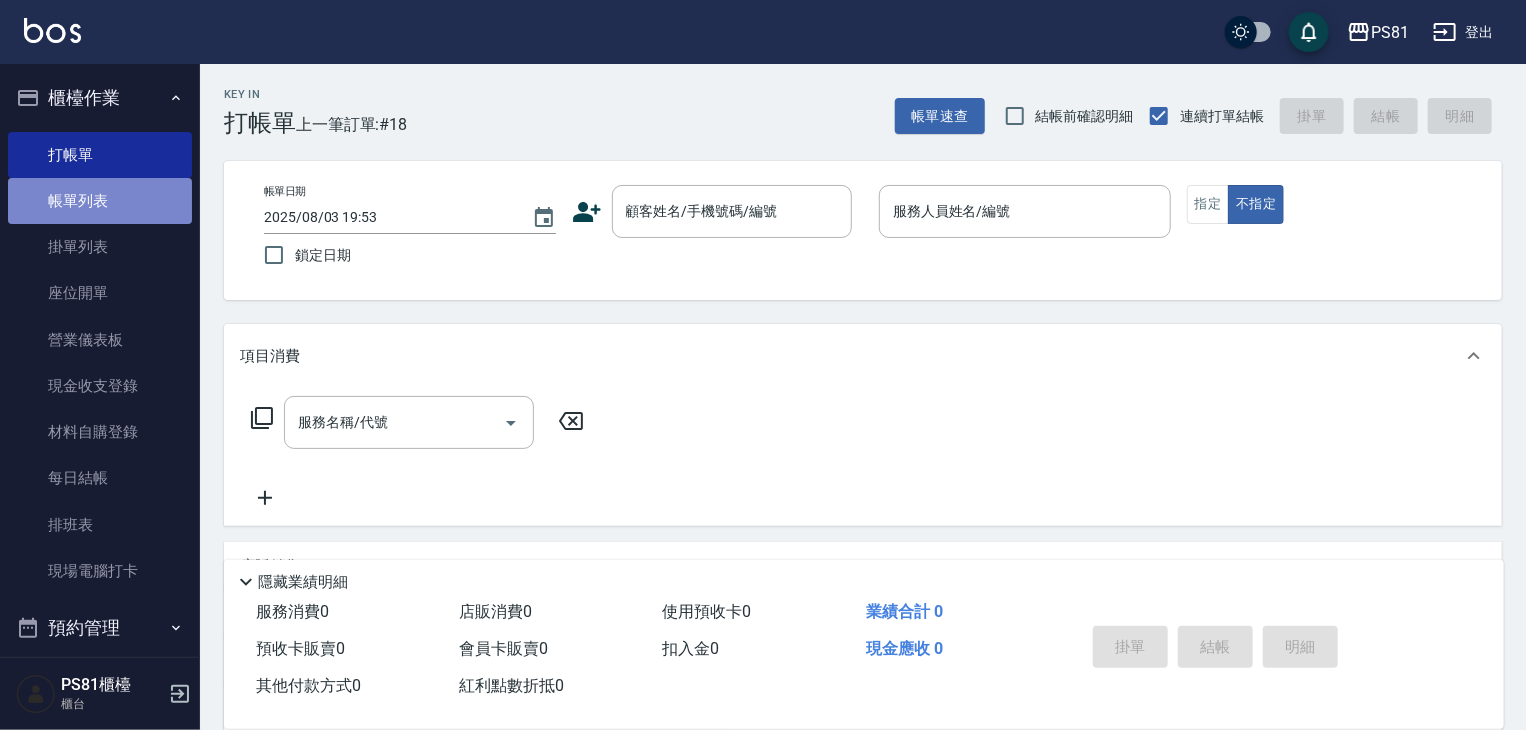 click on "帳單列表" at bounding box center [100, 201] 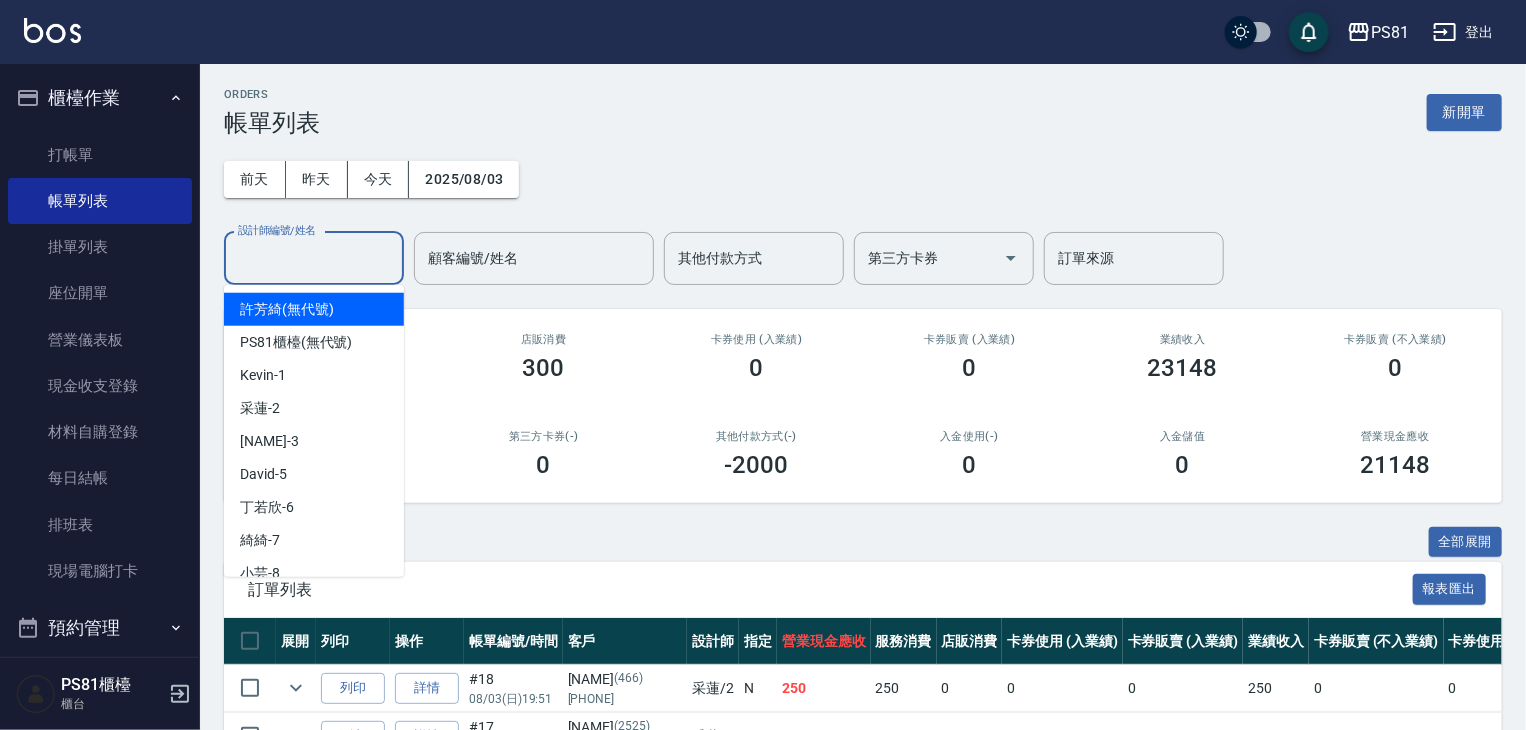 click on "設計師編號/姓名" at bounding box center (314, 258) 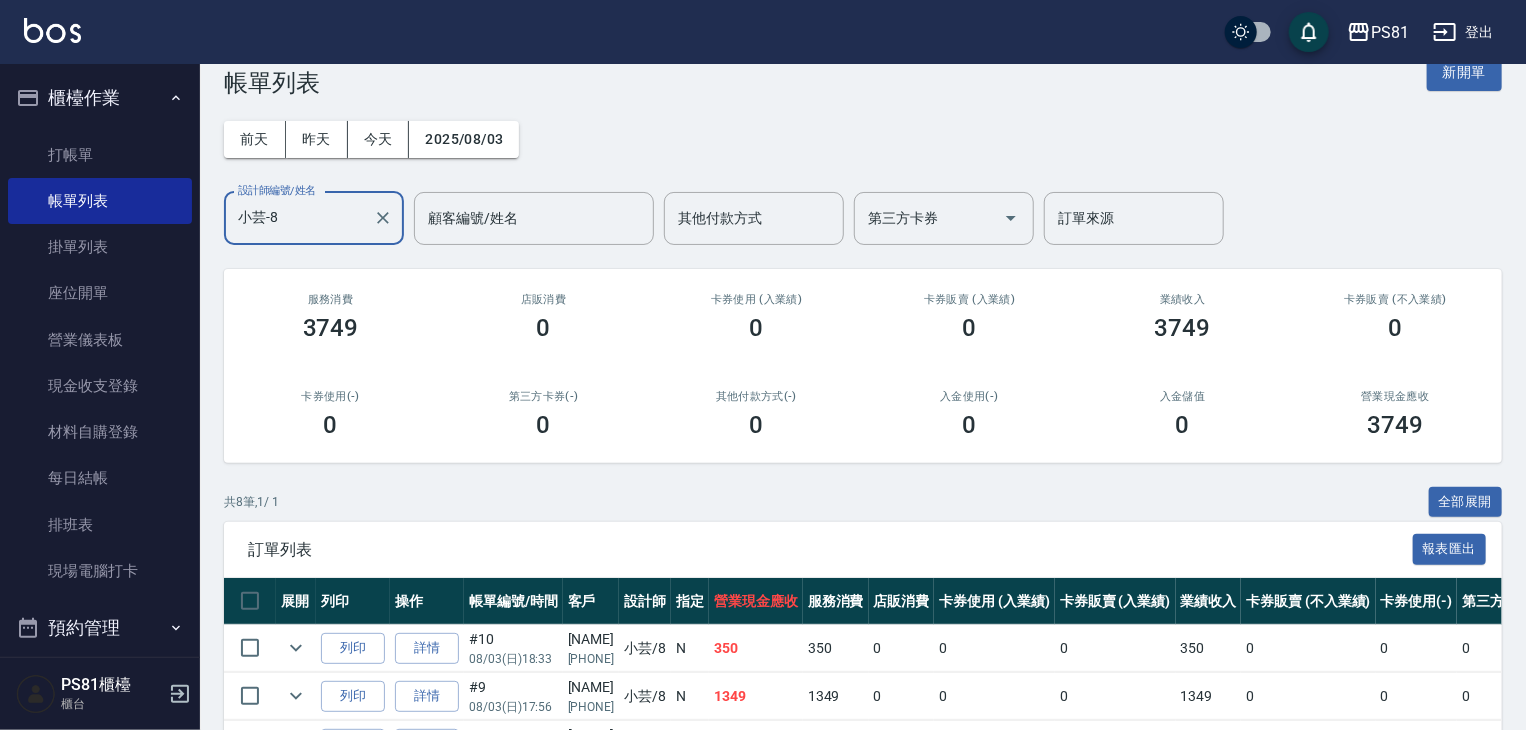 scroll, scrollTop: 0, scrollLeft: 0, axis: both 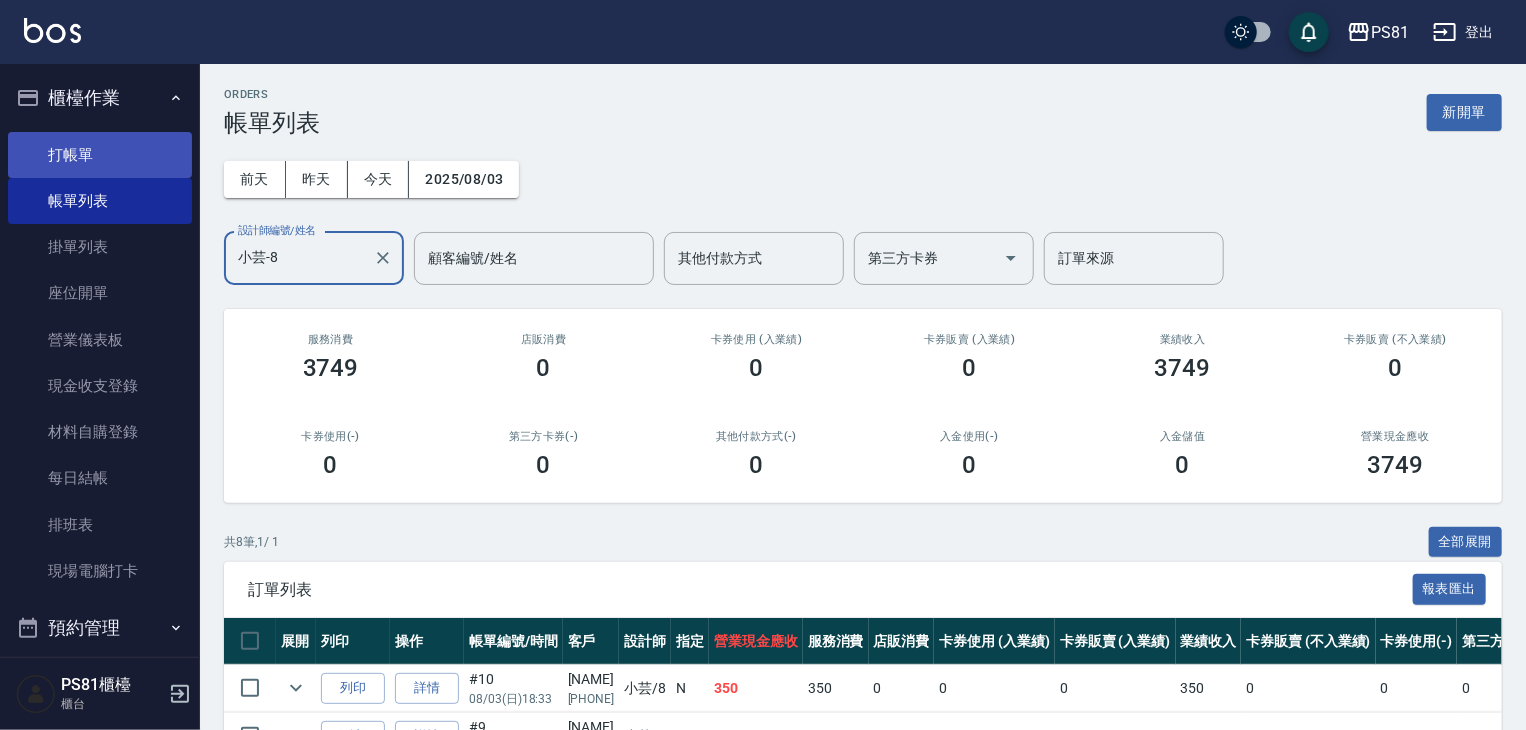type on "小芸-8" 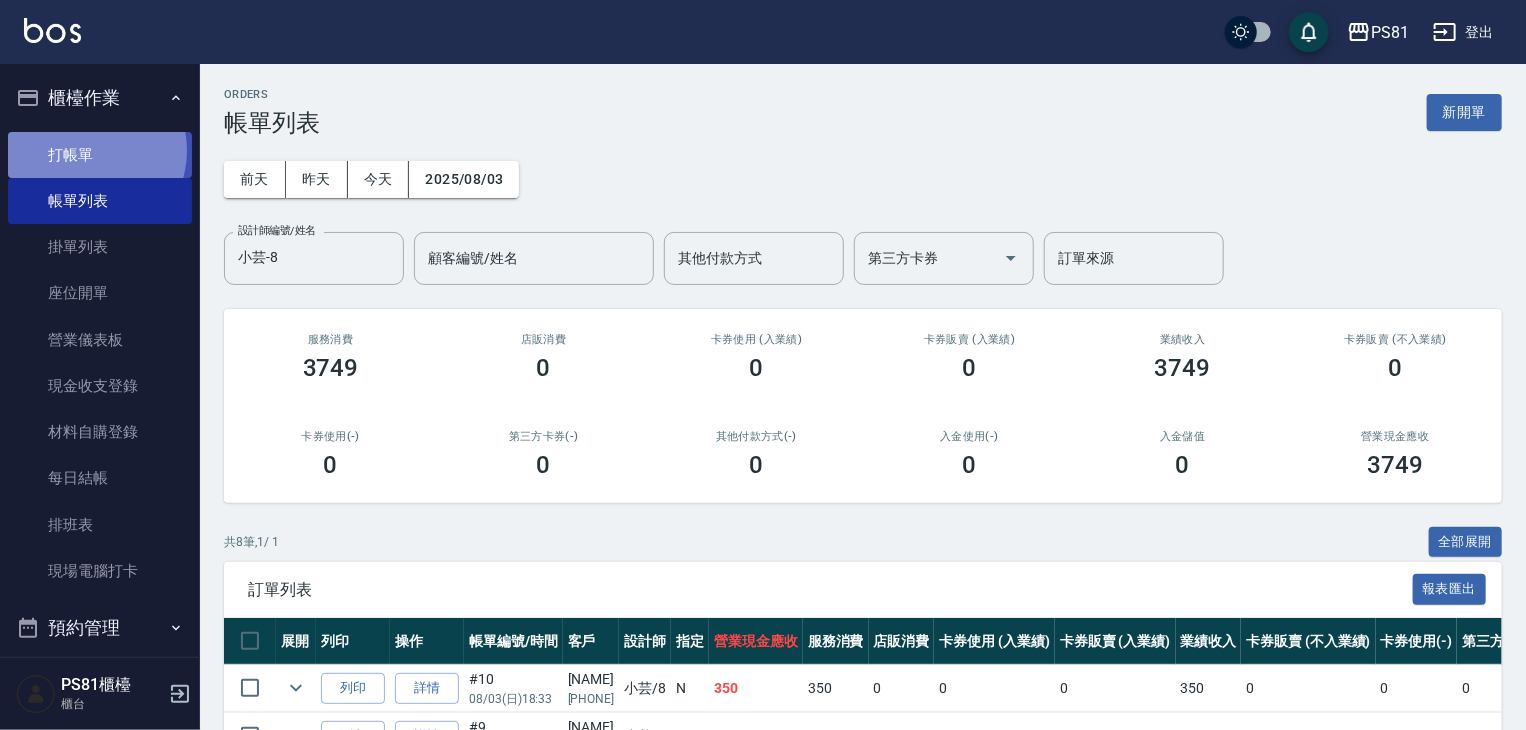 click on "打帳單" at bounding box center [100, 155] 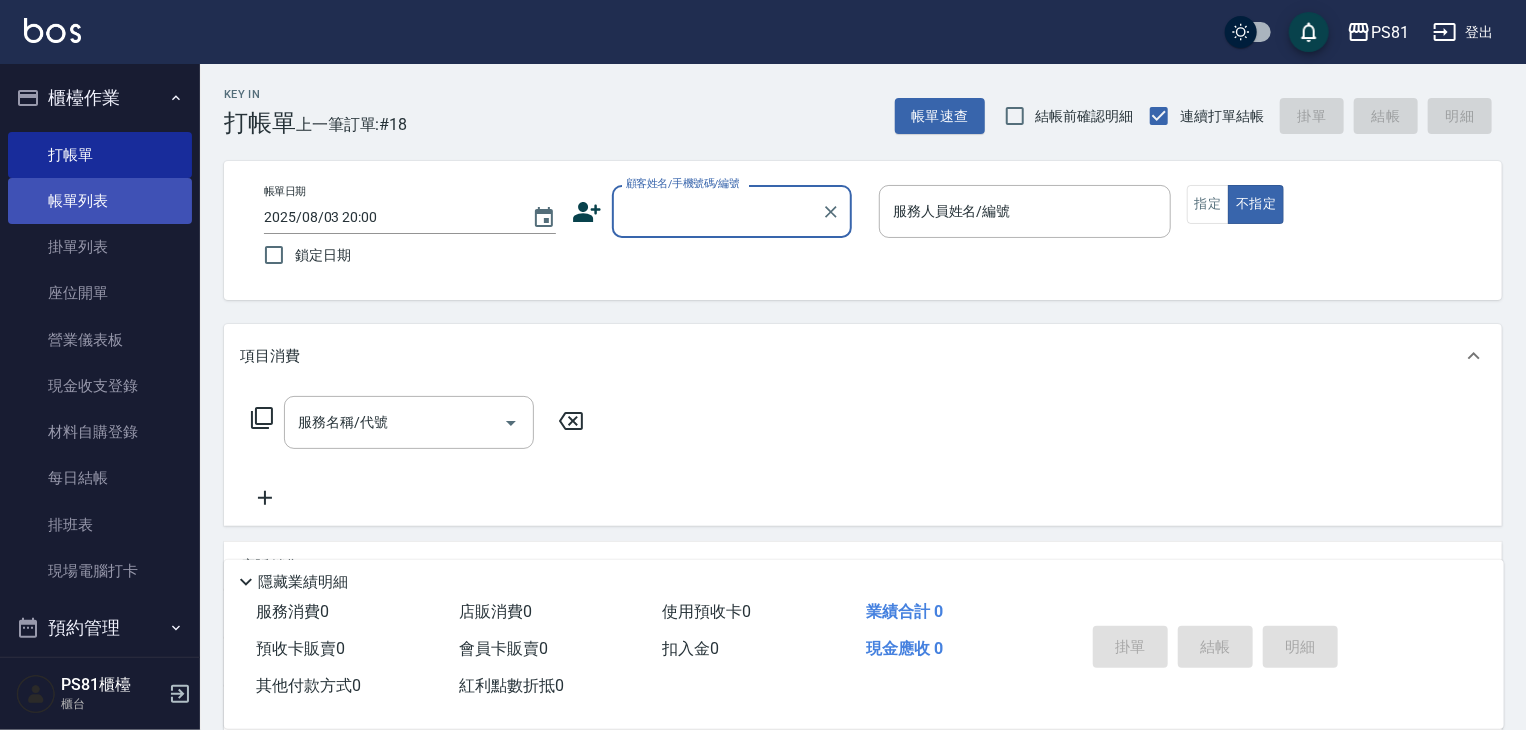 click on "帳單列表" at bounding box center [100, 201] 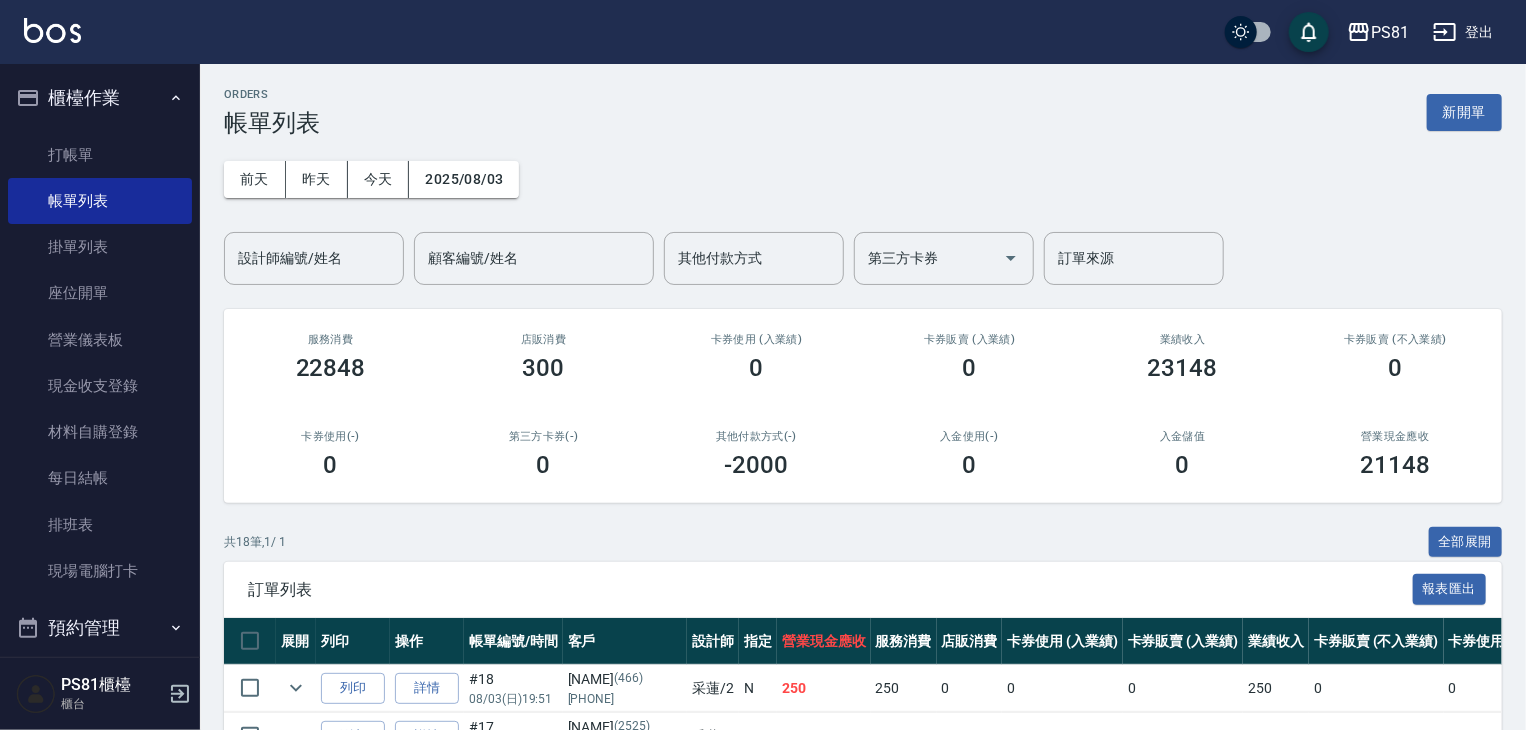 drag, startPoint x: 839, startPoint y: 476, endPoint x: 851, endPoint y: 485, distance: 15 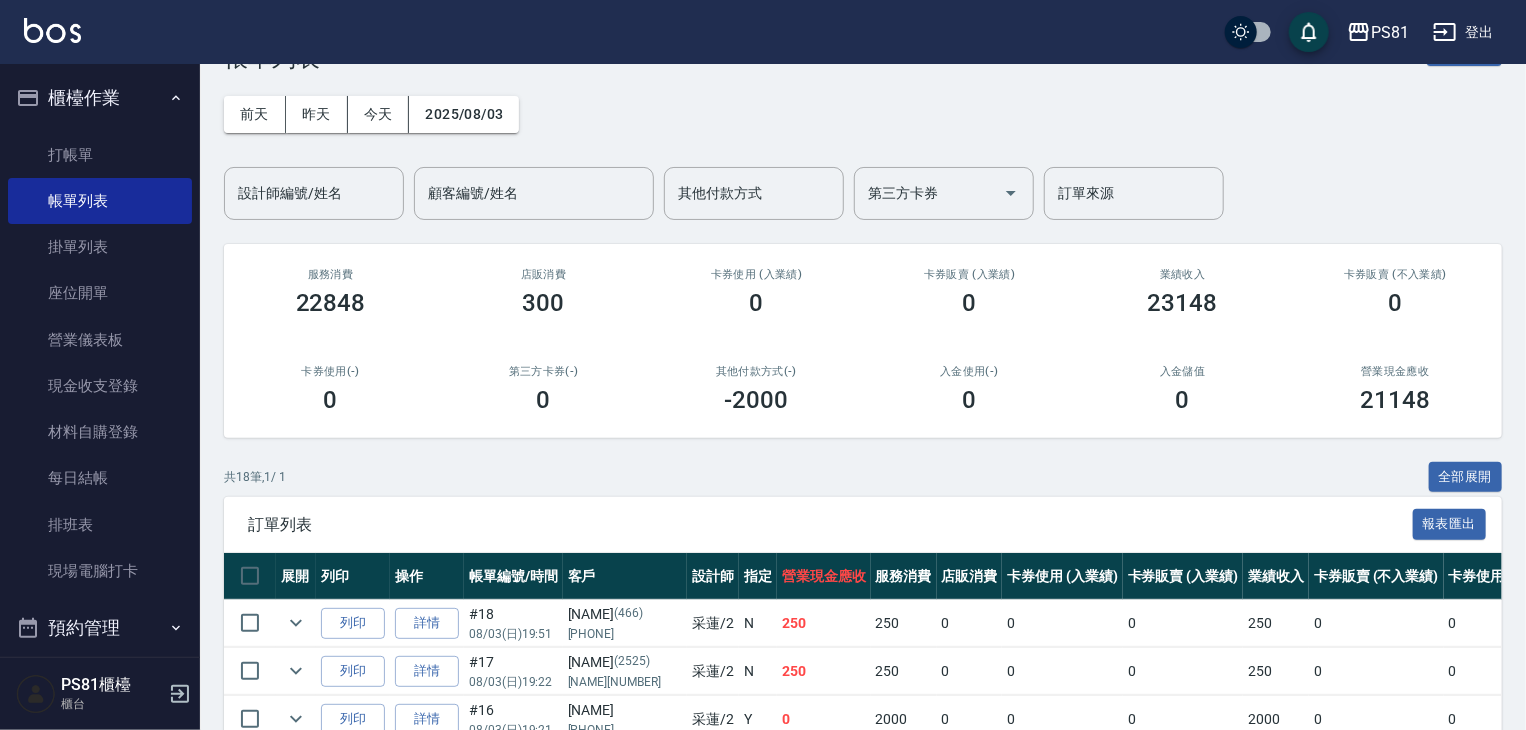 scroll, scrollTop: 100, scrollLeft: 0, axis: vertical 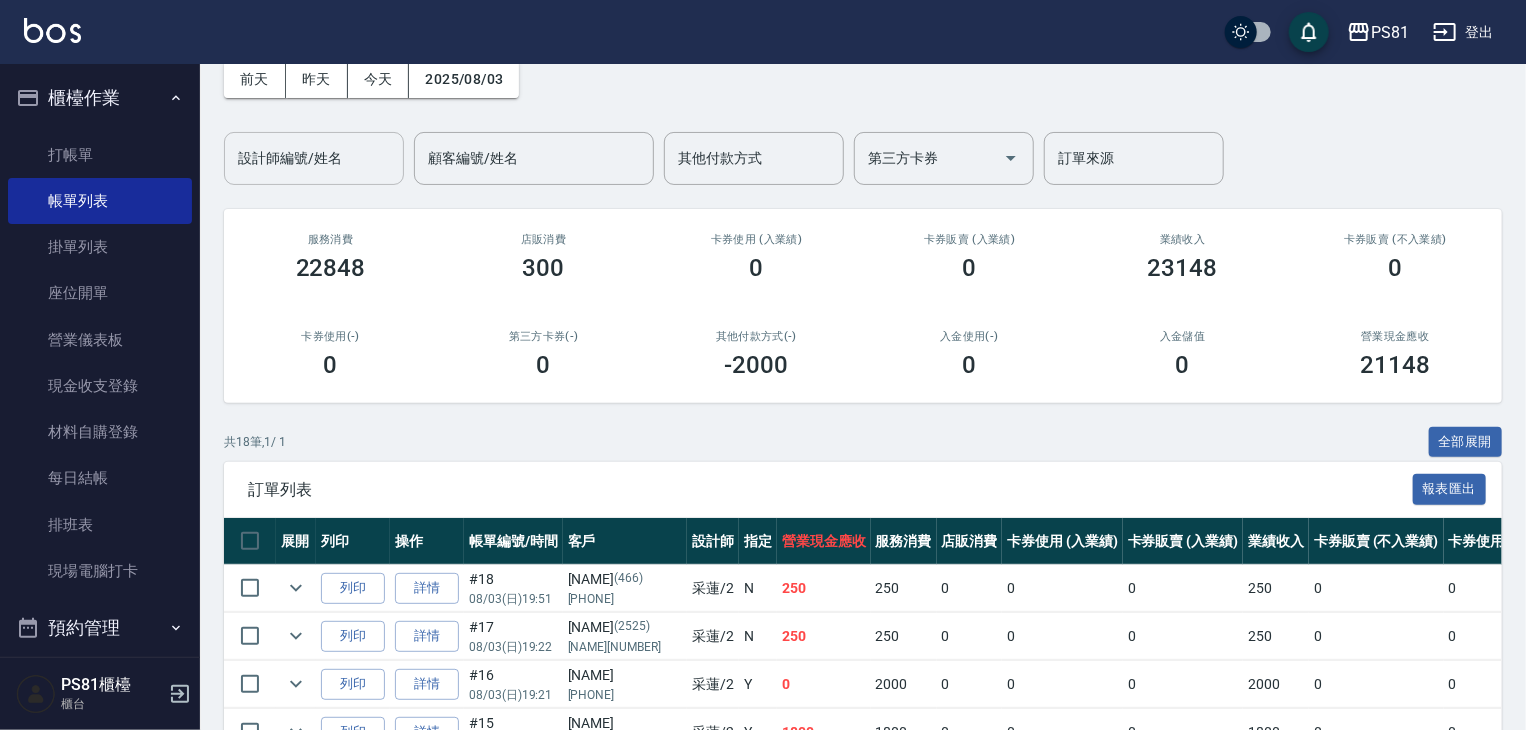 click on "設計師編號/姓名" at bounding box center (314, 158) 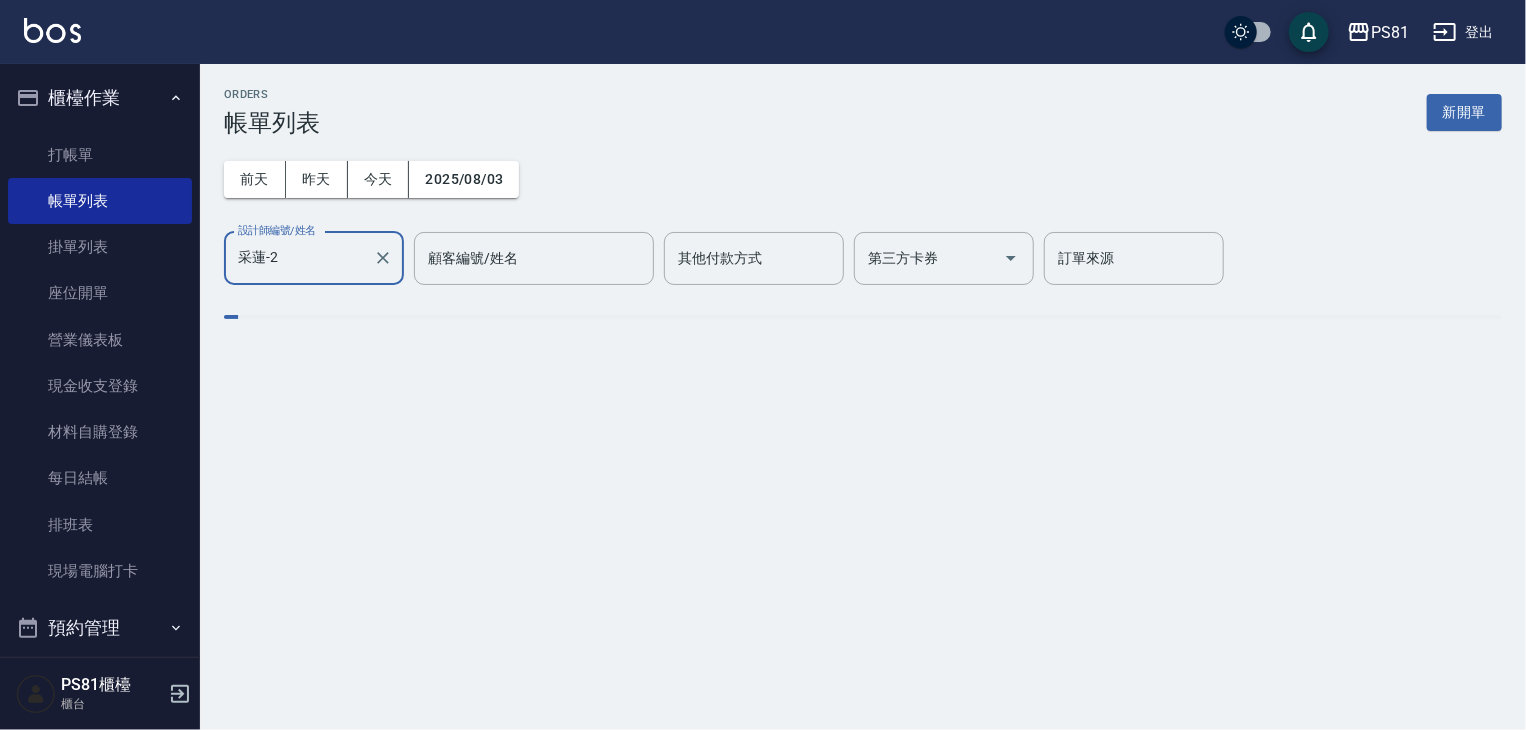 scroll, scrollTop: 0, scrollLeft: 0, axis: both 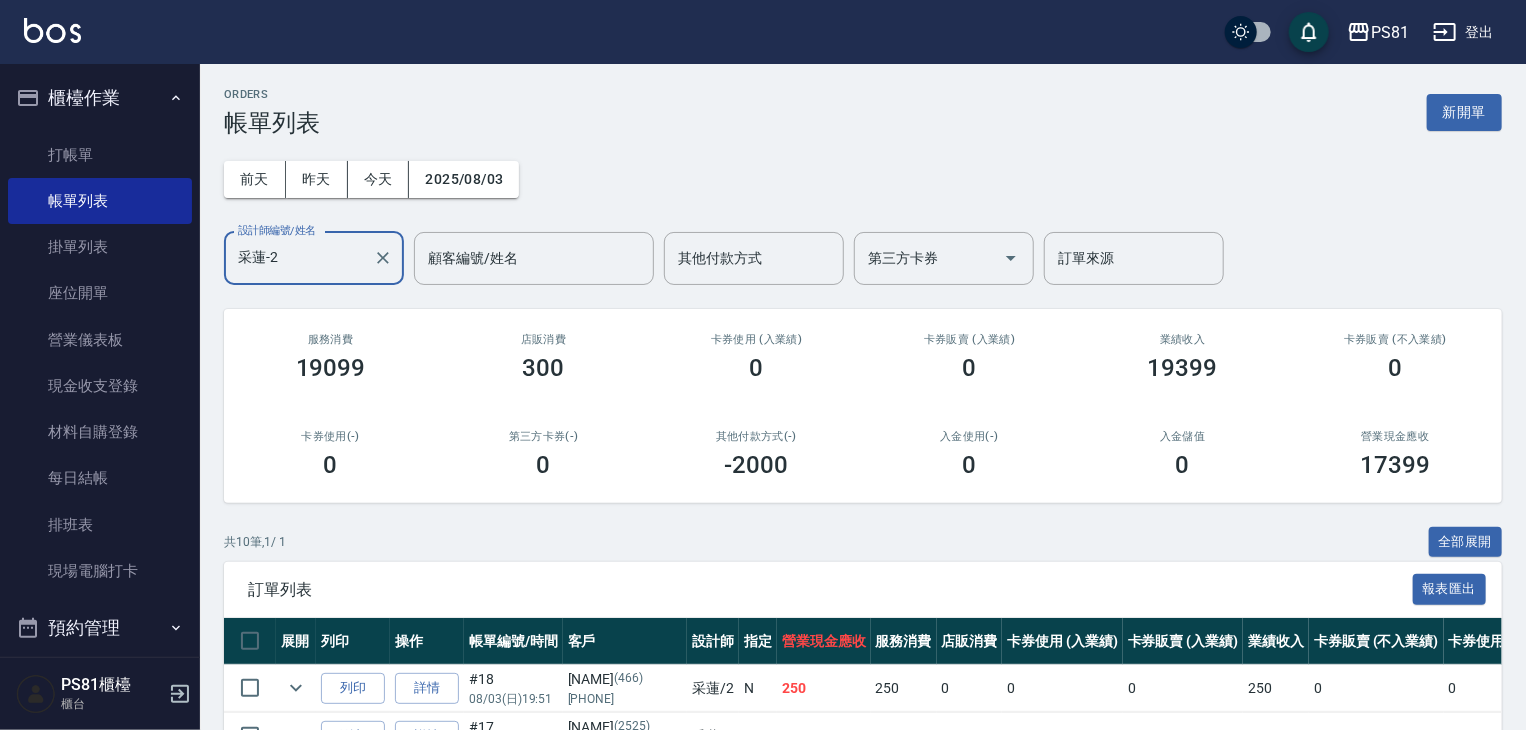 type on "采蓮-2" 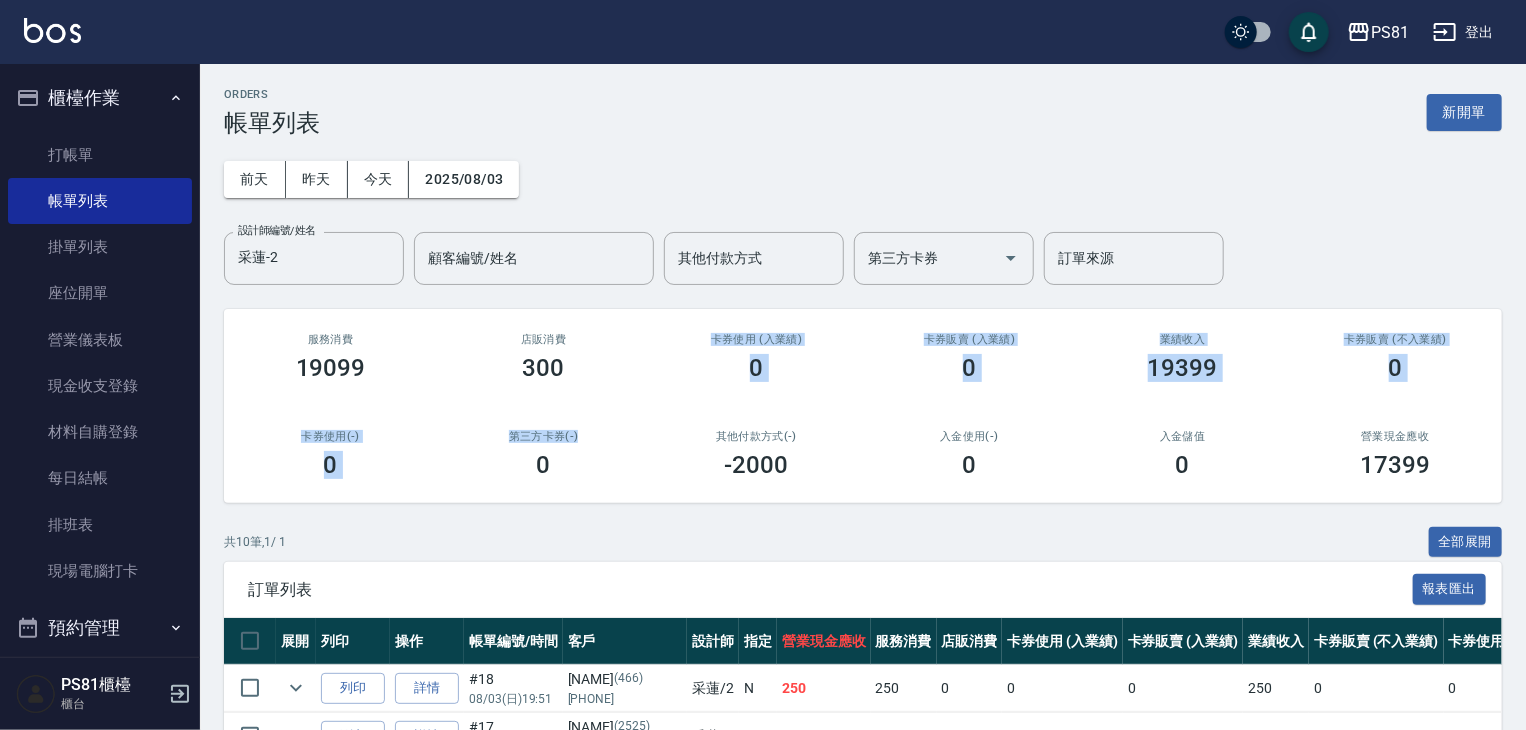 drag, startPoint x: 580, startPoint y: 381, endPoint x: 560, endPoint y: 447, distance: 68.96376 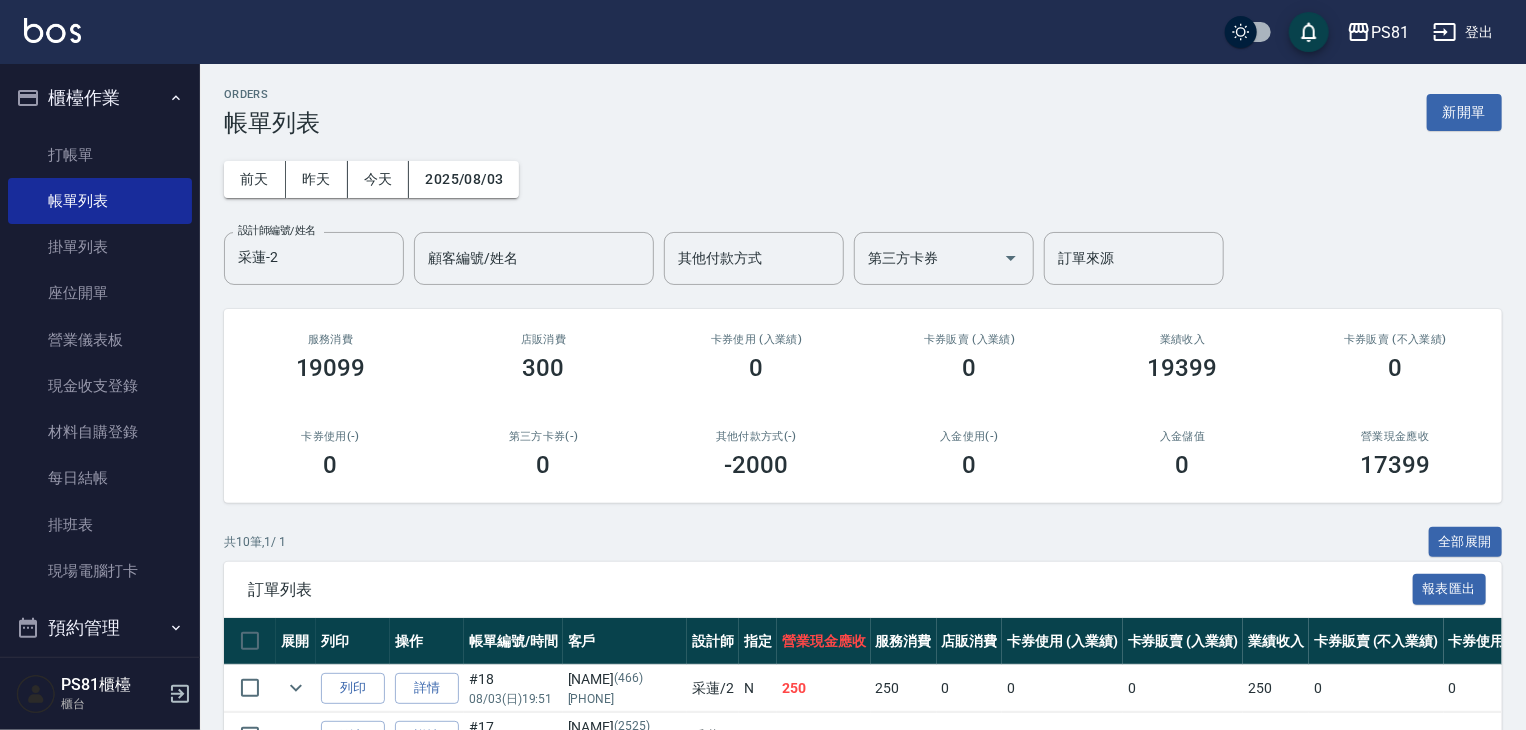 click on "第三方卡券(-) 0" at bounding box center [543, 454] 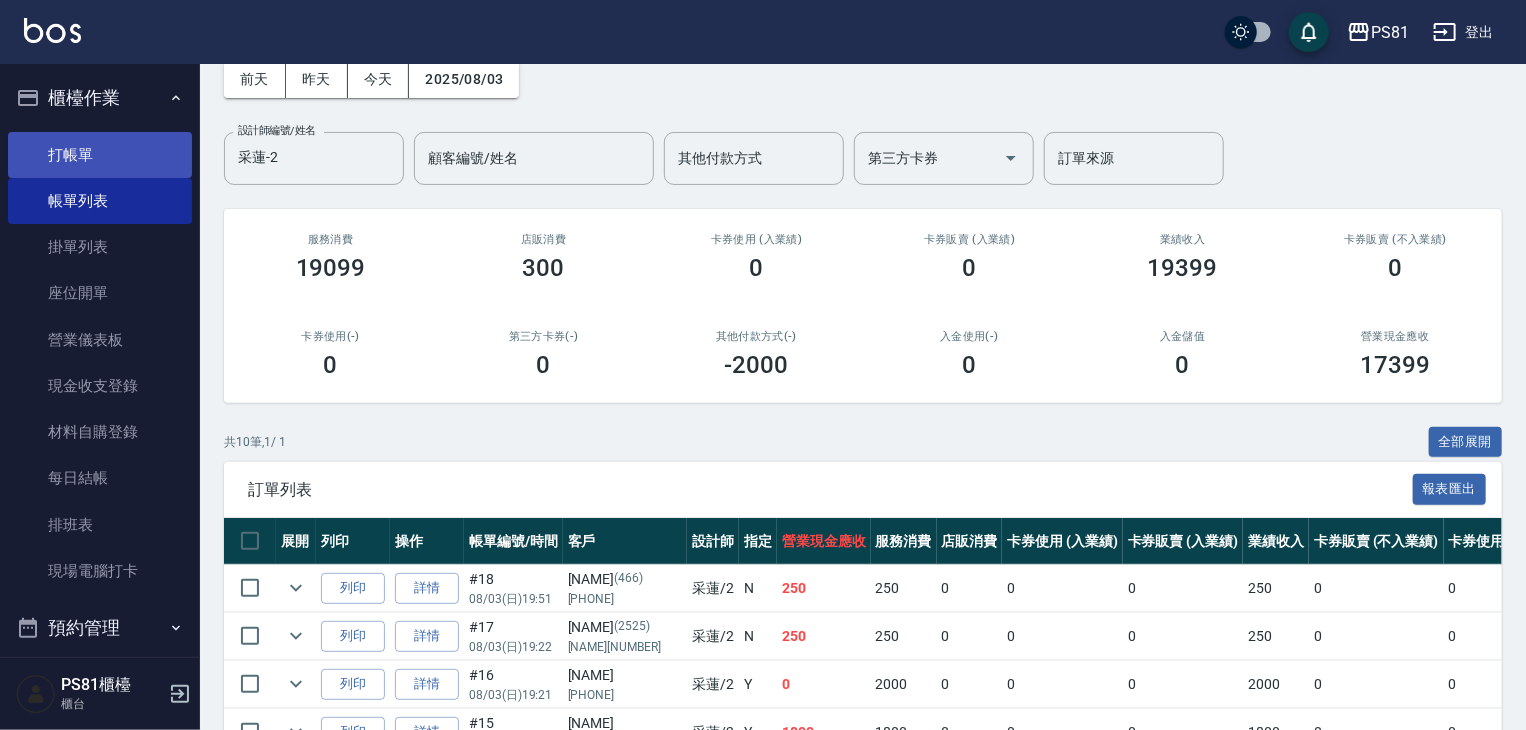 scroll, scrollTop: 46, scrollLeft: 0, axis: vertical 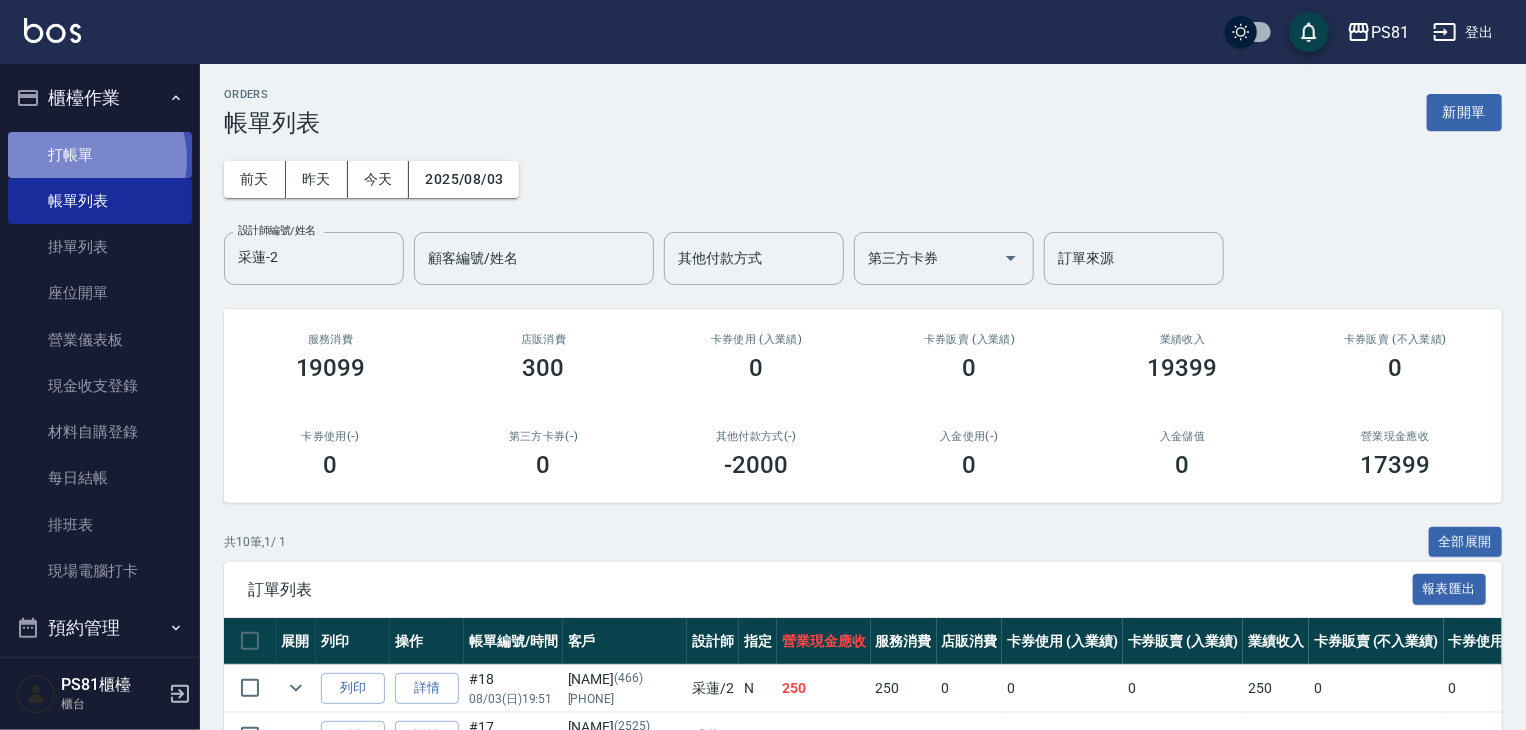 click on "打帳單" at bounding box center [100, 155] 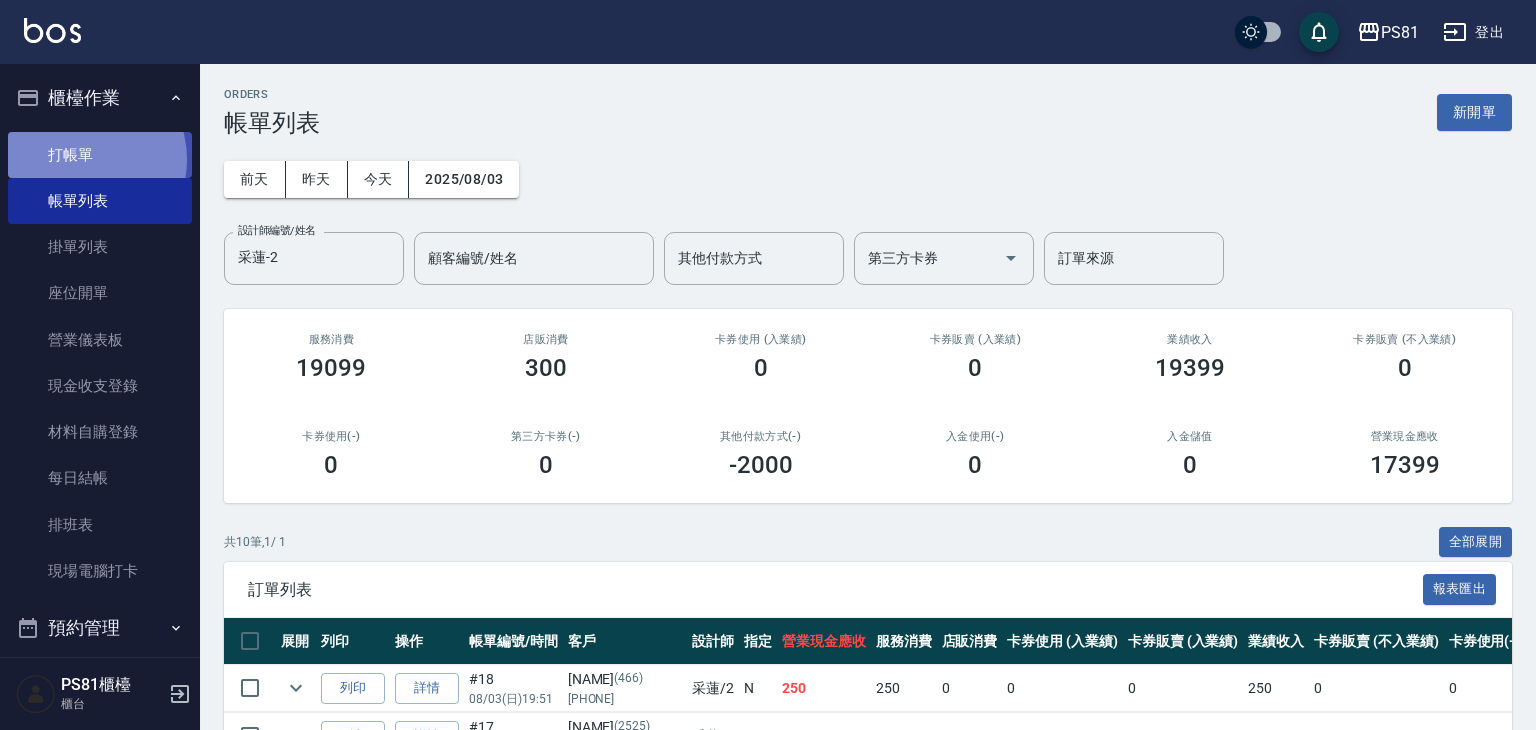 click on "打帳單" at bounding box center (100, 155) 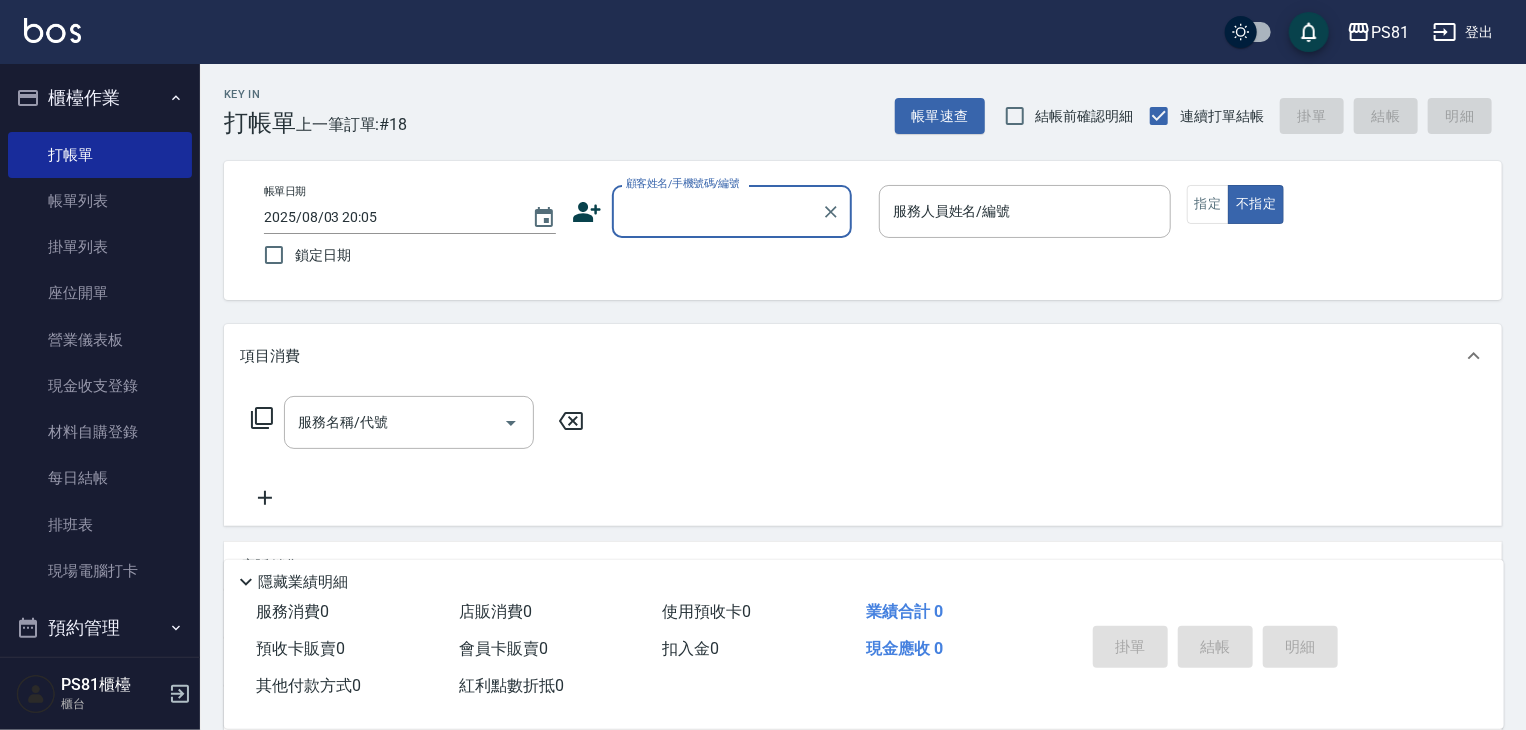 click on "登出" at bounding box center [1463, 32] 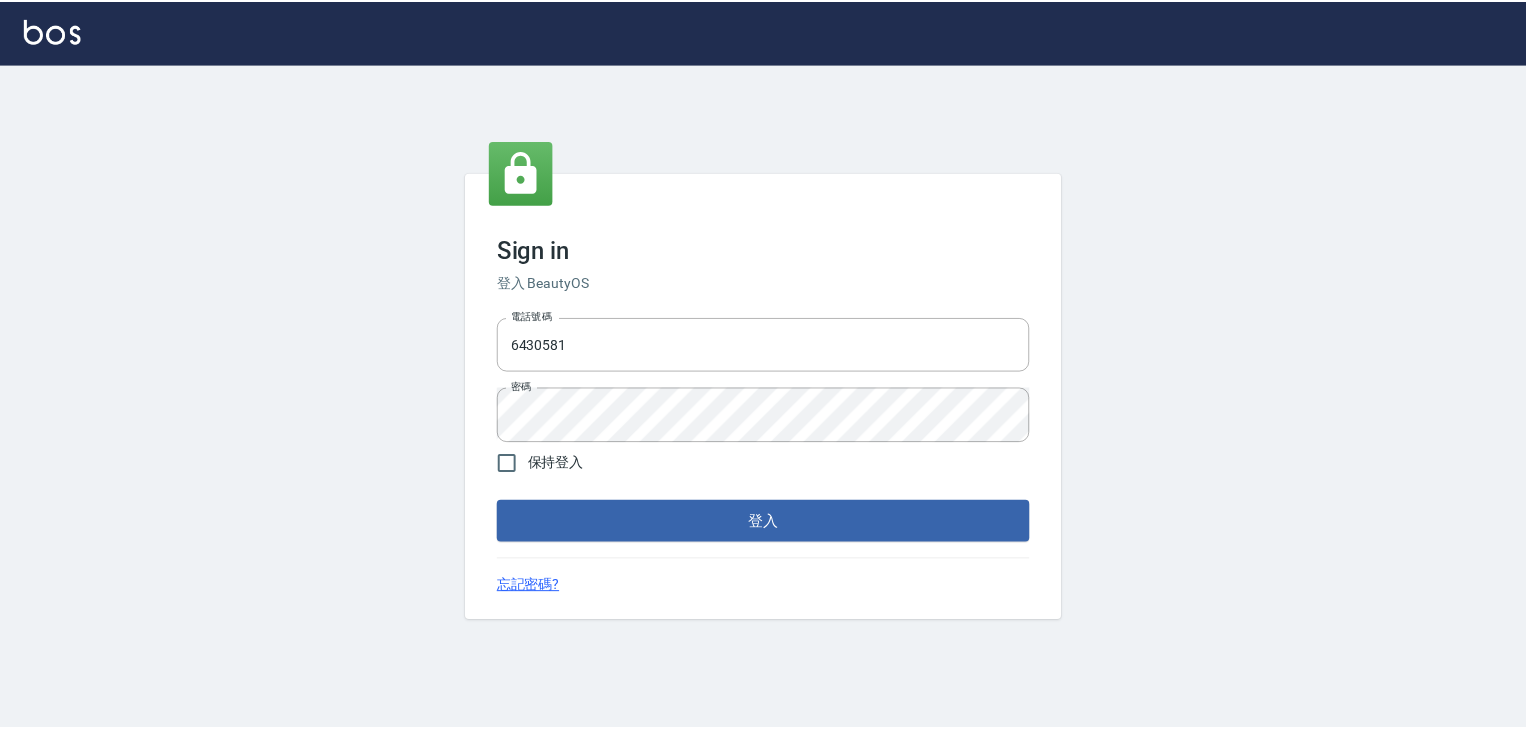 scroll, scrollTop: 0, scrollLeft: 0, axis: both 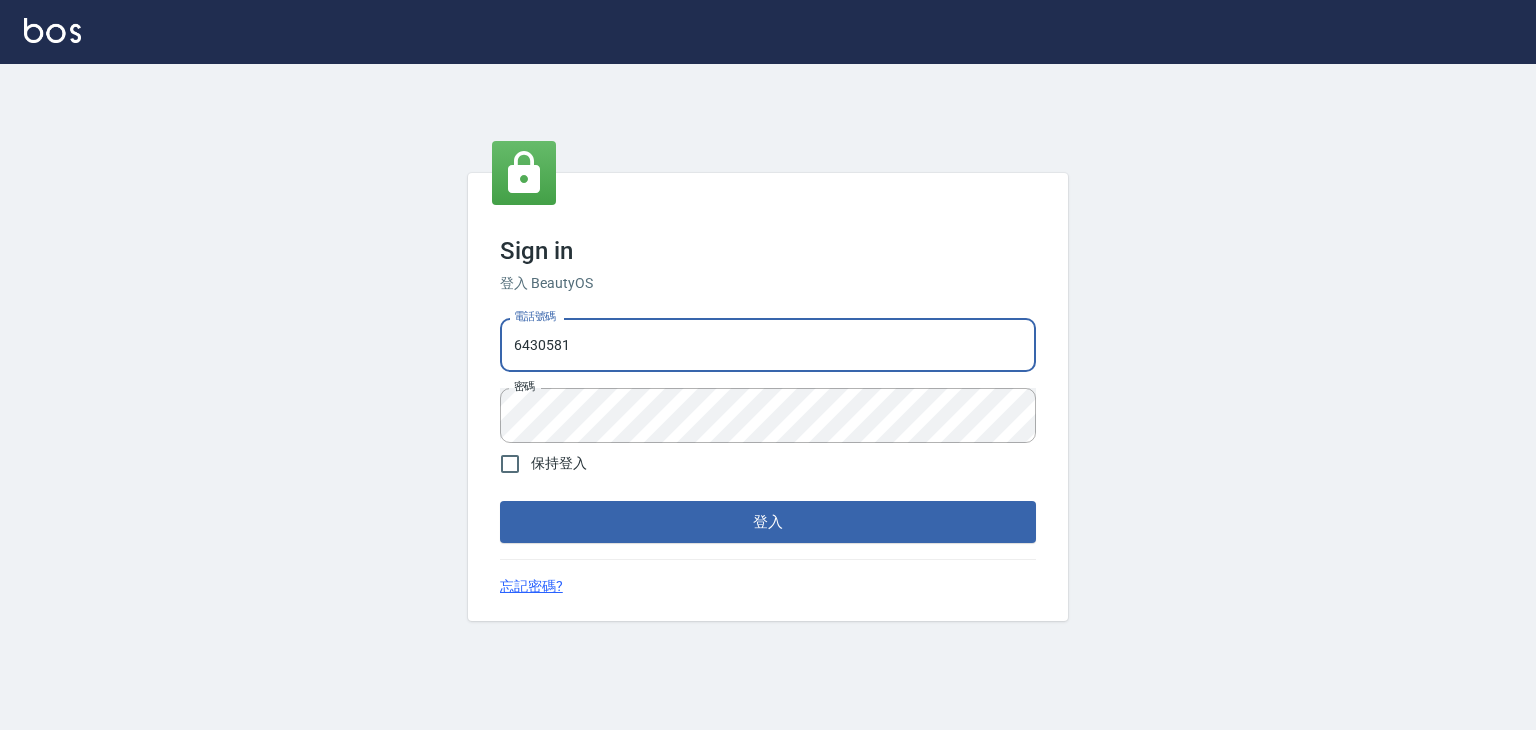 drag, startPoint x: 0, startPoint y: 0, endPoint x: 455, endPoint y: 319, distance: 555.6852 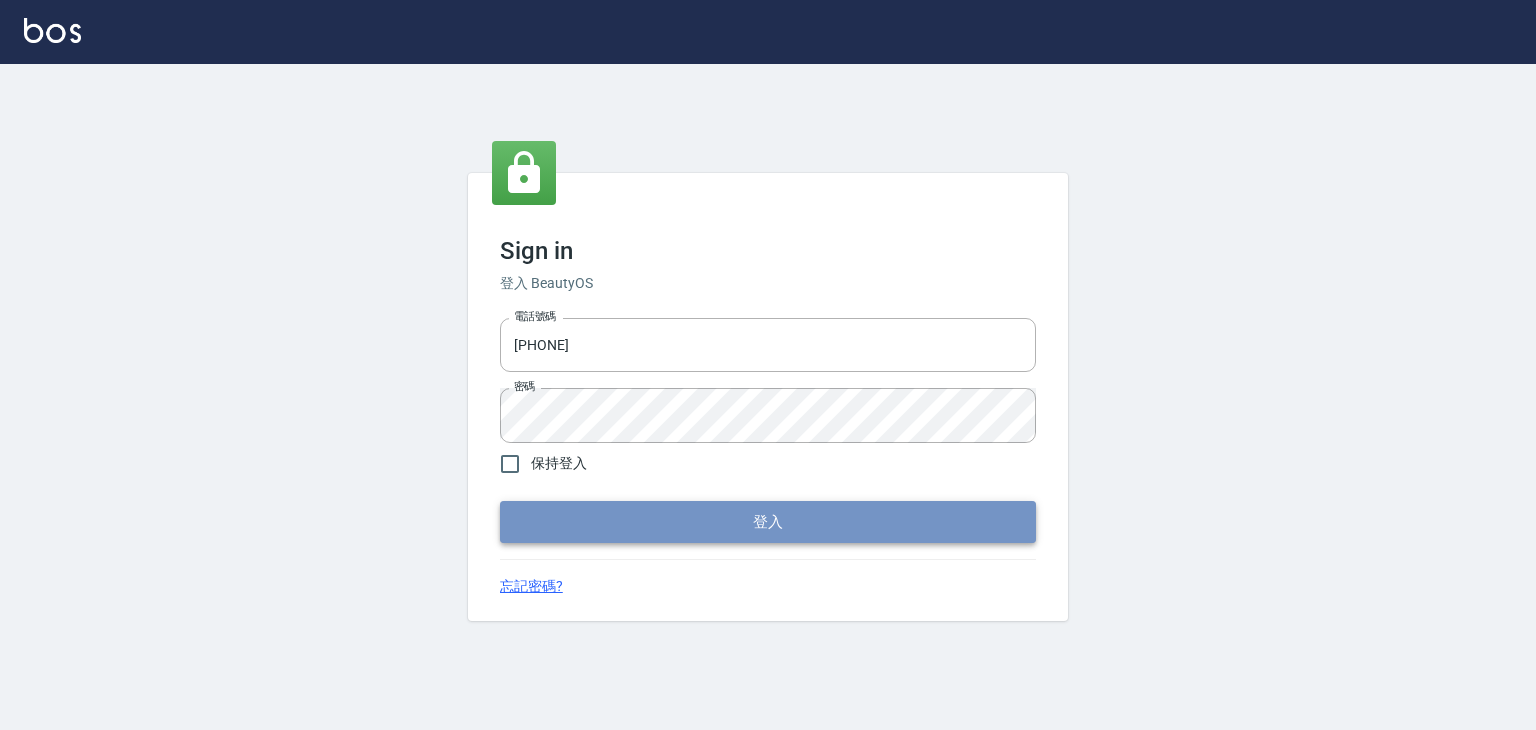 click on "登入" at bounding box center (768, 522) 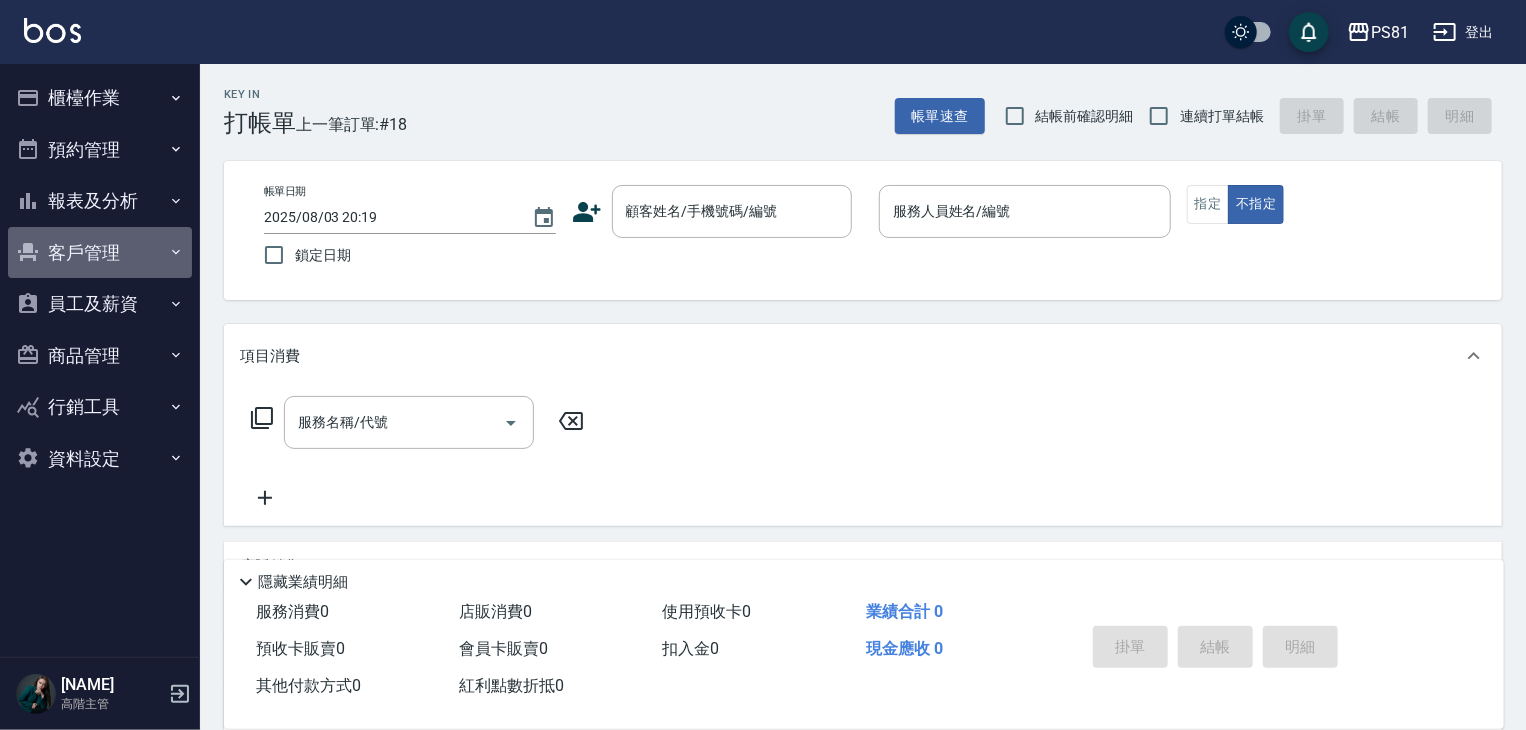 click on "客戶管理" at bounding box center [100, 253] 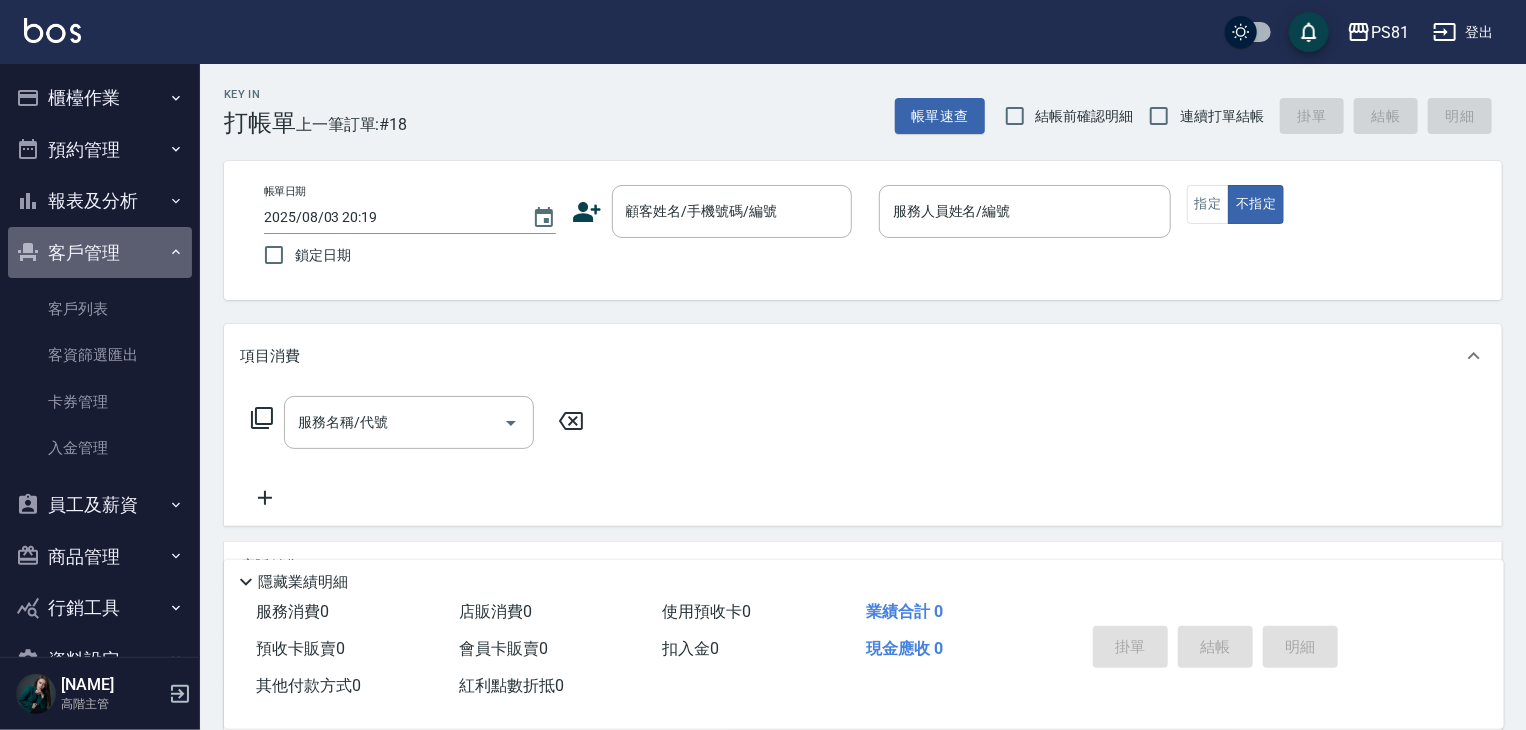 click on "客戶管理" at bounding box center [100, 253] 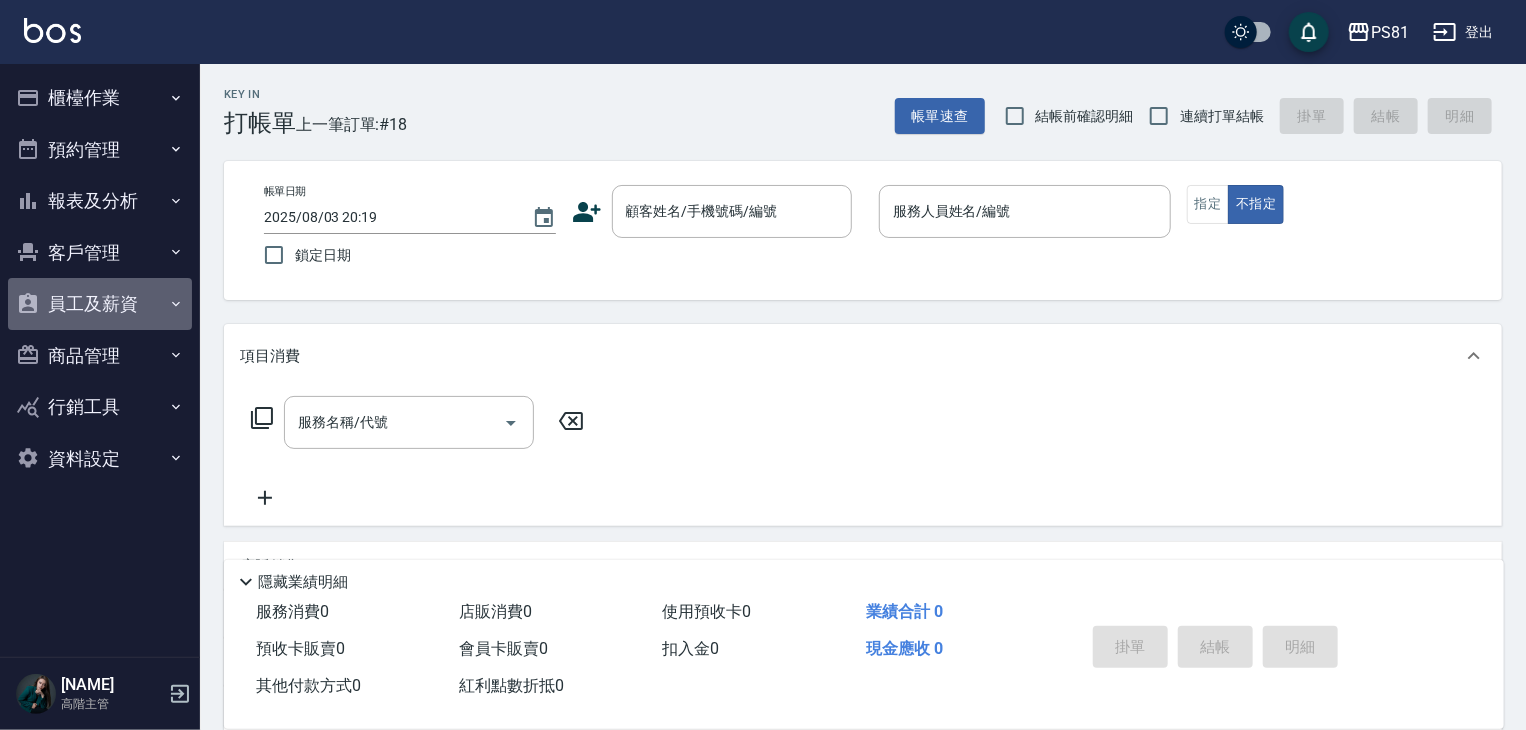 click on "員工及薪資" at bounding box center (100, 304) 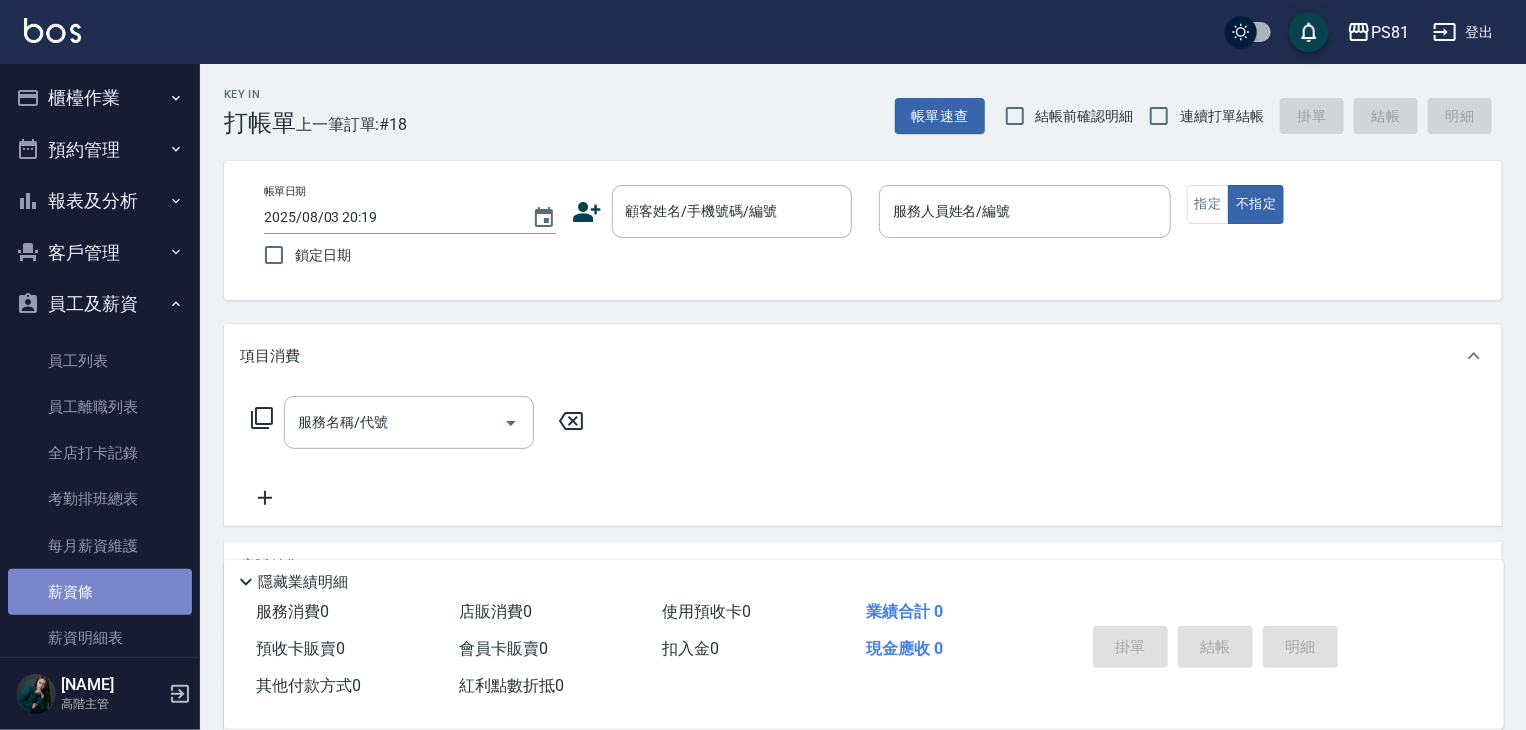 click on "薪資條" at bounding box center [100, 592] 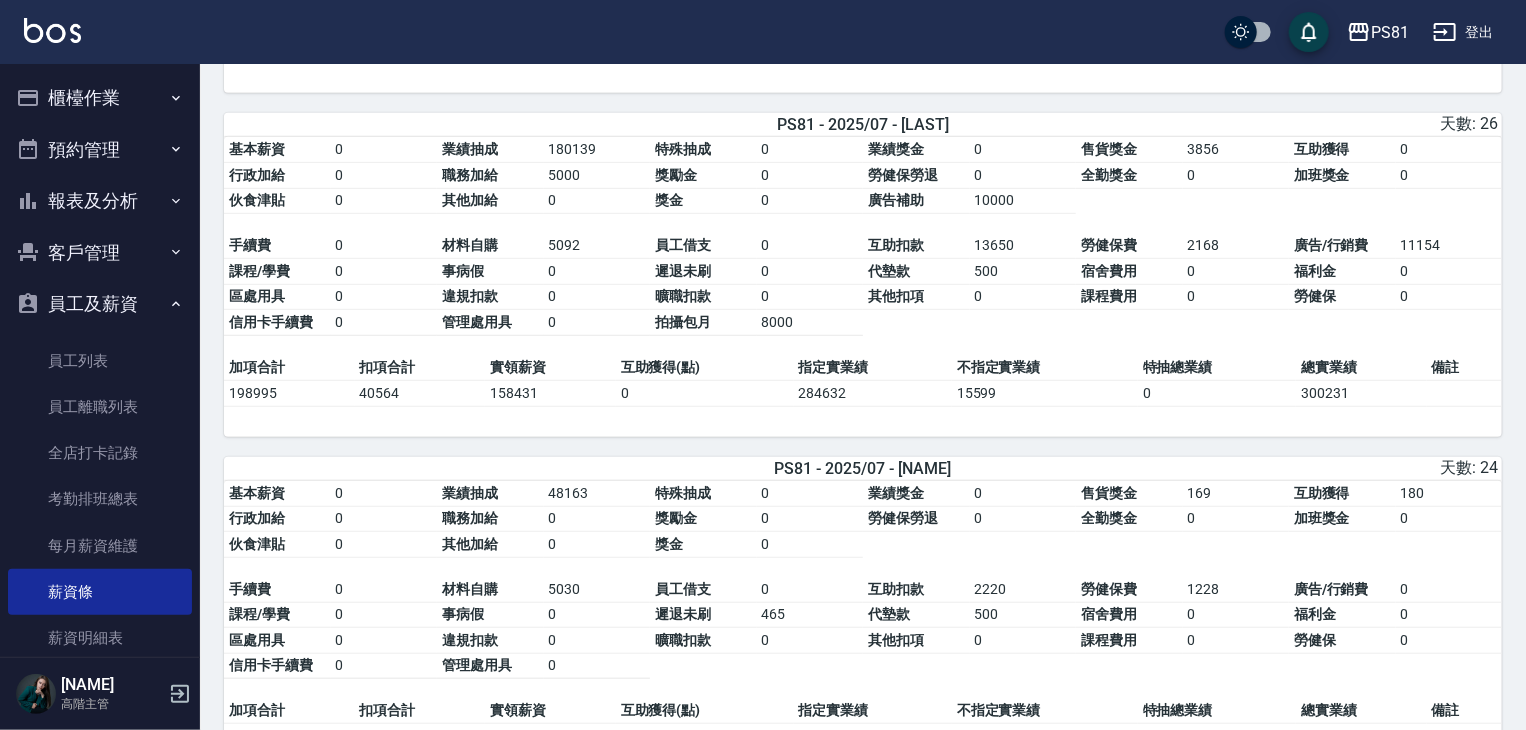 scroll, scrollTop: 0, scrollLeft: 0, axis: both 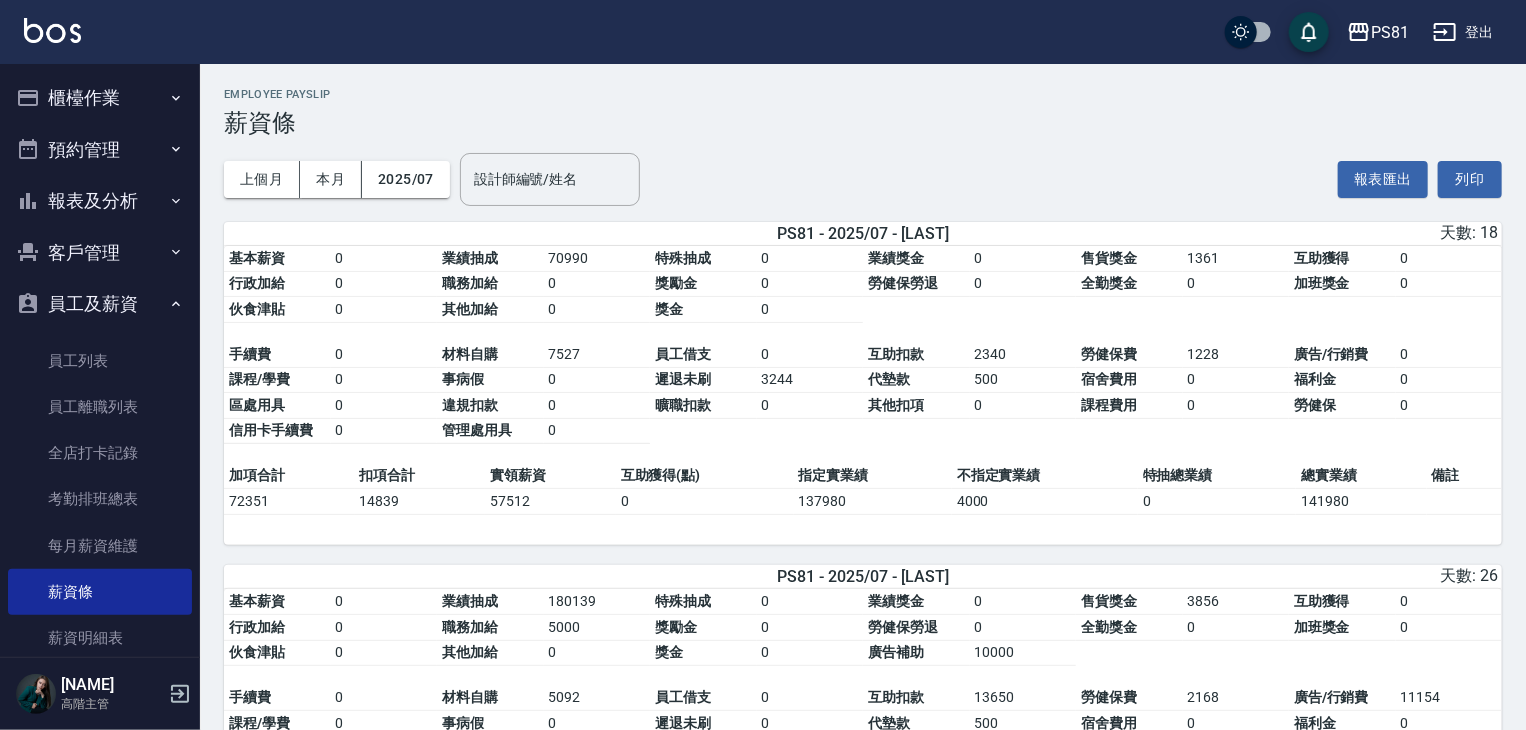 click on "上個月 本月 2025/07 設計師編號/姓名 設計師編號/姓名 報表匯出 列印" at bounding box center (863, 179) 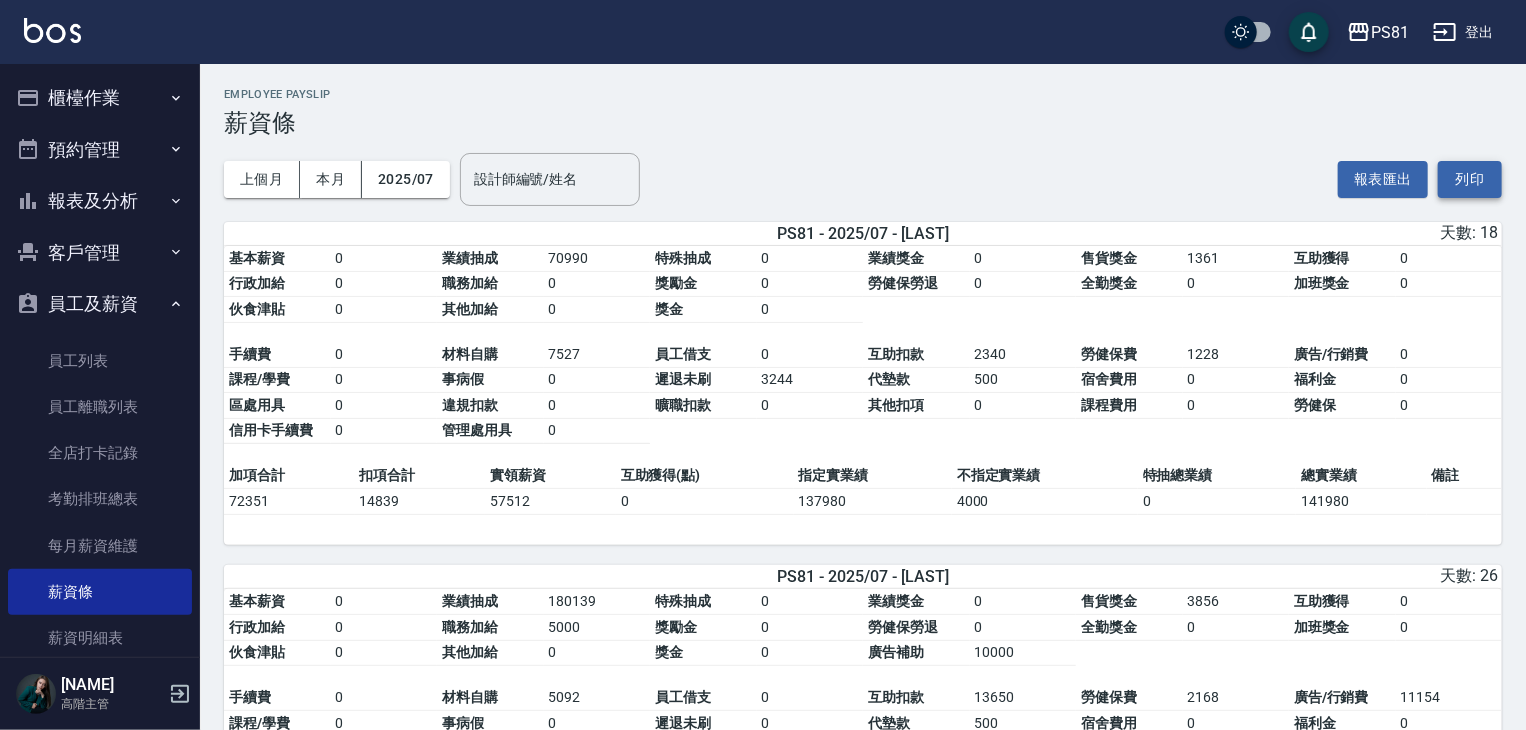 click on "列印" at bounding box center [1470, 179] 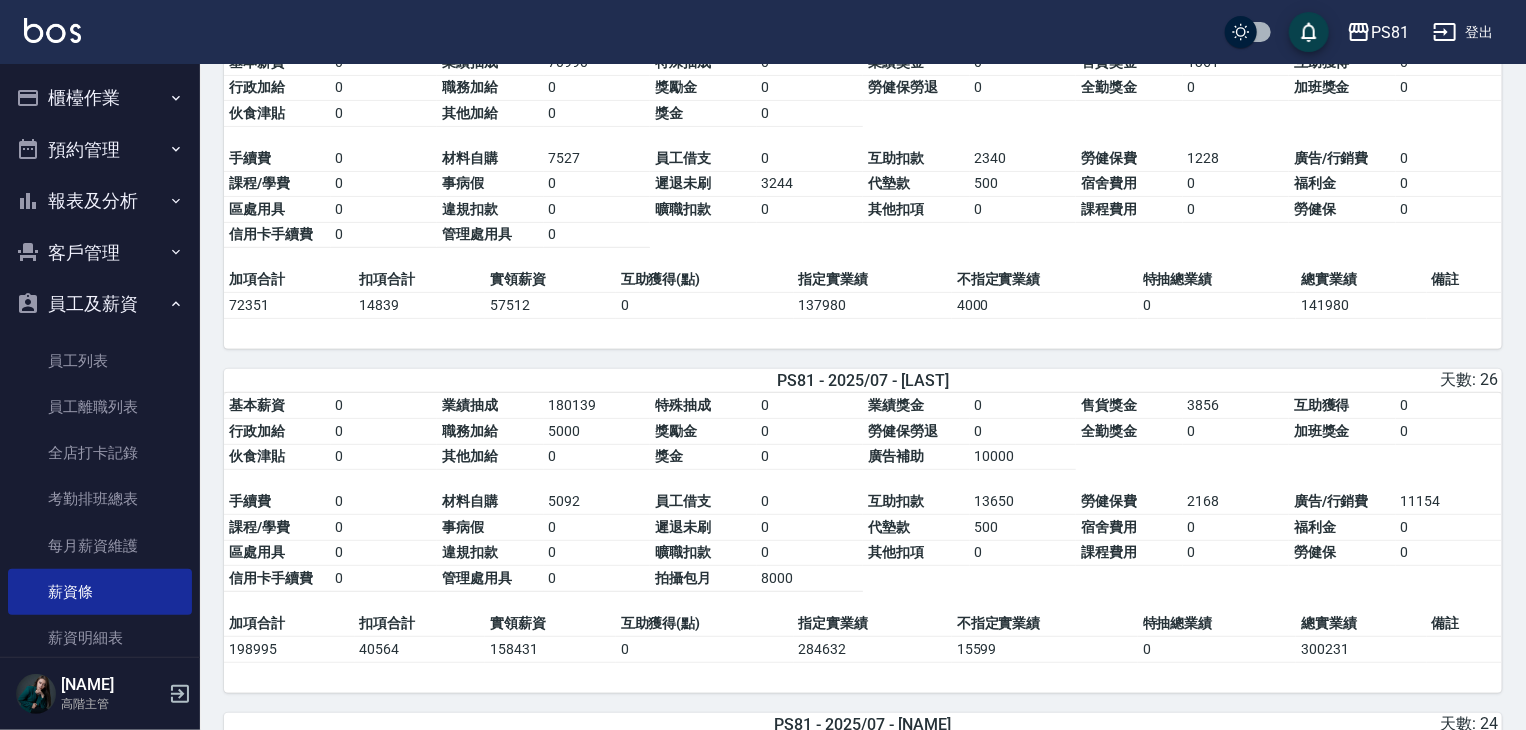 scroll, scrollTop: 200, scrollLeft: 0, axis: vertical 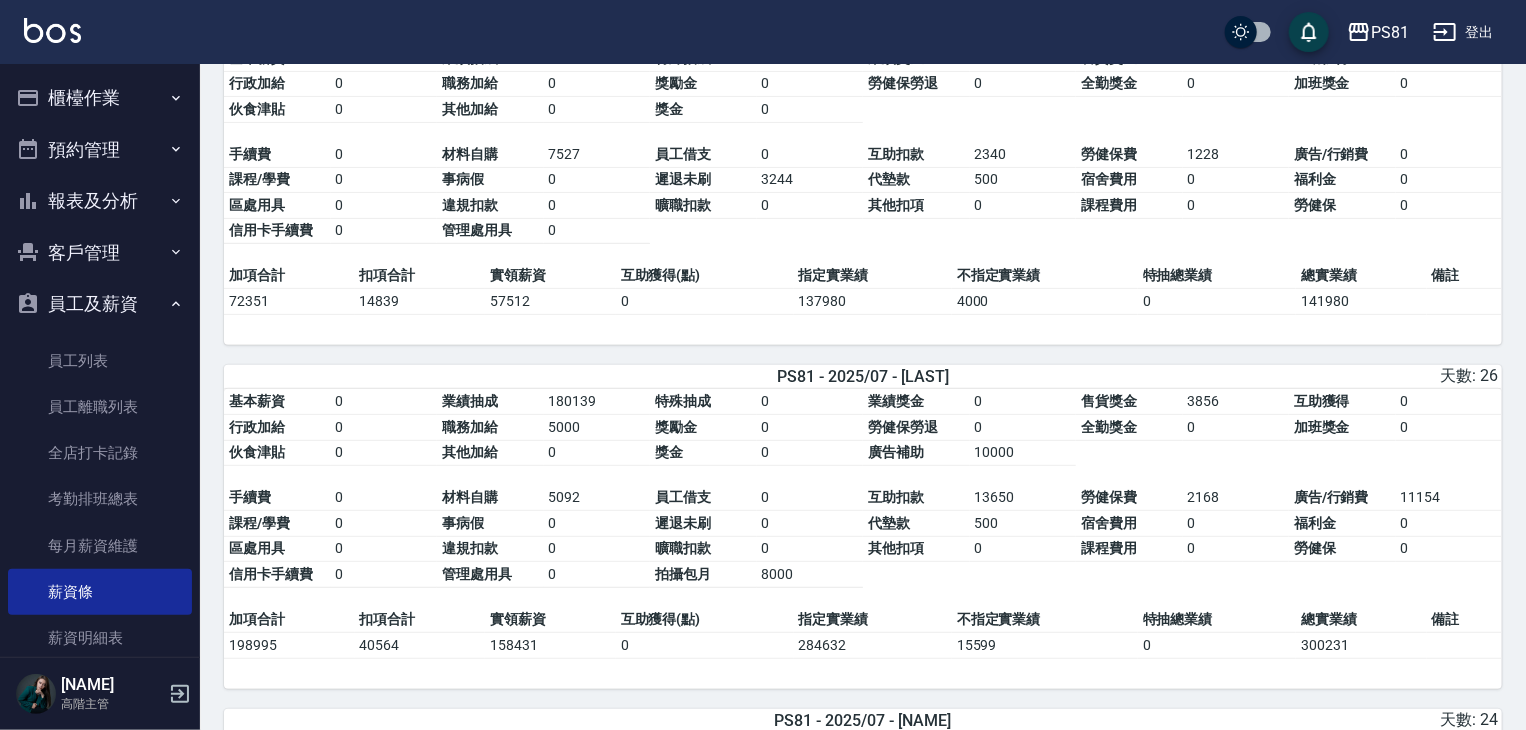 click on "0" at bounding box center [384, 231] 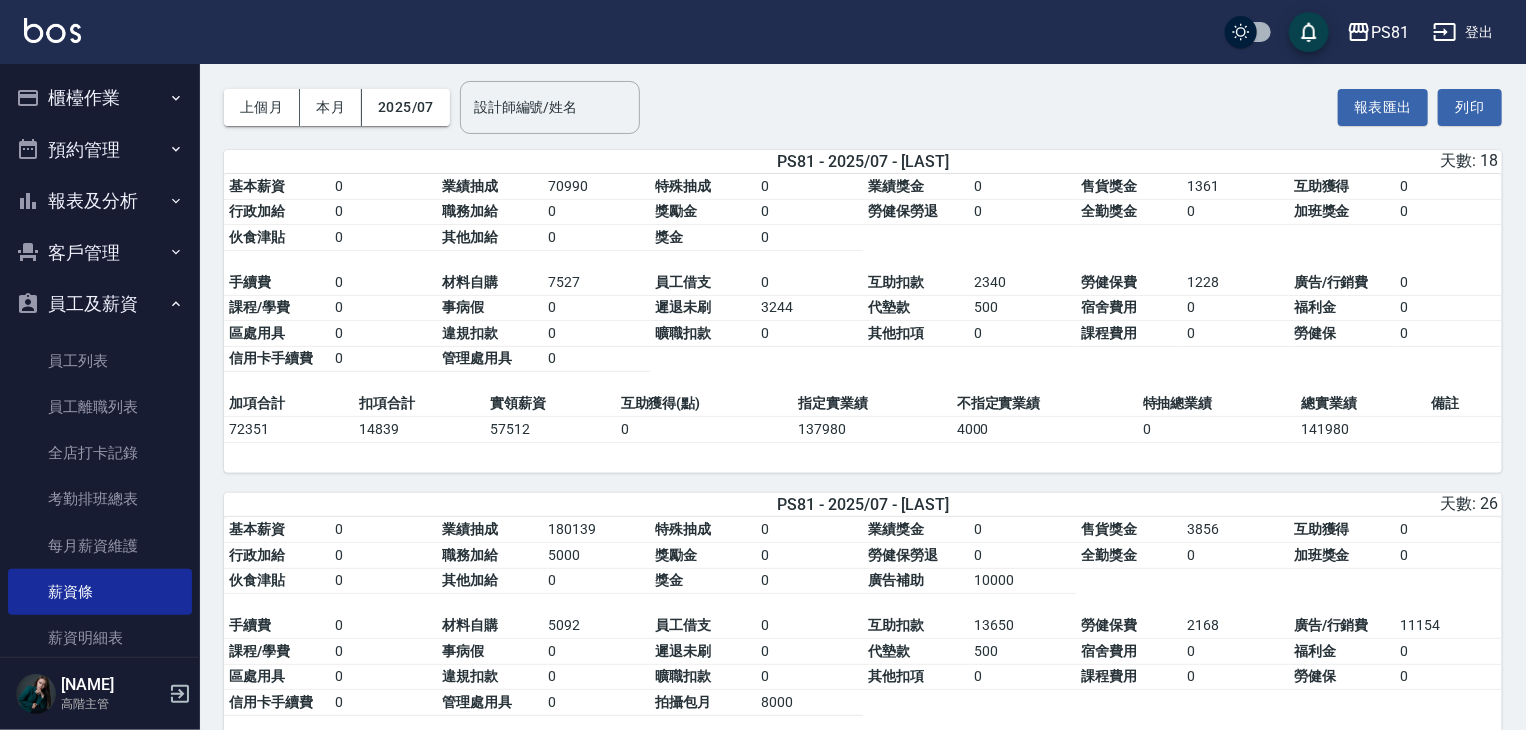 scroll, scrollTop: 0, scrollLeft: 0, axis: both 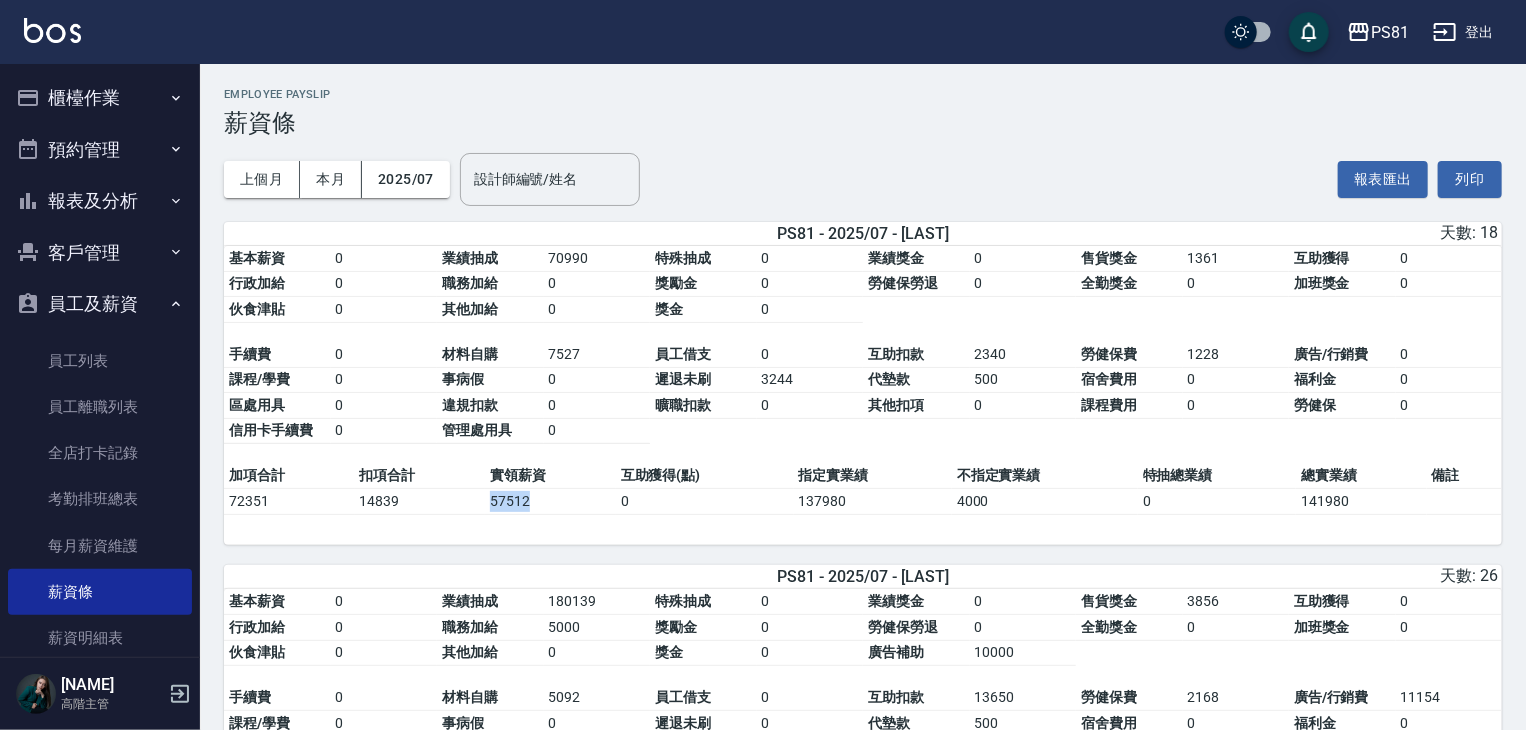 drag, startPoint x: 492, startPoint y: 501, endPoint x: 520, endPoint y: 512, distance: 30.083218 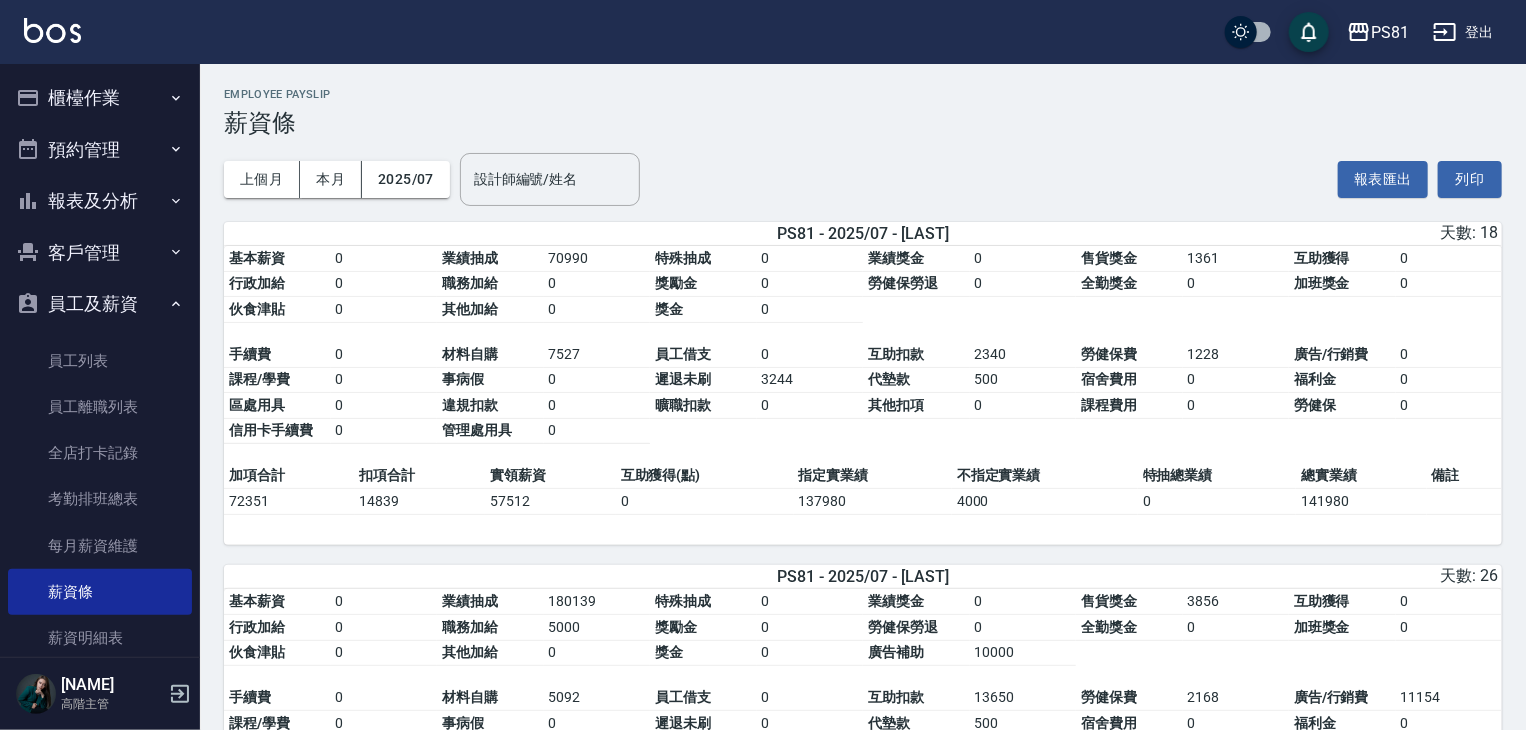 click on "加項合計" at bounding box center (289, 476) 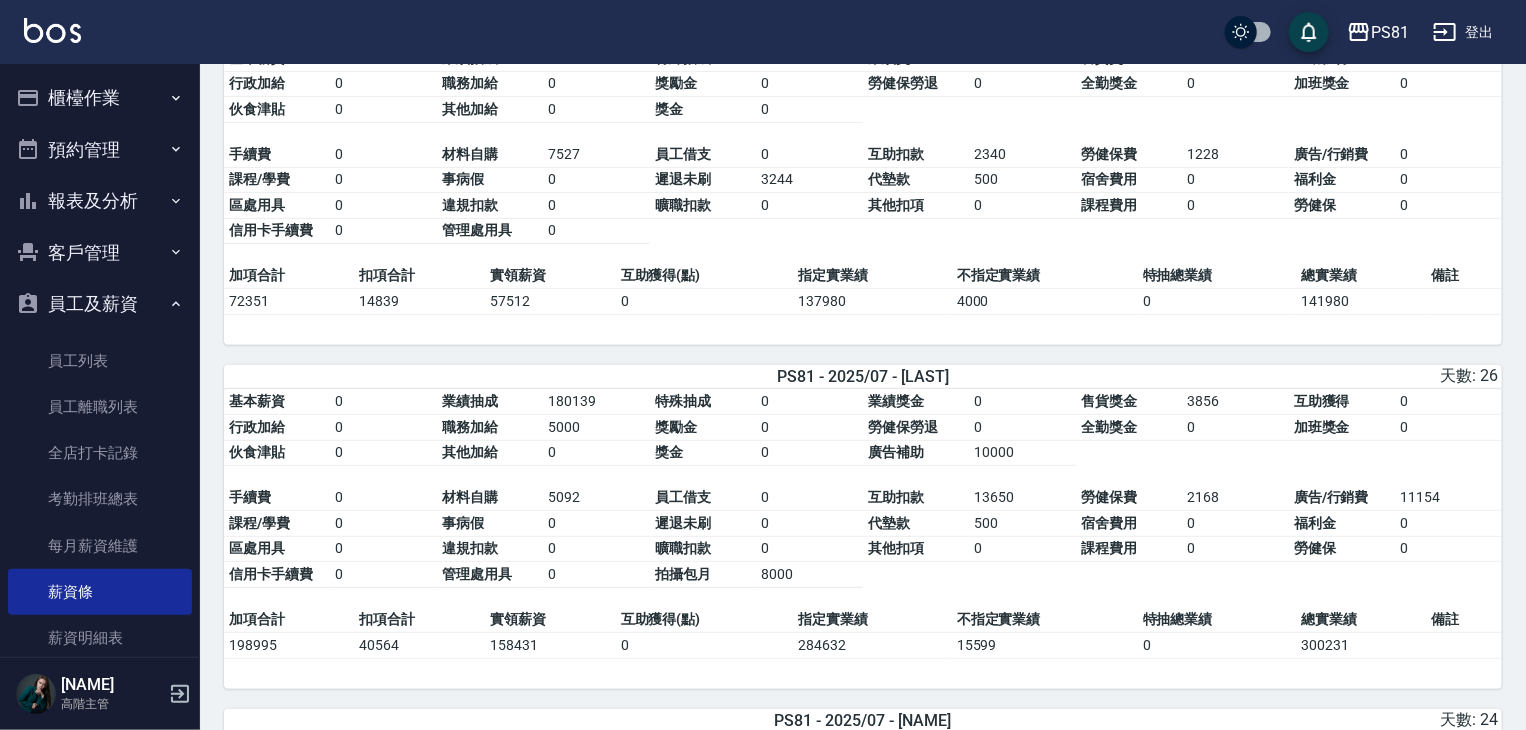 scroll, scrollTop: 300, scrollLeft: 0, axis: vertical 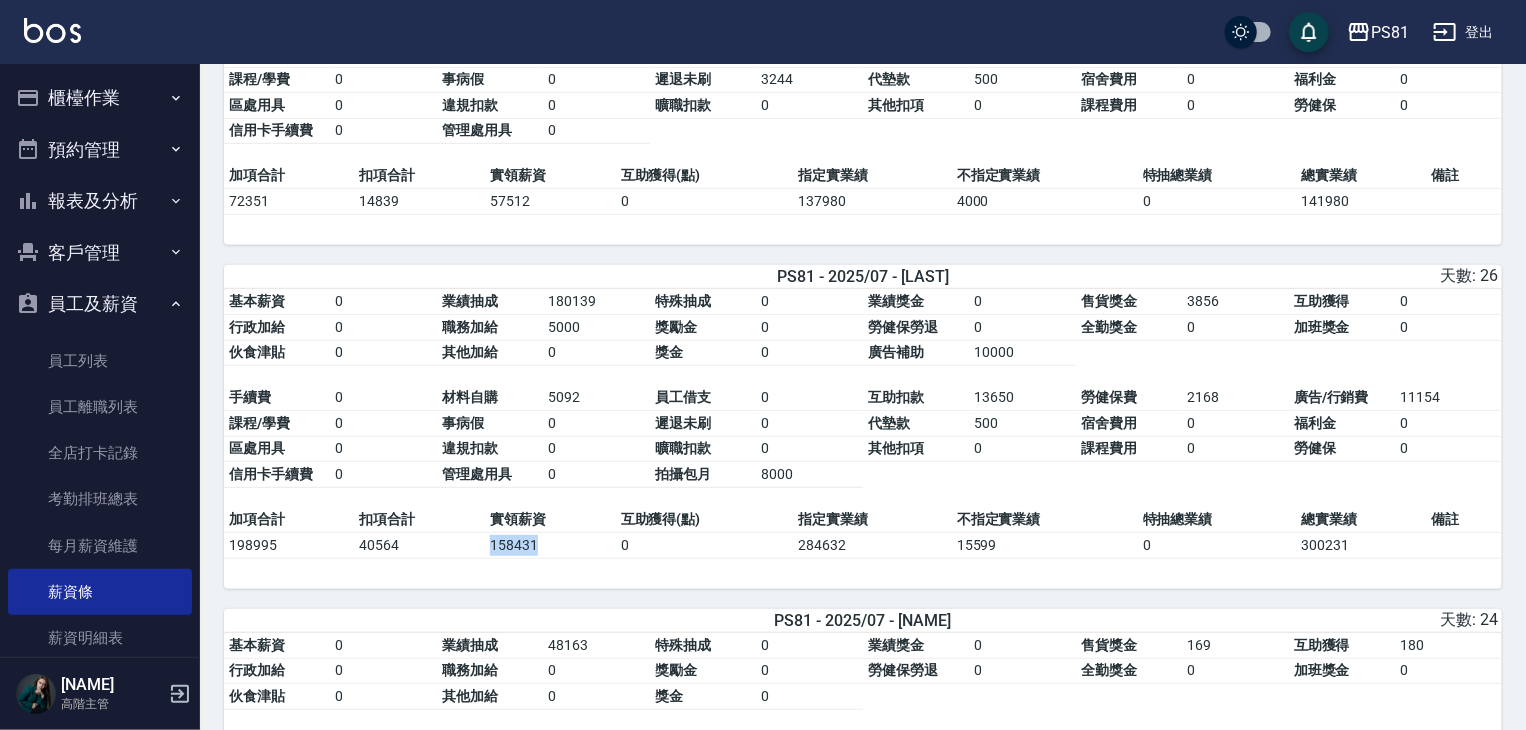drag, startPoint x: 490, startPoint y: 538, endPoint x: 540, endPoint y: 549, distance: 51.1957 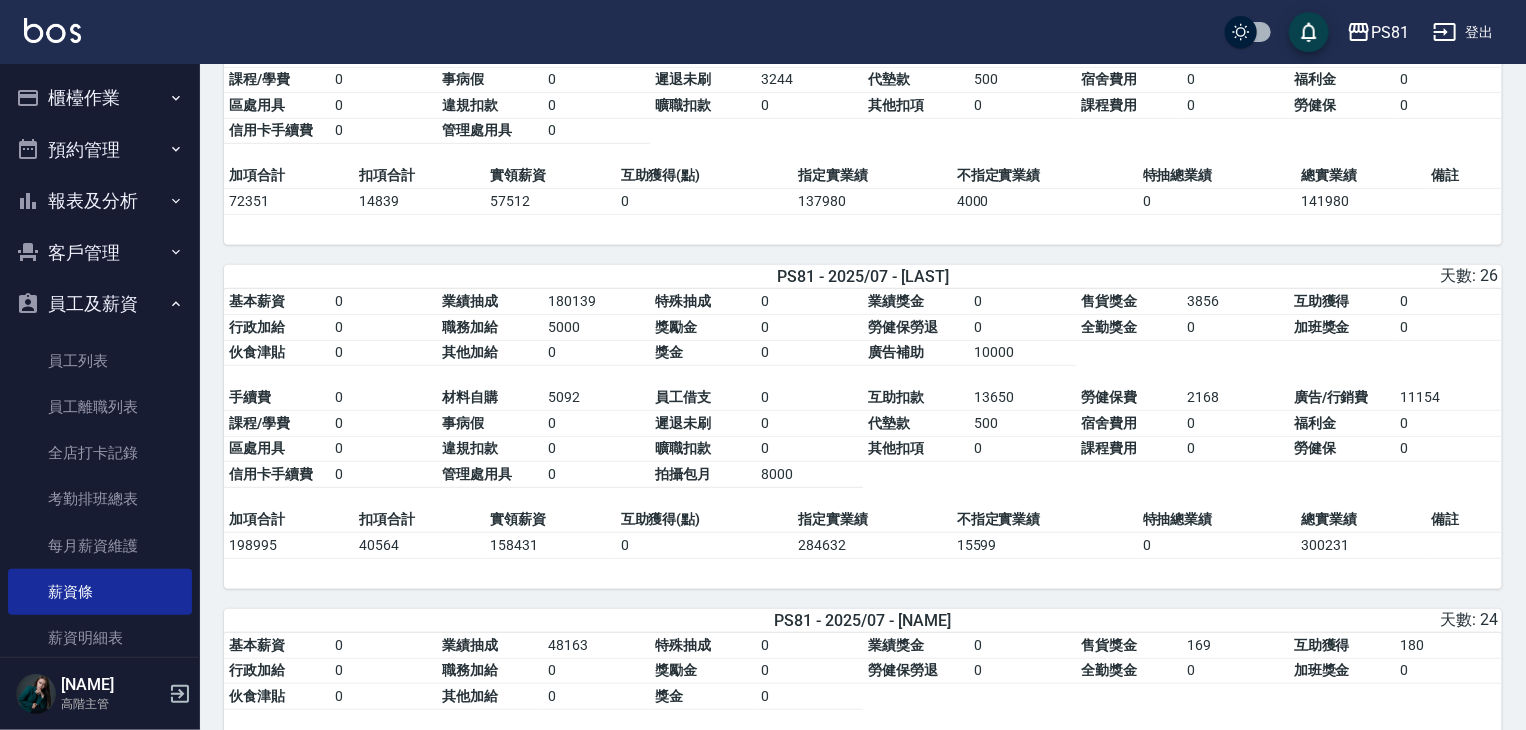 click on "違規扣款" at bounding box center (490, 449) 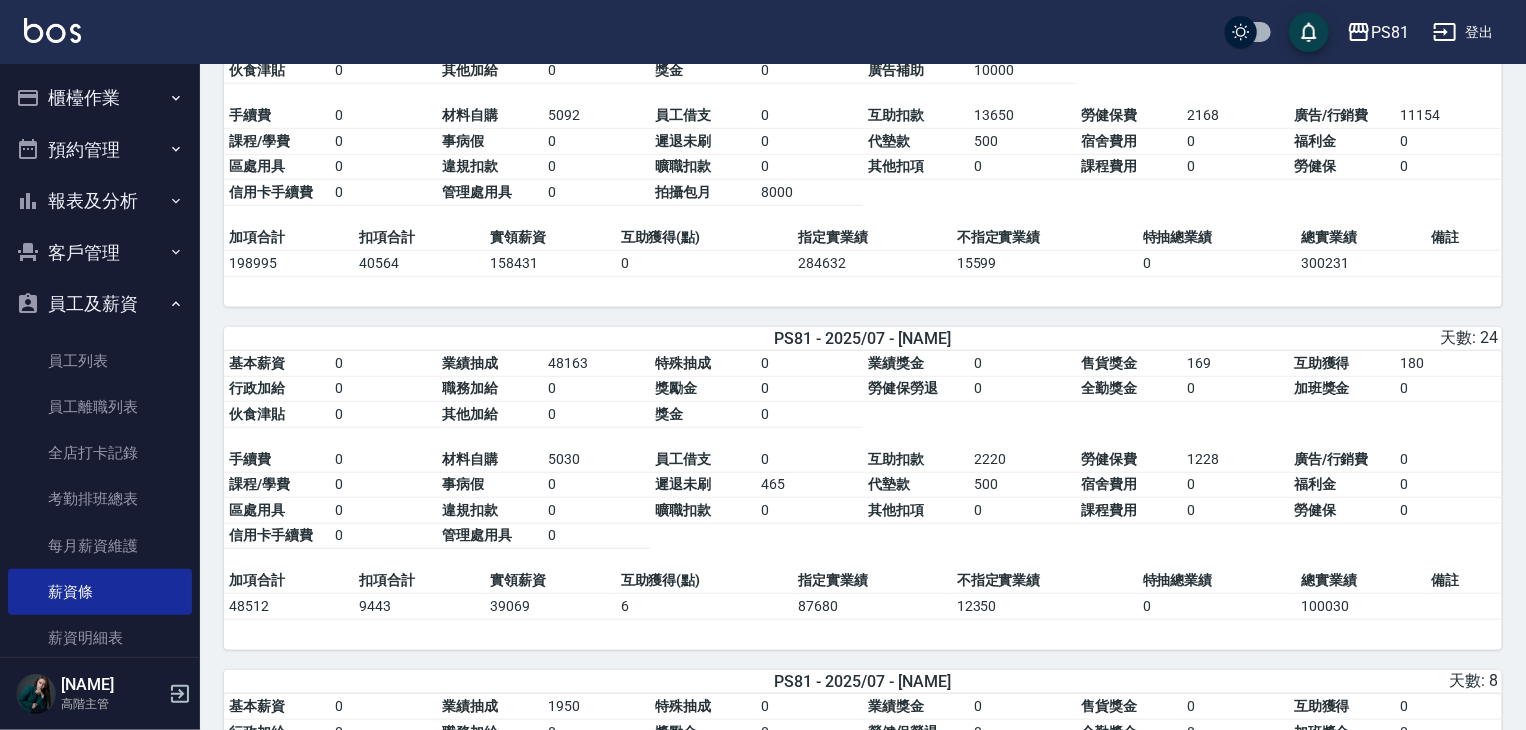 scroll, scrollTop: 600, scrollLeft: 0, axis: vertical 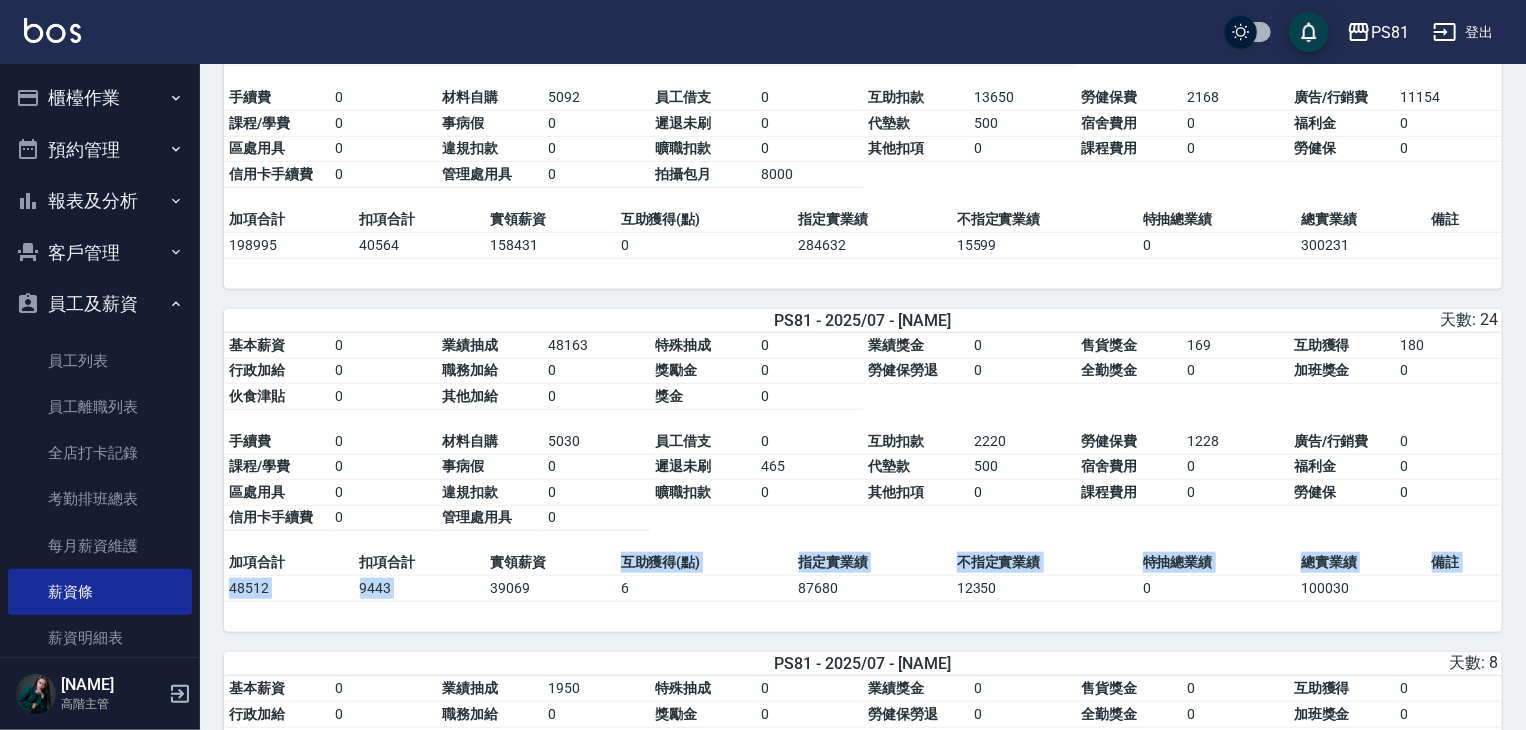 drag, startPoint x: 491, startPoint y: 593, endPoint x: 555, endPoint y: 578, distance: 65.734314 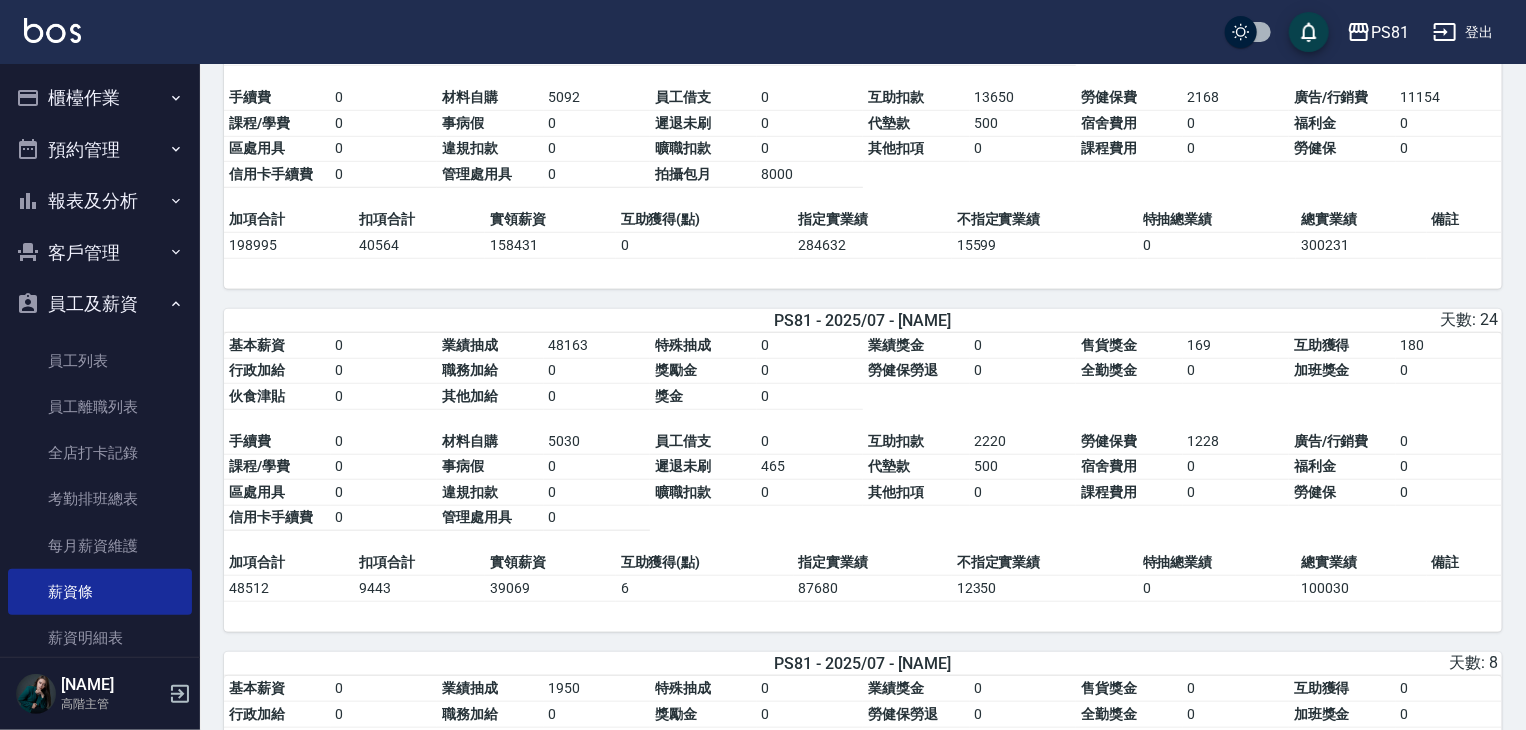 drag, startPoint x: 544, startPoint y: 584, endPoint x: 530, endPoint y: 589, distance: 14.866069 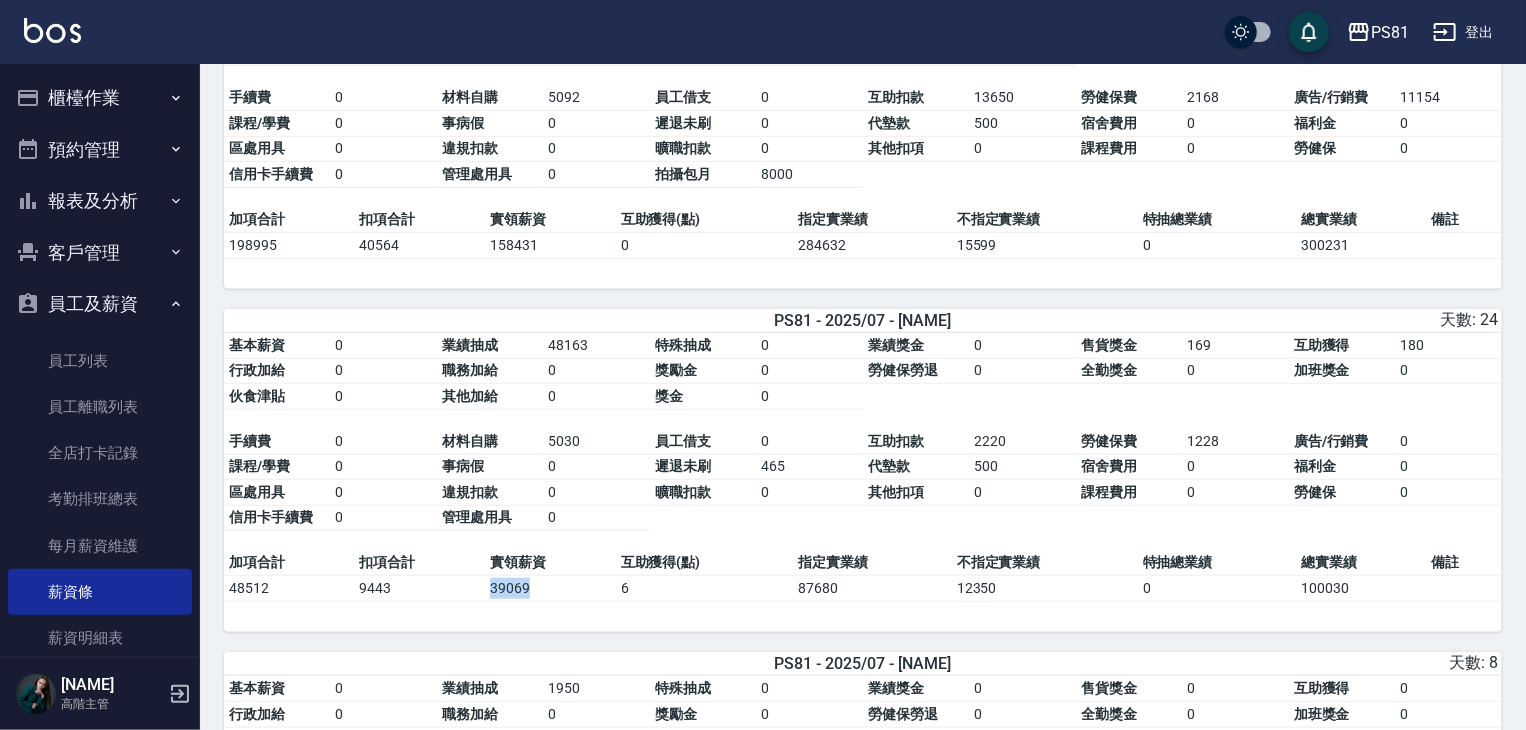 drag, startPoint x: 530, startPoint y: 589, endPoint x: 500, endPoint y: 586, distance: 30.149628 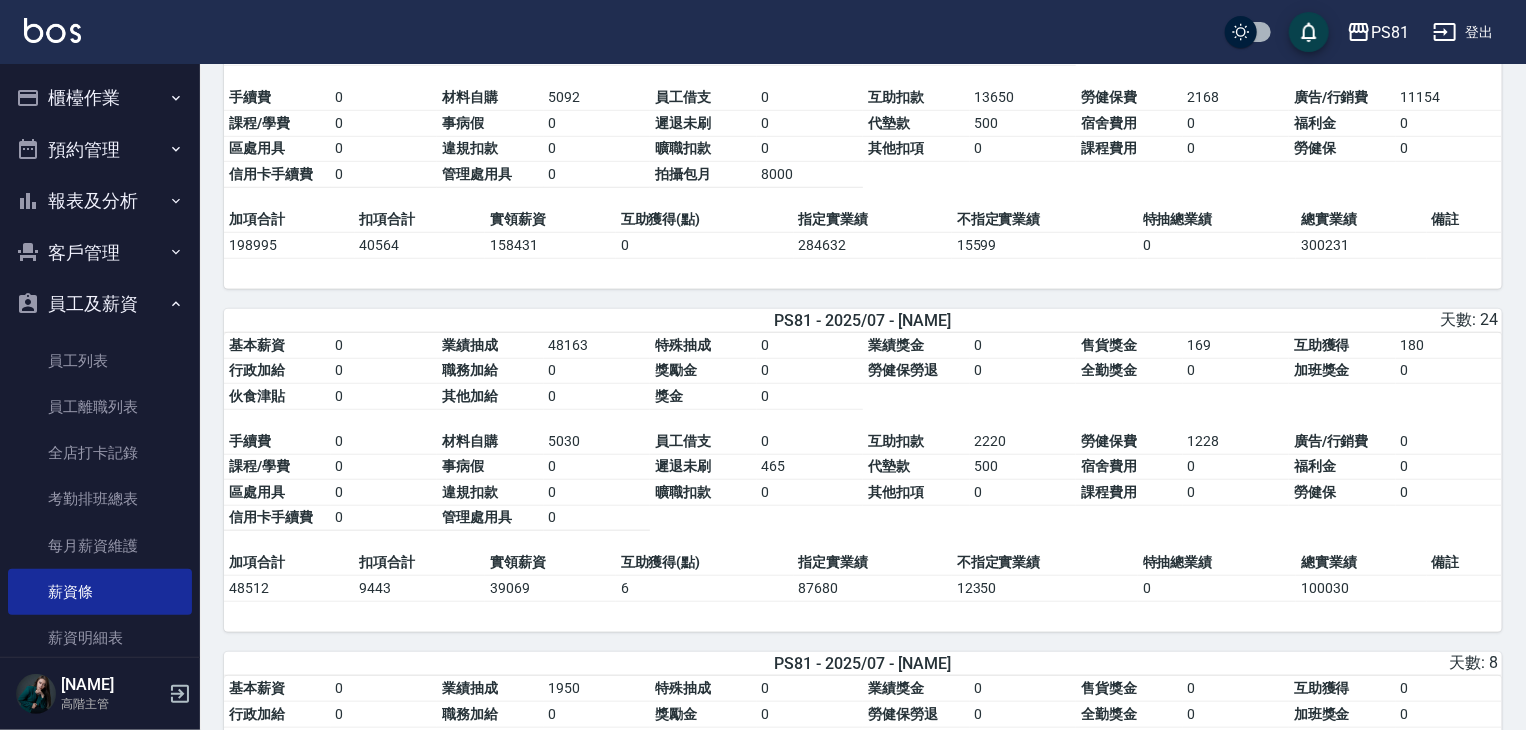 click on "管理處用具" at bounding box center (490, 518) 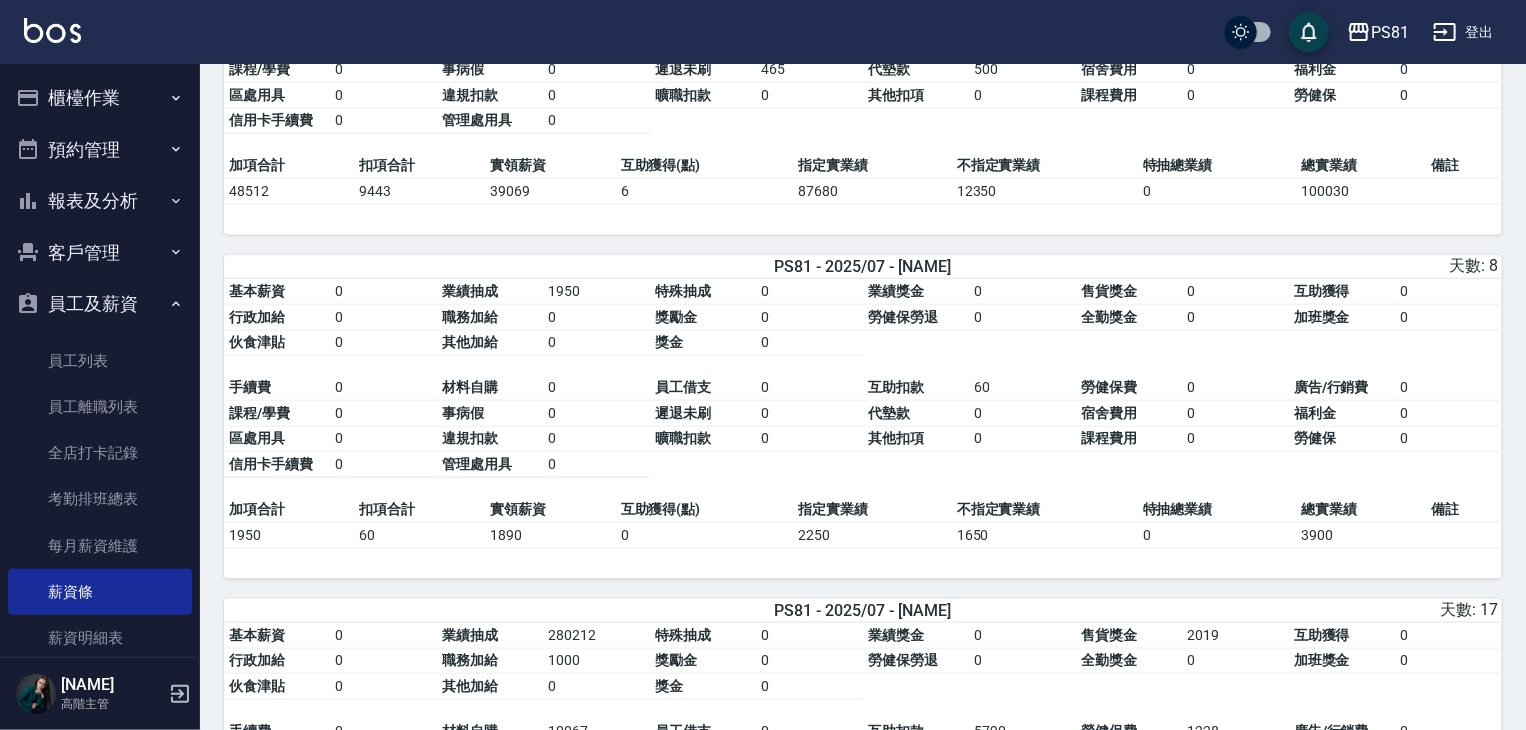 scroll, scrollTop: 1000, scrollLeft: 0, axis: vertical 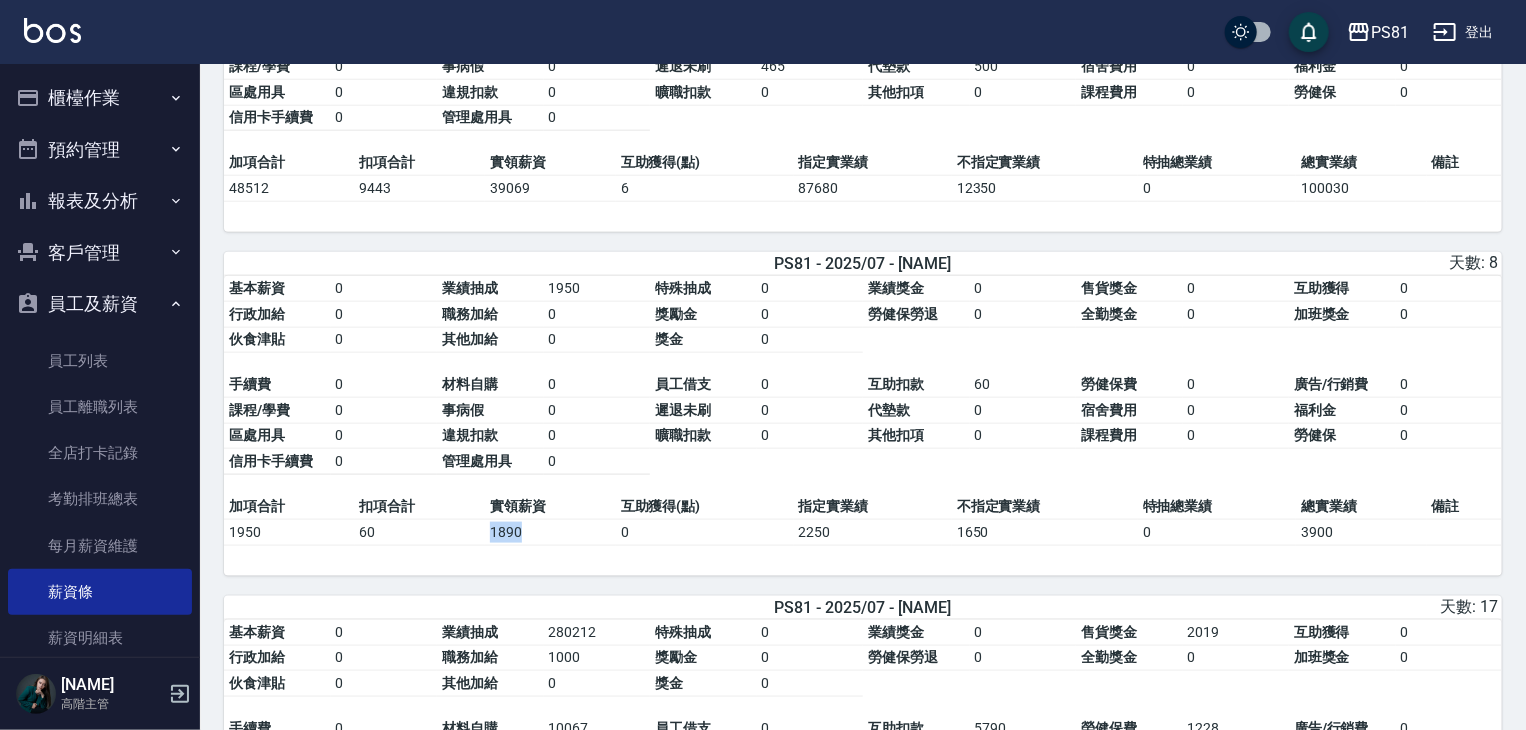 drag, startPoint x: 492, startPoint y: 534, endPoint x: 512, endPoint y: 554, distance: 28.284271 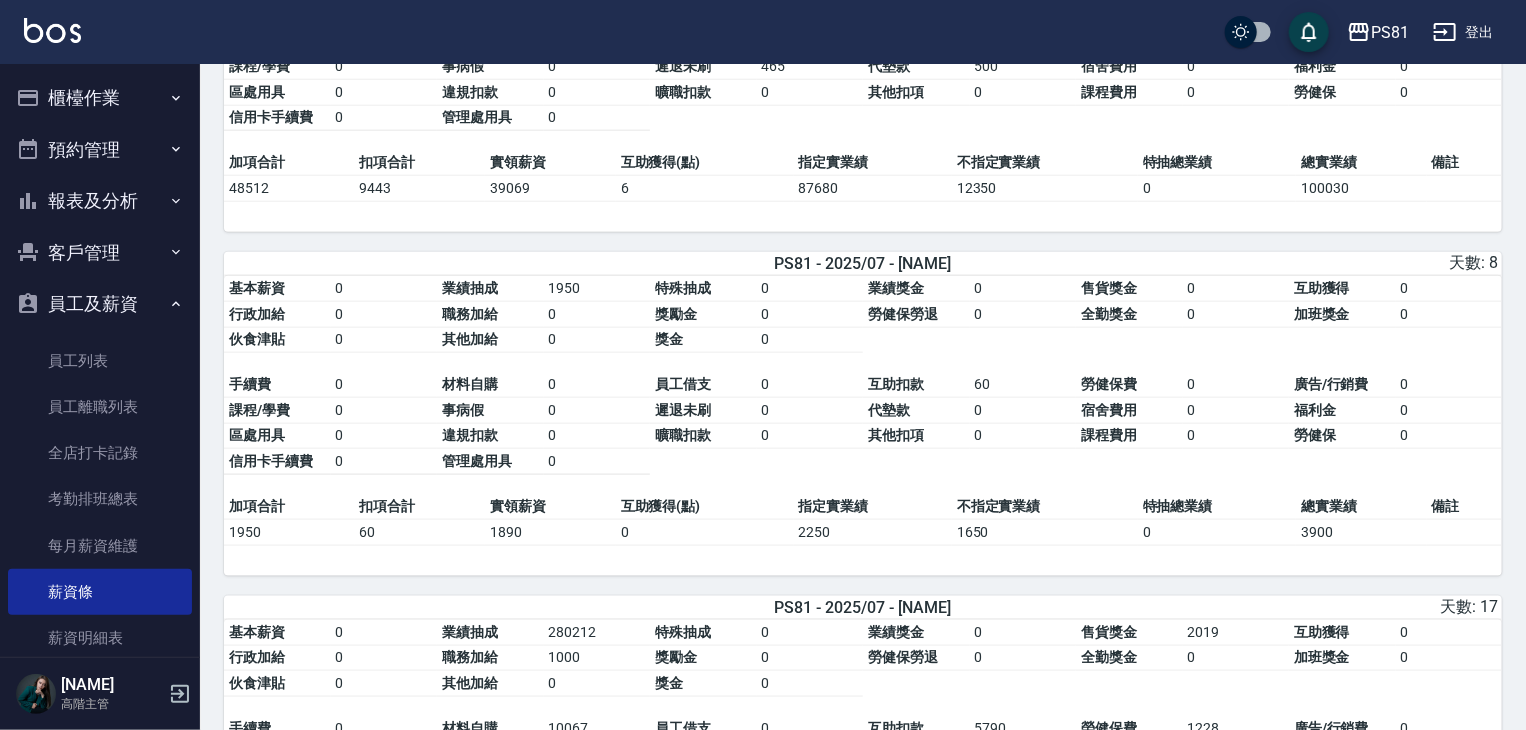 click on "0" at bounding box center (384, 385) 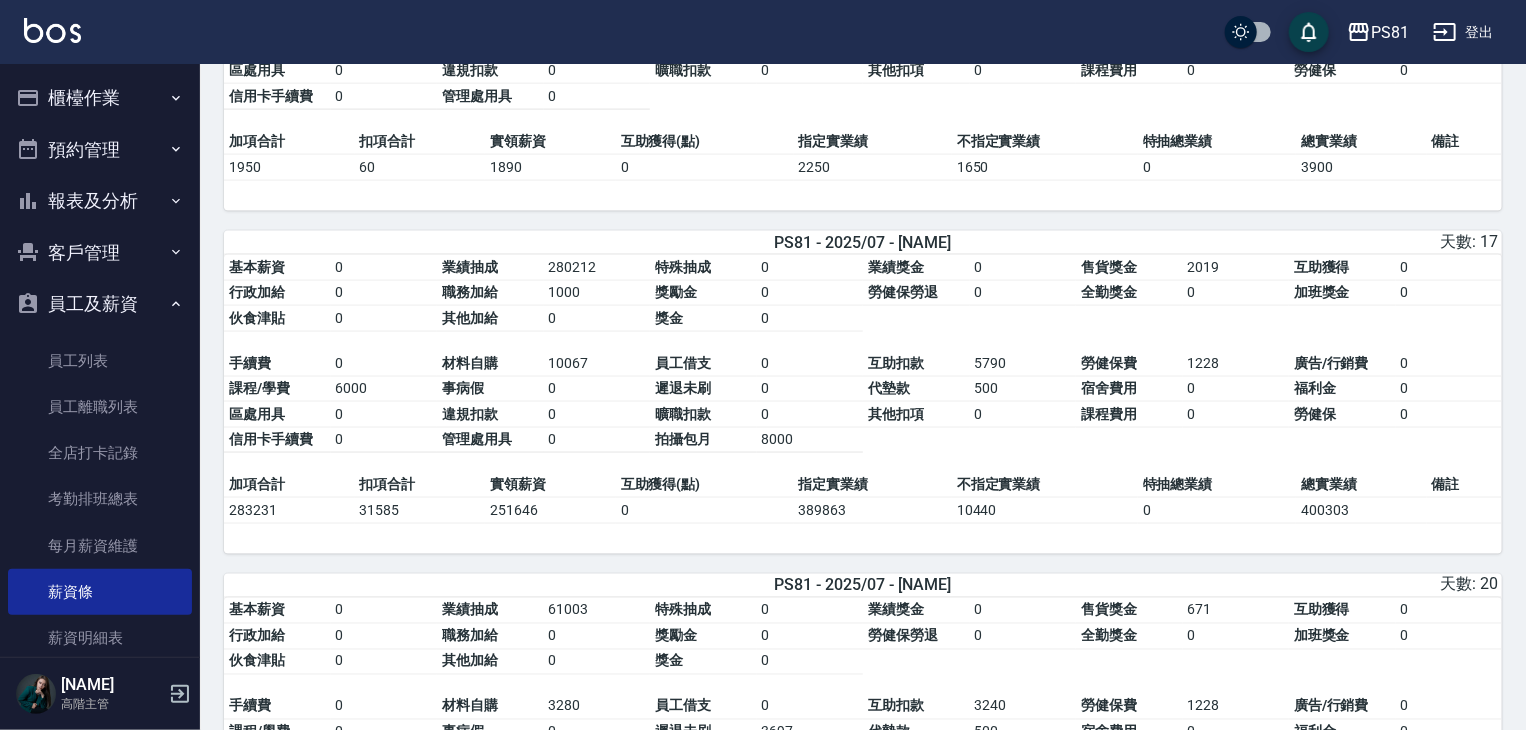 scroll, scrollTop: 1400, scrollLeft: 0, axis: vertical 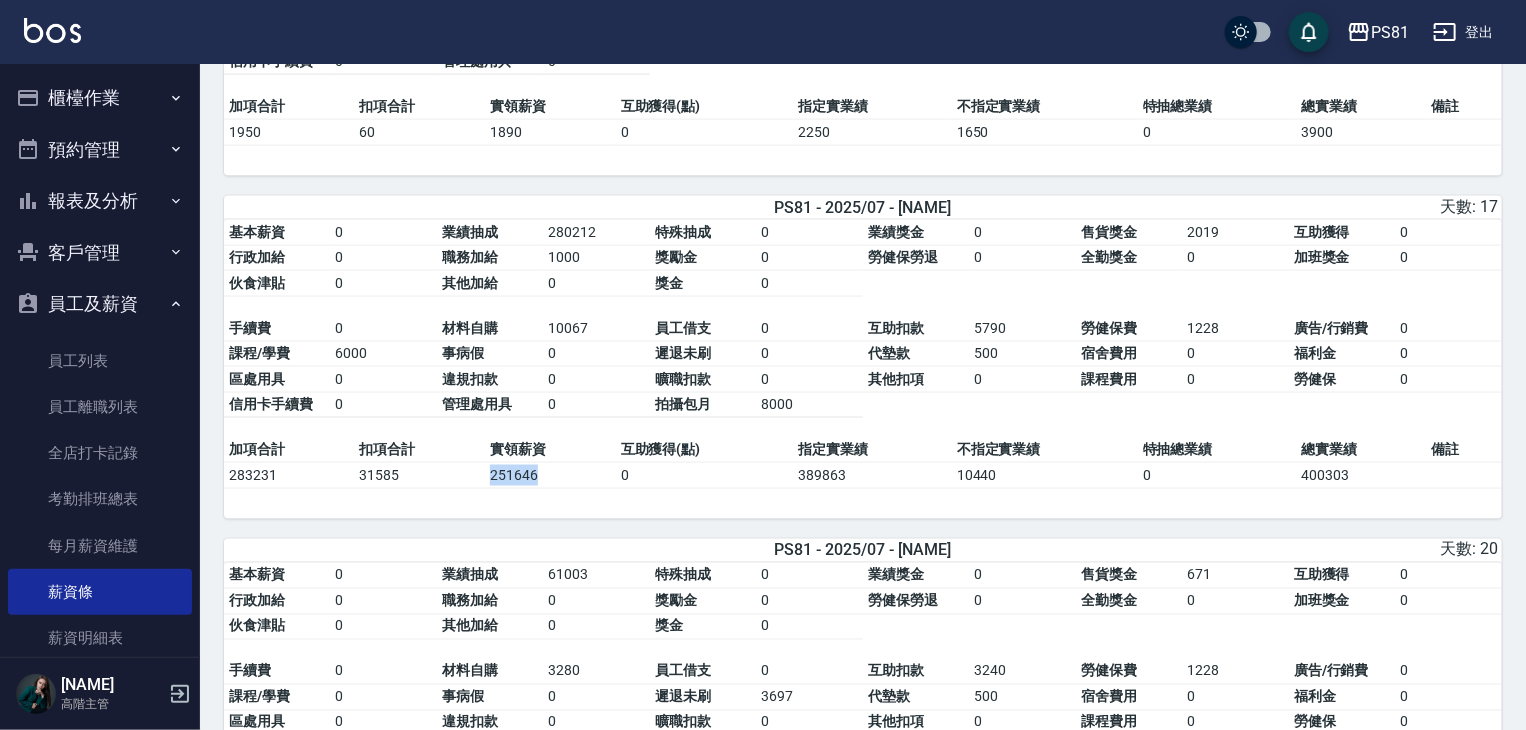 drag, startPoint x: 491, startPoint y: 481, endPoint x: 520, endPoint y: 487, distance: 29.614185 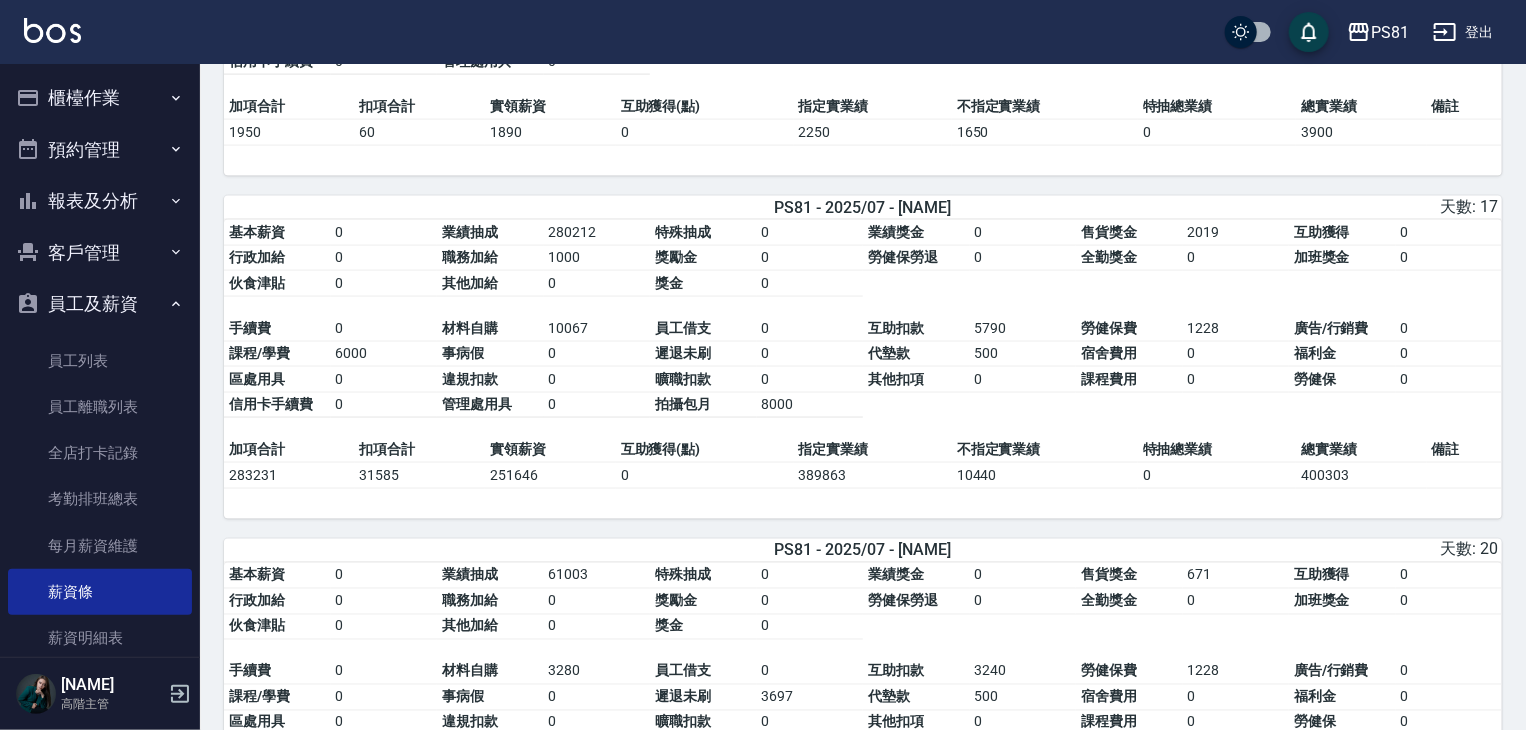 click on "0" at bounding box center [1023, 723] 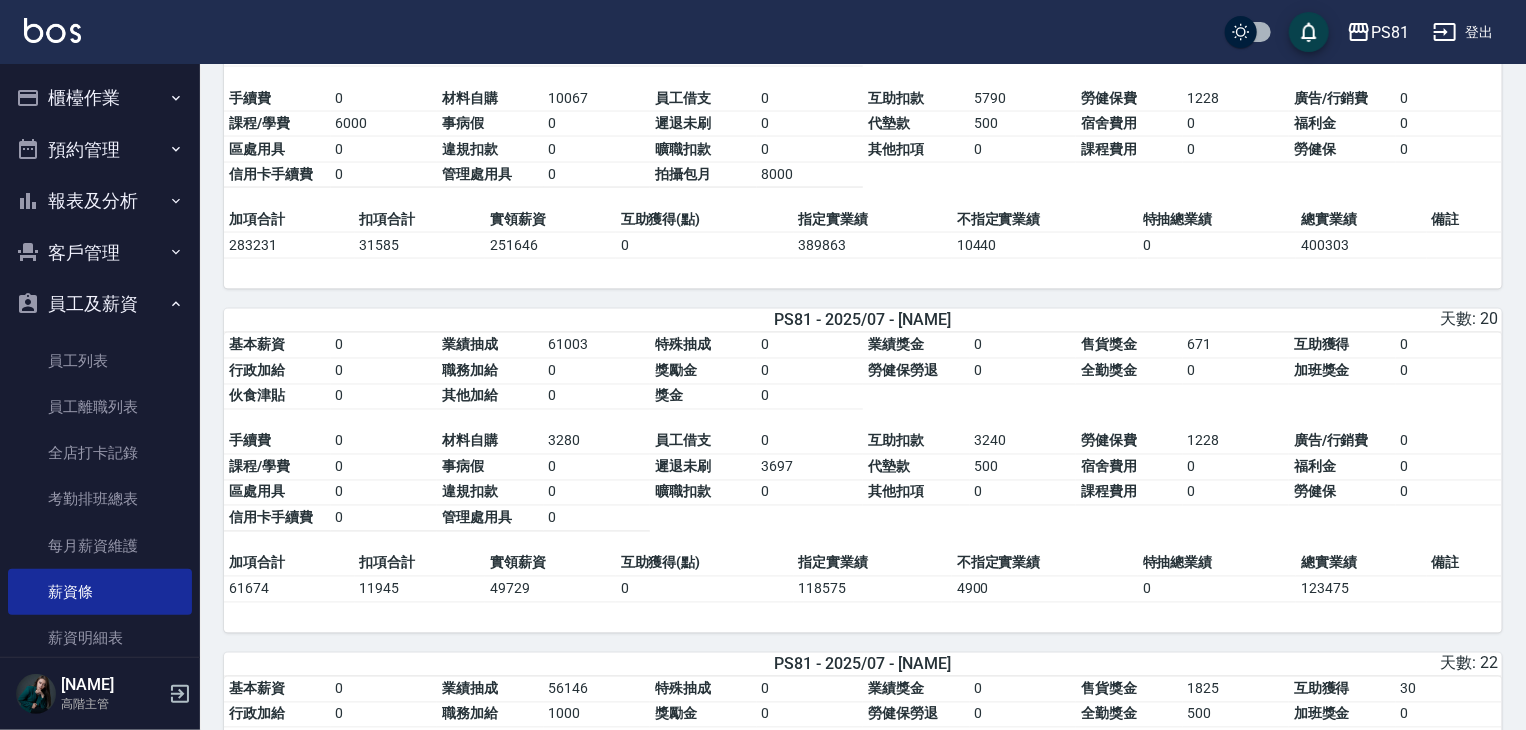 scroll, scrollTop: 1700, scrollLeft: 0, axis: vertical 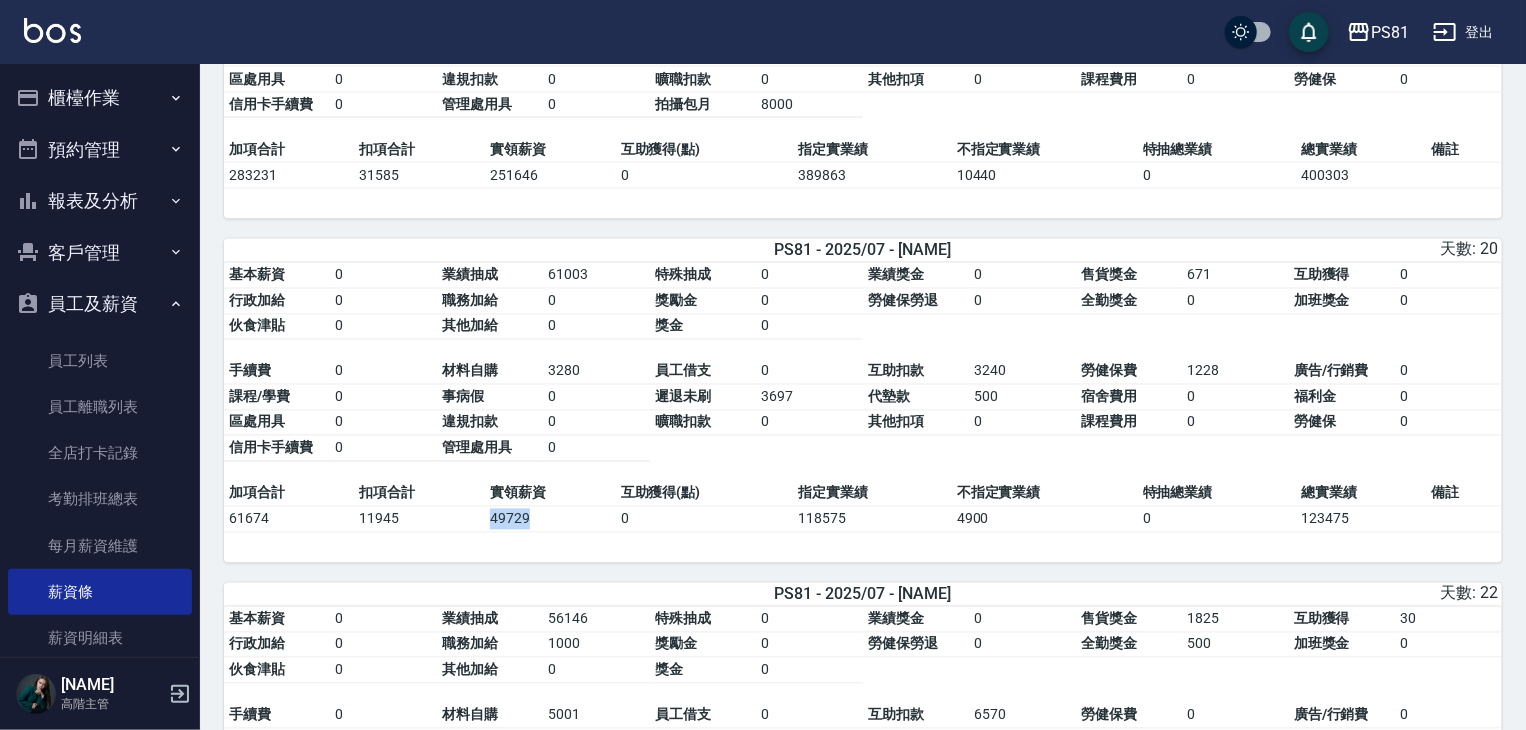 drag, startPoint x: 490, startPoint y: 523, endPoint x: 532, endPoint y: 515, distance: 42.755116 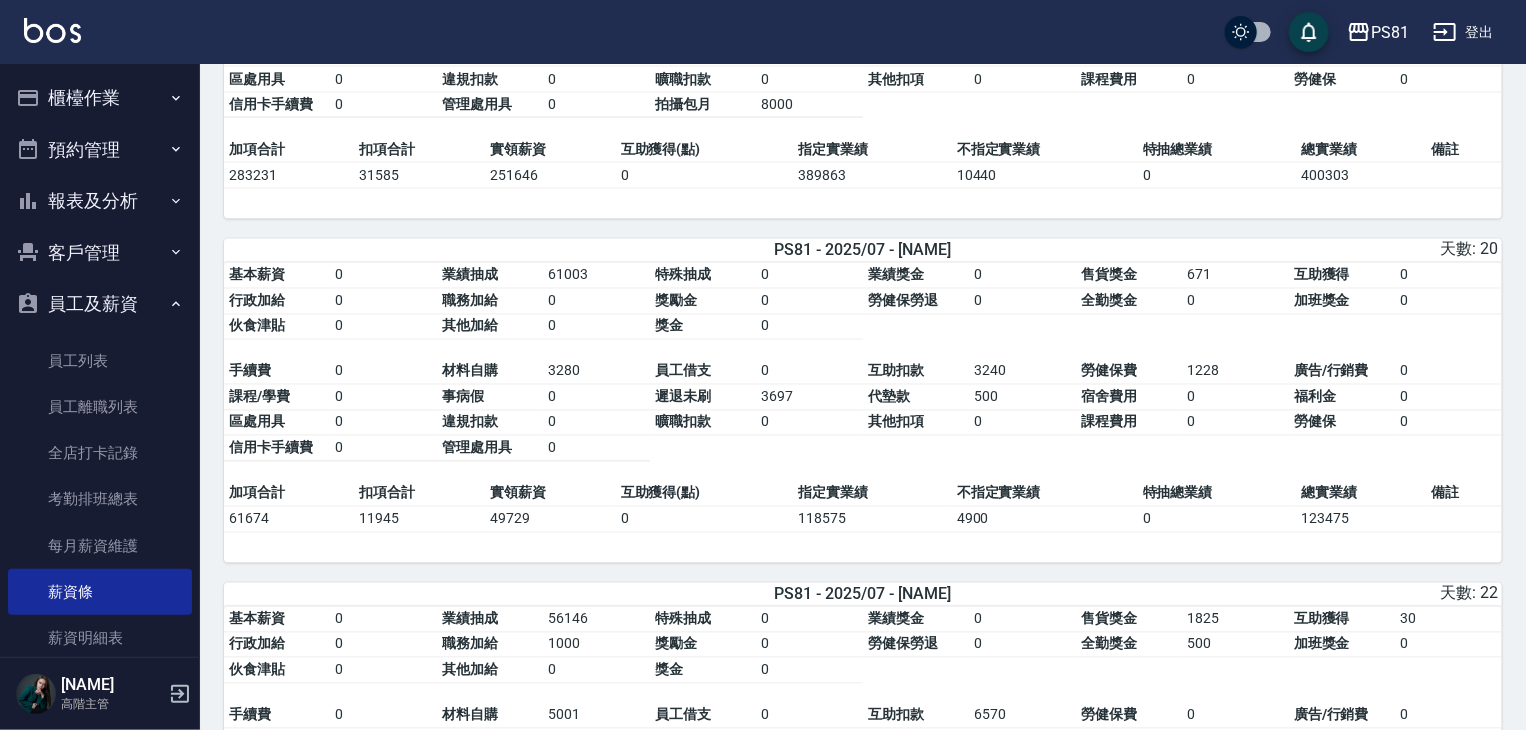 click on "材料自購" at bounding box center (490, 372) 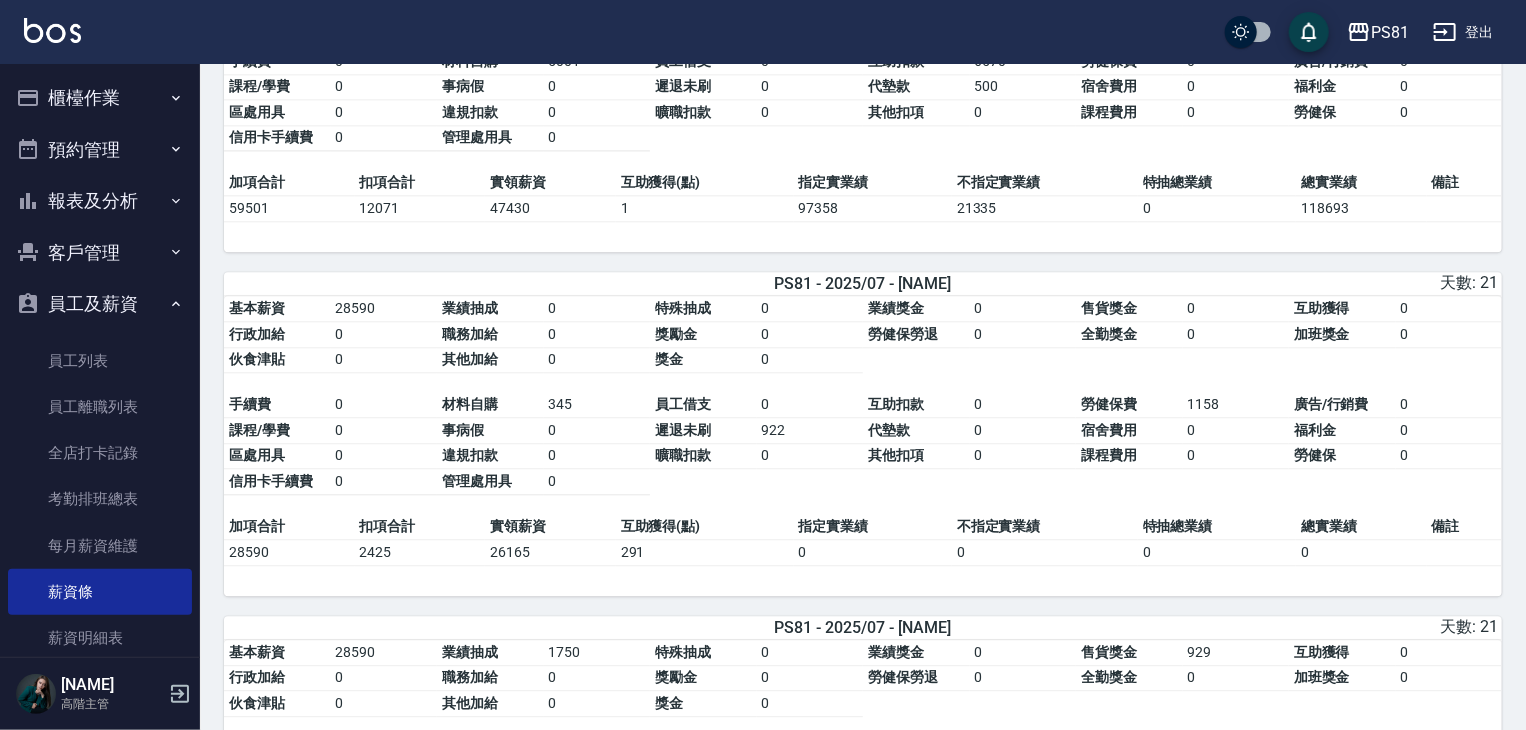 scroll, scrollTop: 2500, scrollLeft: 0, axis: vertical 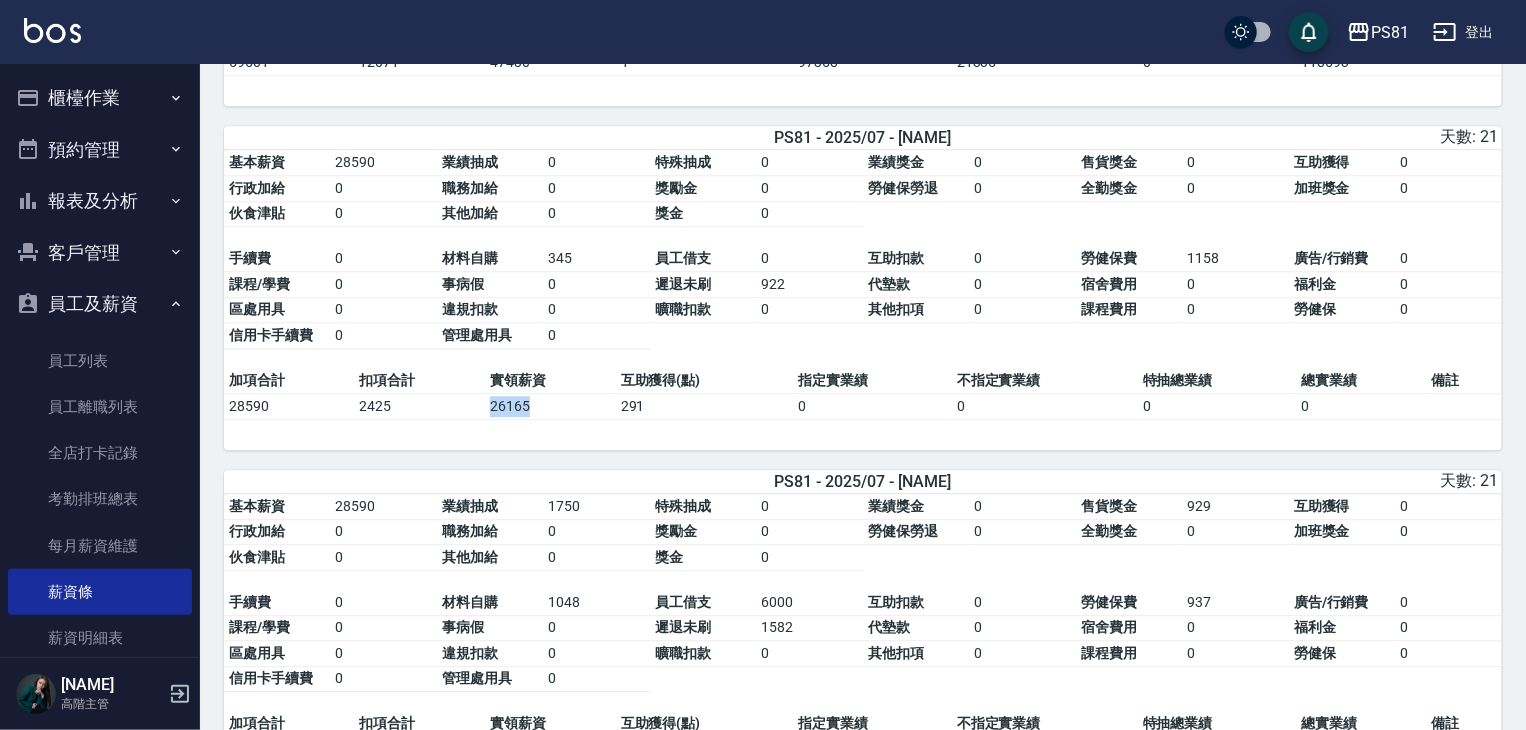 drag, startPoint x: 486, startPoint y: 417, endPoint x: 554, endPoint y: 416, distance: 68.007355 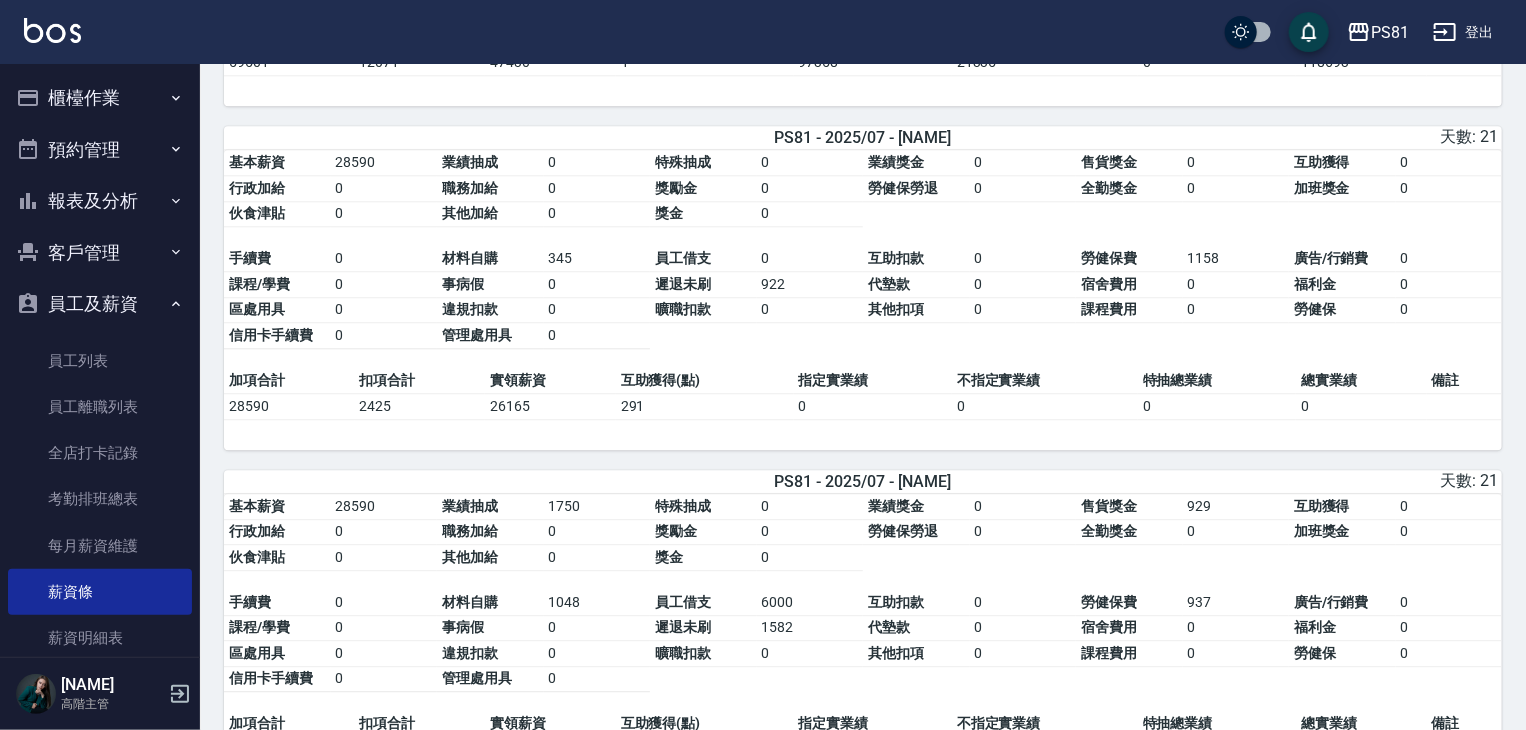 click on "事病假" at bounding box center [490, 285] 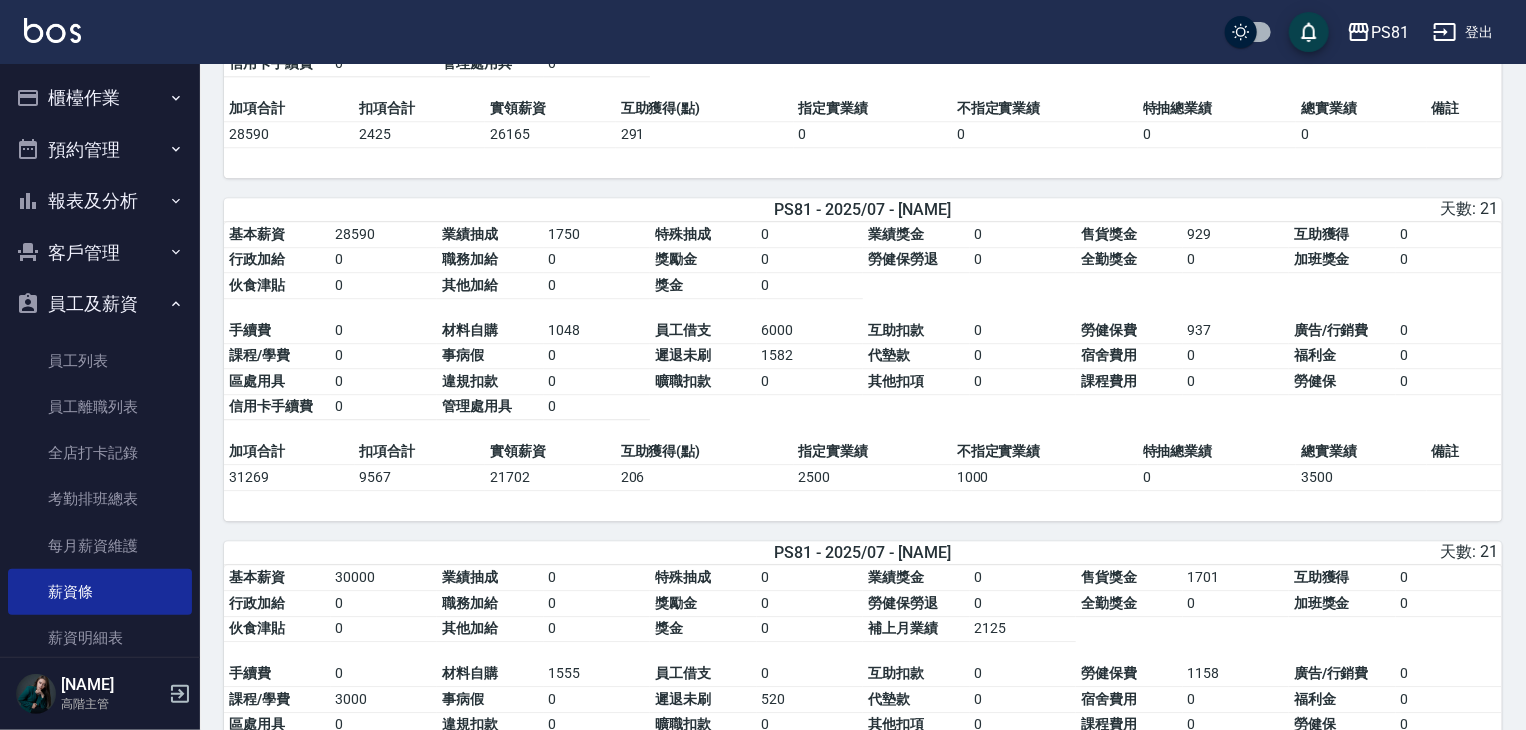 scroll, scrollTop: 2800, scrollLeft: 0, axis: vertical 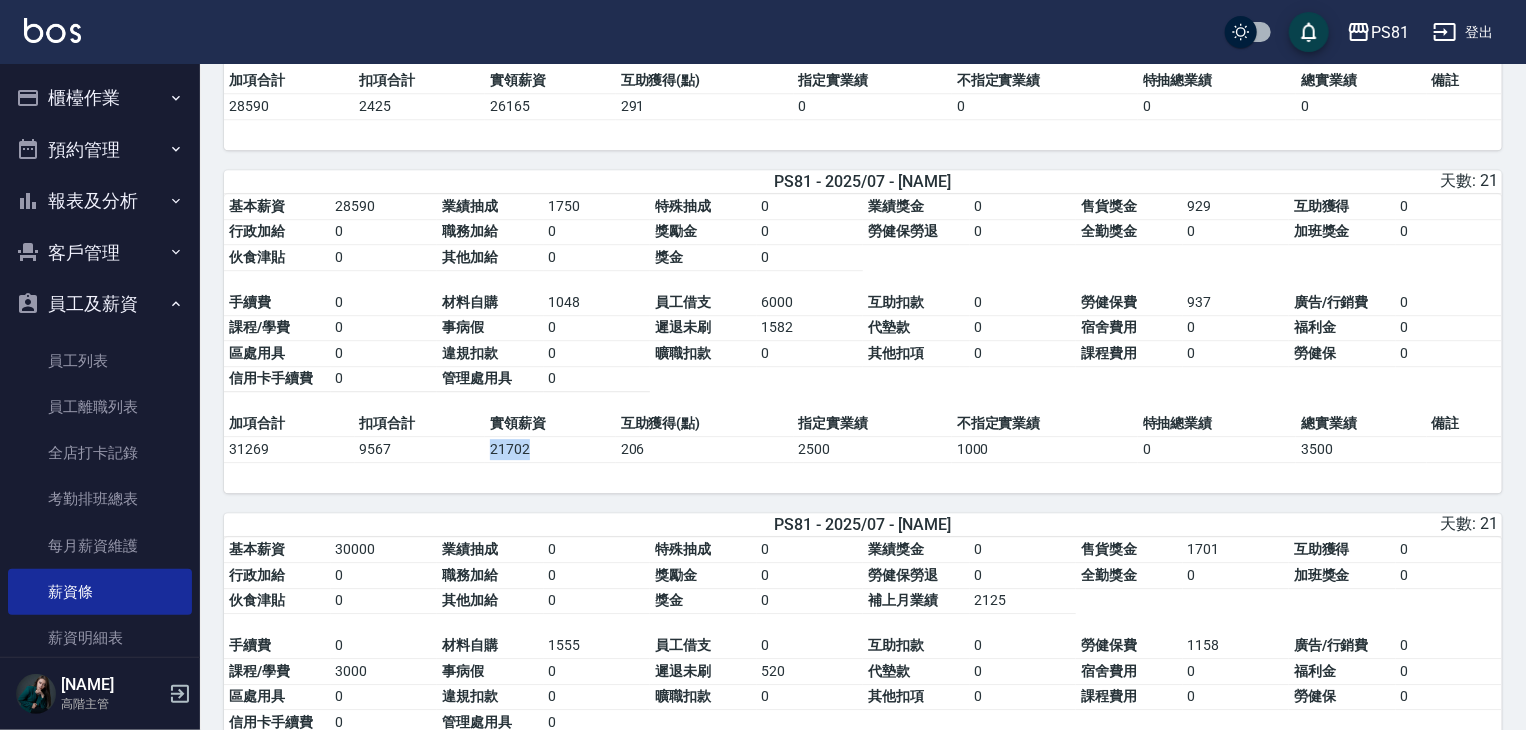 drag, startPoint x: 488, startPoint y: 451, endPoint x: 501, endPoint y: 470, distance: 23.021729 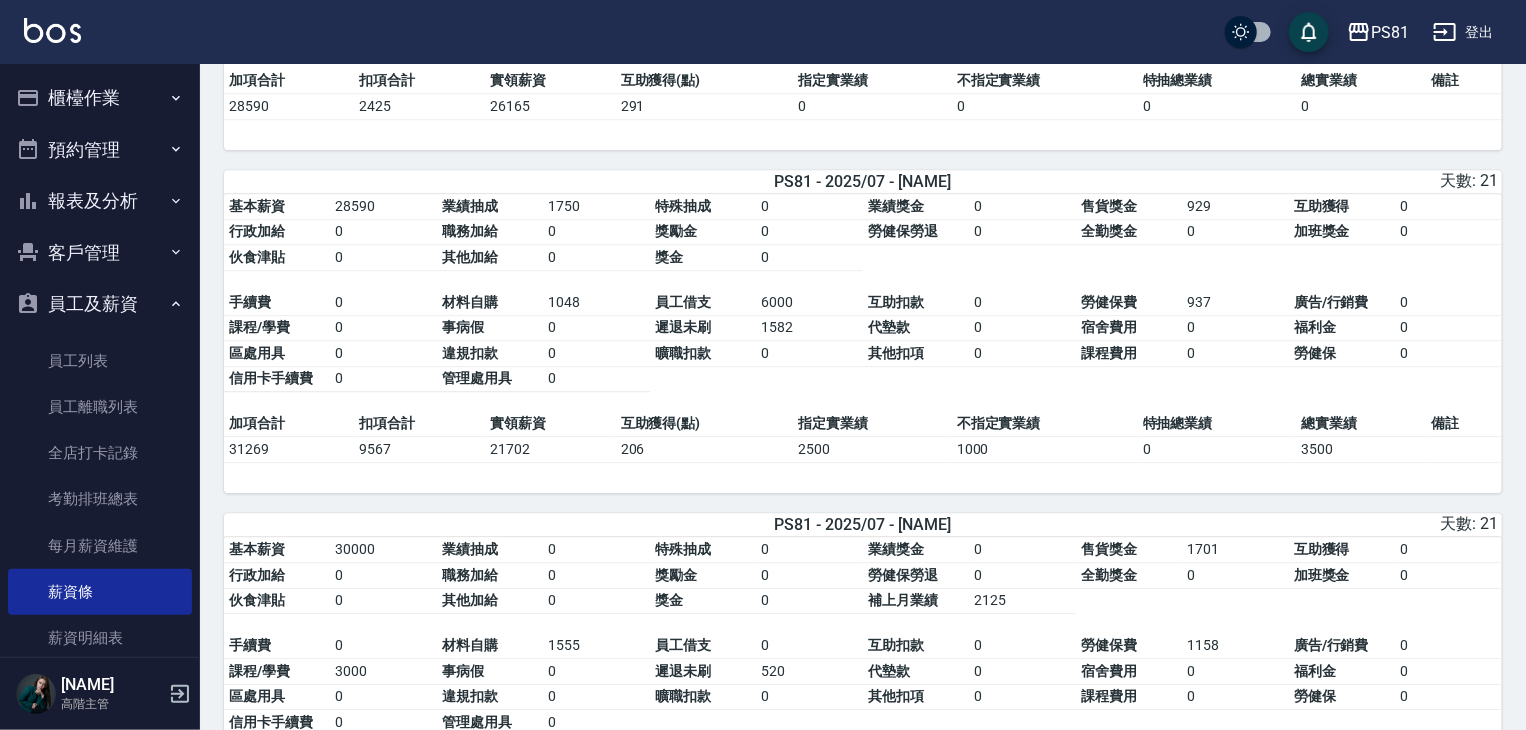 click on "管理處用具" at bounding box center [490, 379] 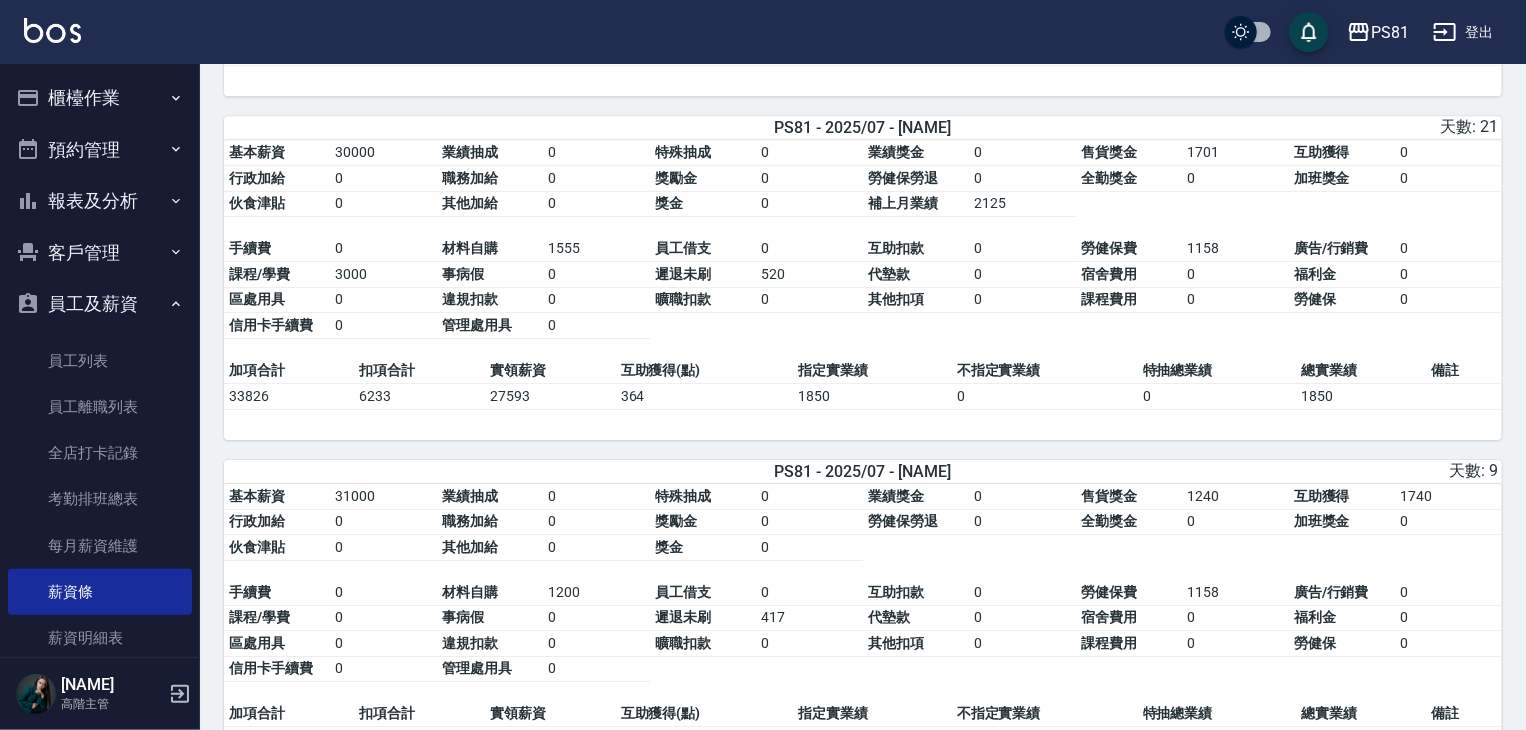 scroll, scrollTop: 3200, scrollLeft: 0, axis: vertical 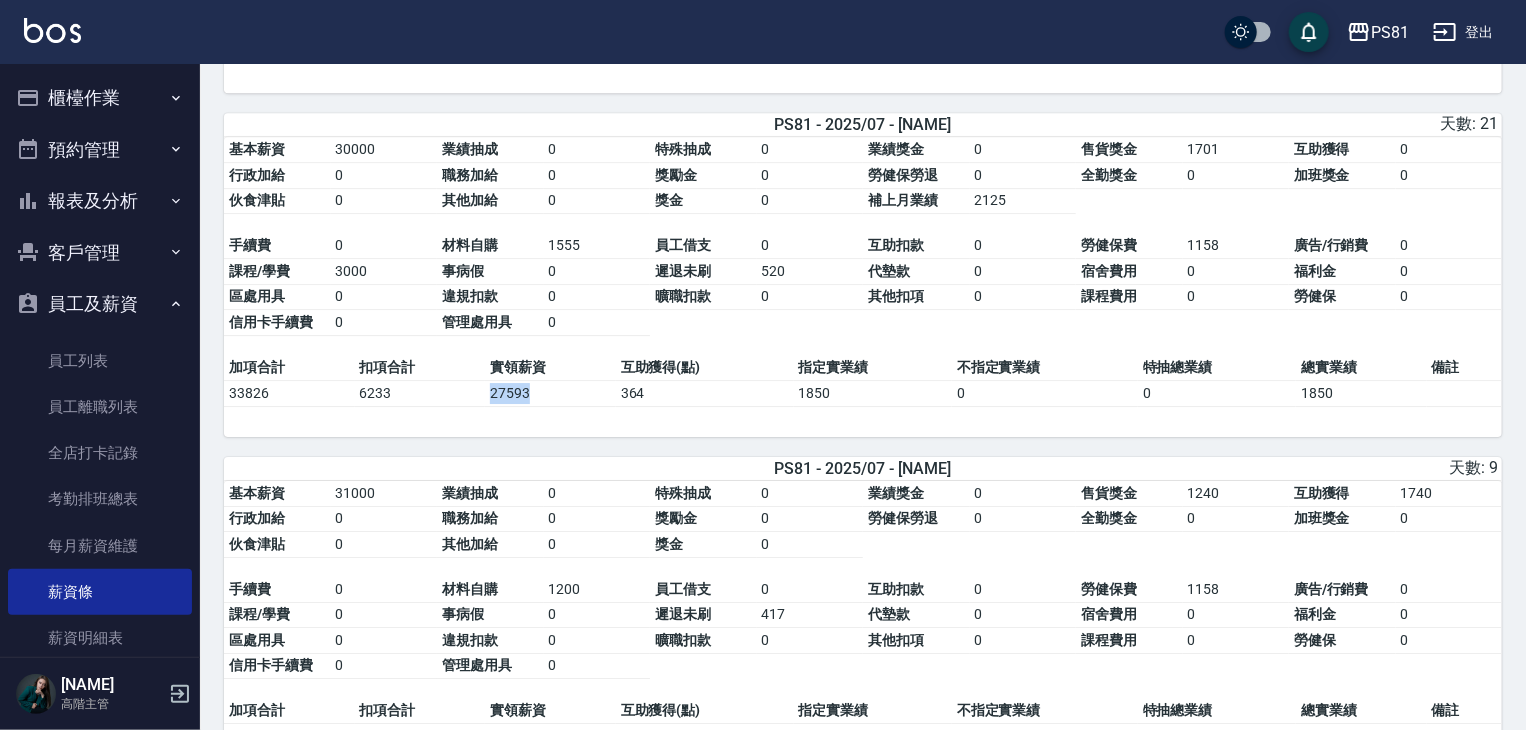 drag, startPoint x: 491, startPoint y: 398, endPoint x: 532, endPoint y: 407, distance: 41.976185 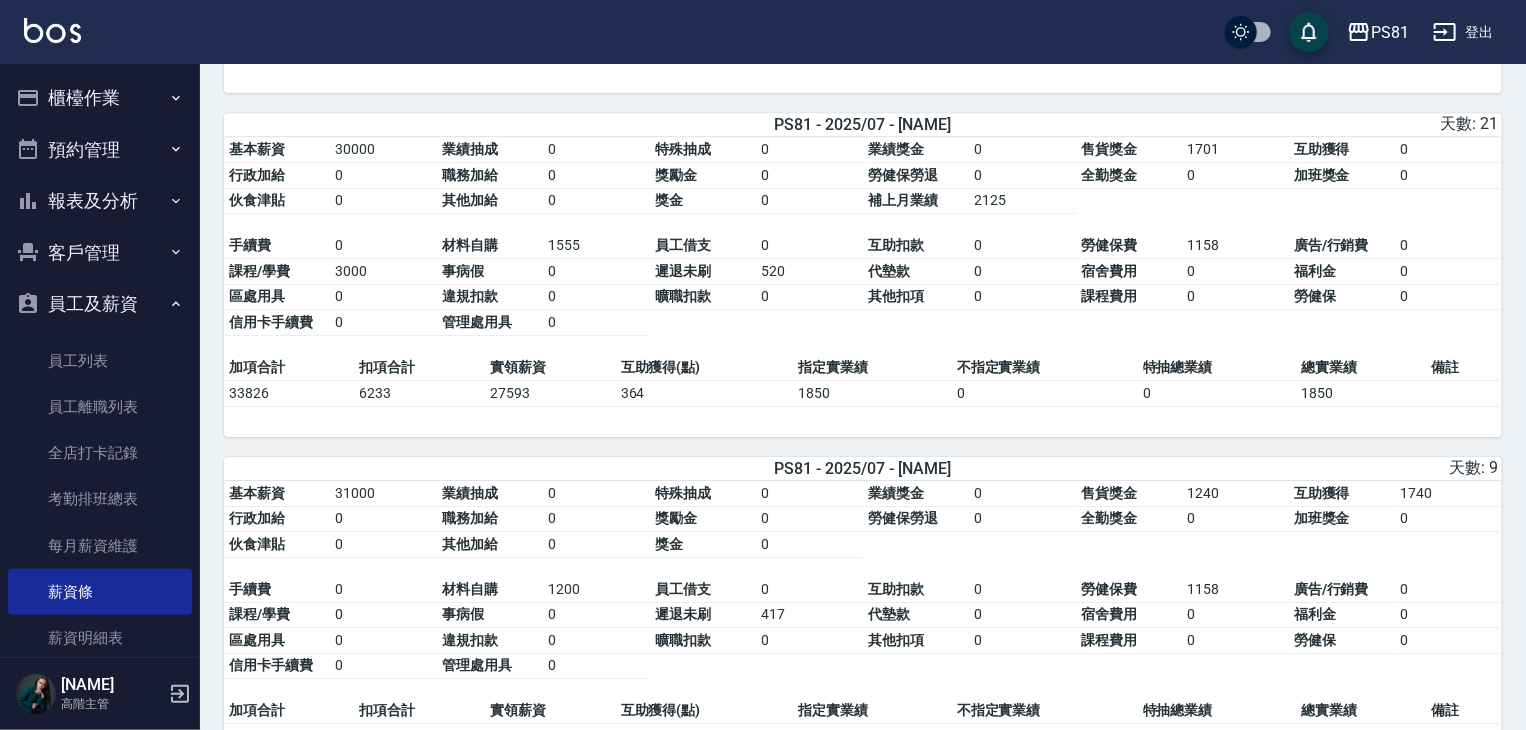 click on "扣項合計" at bounding box center [420, 368] 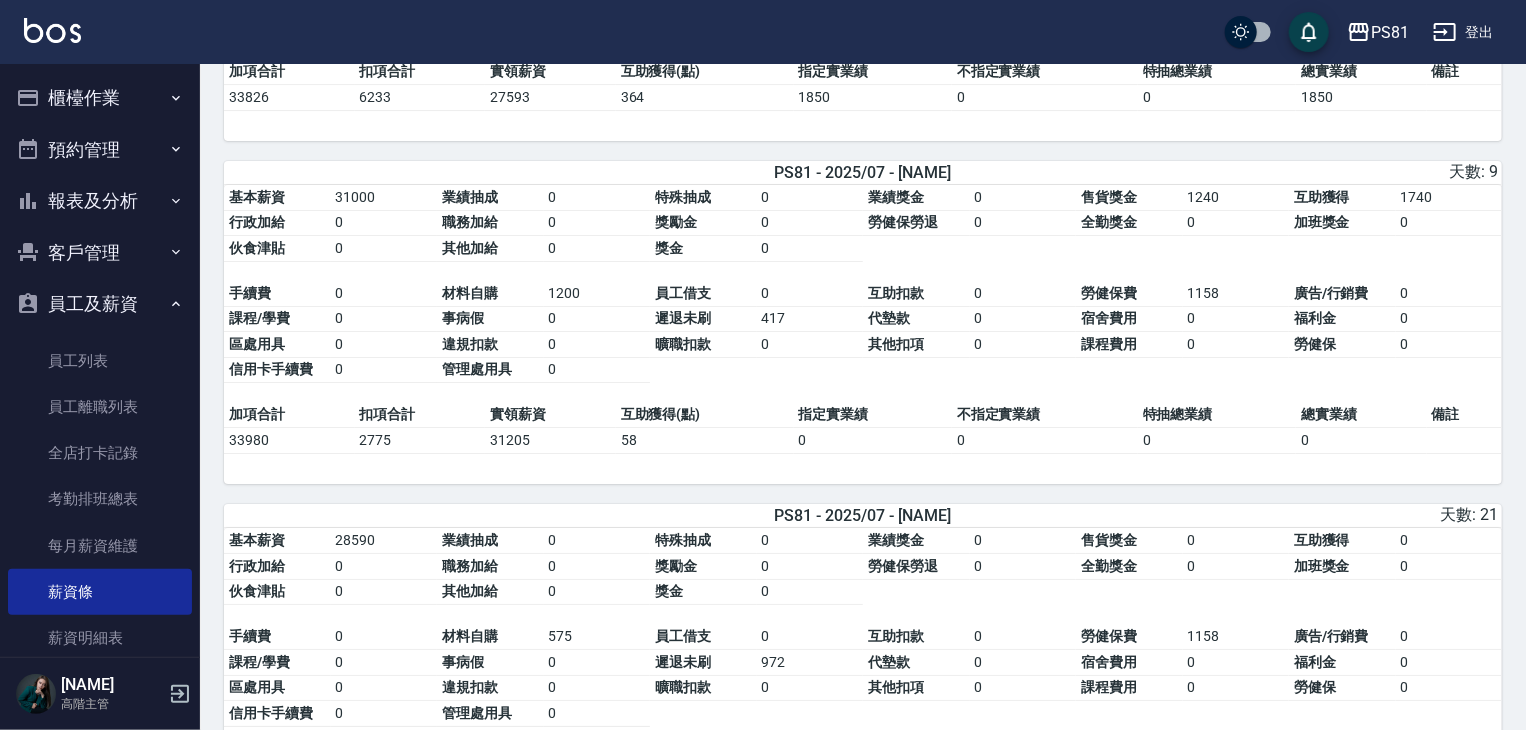 scroll, scrollTop: 3500, scrollLeft: 0, axis: vertical 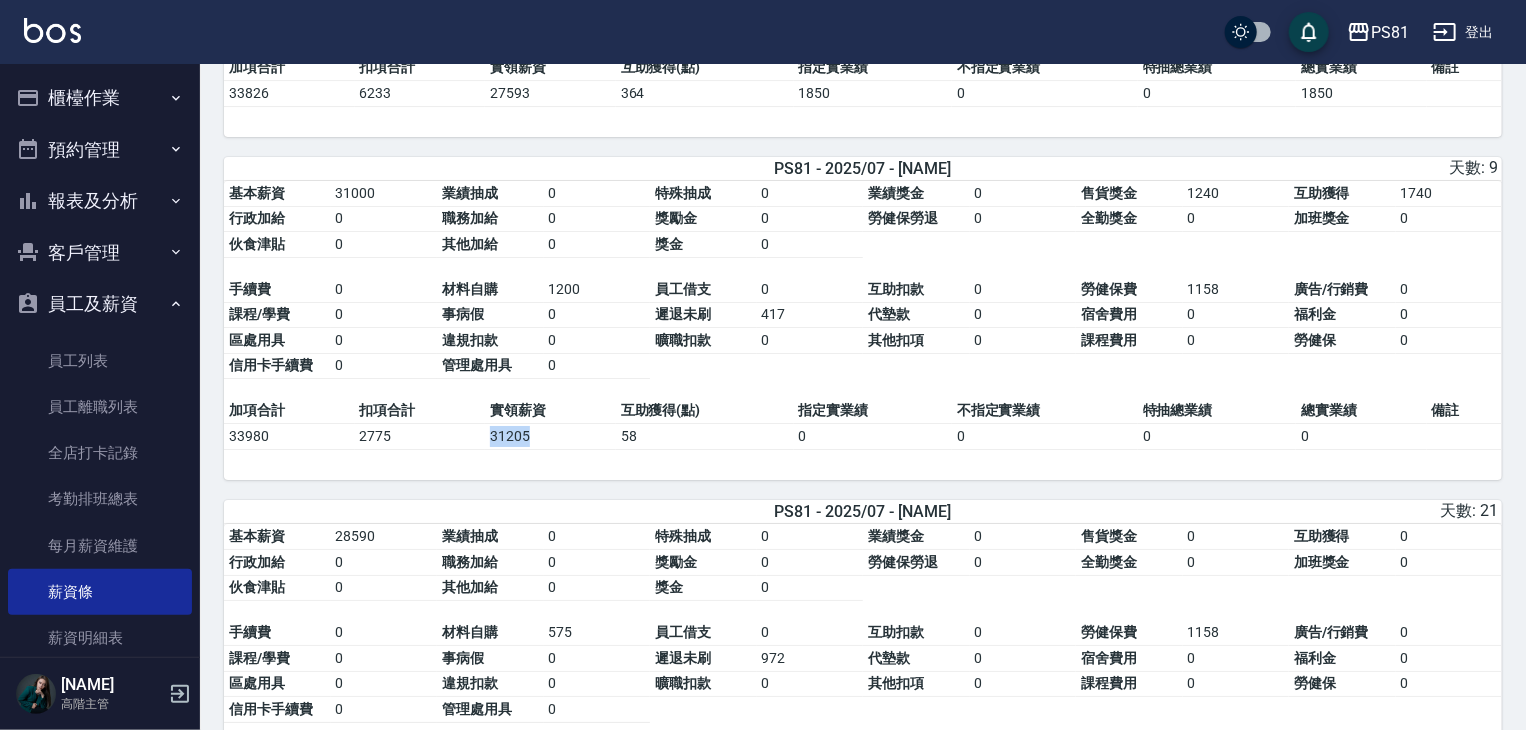 drag, startPoint x: 483, startPoint y: 445, endPoint x: 520, endPoint y: 446, distance: 37.01351 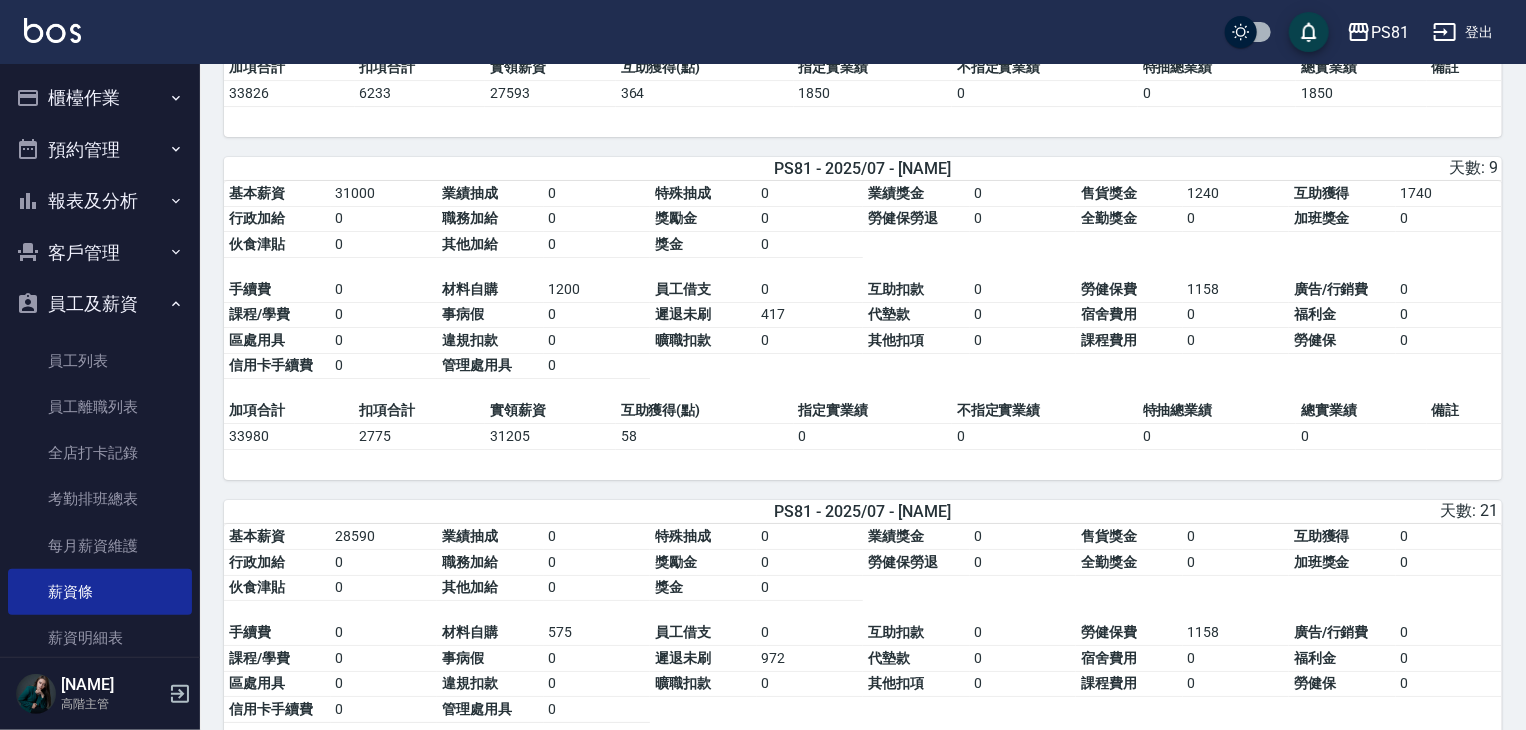 drag, startPoint x: 497, startPoint y: 430, endPoint x: 509, endPoint y: 445, distance: 19.209373 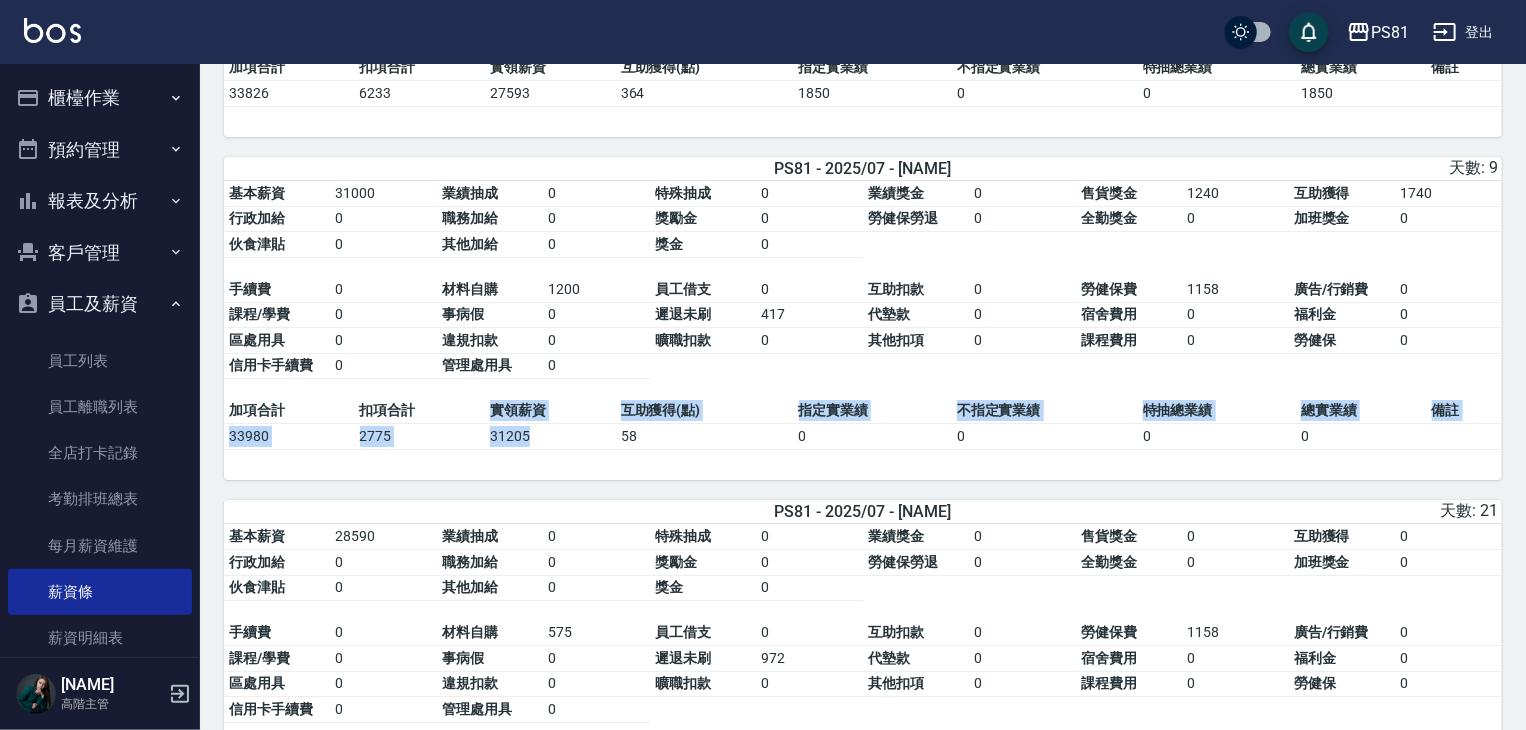 drag, startPoint x: 490, startPoint y: 433, endPoint x: 544, endPoint y: 454, distance: 57.939625 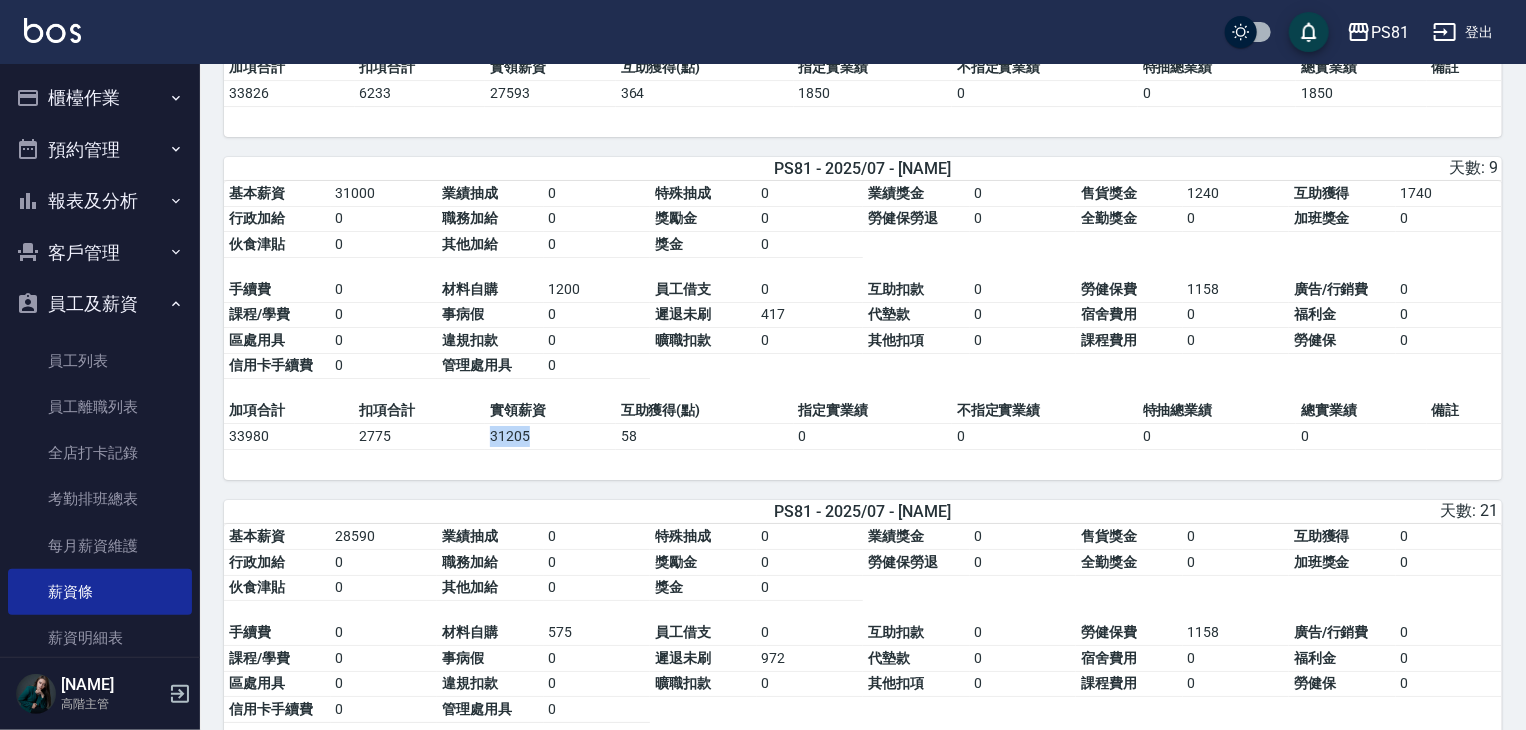 drag, startPoint x: 491, startPoint y: 447, endPoint x: 546, endPoint y: 460, distance: 56.515484 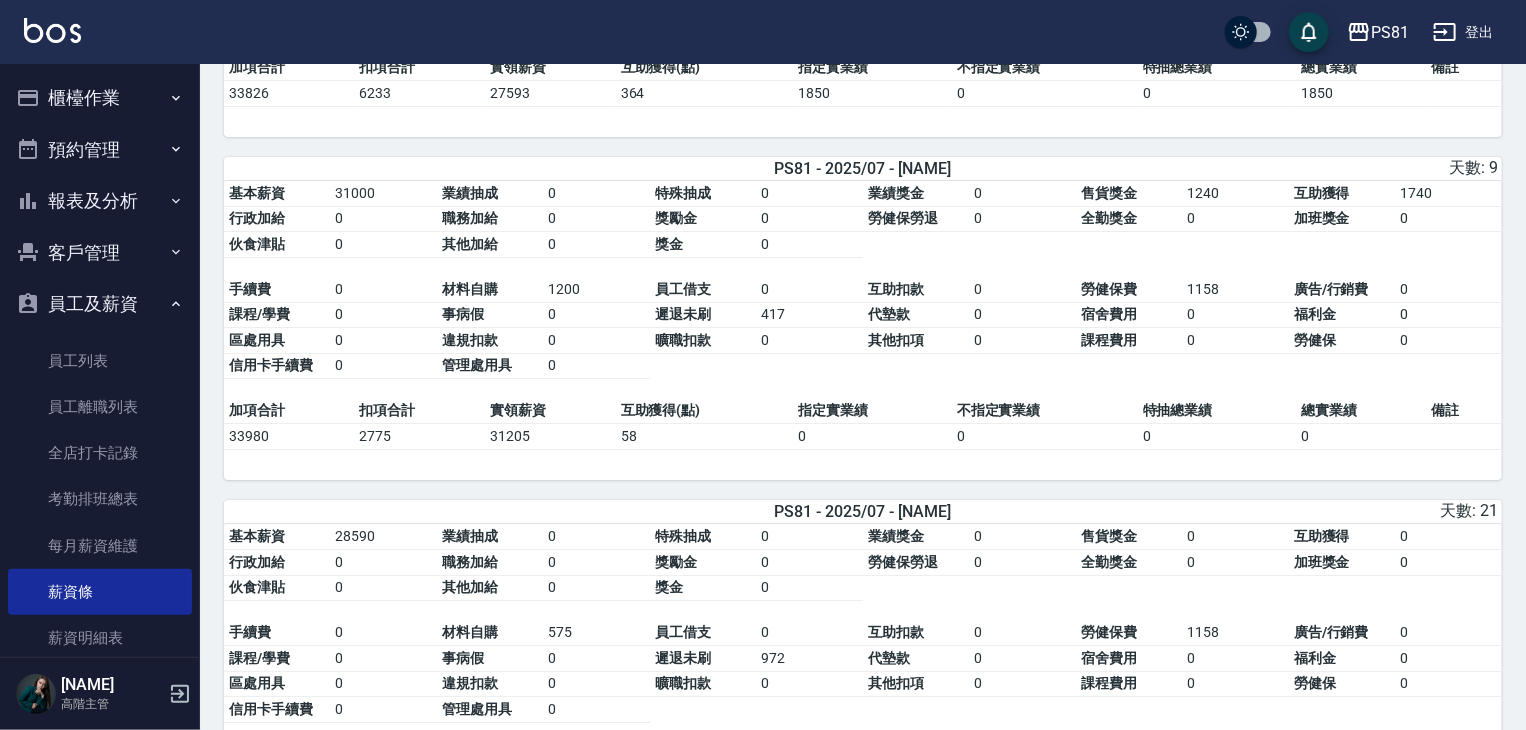 click on "管理處用具" at bounding box center [477, 365] 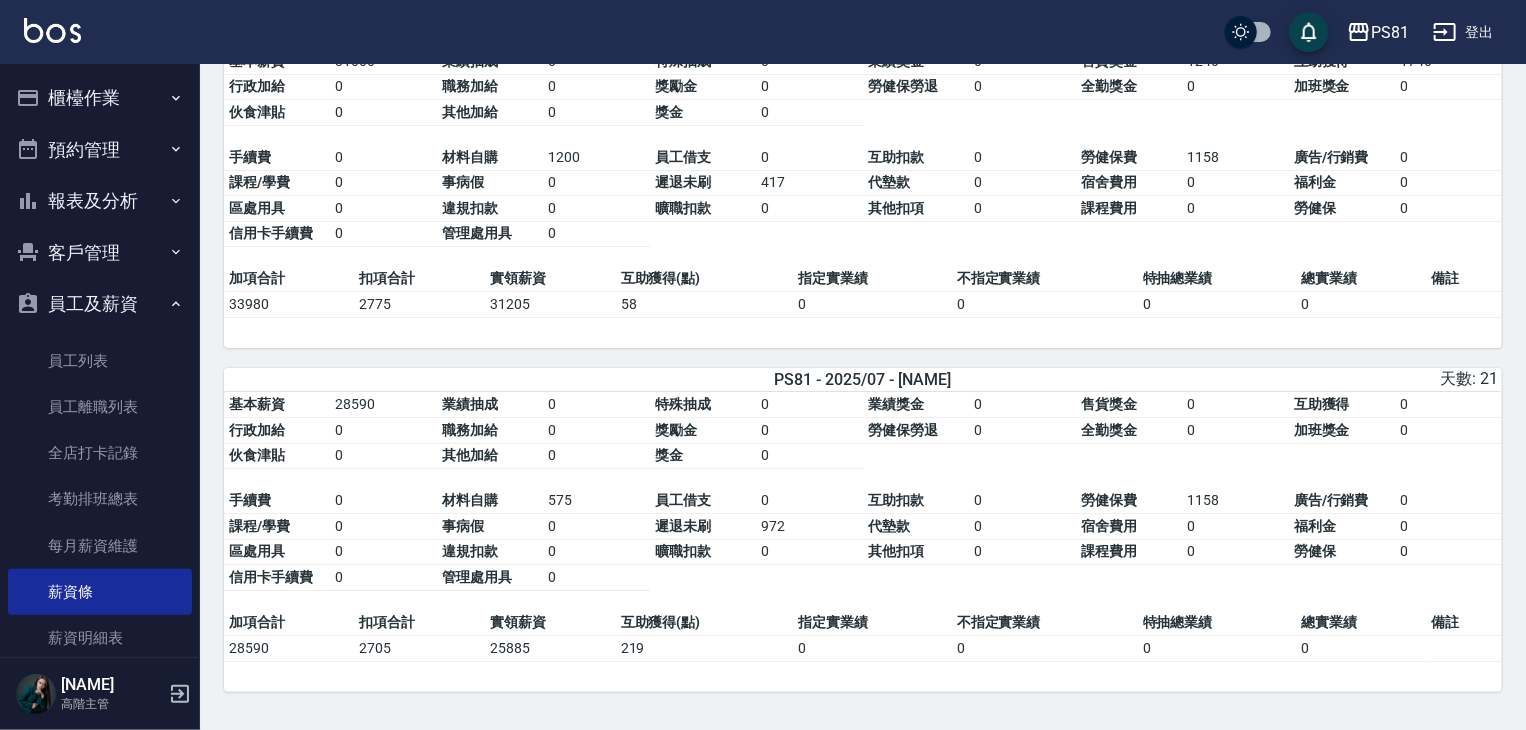 scroll, scrollTop: 3651, scrollLeft: 0, axis: vertical 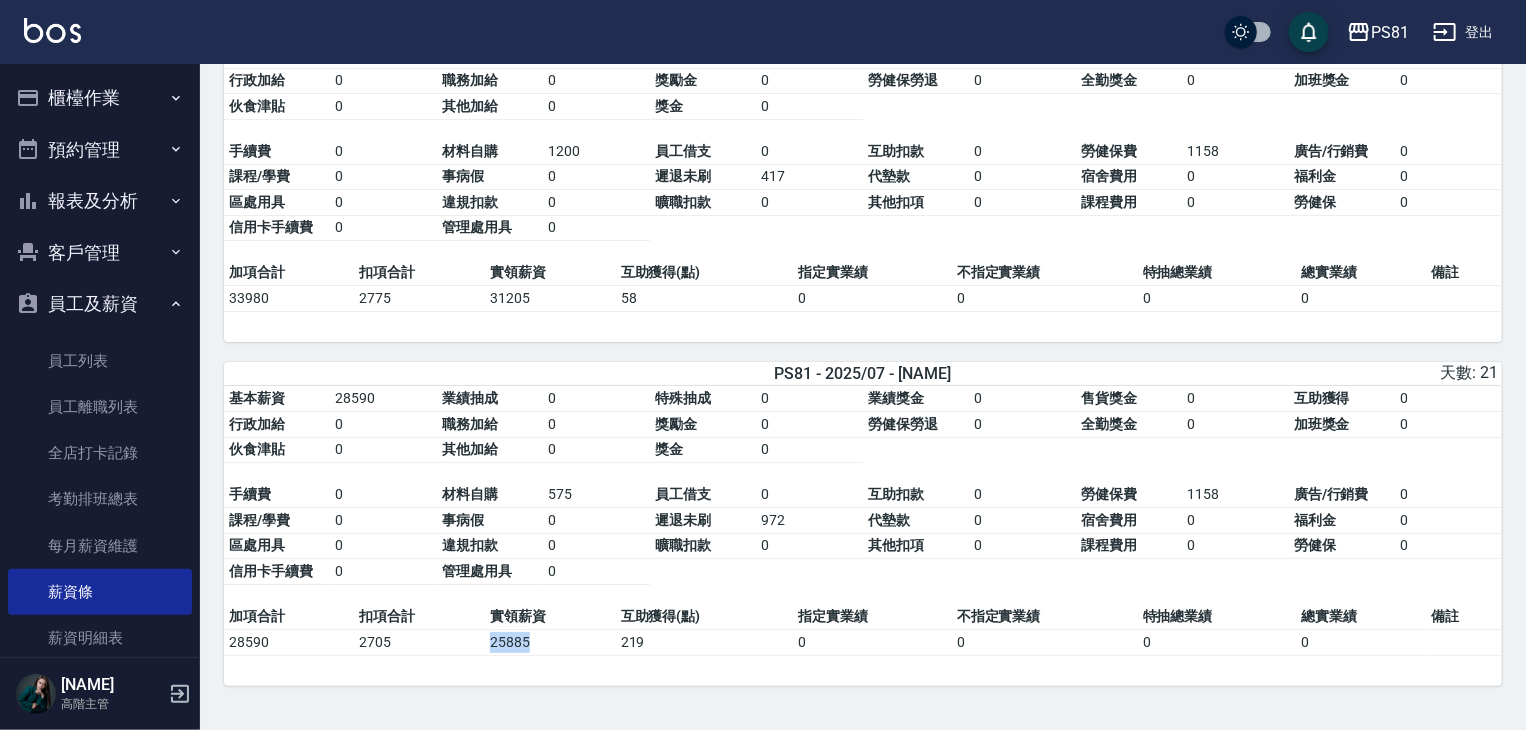 drag, startPoint x: 492, startPoint y: 645, endPoint x: 541, endPoint y: 640, distance: 49.25444 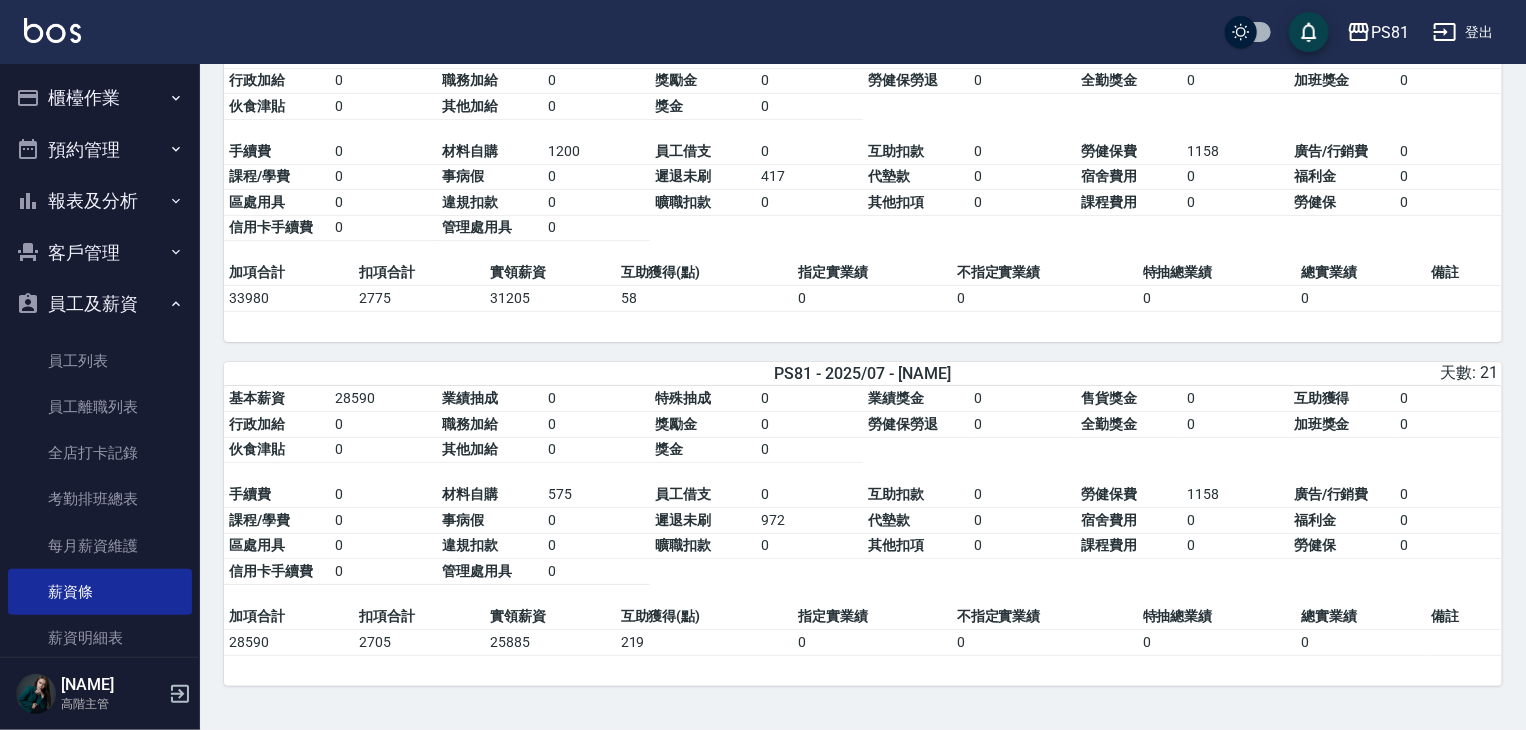 click on "基本薪資 28590 業績抽成 0 特殊抽成 0 業績獎金 0 售貨獎金 0 互助獲得 0 行政加給 0 職務加給 0 獎勵金 0 勞健保勞退 0 全勤獎金 0 加班獎金 0 伙食津貼 0 其他加給 0 獎金 0 手續費 0 材料自購 575 員工借支 0 互助扣款 0 勞健保費 1158 廣告/行銷費 0 課程/學費 0 事病假 0 遲退未刷 972 代墊款 0 宿舍費用 0 福利金 0 區處用具 0 違規扣款 0 曠職扣款 0 其他扣項 0 課程費用 0 勞健保 0 信用卡手續費 0 管理處用具 0" at bounding box center (863, 495) 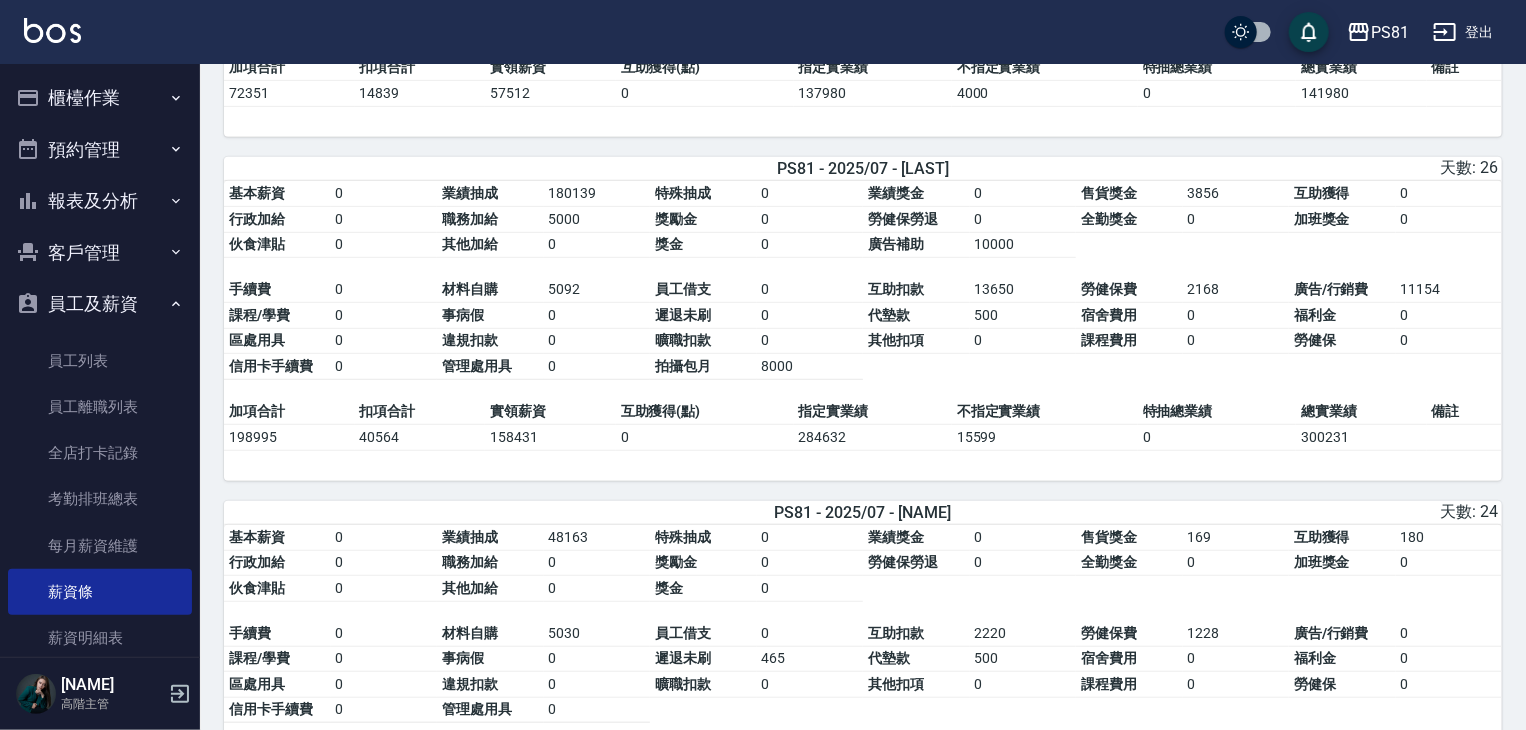 scroll, scrollTop: 800, scrollLeft: 0, axis: vertical 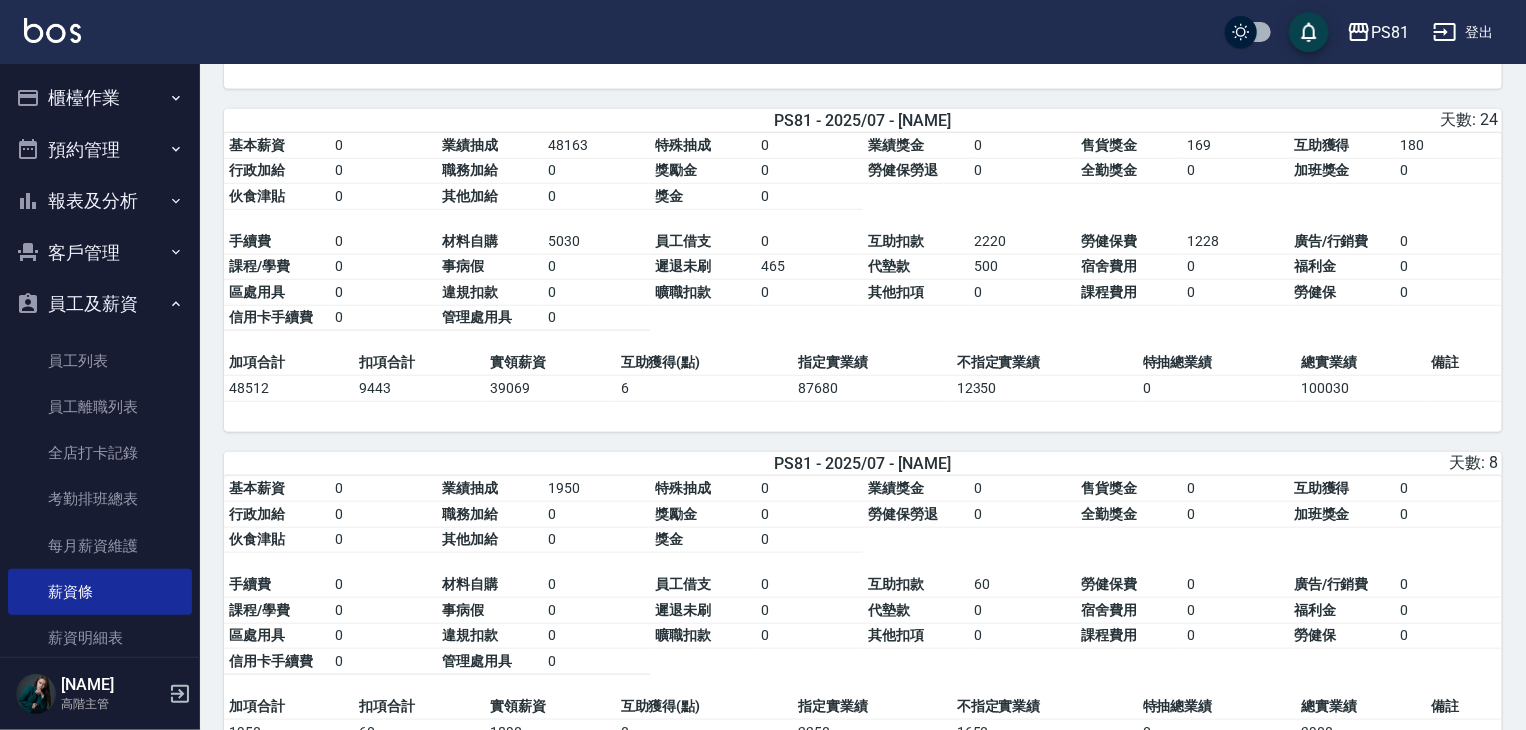 click on "基本薪資 0 業績抽成 48163 特殊抽成 0 業績獎金 0 售貨獎金 169 互助獲得 180 行政加給 0 職務加給 0 獎勵金 0 勞健保勞退 0 全勤獎金 0 加班獎金 0 伙食津貼 0 其他加給 0 獎金 0 手續費 0 材料自購 5030 員工借支 0 互助扣款 2220 勞健保費 1228 廣告/行銷費 0 課程/學費 0 事病假 0 遲退未刷 465 代墊款 500 宿舍費用 0 福利金 0 區處用具 0 違規扣款 0 曠職扣款 0 其他扣項 0 課程費用 0 勞健保 0 信用卡手續費 0 管理處用具 0" at bounding box center (863, 242) 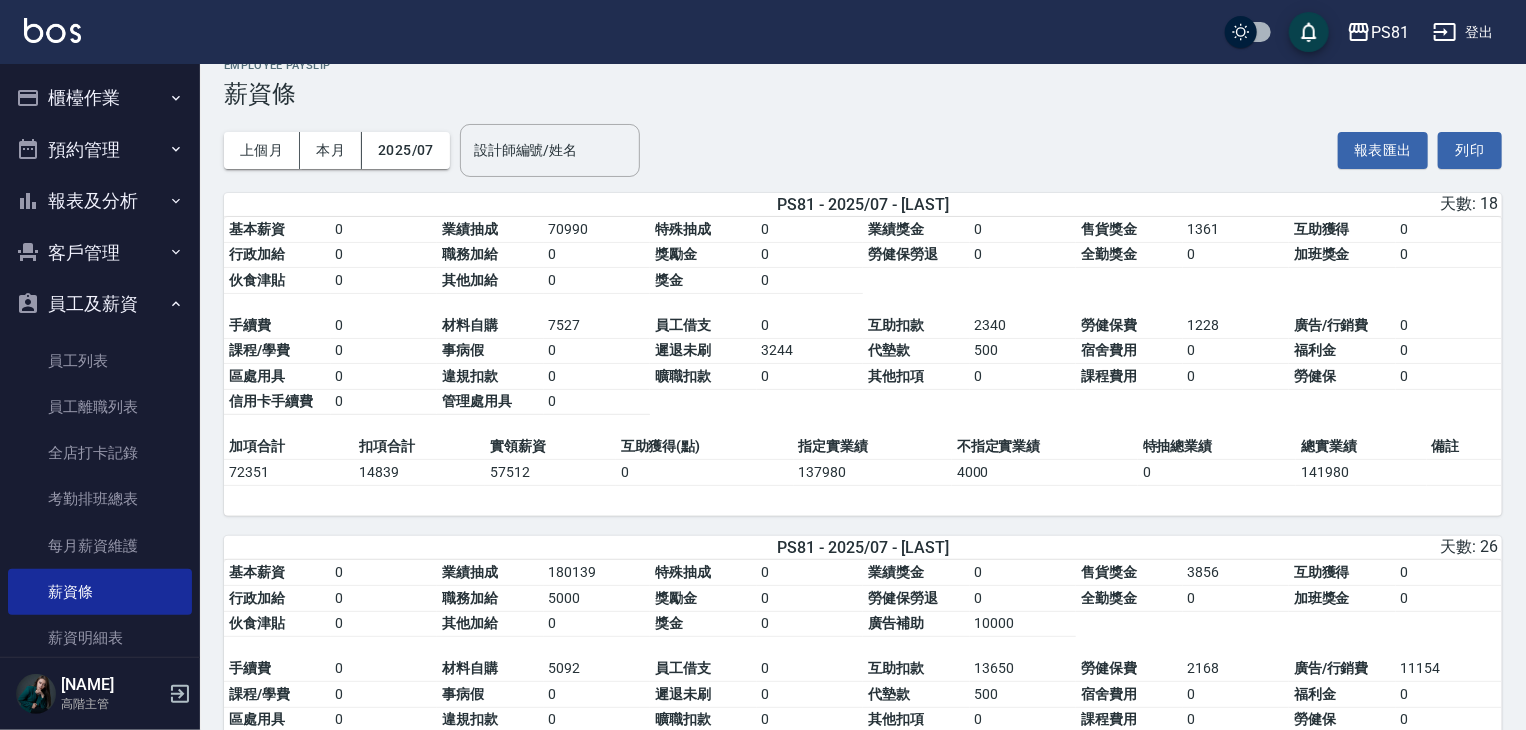 scroll, scrollTop: 0, scrollLeft: 0, axis: both 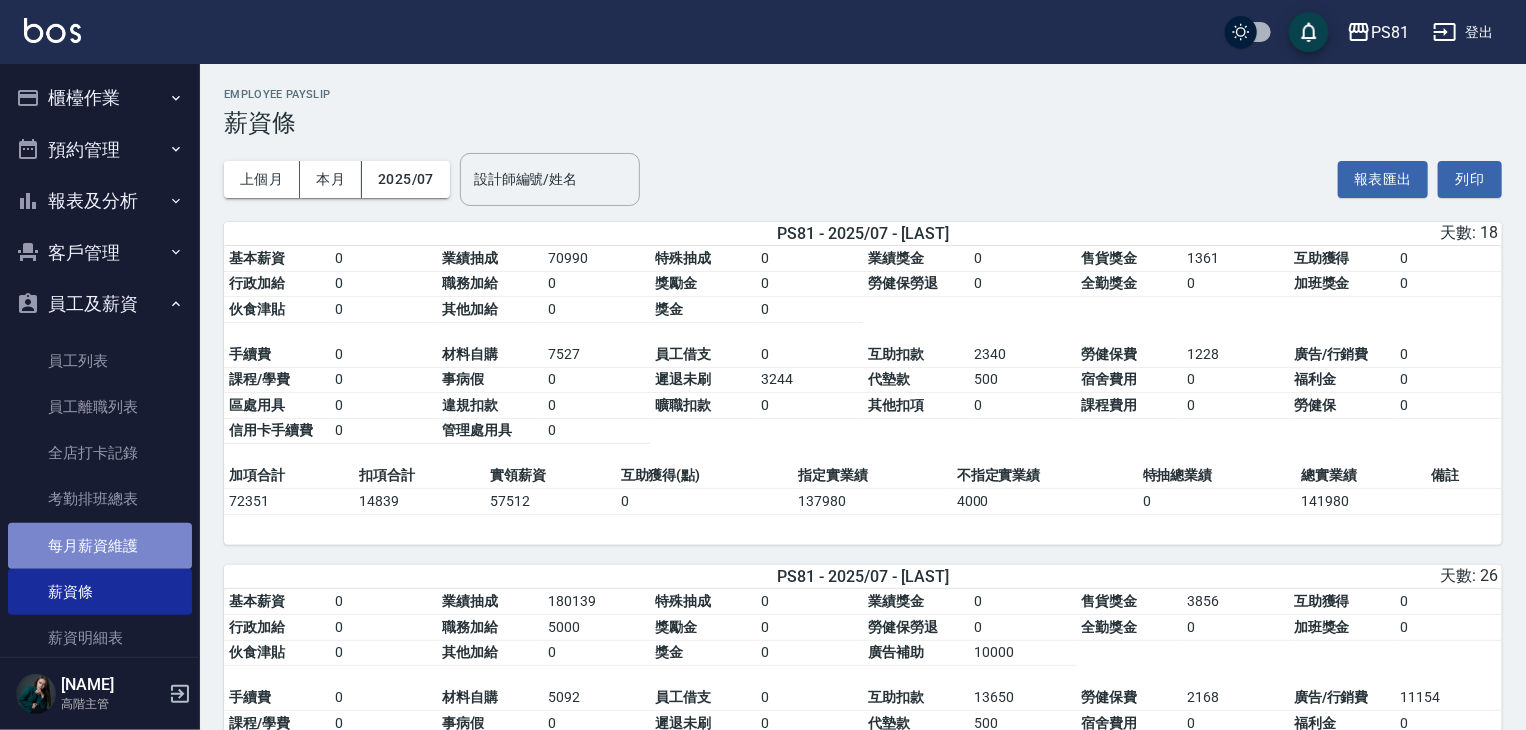 click on "每月薪資維護" at bounding box center [100, 546] 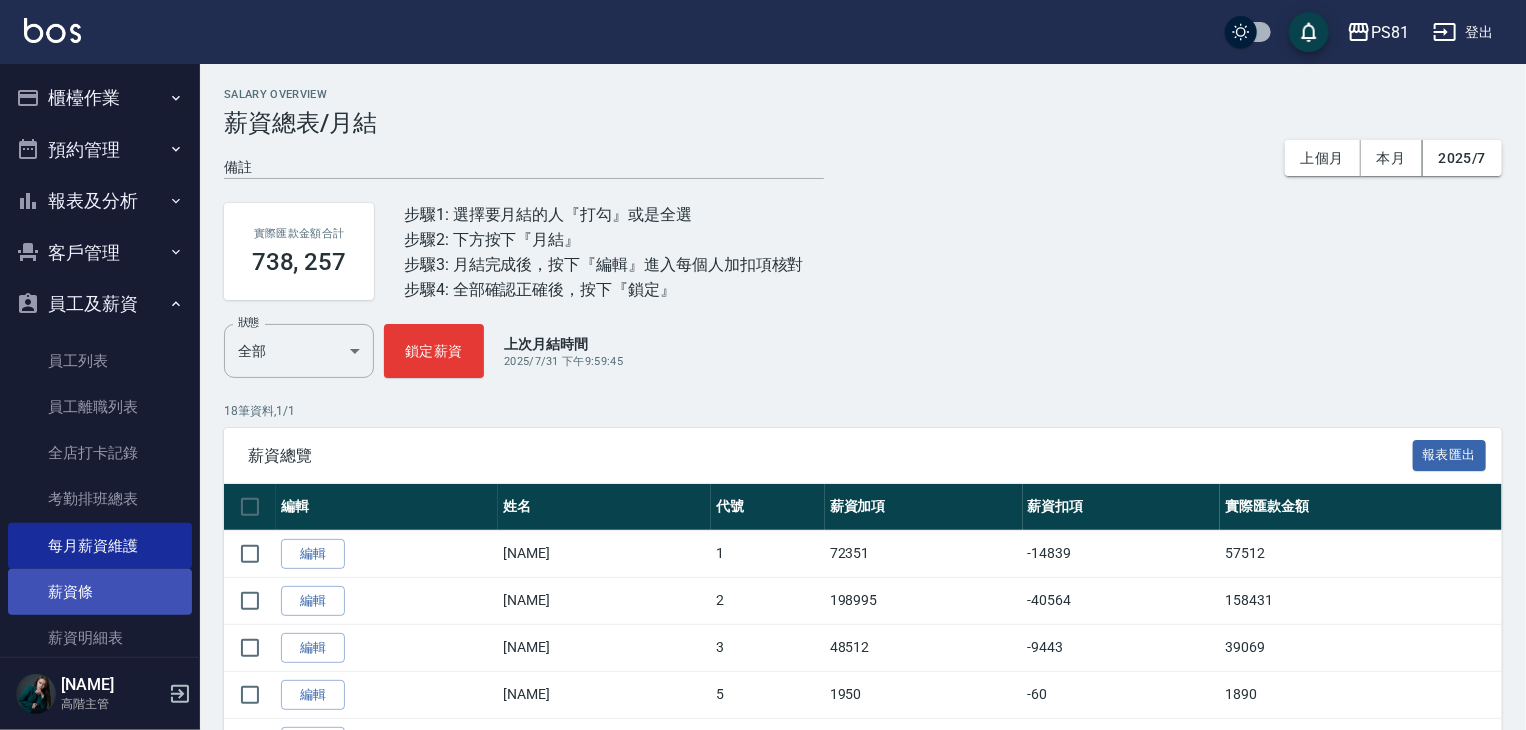 click on "薪資條" at bounding box center [100, 592] 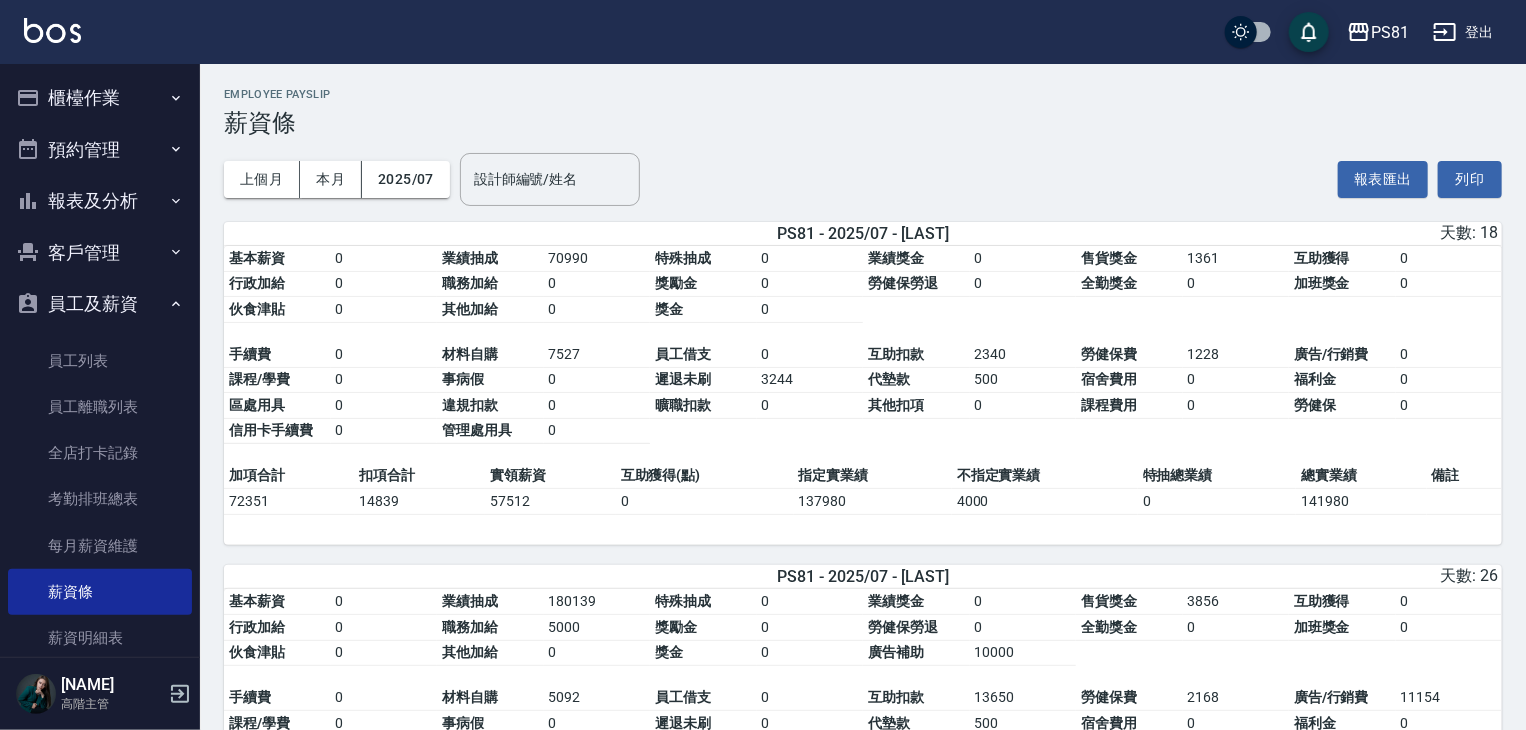 click on "上個月 本月 2025/07 設計師編號/姓名 設計師編號/姓名 報表匯出 列印" at bounding box center (863, 179) 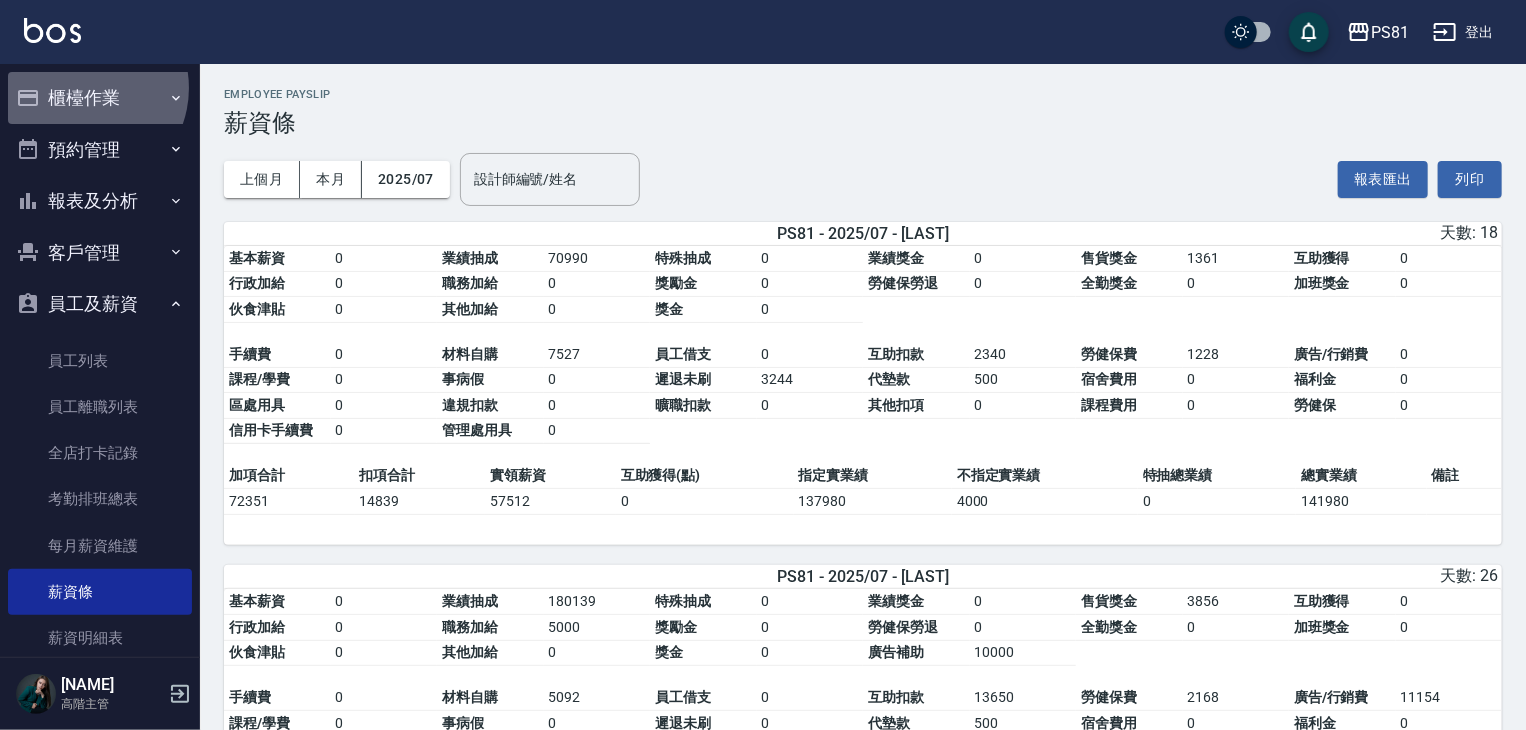 click on "櫃檯作業" at bounding box center [100, 98] 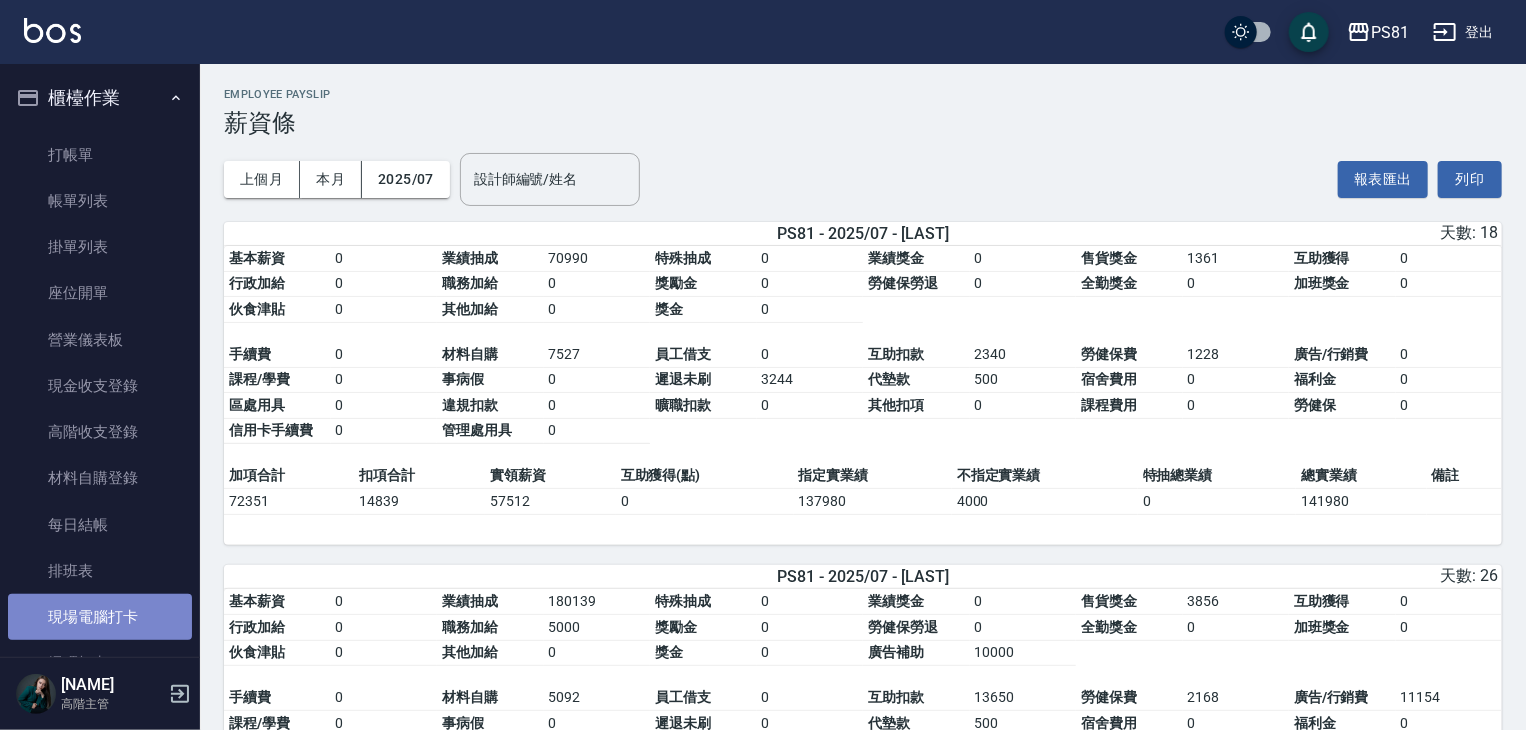 click on "現場電腦打卡" at bounding box center (100, 617) 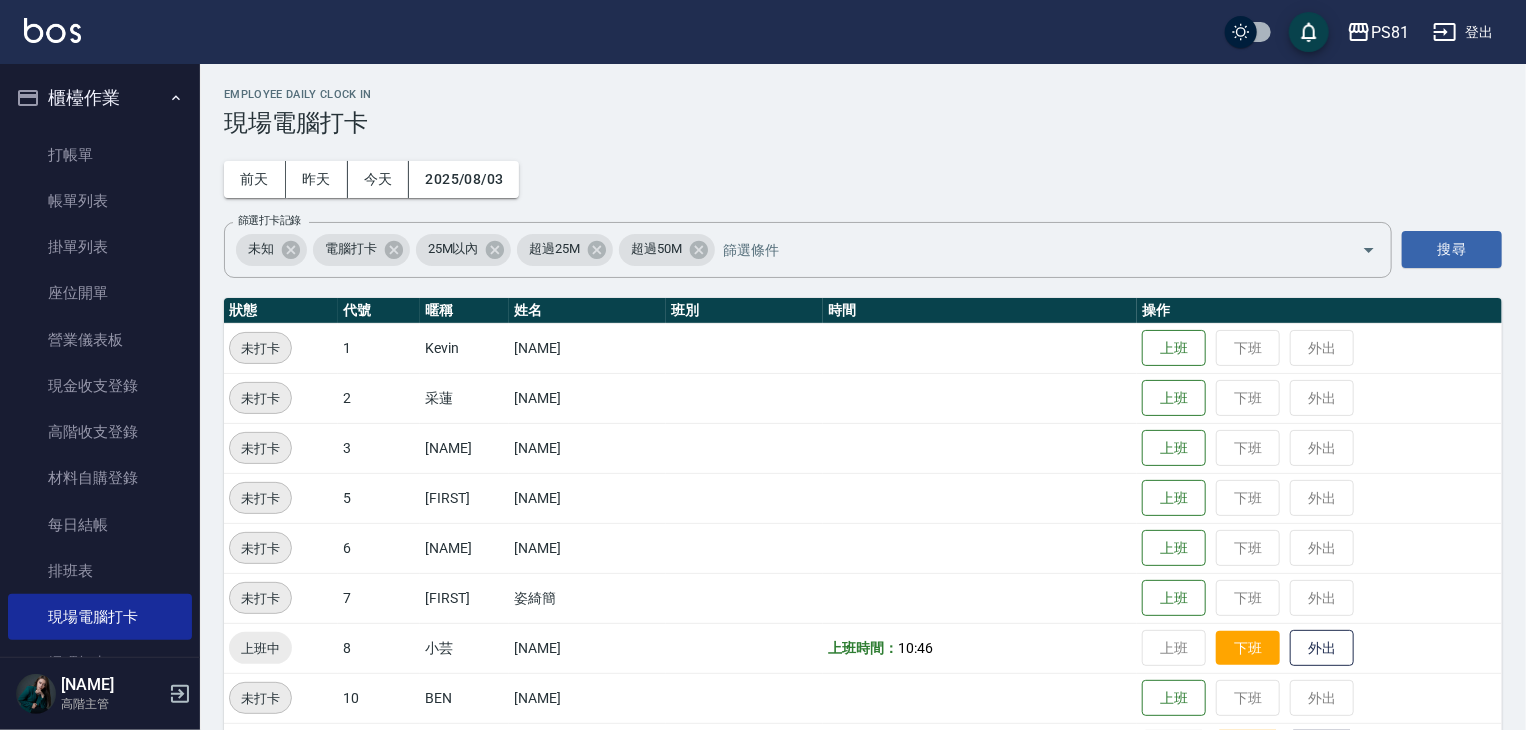 click on "下班" at bounding box center [1248, 648] 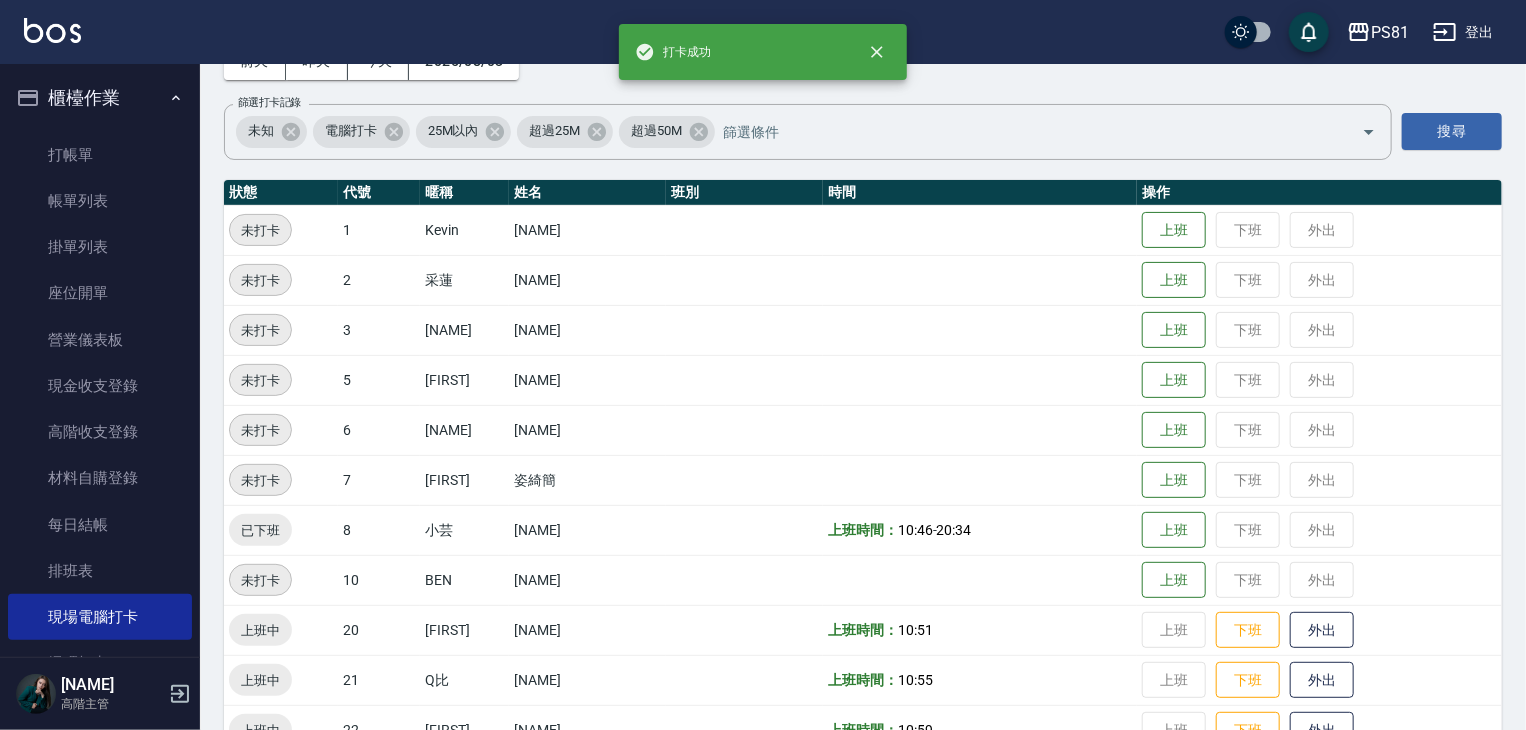 scroll, scrollTop: 300, scrollLeft: 0, axis: vertical 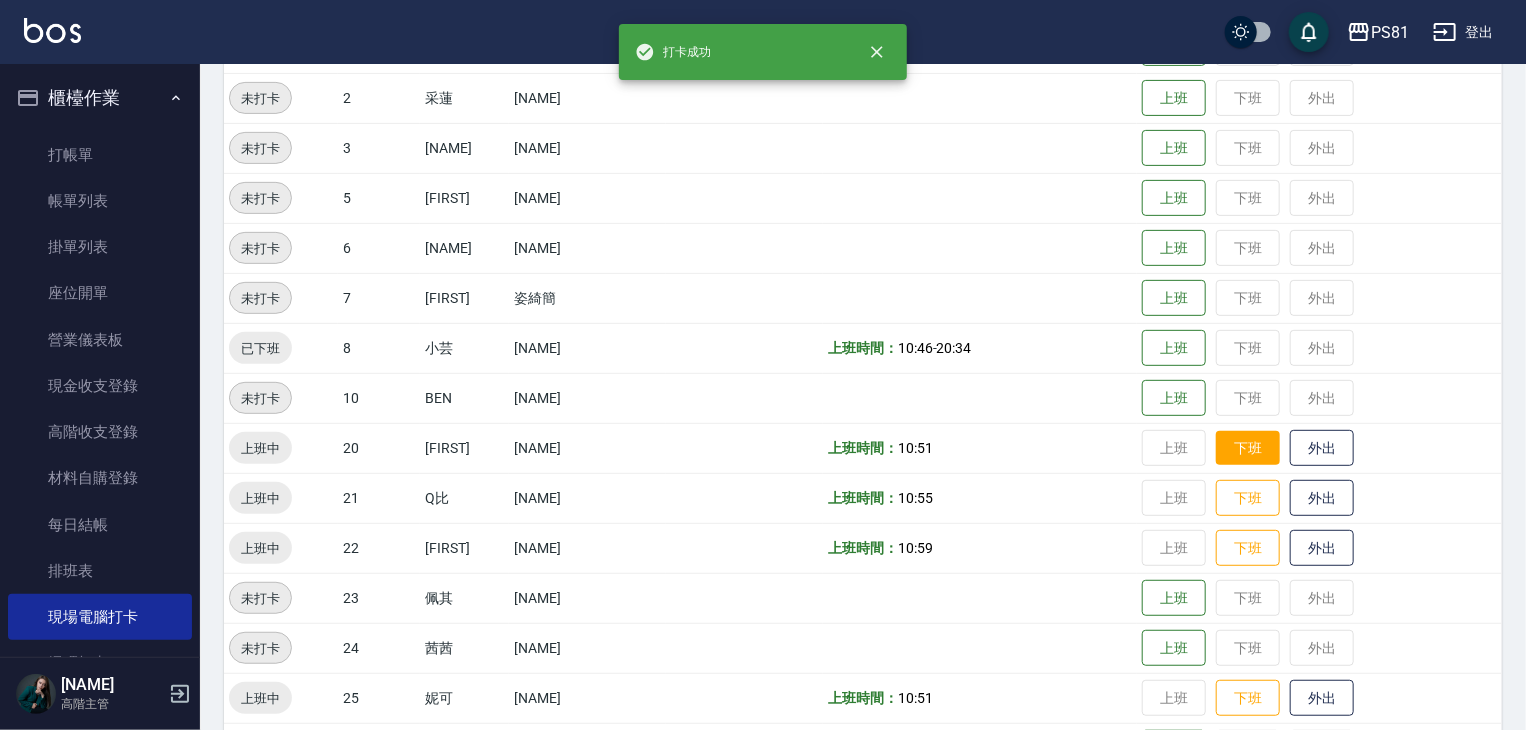 click on "下班" at bounding box center [1248, 448] 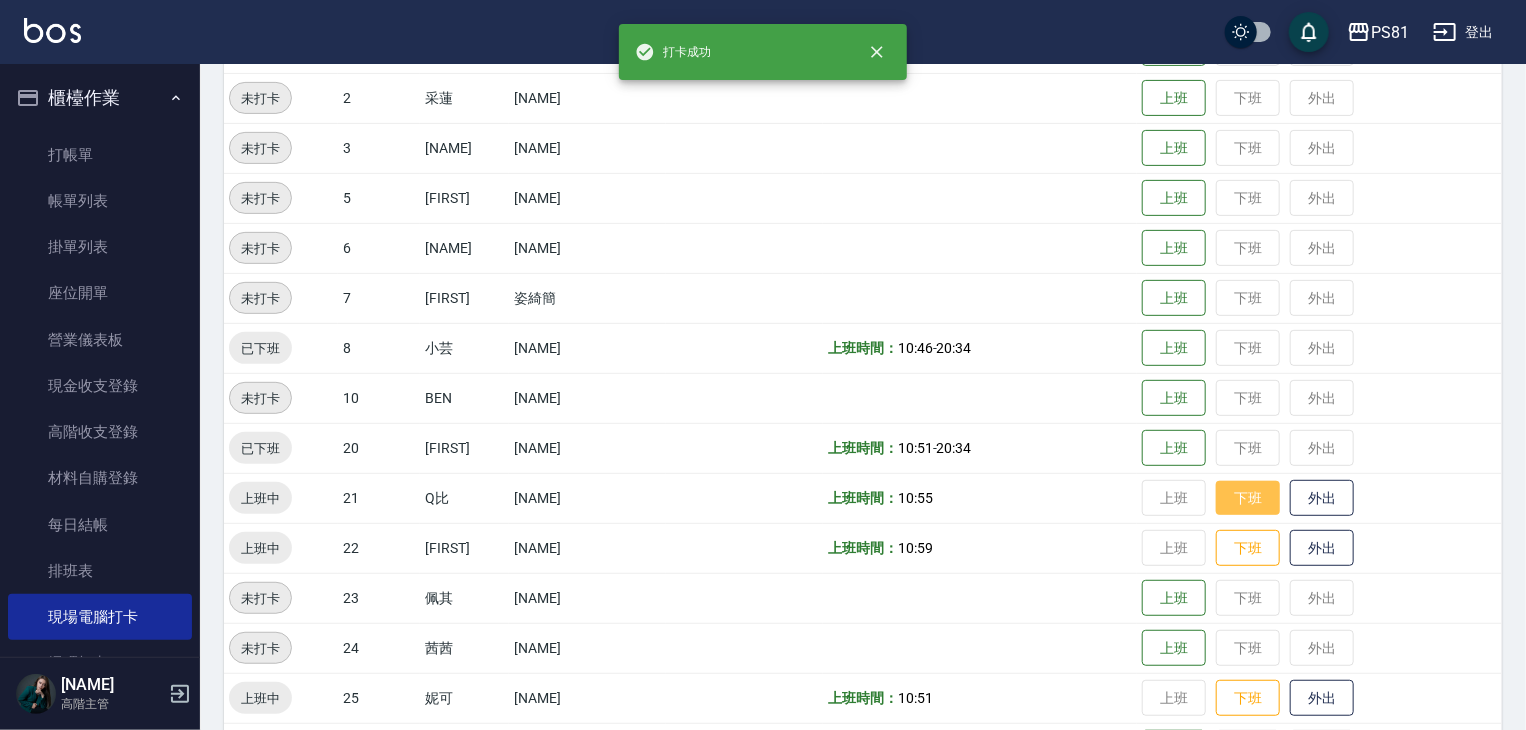 click on "下班" at bounding box center [1248, 498] 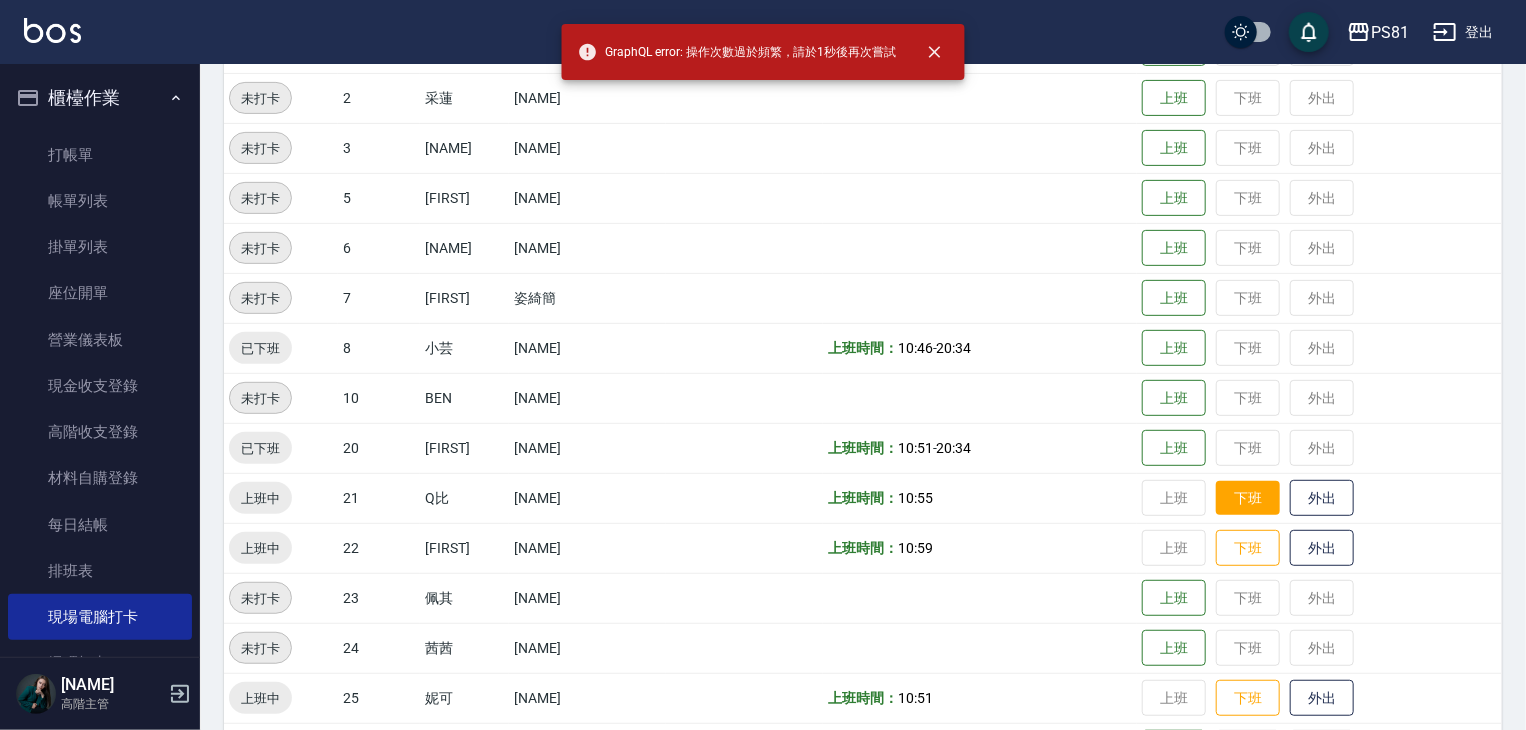 click on "下班" at bounding box center (1248, 498) 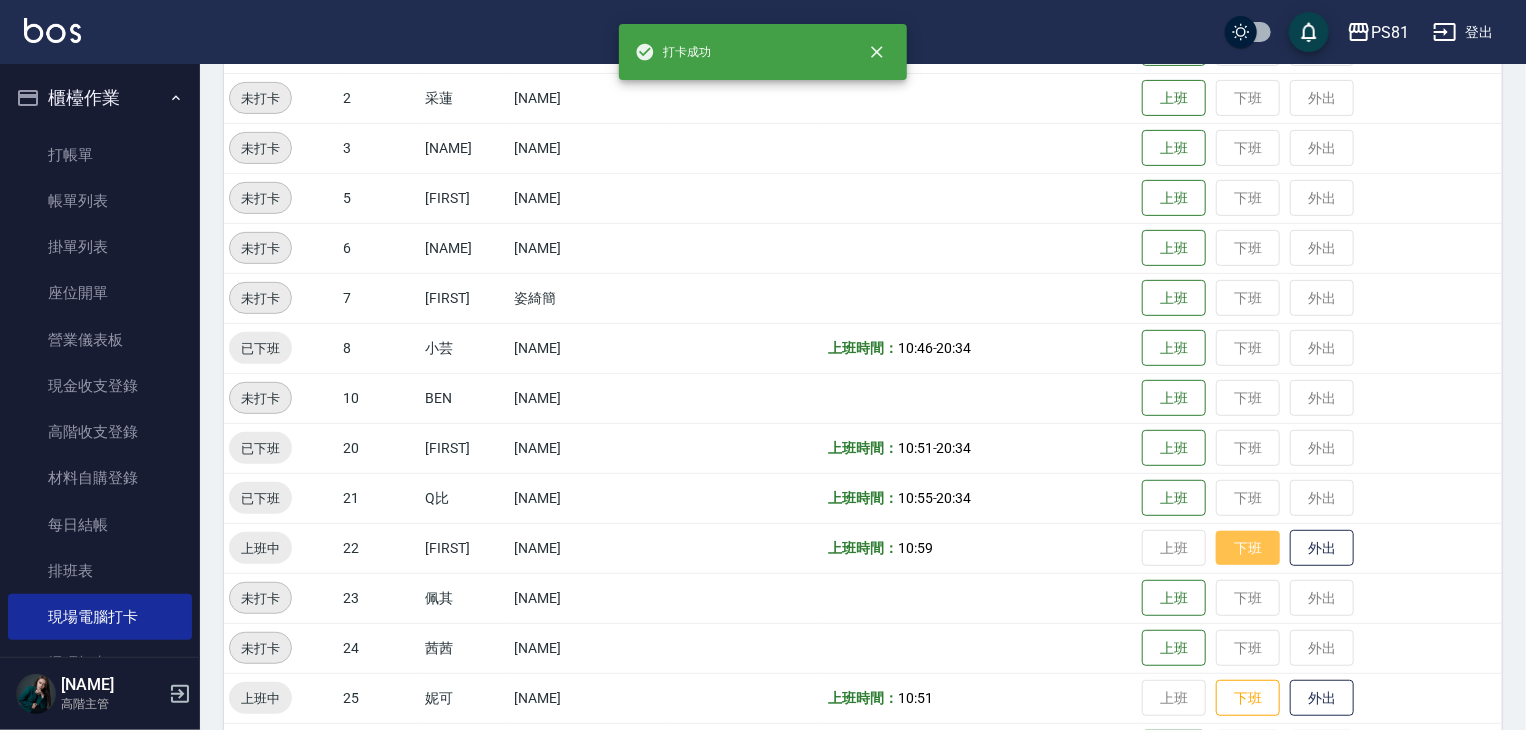 click on "下班" at bounding box center (1248, 548) 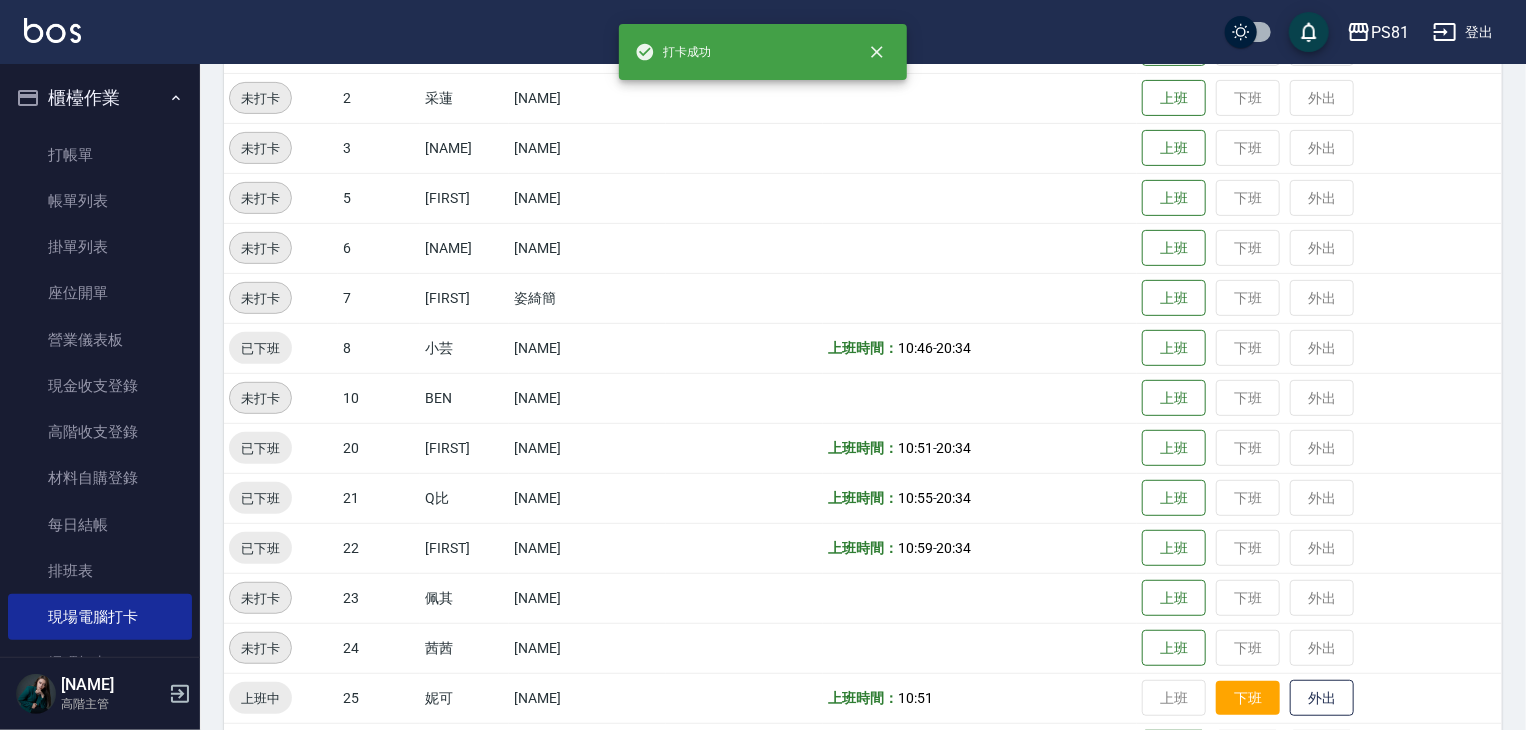 click on "下班" at bounding box center (1248, 698) 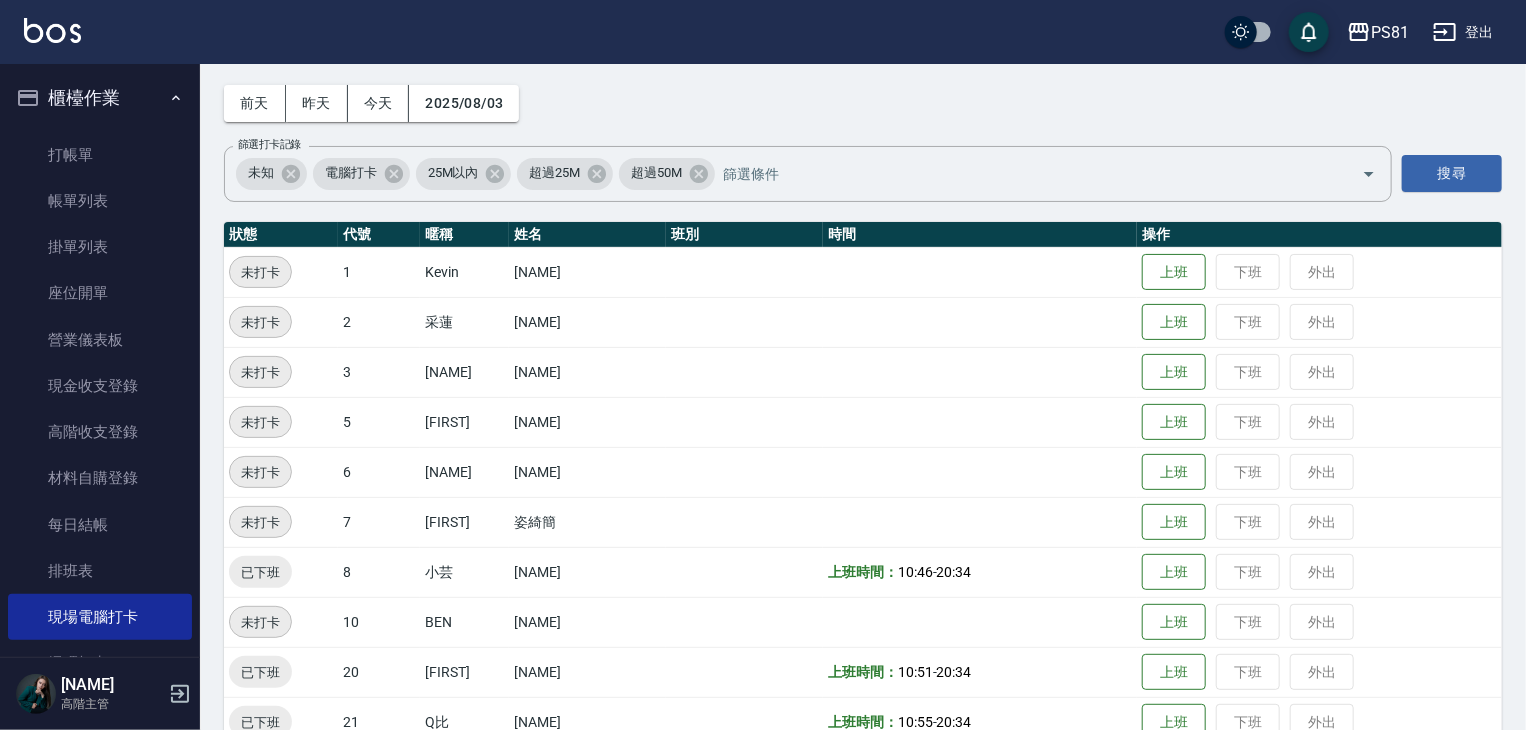 scroll, scrollTop: 0, scrollLeft: 0, axis: both 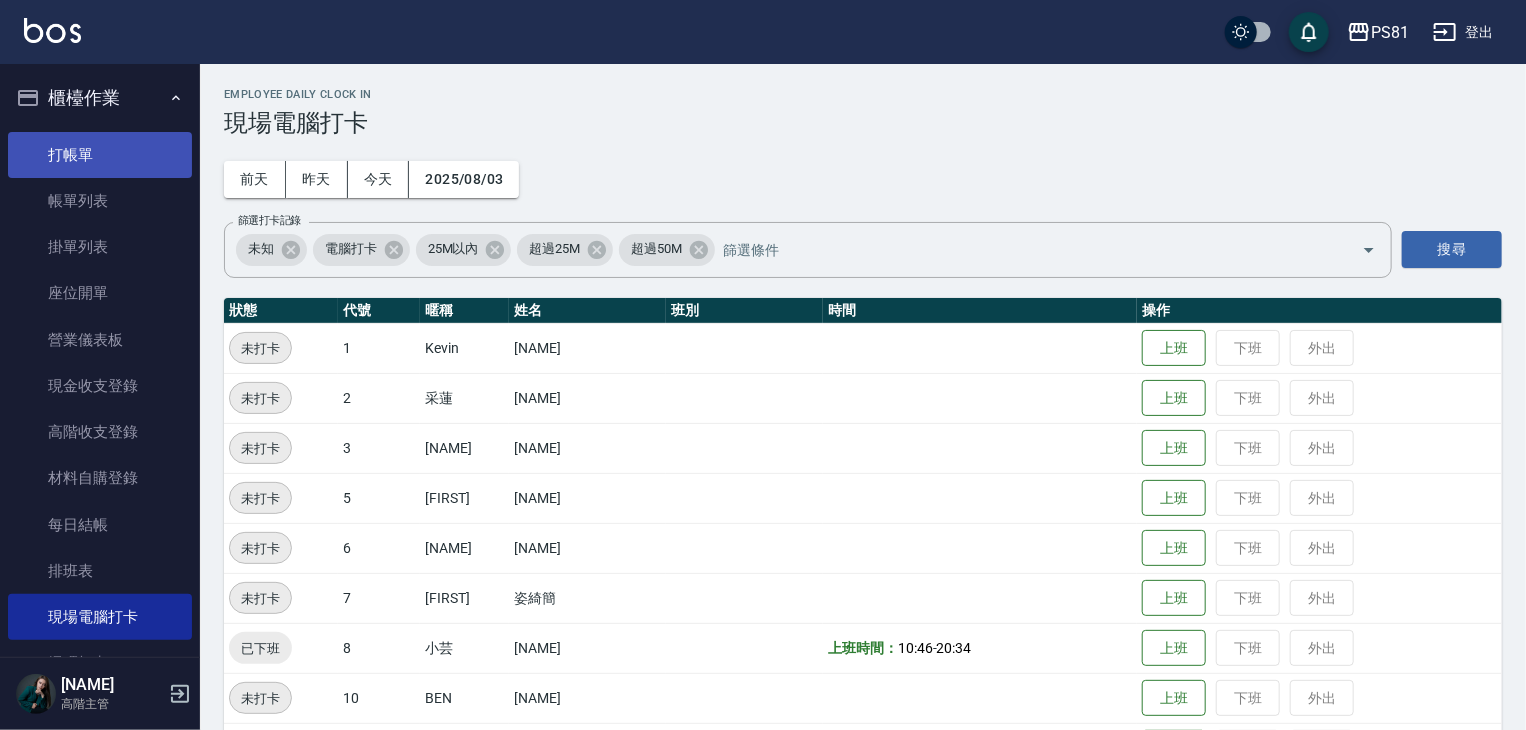 click on "打帳單" at bounding box center [100, 155] 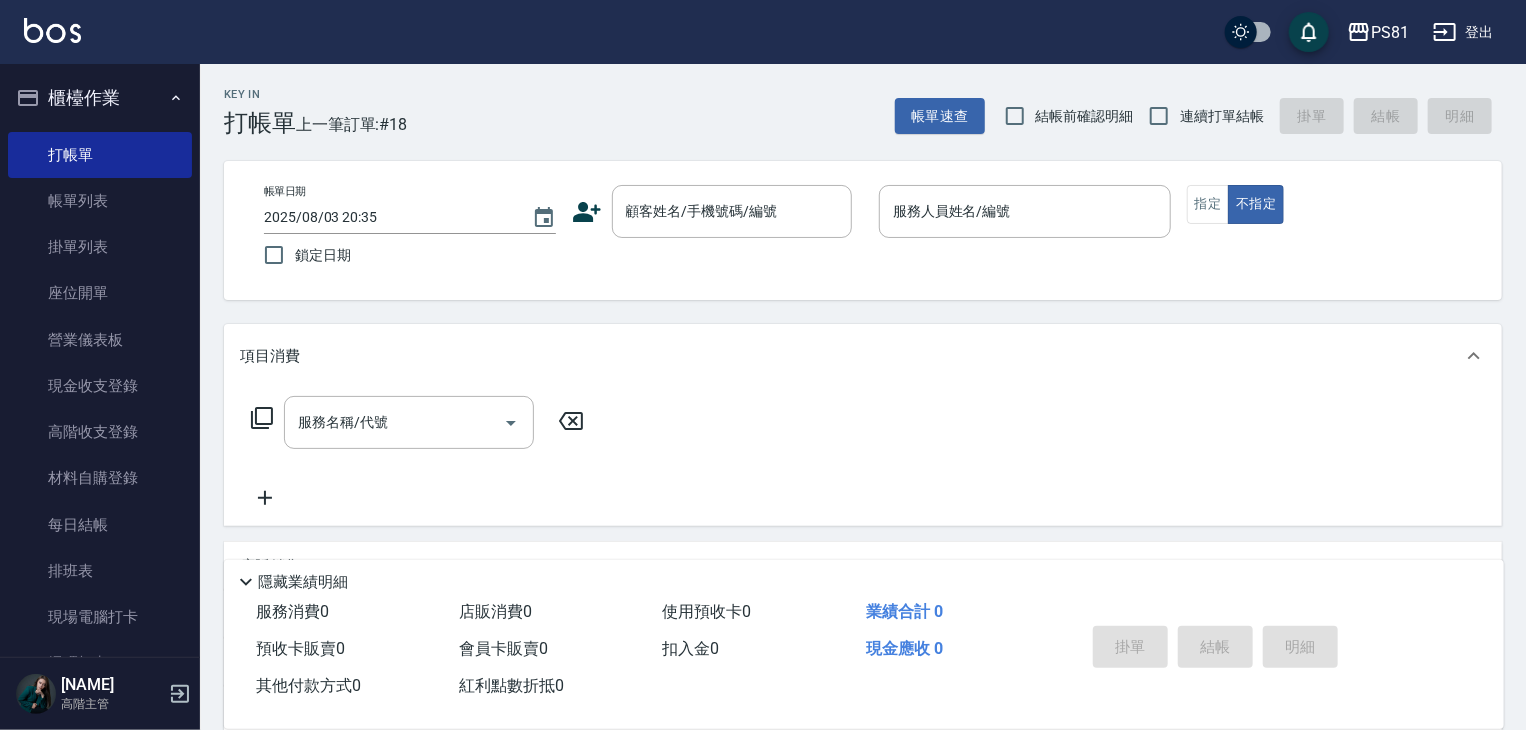 click on "Key In 打帳單 上一筆訂單:#18" at bounding box center [303, 100] 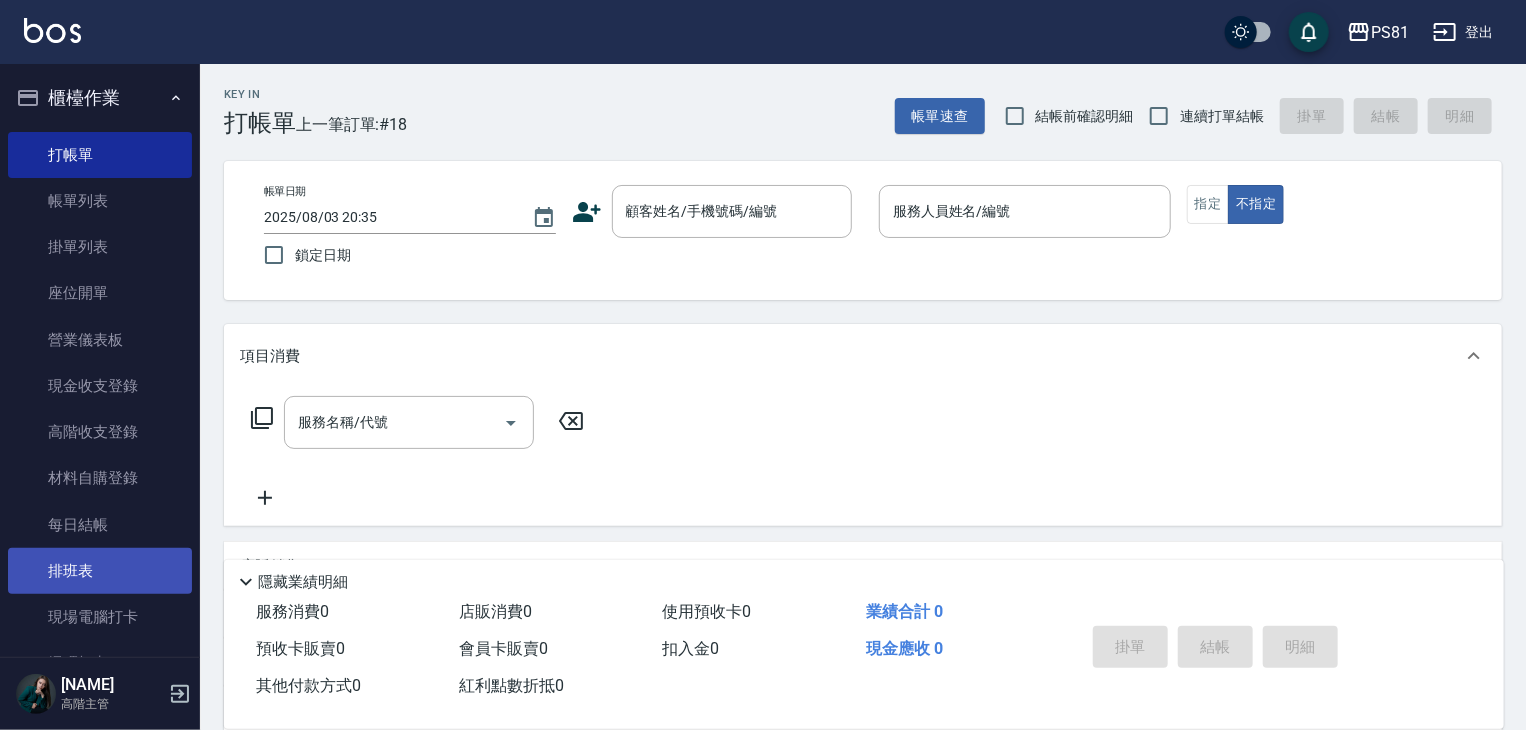 click on "排班表" at bounding box center [100, 571] 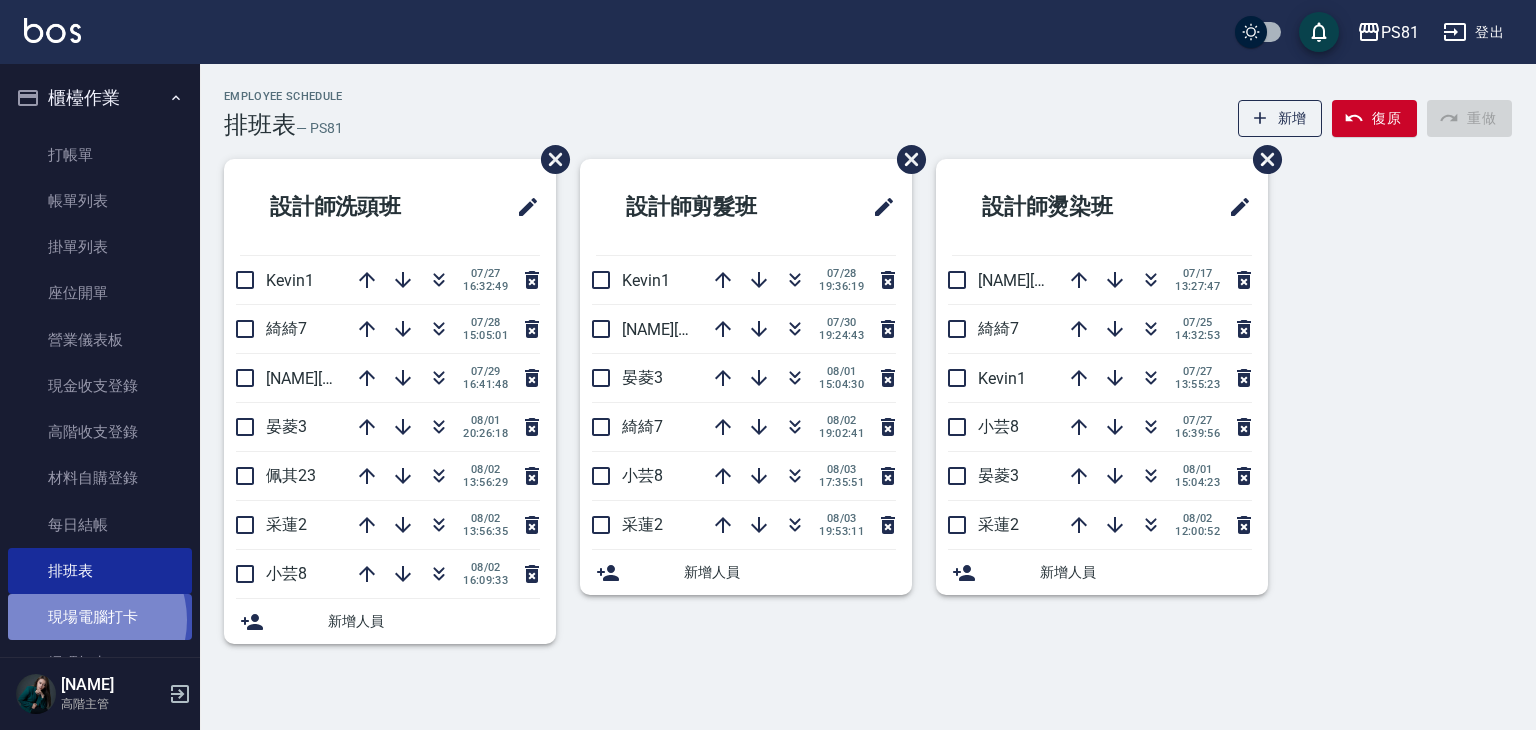 click on "現場電腦打卡" at bounding box center (100, 617) 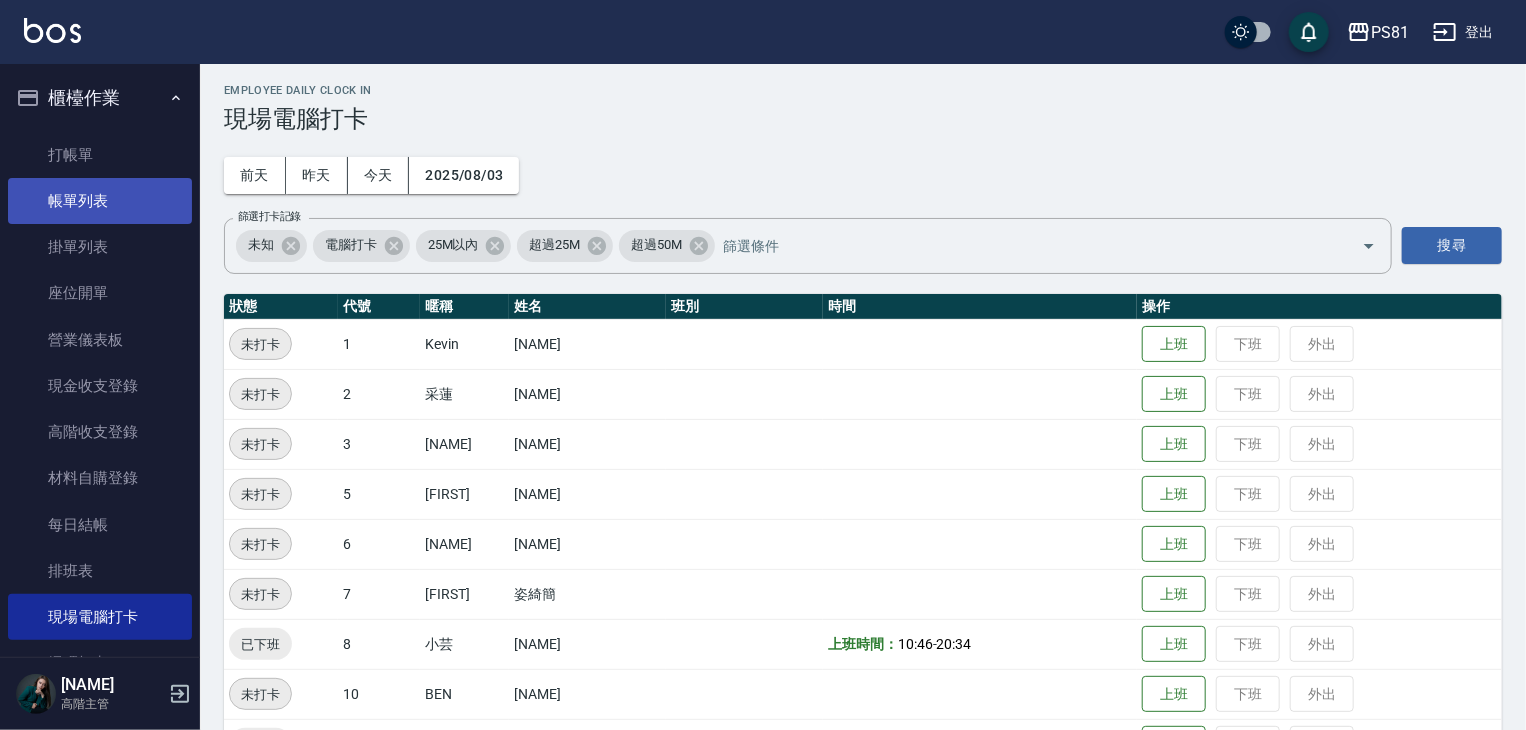 scroll, scrollTop: 0, scrollLeft: 0, axis: both 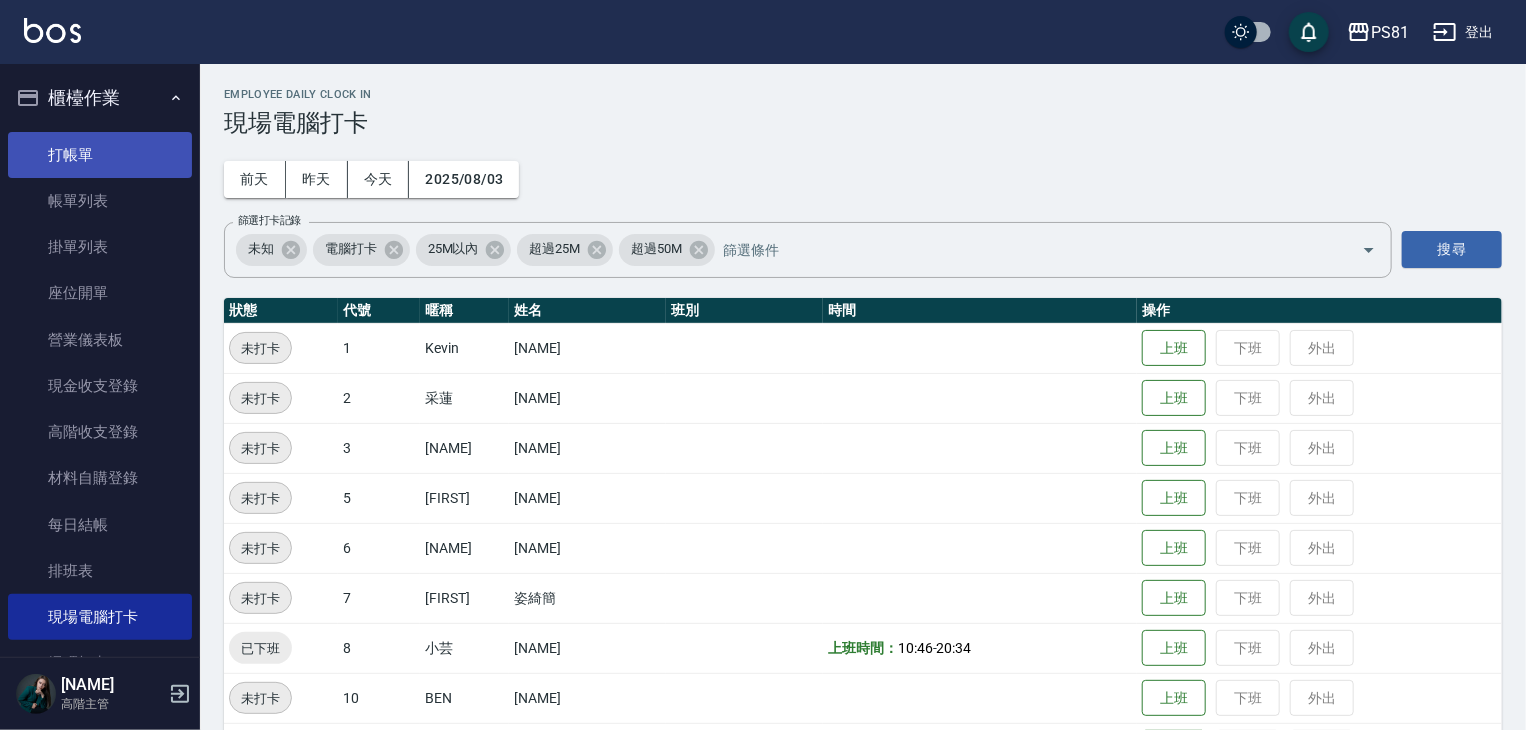 click on "打帳單" at bounding box center [100, 155] 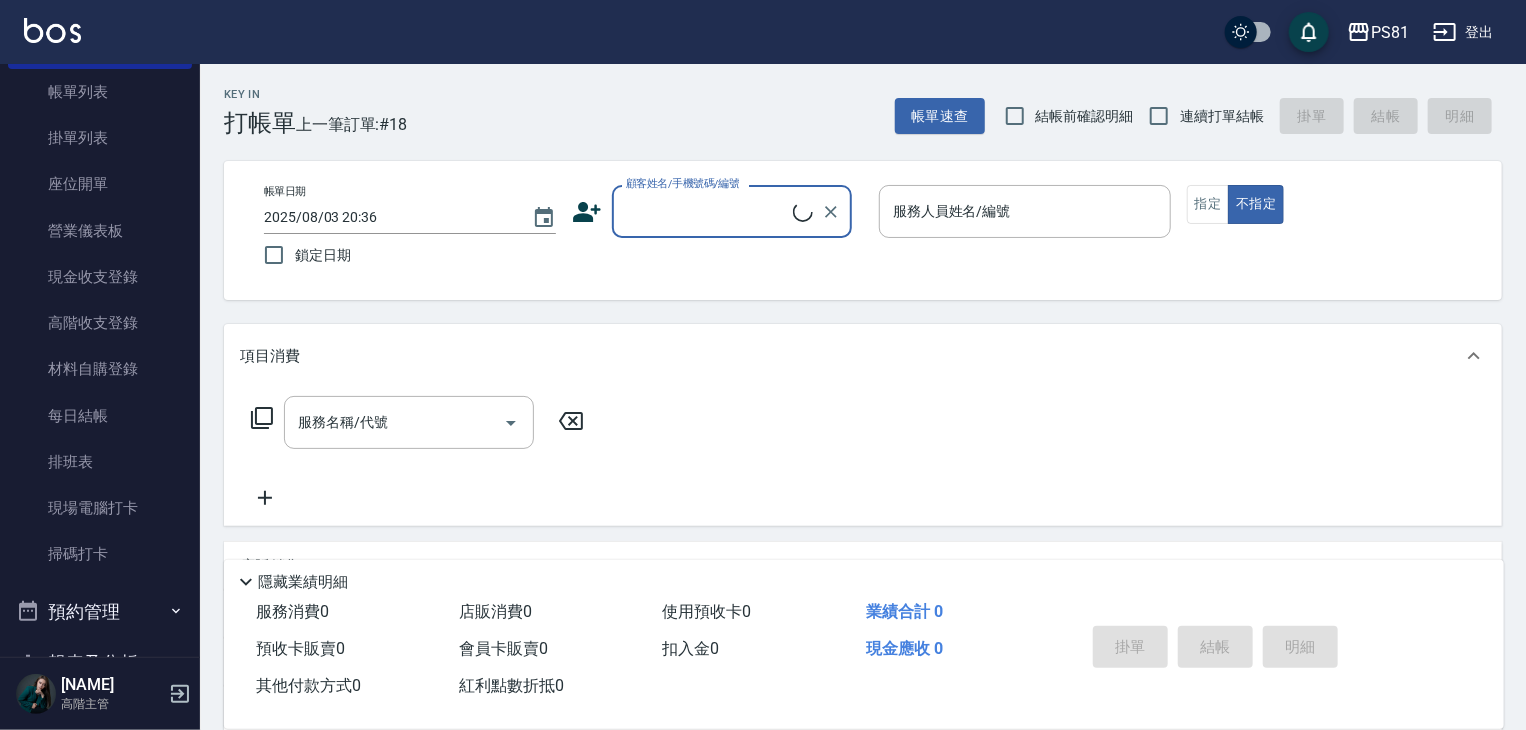 scroll, scrollTop: 600, scrollLeft: 0, axis: vertical 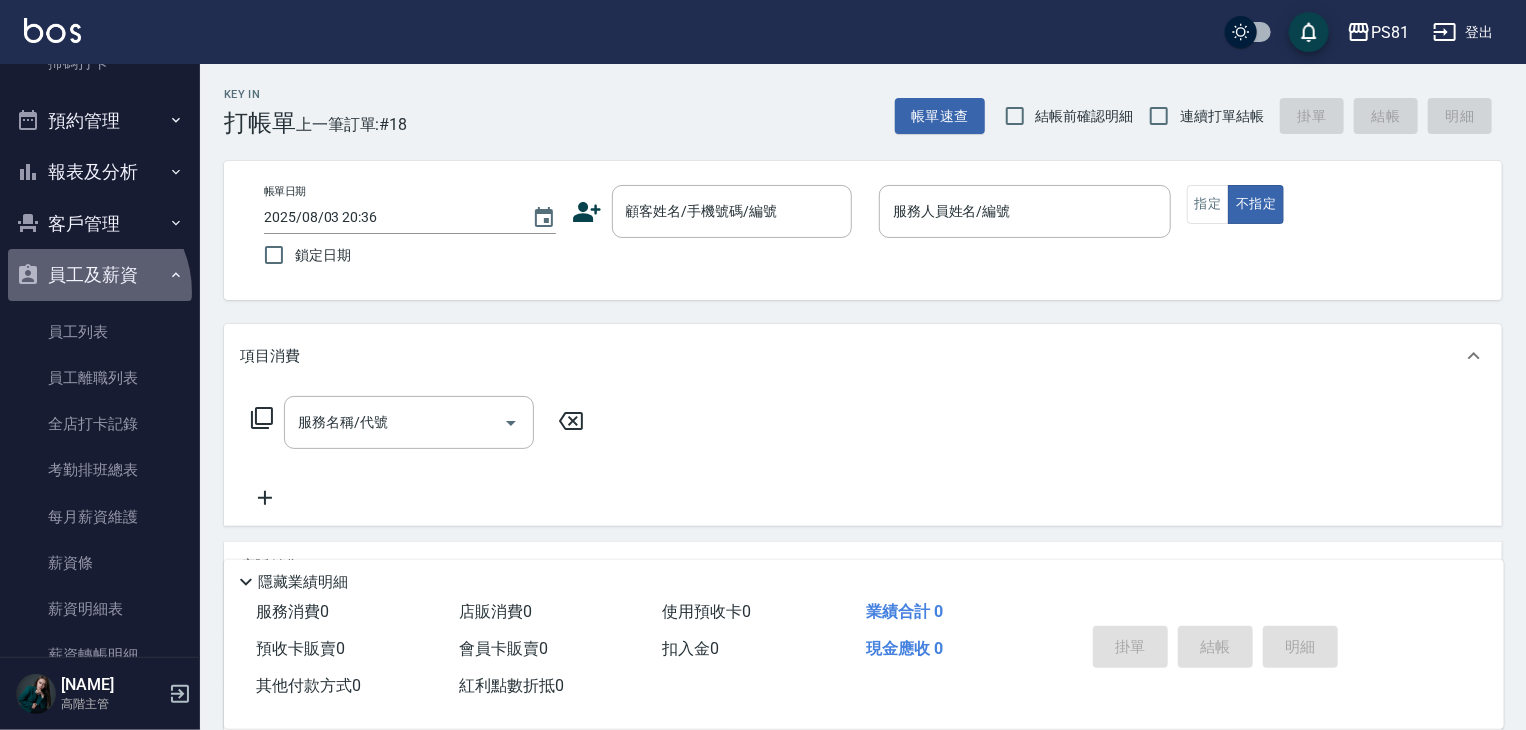 click on "員工及薪資" at bounding box center [100, 275] 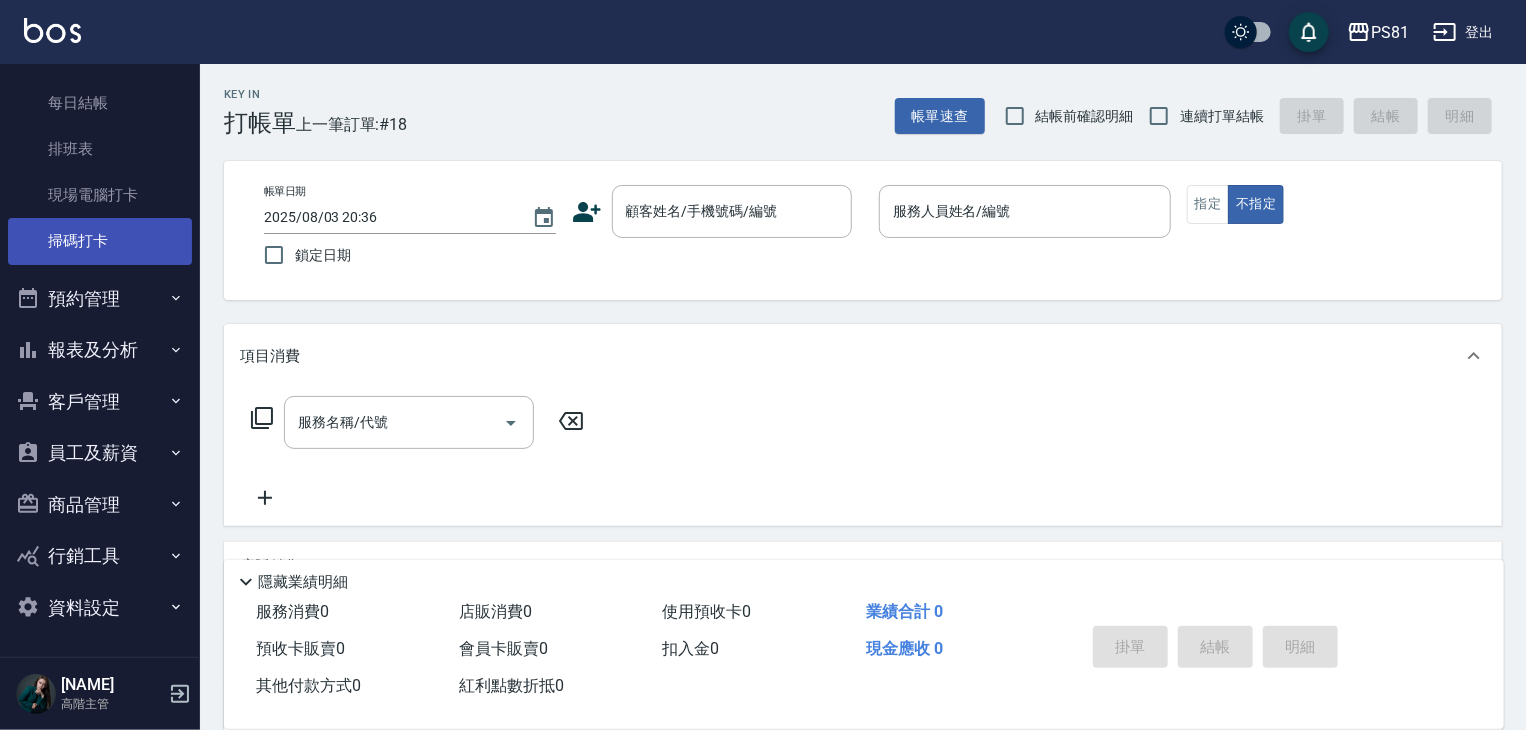 scroll, scrollTop: 422, scrollLeft: 0, axis: vertical 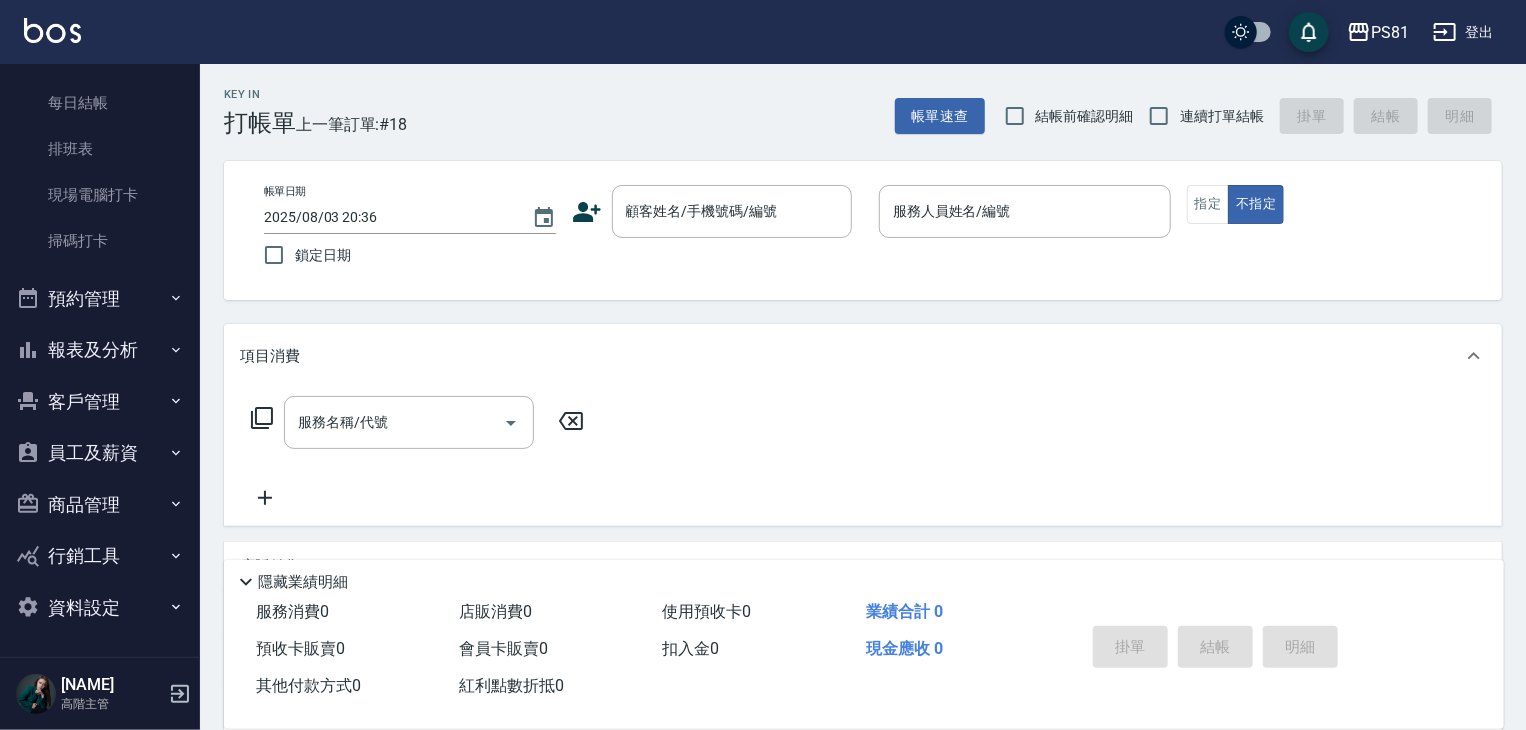 click on "報表及分析" at bounding box center [100, 350] 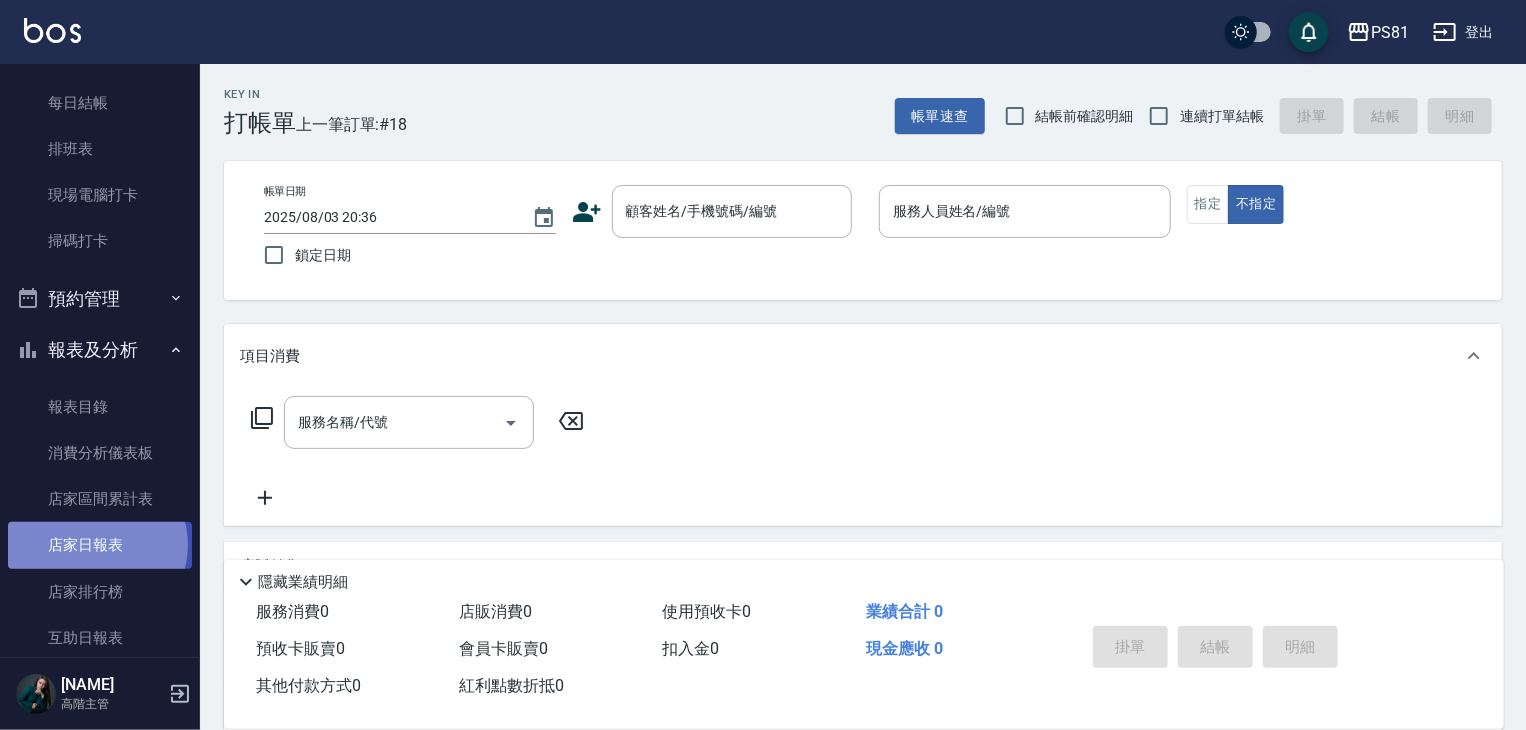 click on "店家日報表" at bounding box center (100, 545) 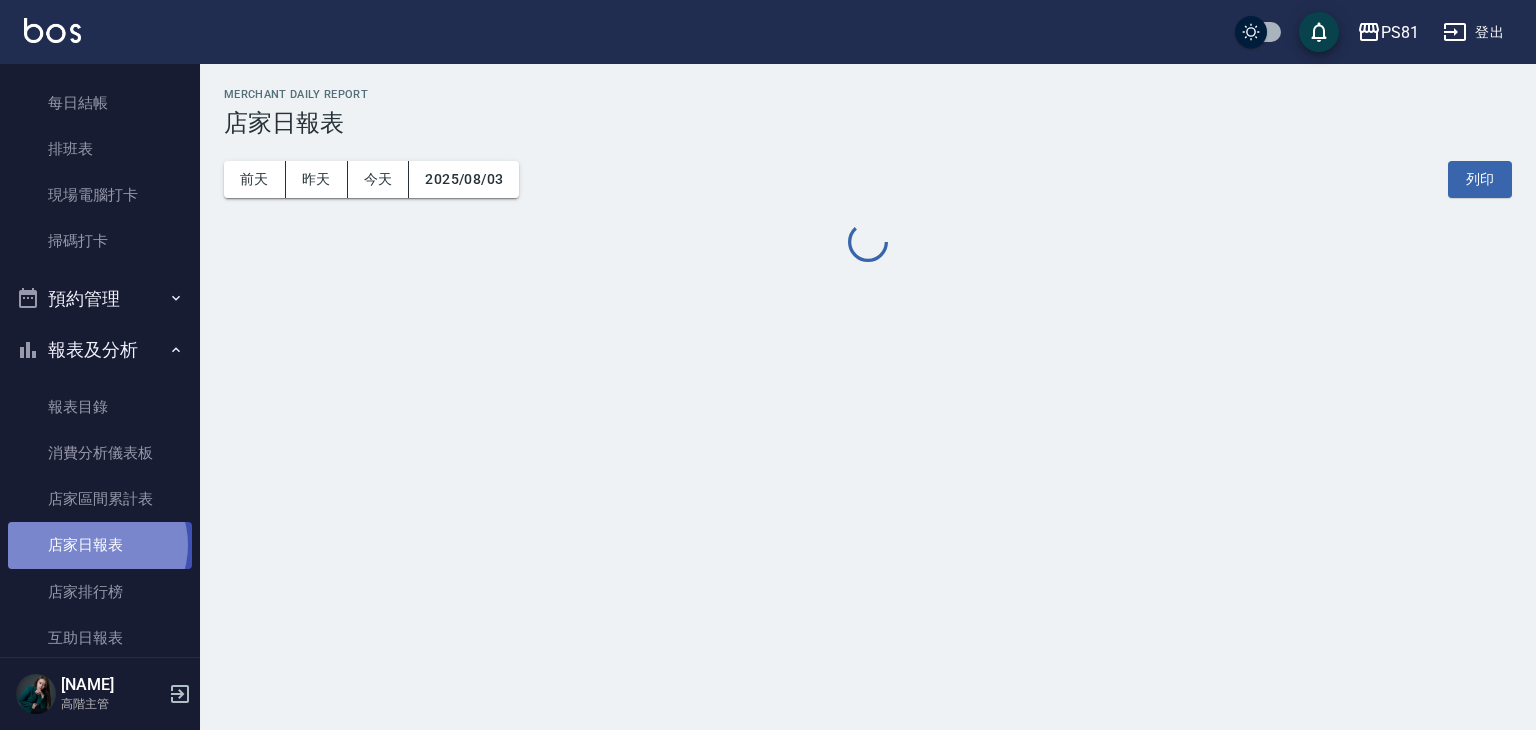 click on "店家日報表" at bounding box center (100, 545) 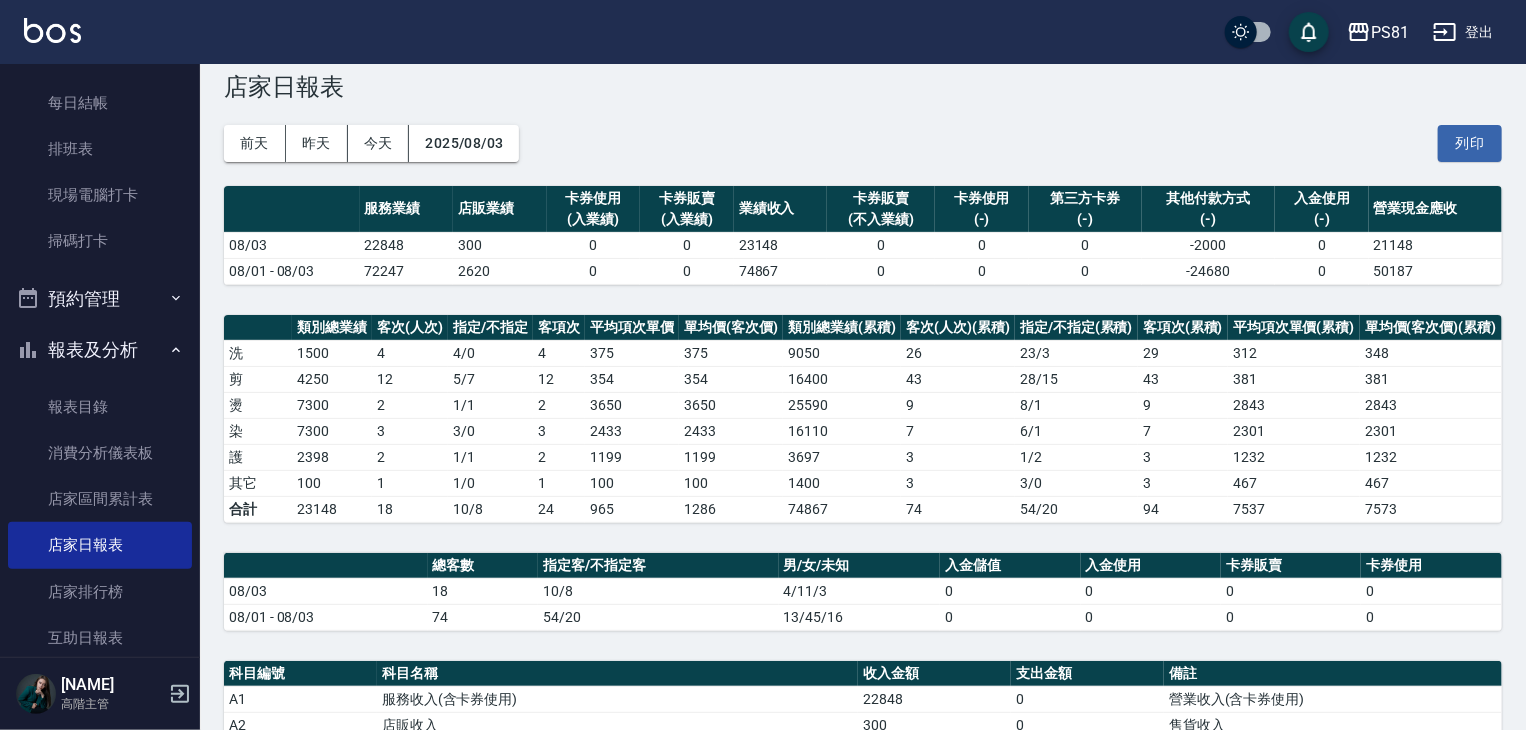 scroll, scrollTop: 481, scrollLeft: 0, axis: vertical 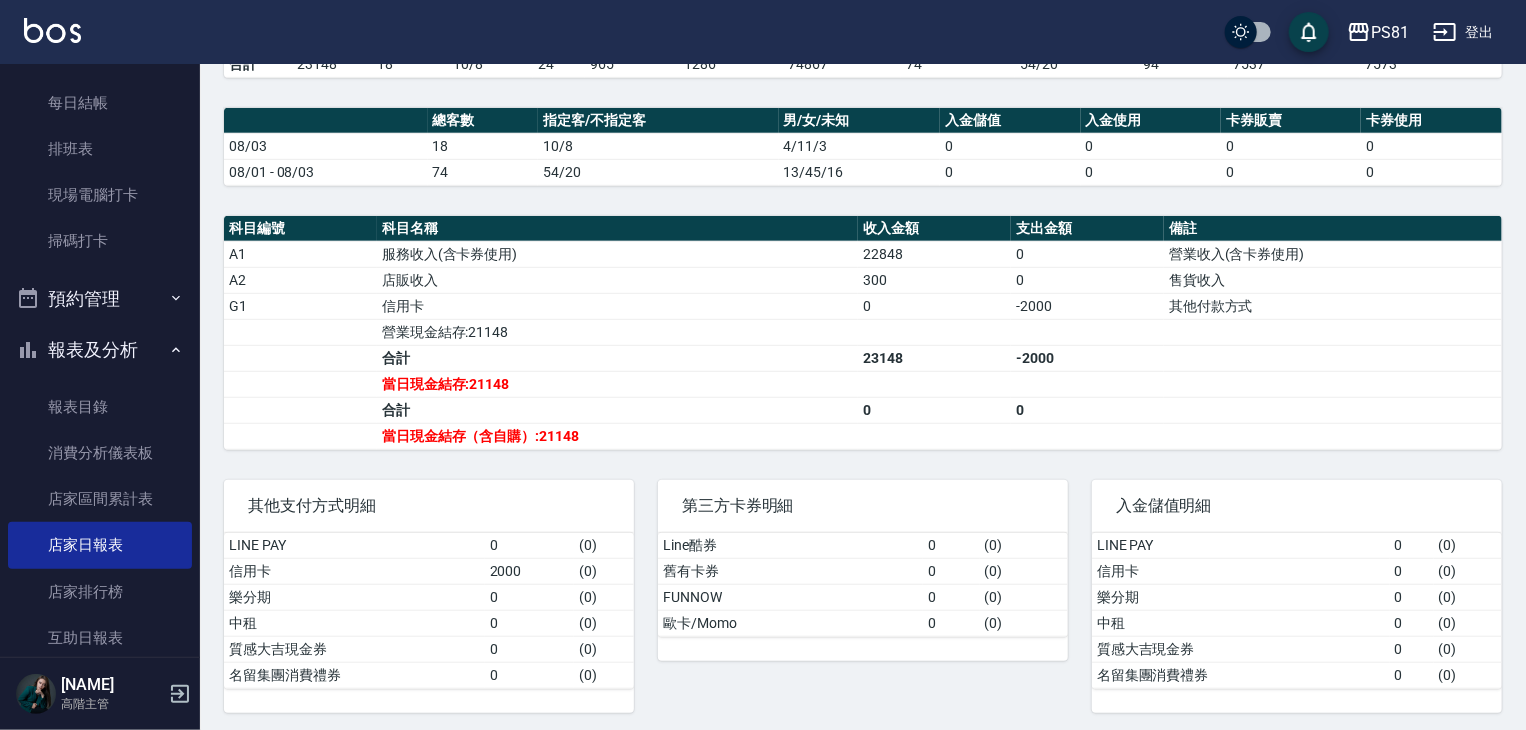 click at bounding box center [934, 384] 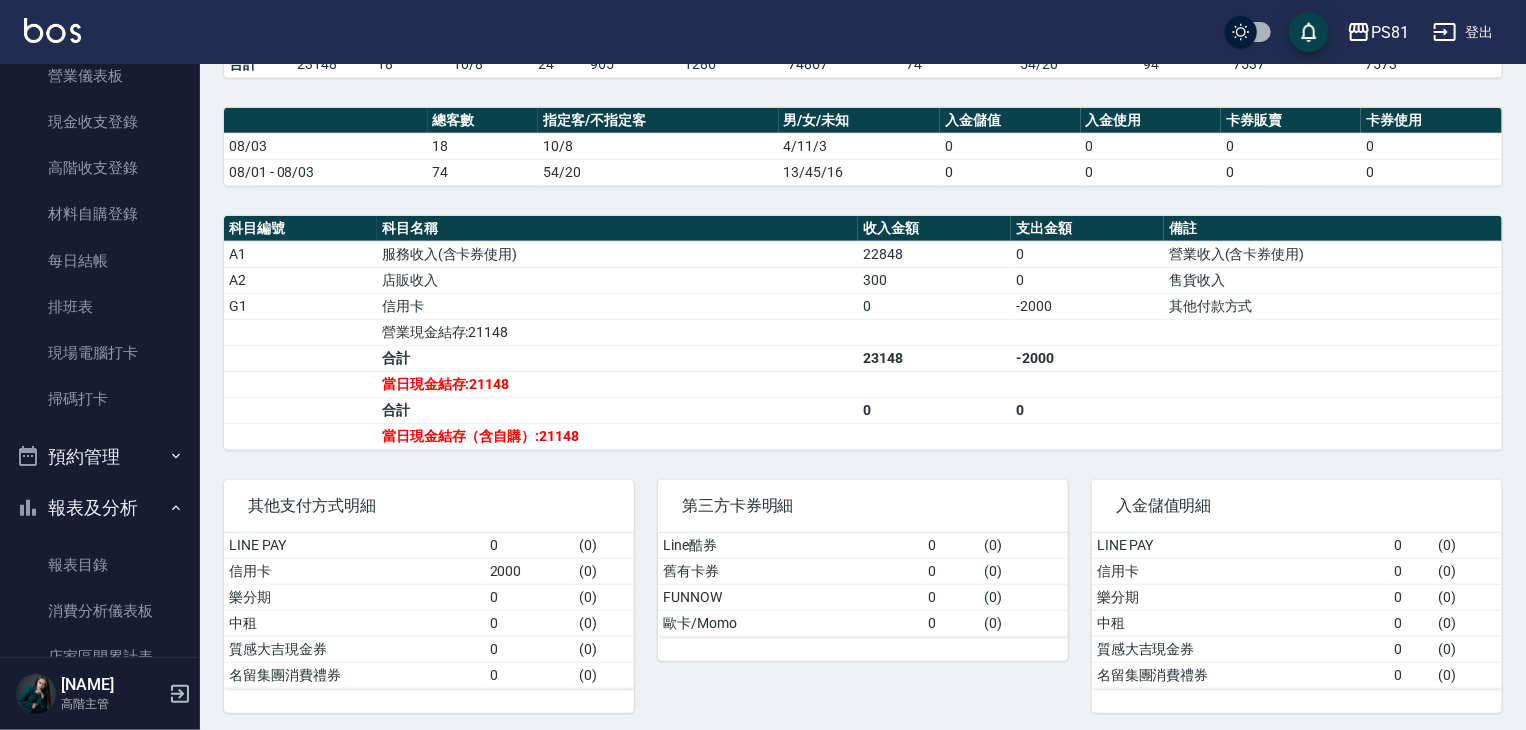 scroll, scrollTop: 22, scrollLeft: 0, axis: vertical 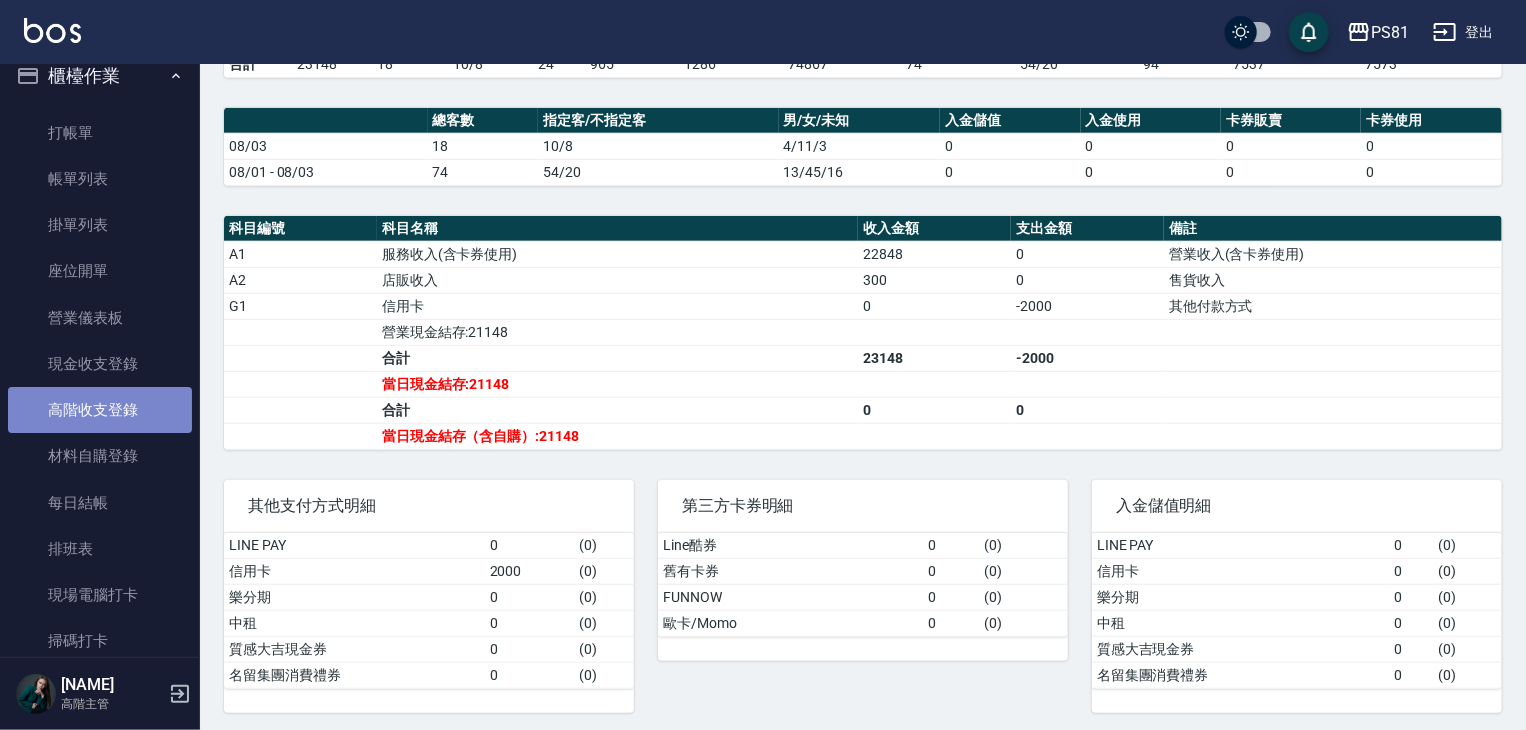 click on "高階收支登錄" at bounding box center (100, 410) 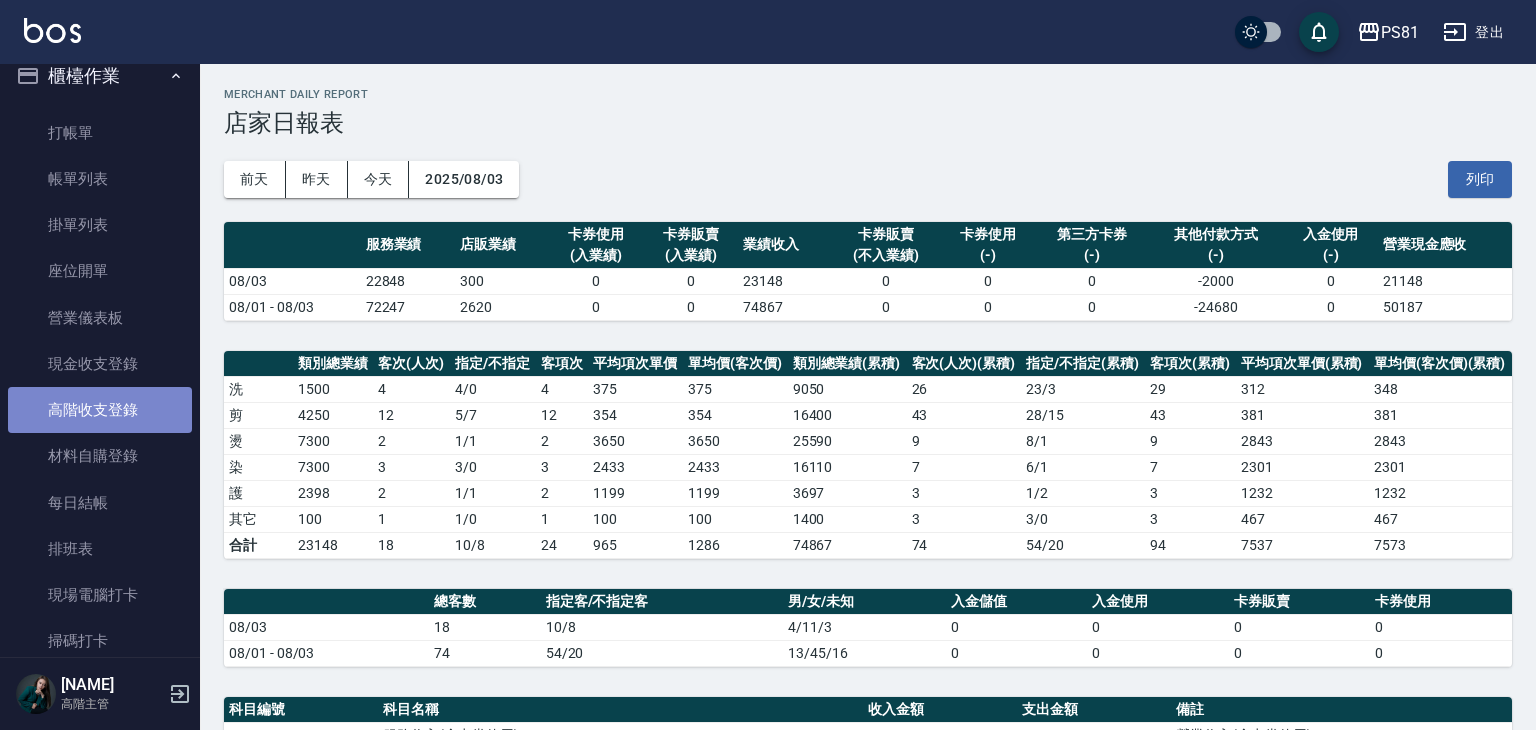 click on "高階收支登錄" at bounding box center [100, 410] 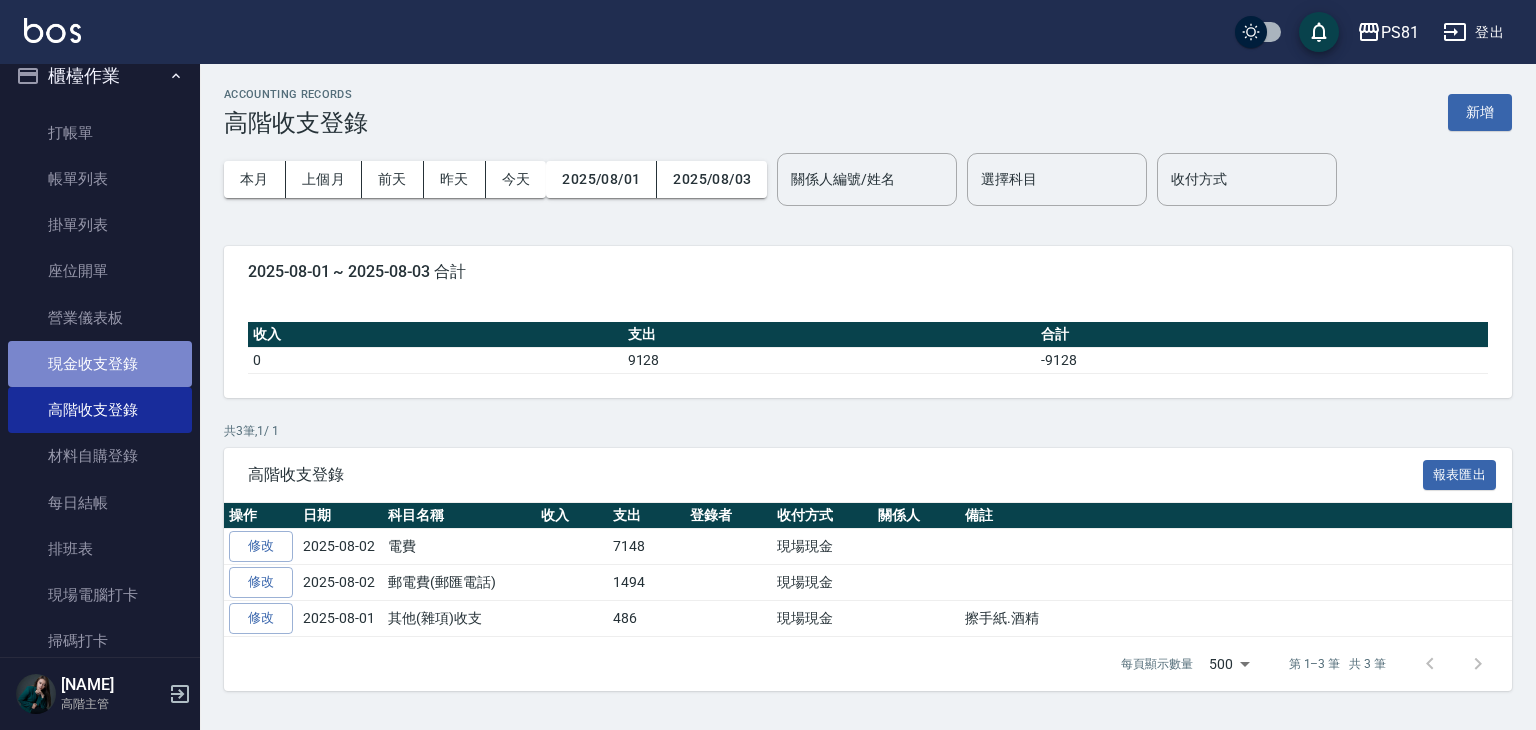 click on "現金收支登錄" at bounding box center (100, 364) 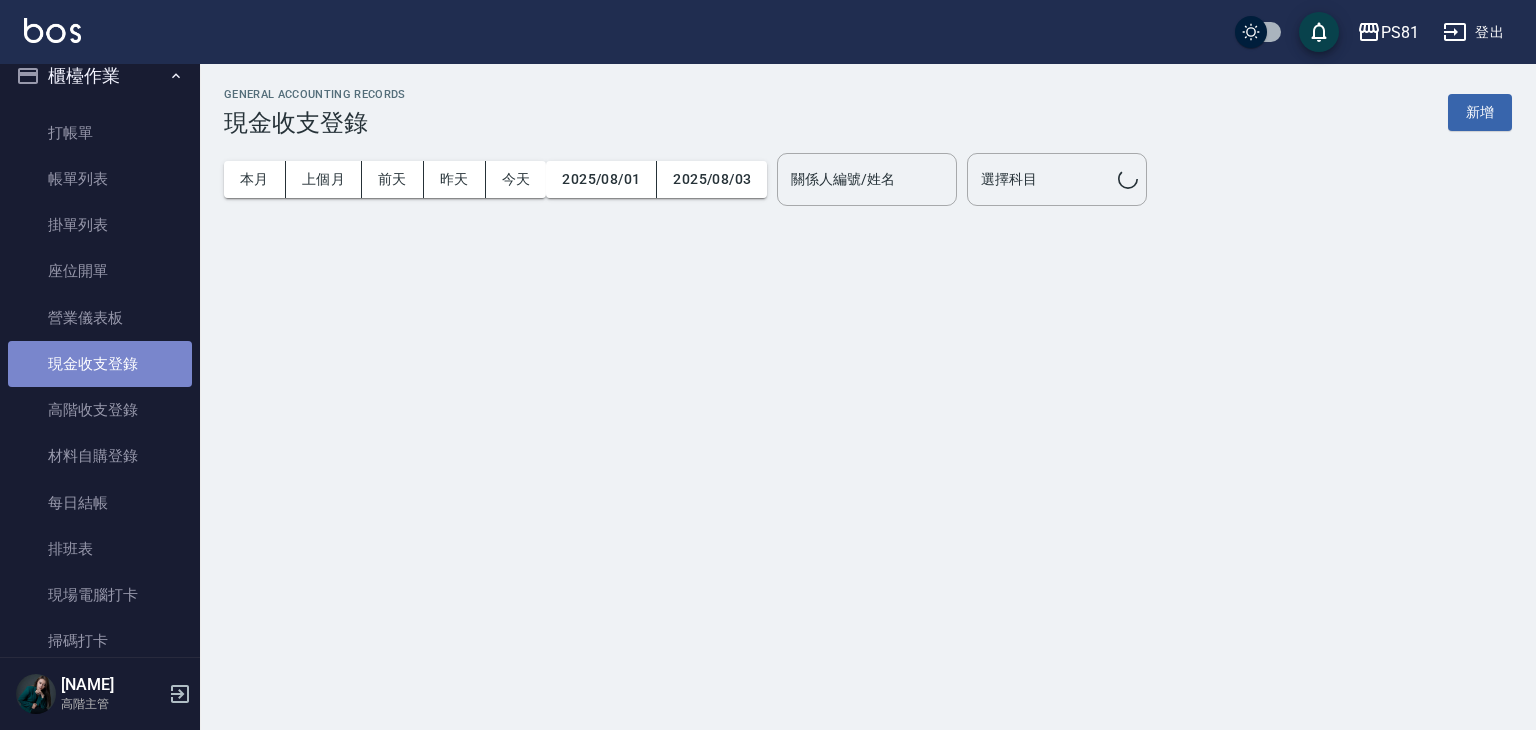 click on "現金收支登錄" at bounding box center [100, 364] 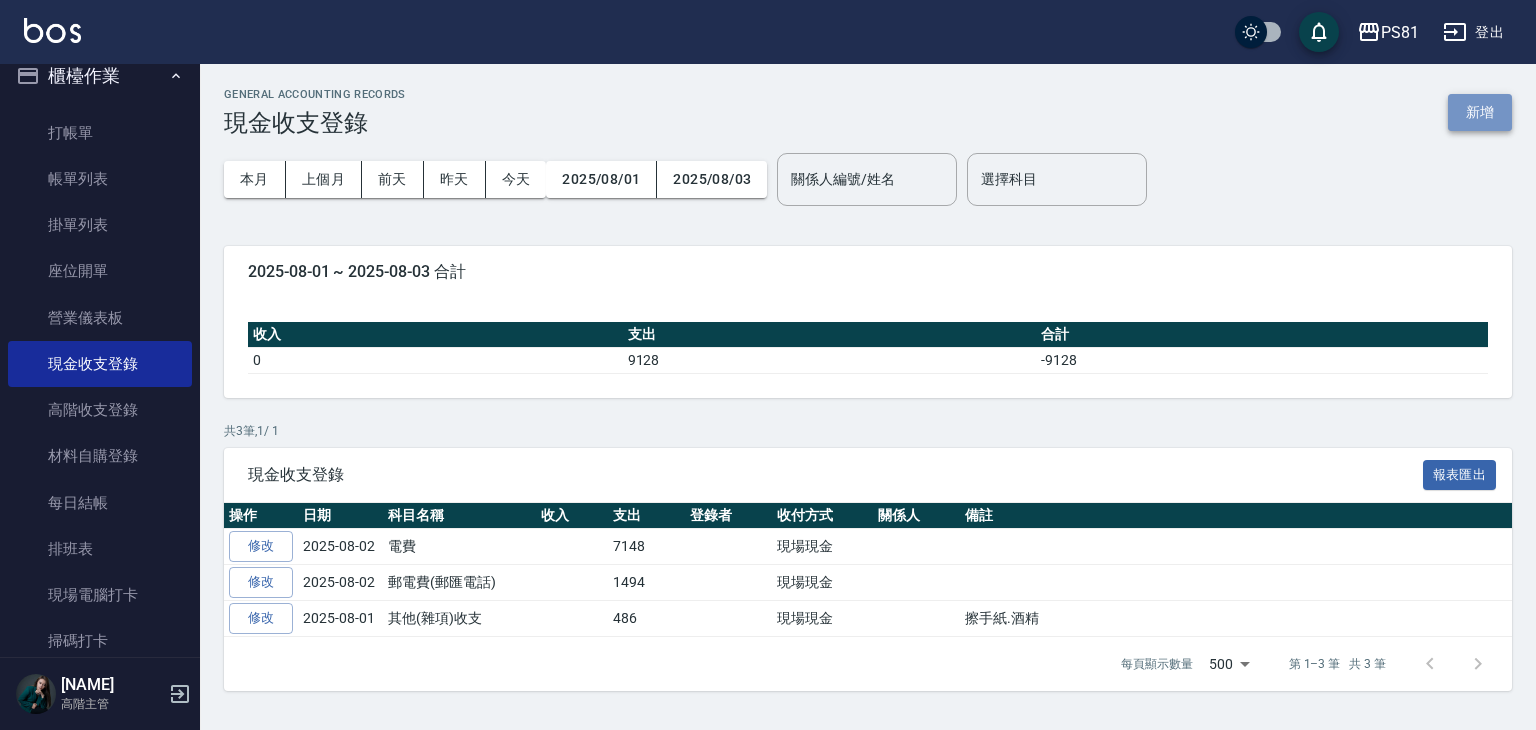 click on "新增" at bounding box center [1480, 112] 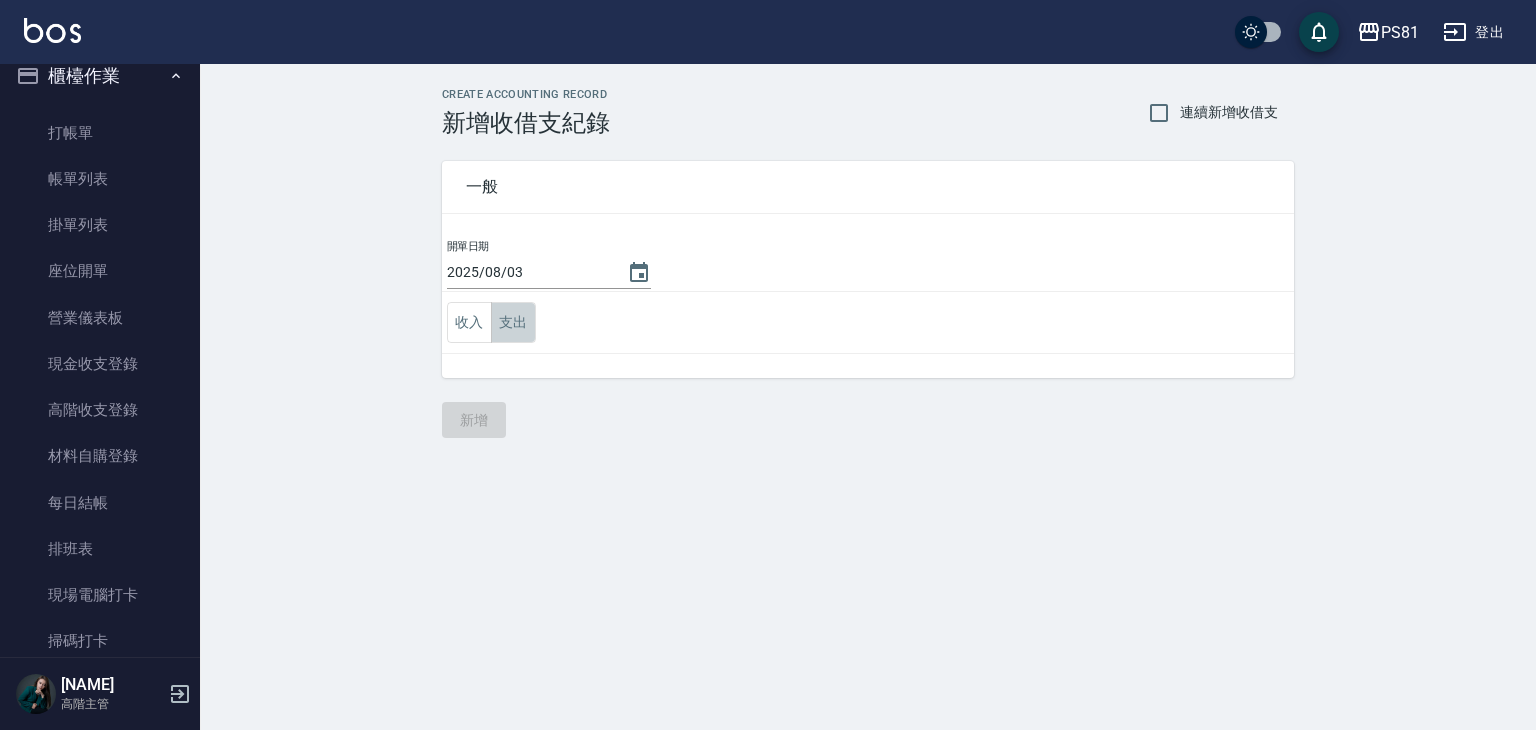 drag, startPoint x: 526, startPoint y: 319, endPoint x: 574, endPoint y: 344, distance: 54.120235 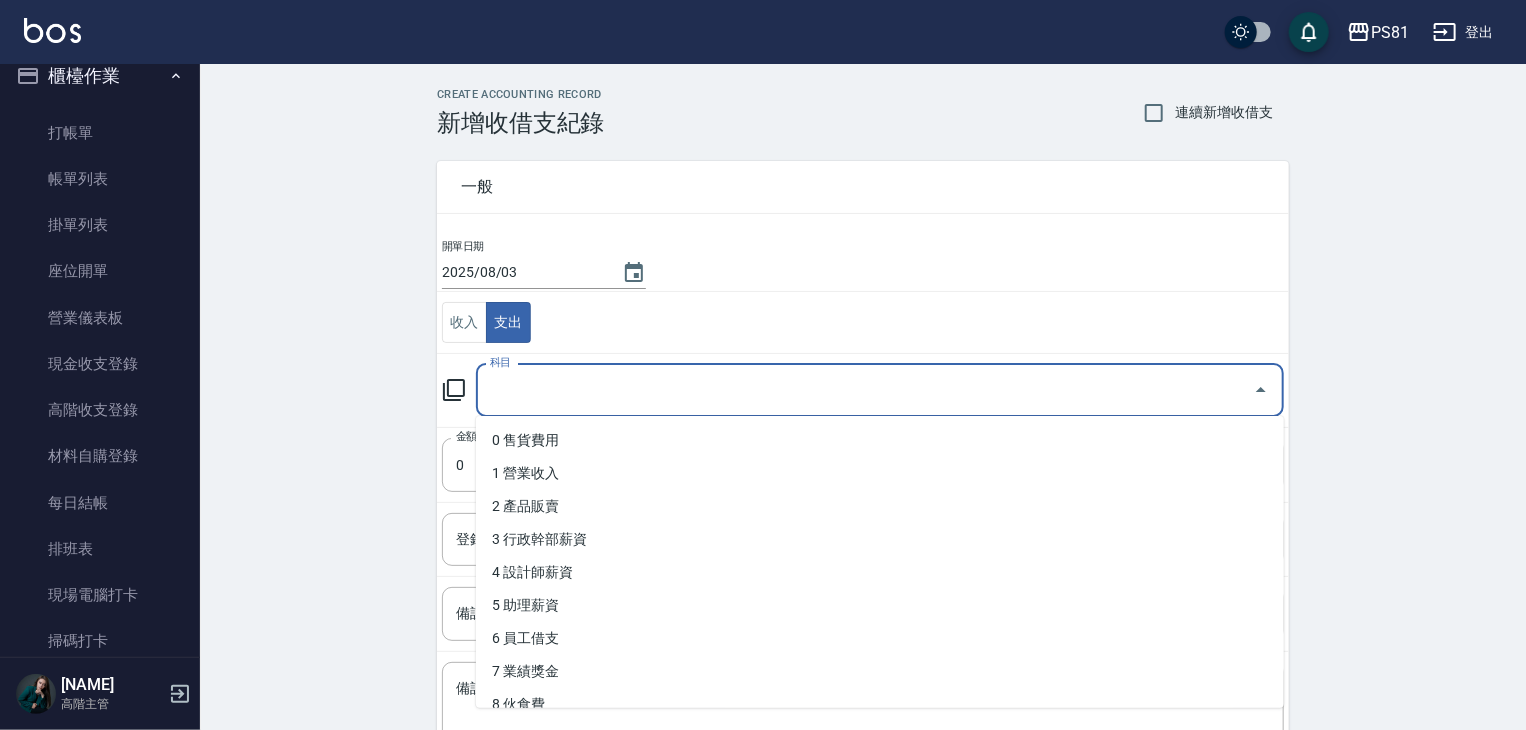 drag, startPoint x: 644, startPoint y: 401, endPoint x: 663, endPoint y: 402, distance: 19.026299 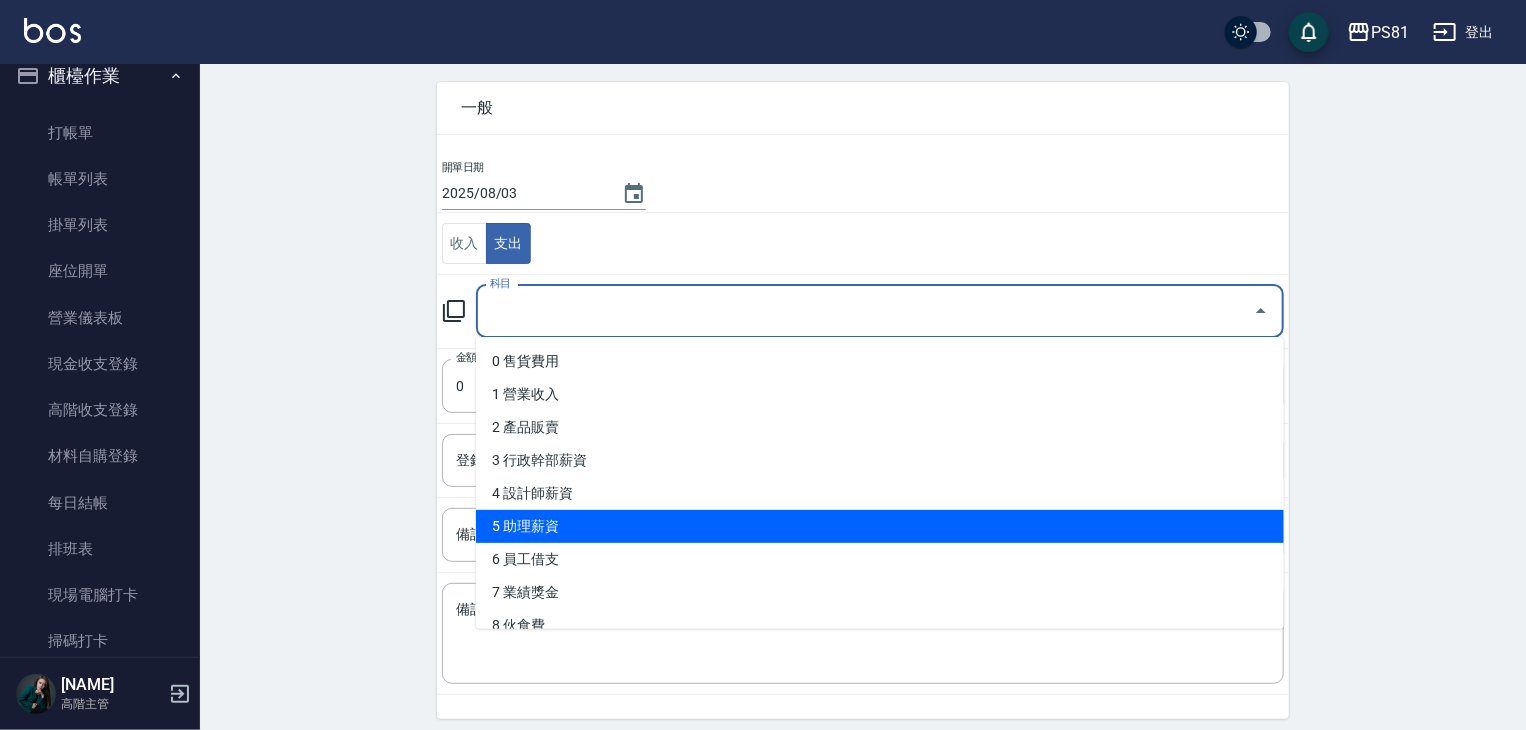 scroll, scrollTop: 151, scrollLeft: 0, axis: vertical 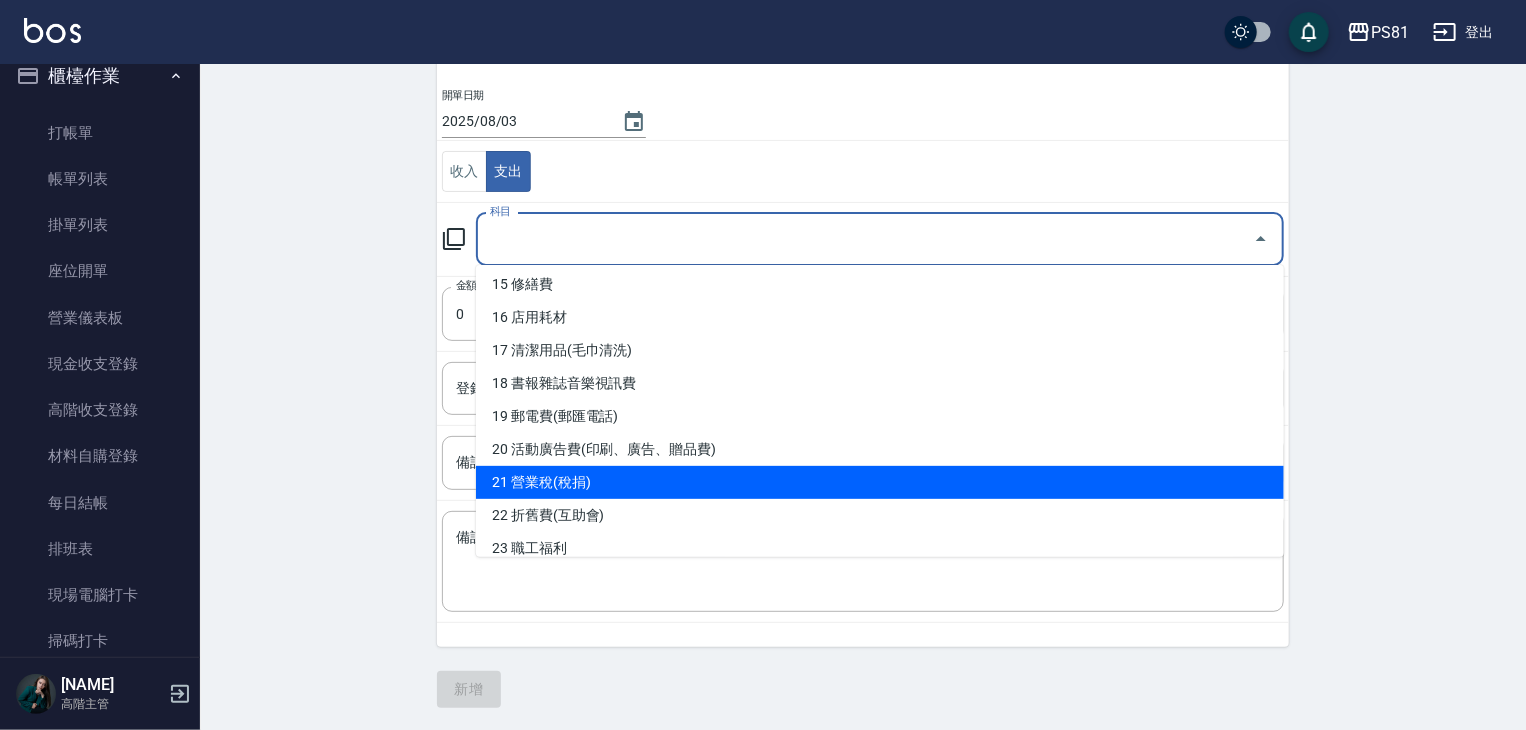 click on "21 營業稅(稅捐)" at bounding box center (880, 482) 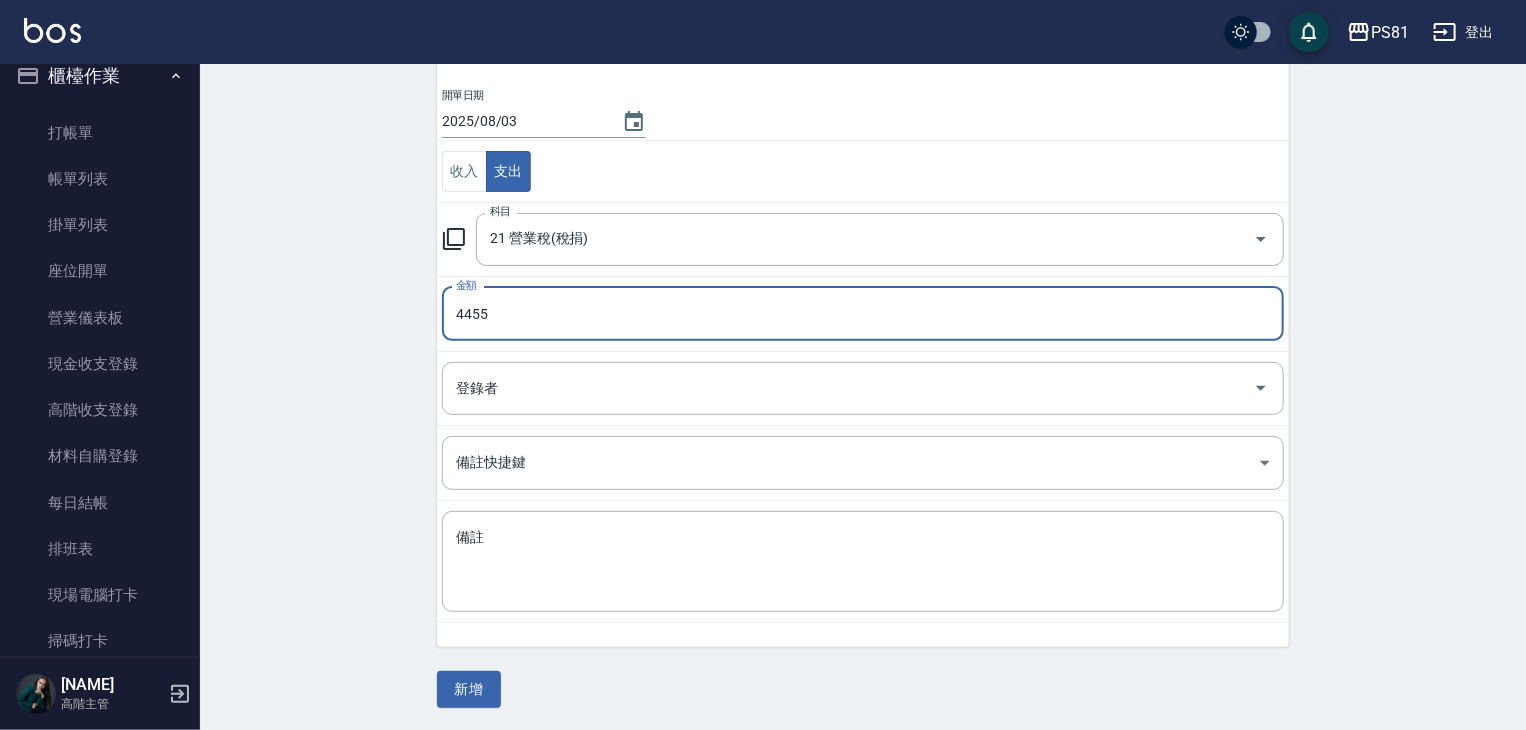 type on "4455" 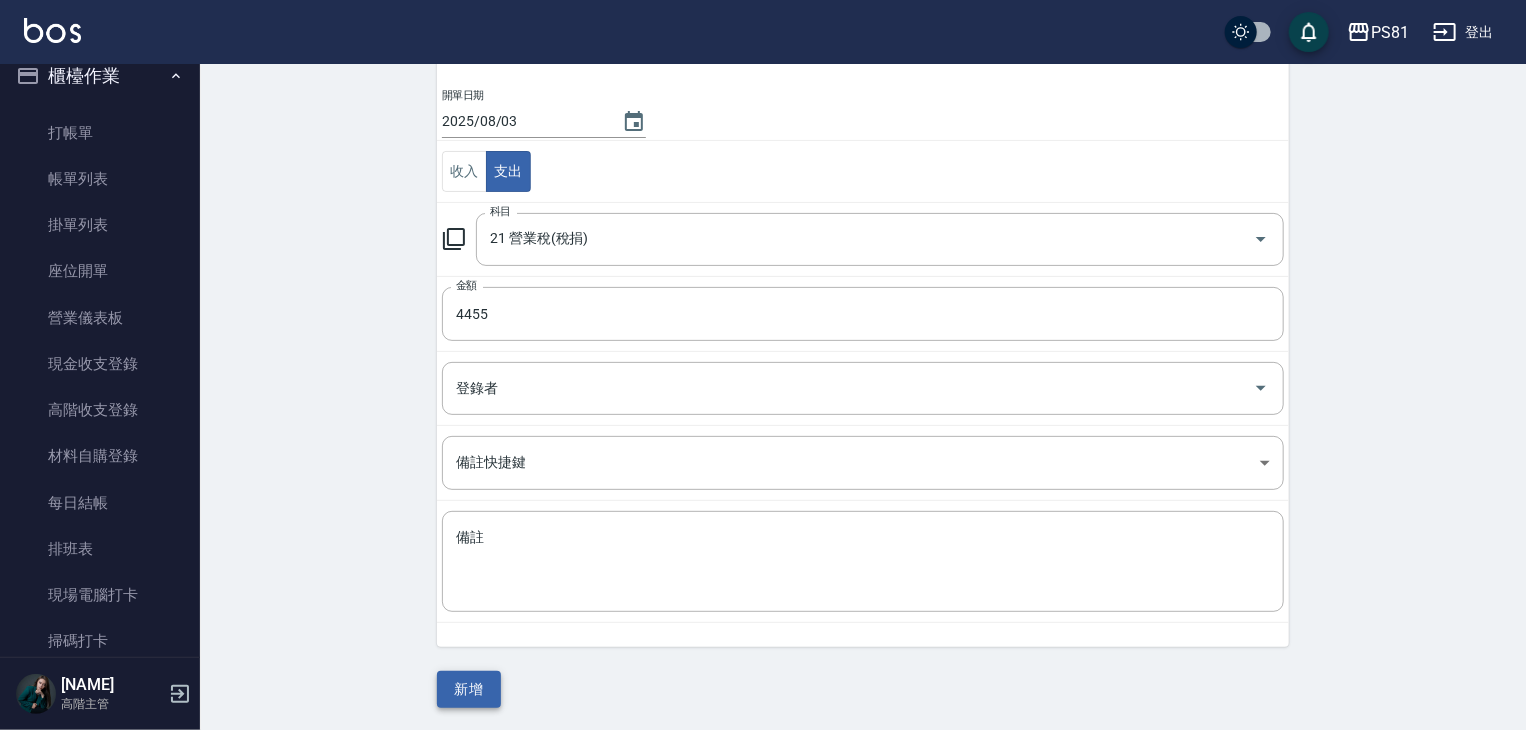 click on "新增" at bounding box center [469, 689] 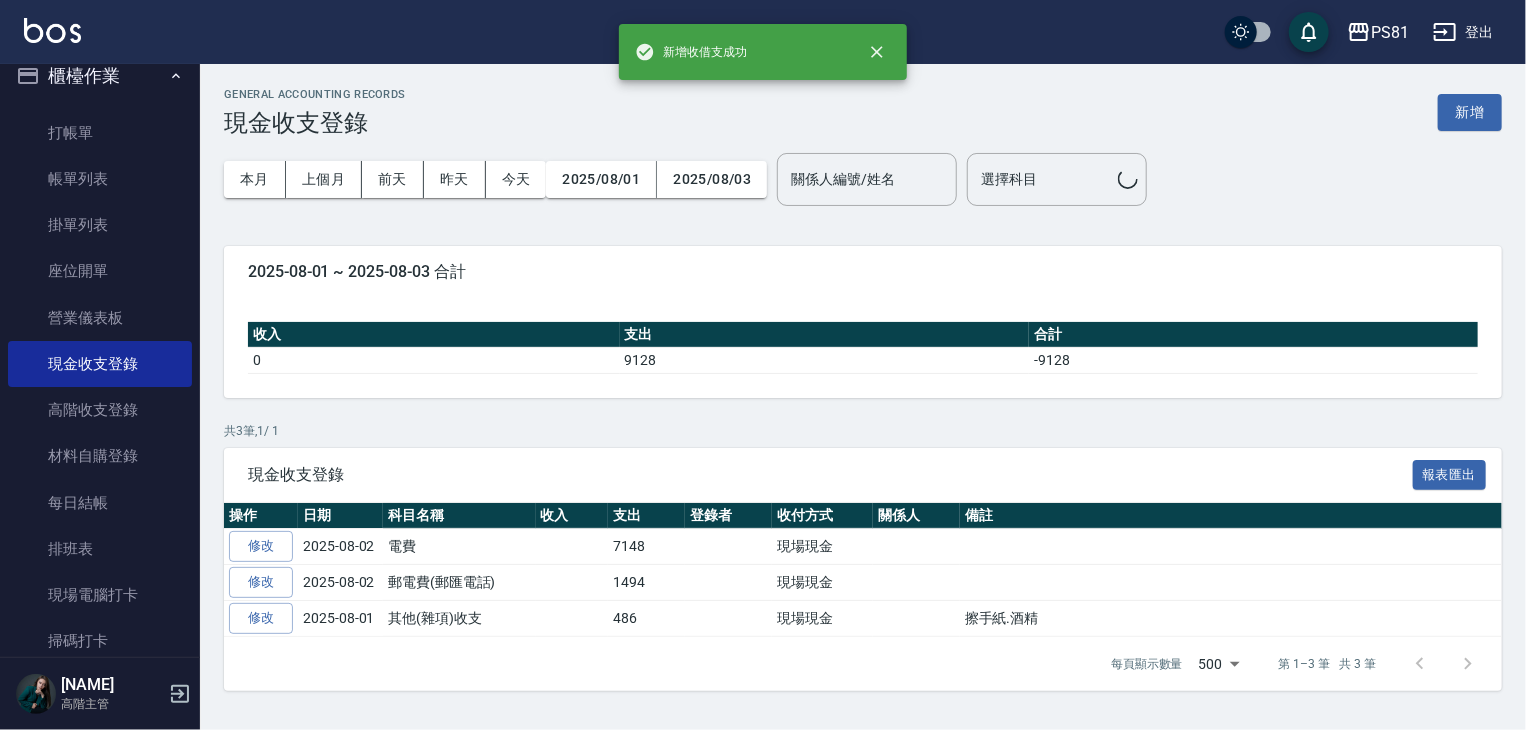 scroll, scrollTop: 0, scrollLeft: 0, axis: both 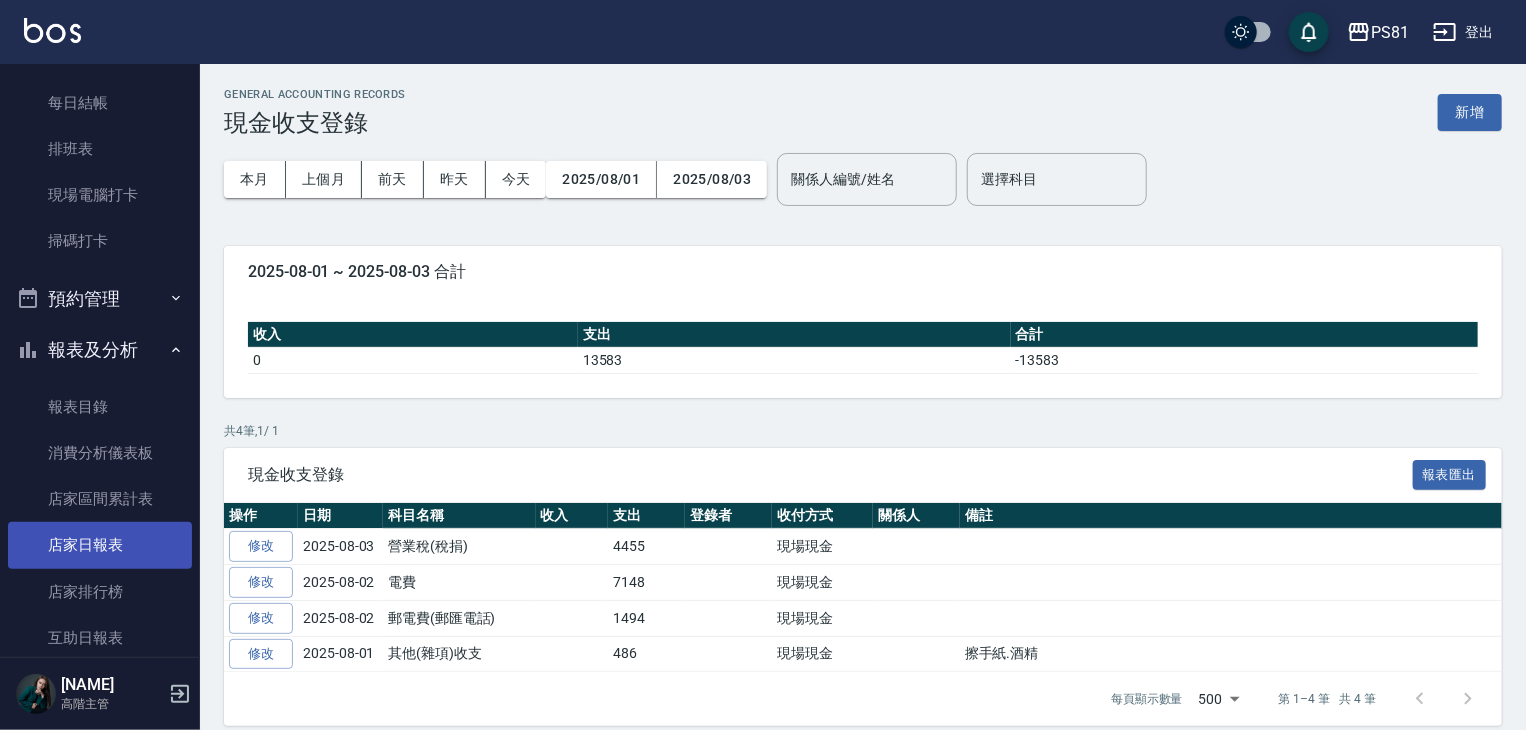click on "店家日報表" at bounding box center (100, 545) 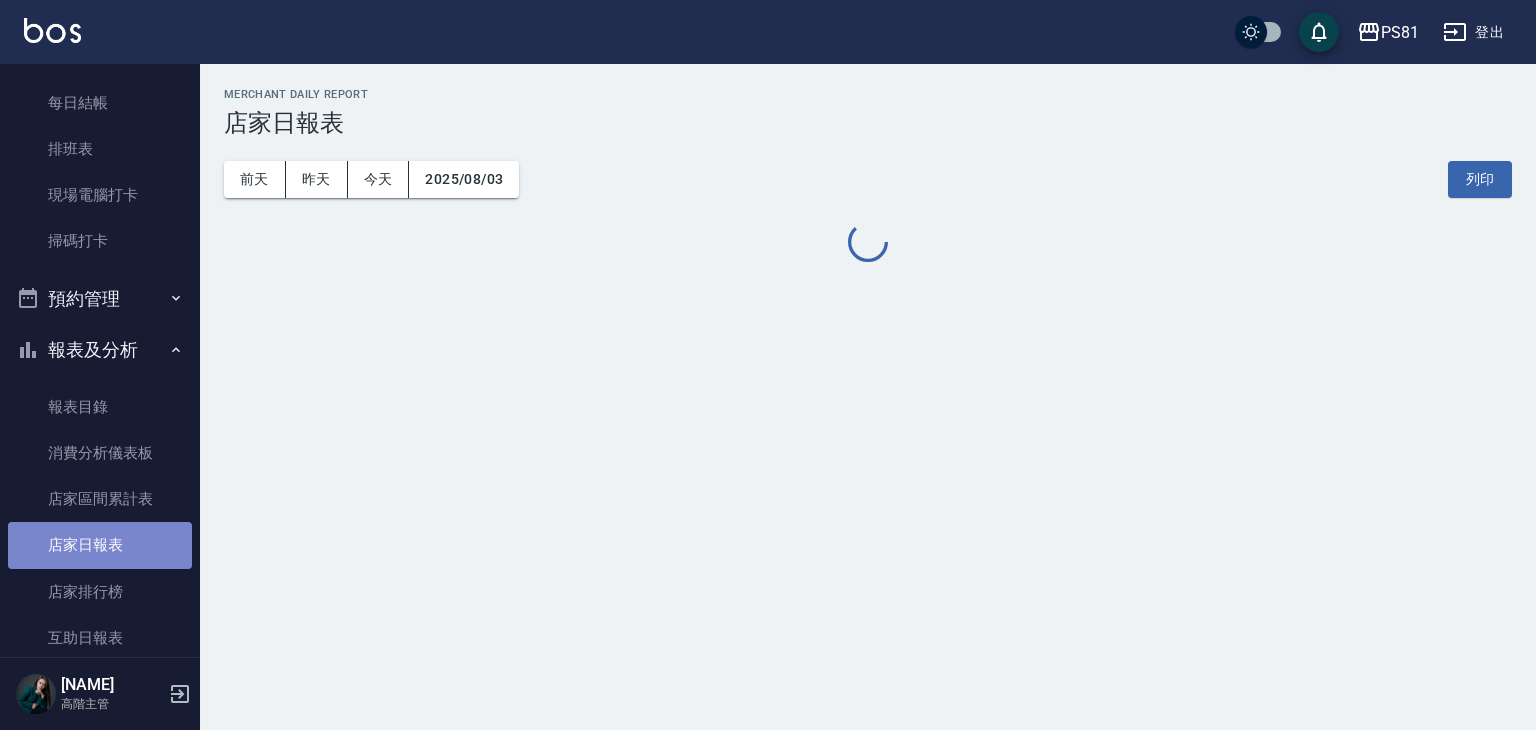click on "店家日報表" at bounding box center (100, 545) 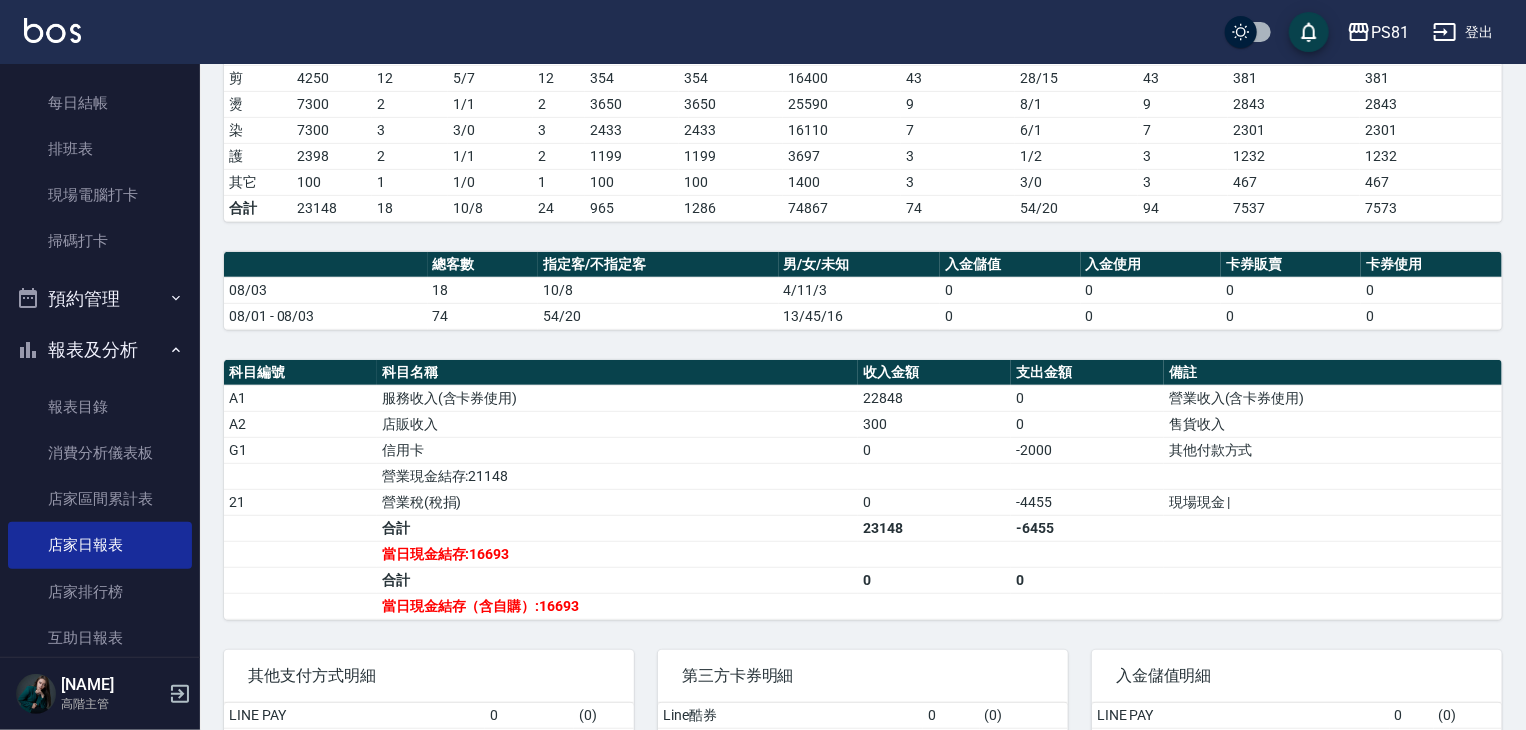 scroll, scrollTop: 508, scrollLeft: 0, axis: vertical 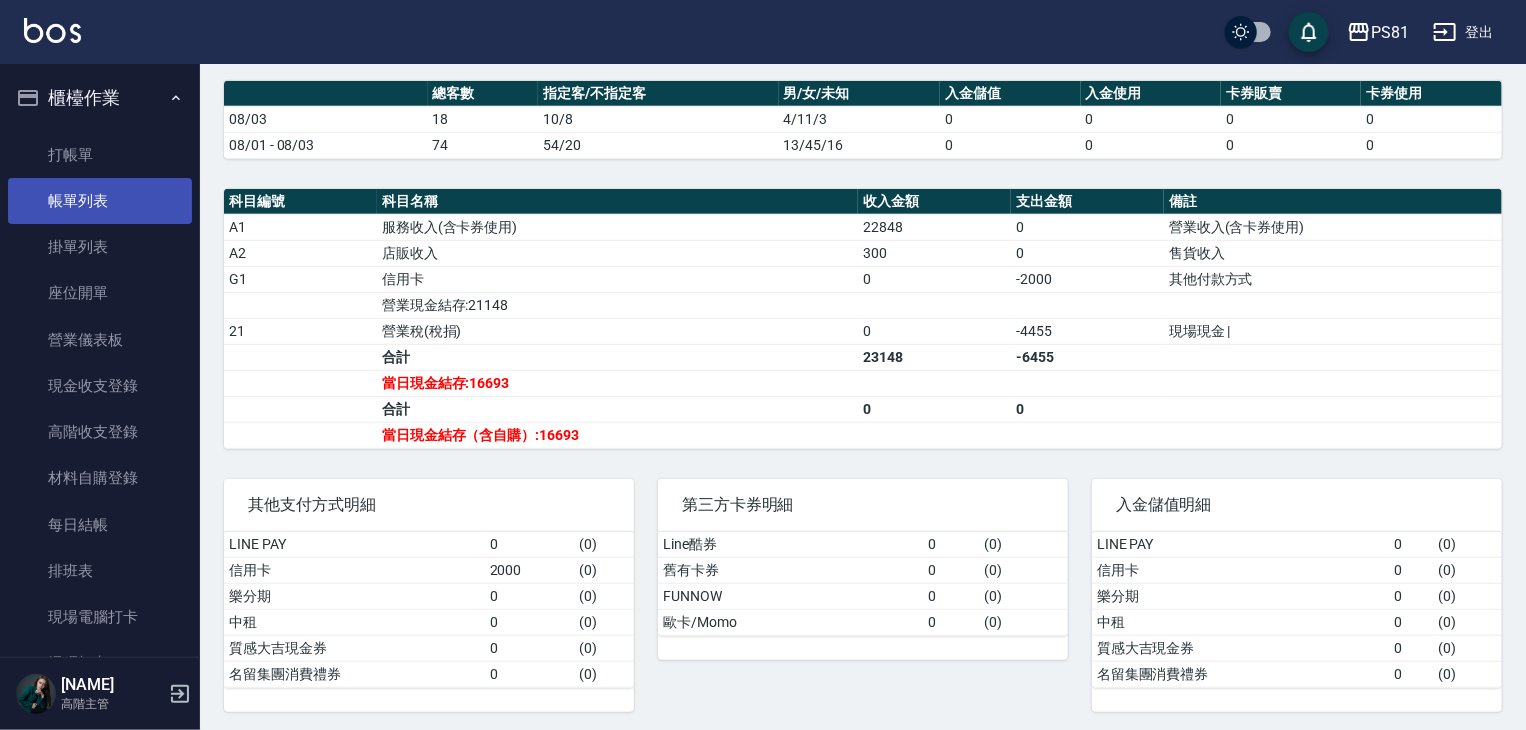 click on "帳單列表" at bounding box center [100, 201] 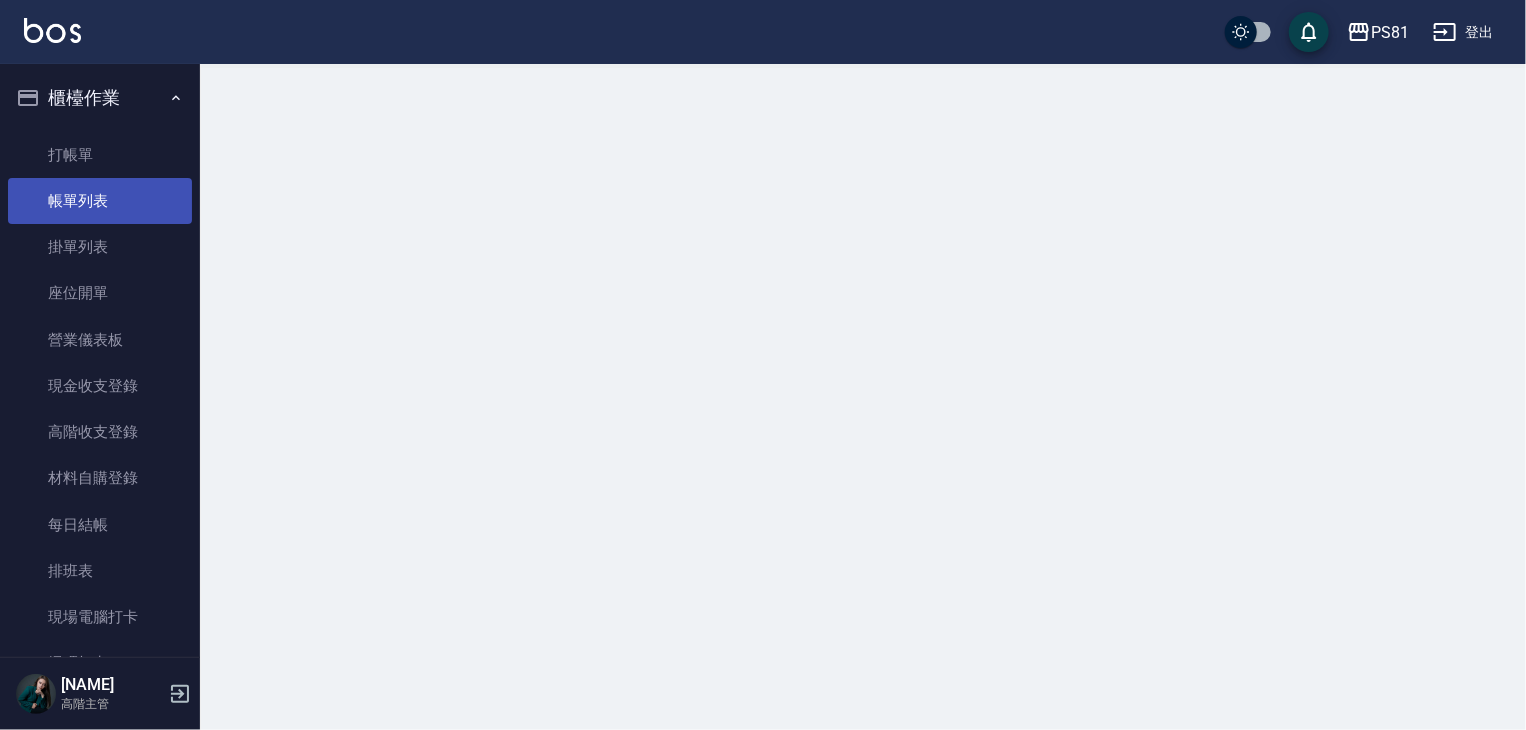 scroll, scrollTop: 0, scrollLeft: 0, axis: both 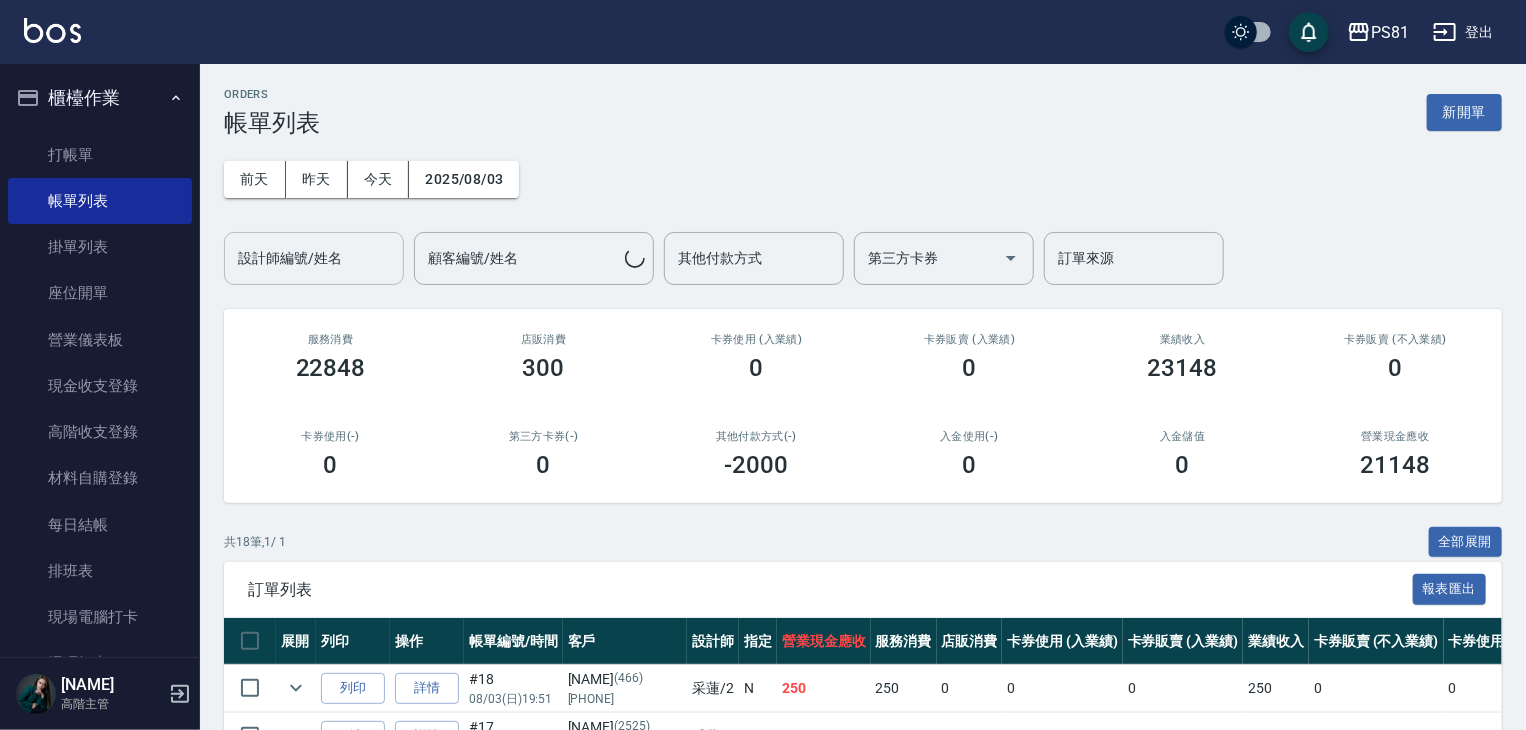 click on "設計師編號/姓名" at bounding box center (314, 258) 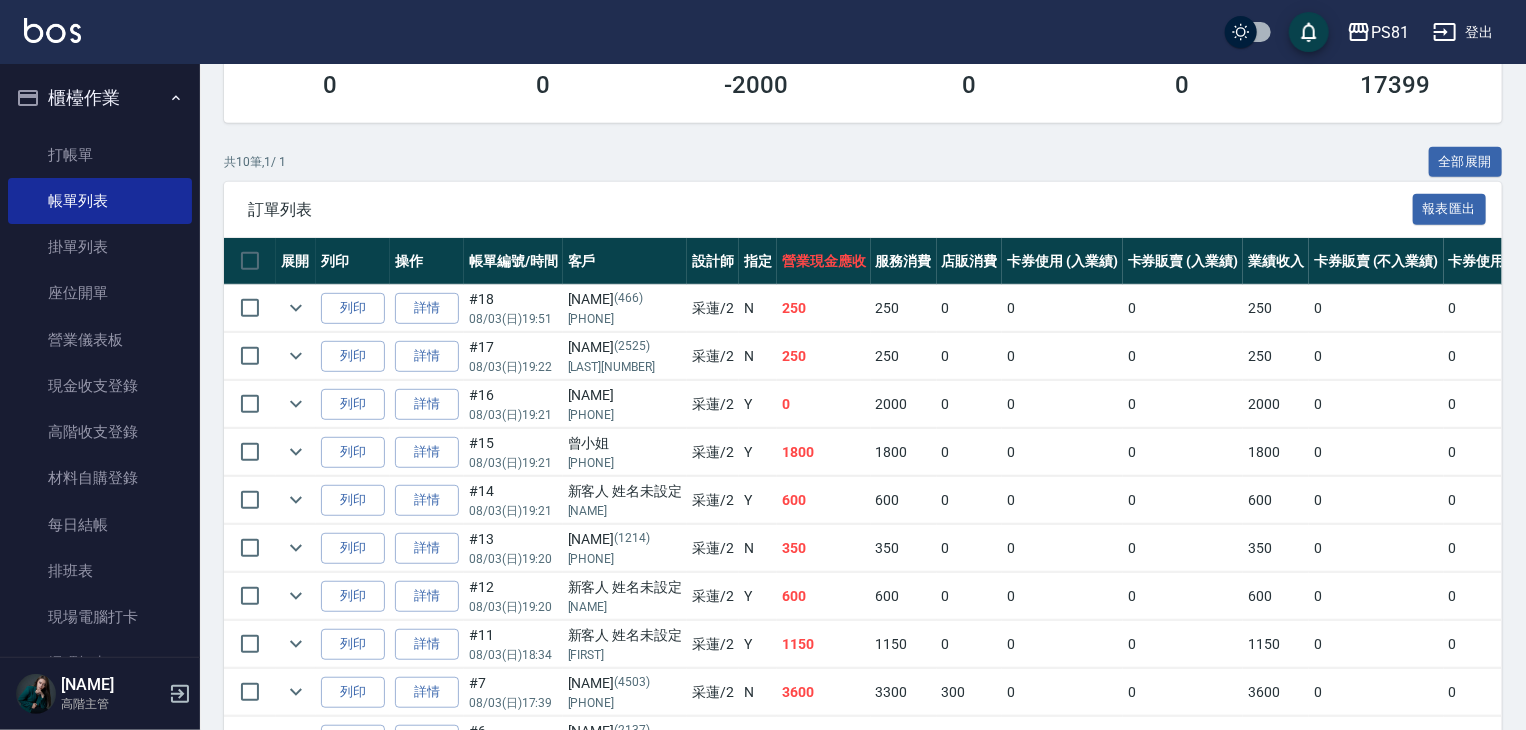 scroll, scrollTop: 504, scrollLeft: 0, axis: vertical 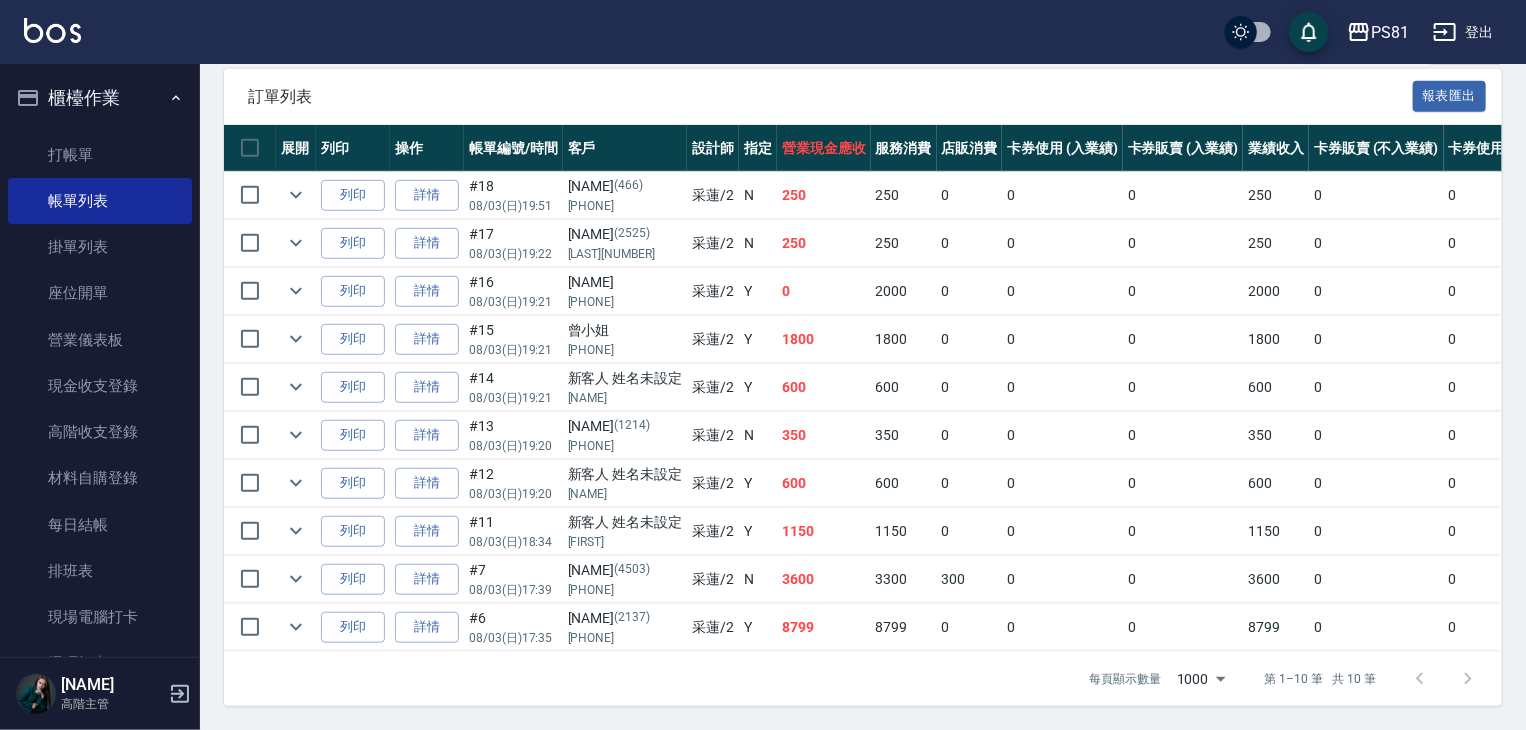 type on "采蓮-2" 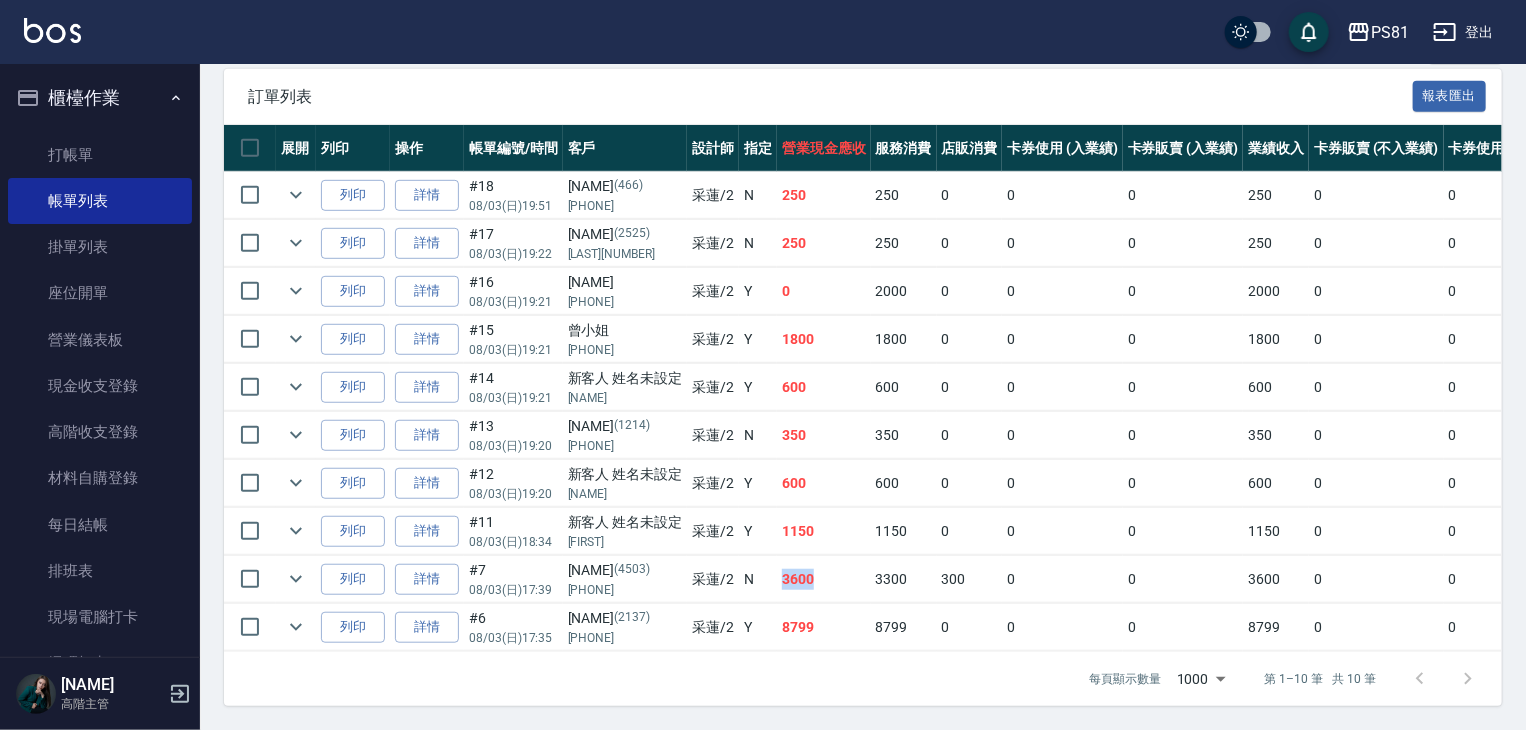 drag, startPoint x: 780, startPoint y: 560, endPoint x: 824, endPoint y: 555, distance: 44.28318 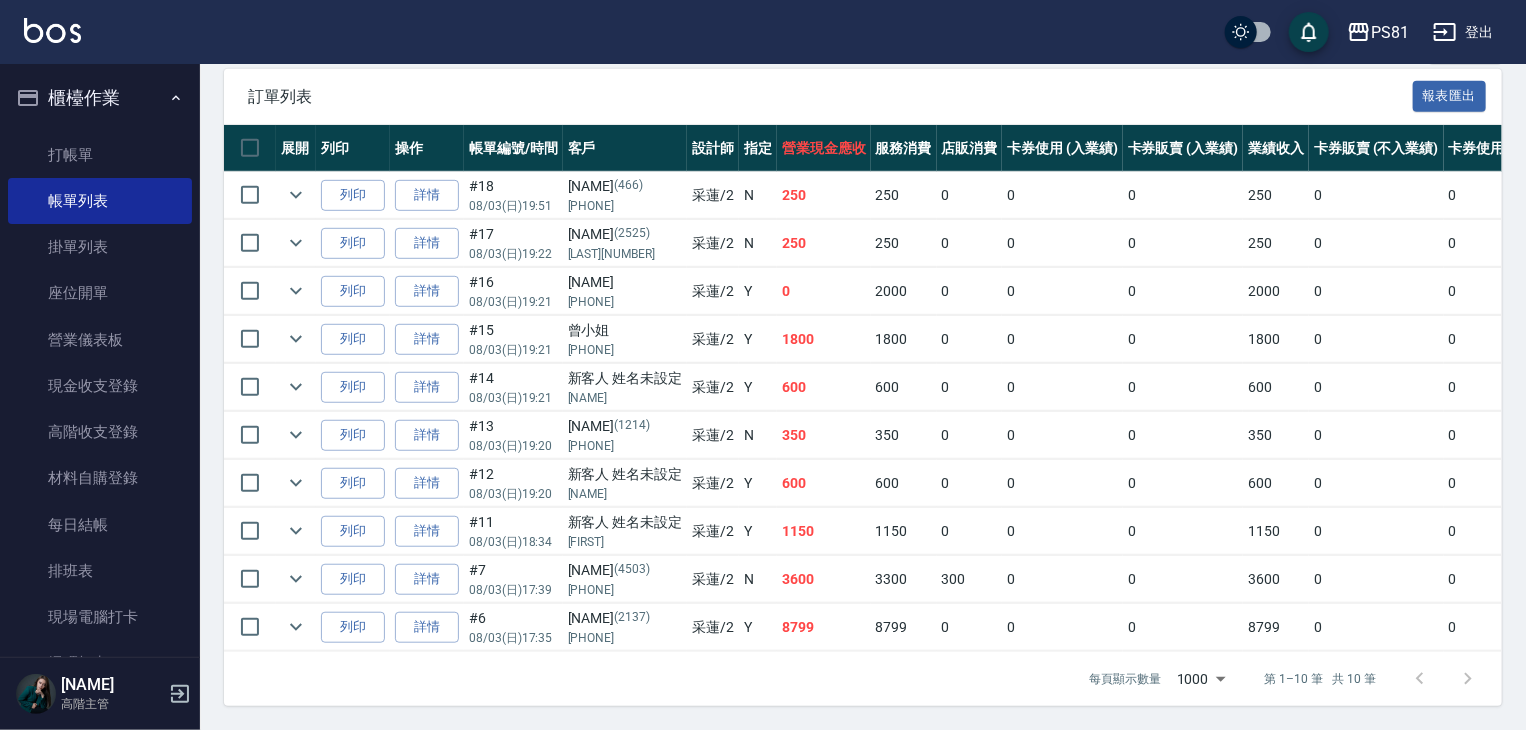 click on "1150" at bounding box center [824, 531] 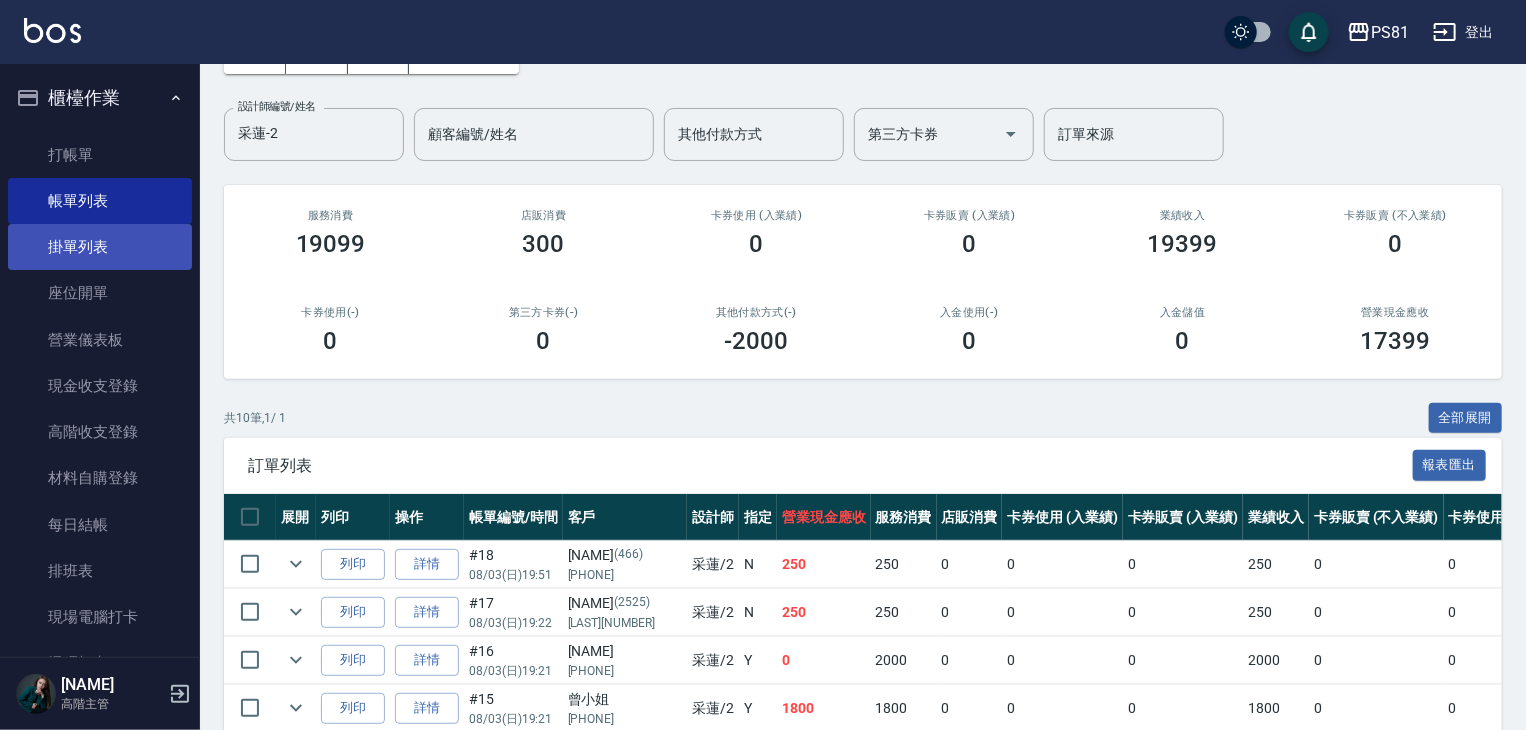 scroll, scrollTop: 4, scrollLeft: 0, axis: vertical 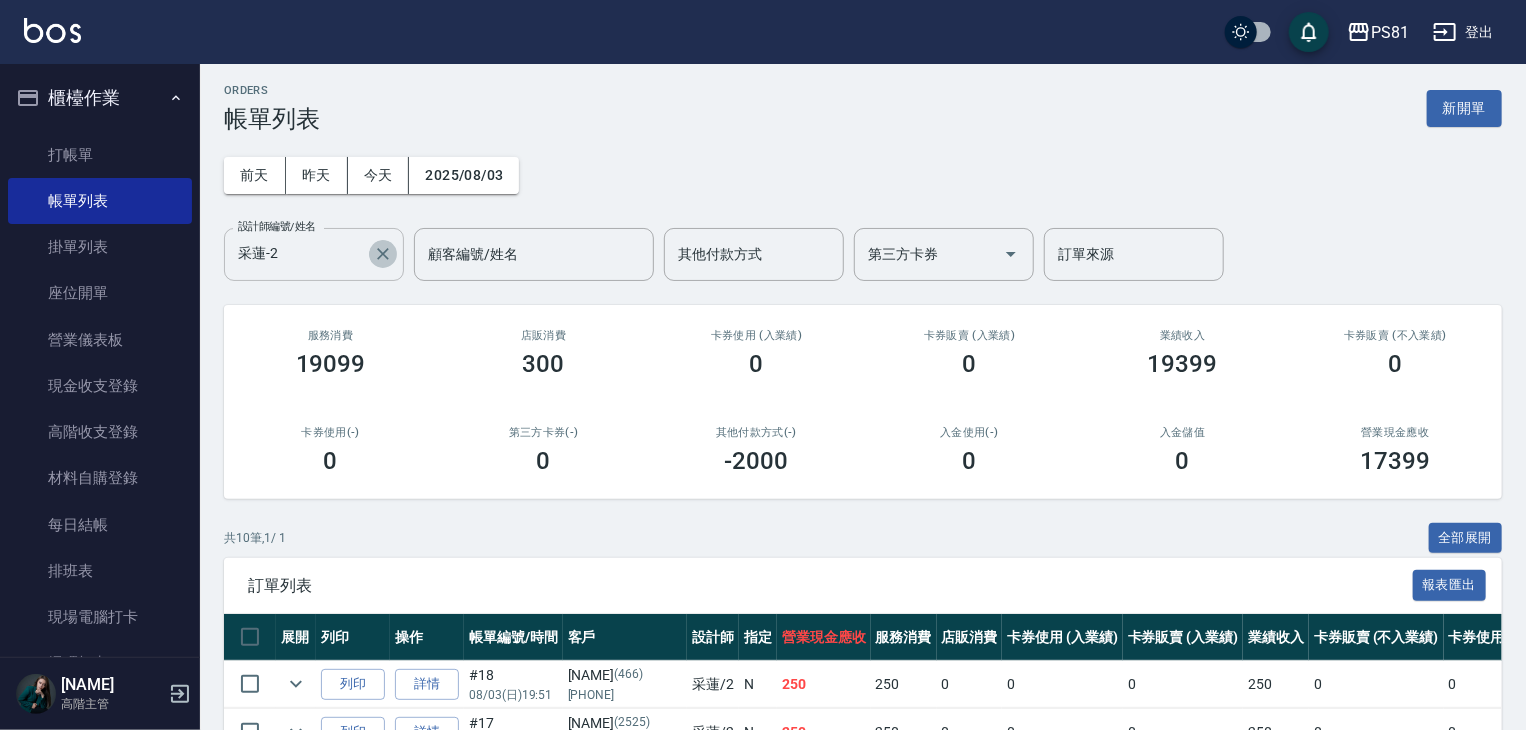 click 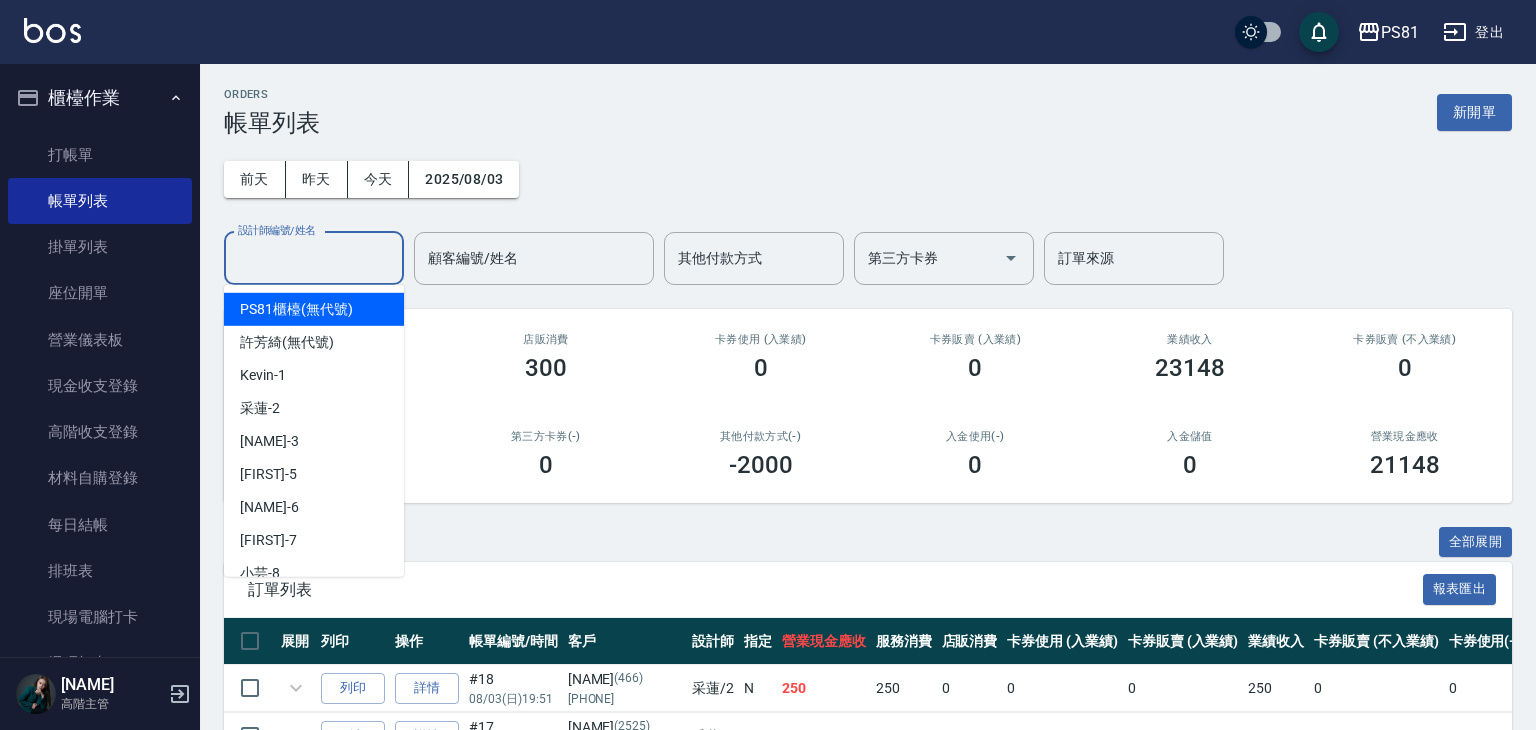 click on "設計師編號/姓名" at bounding box center (314, 258) 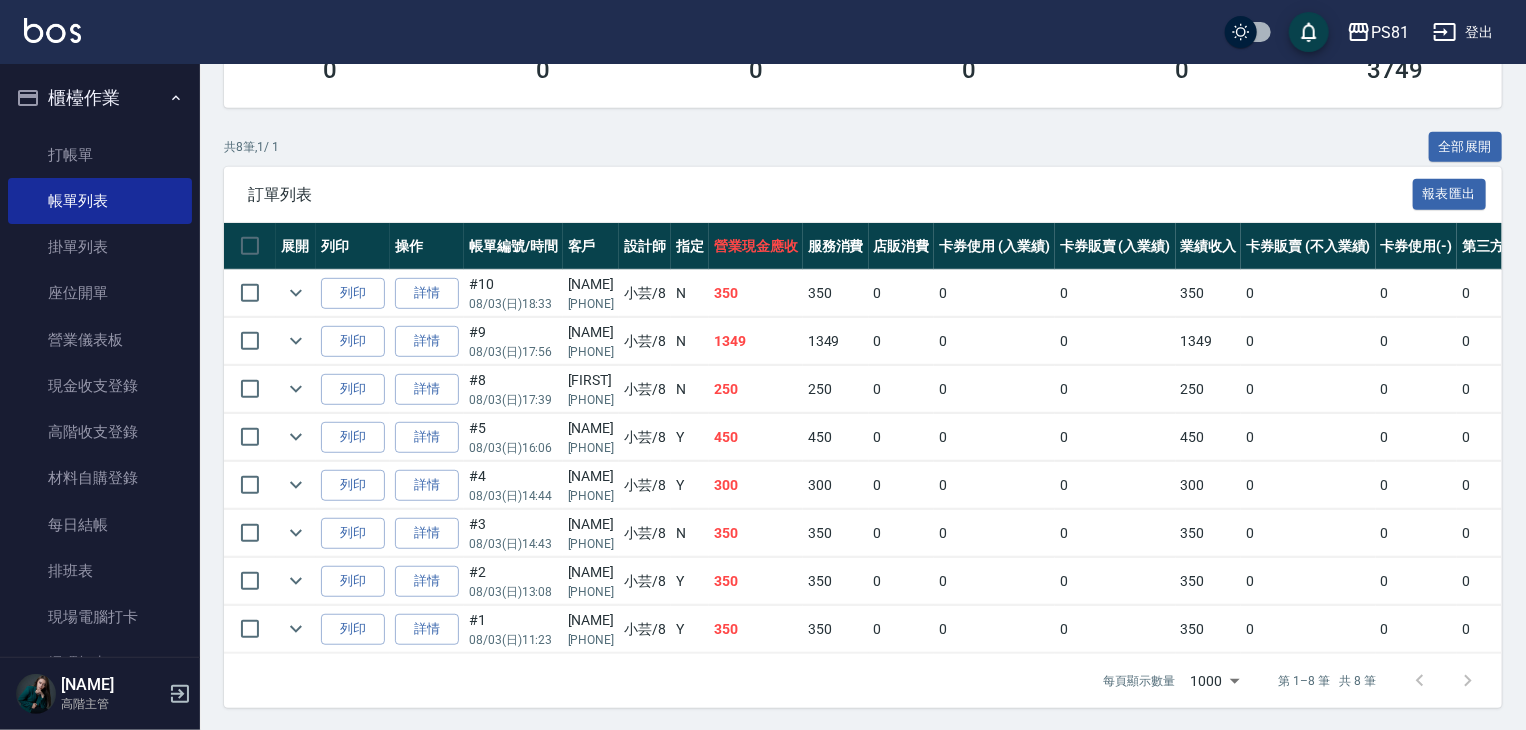 scroll, scrollTop: 409, scrollLeft: 0, axis: vertical 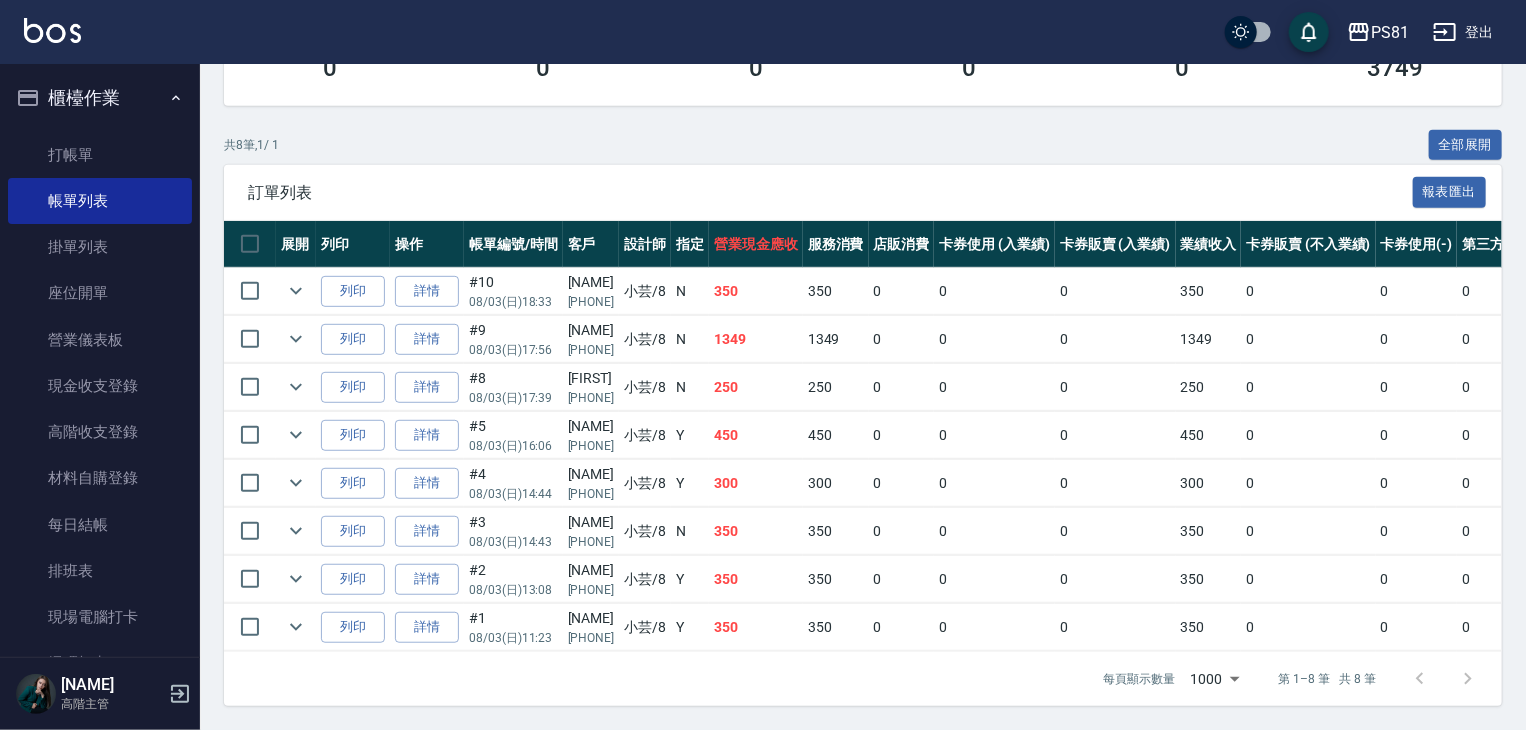 type on "小芸-8" 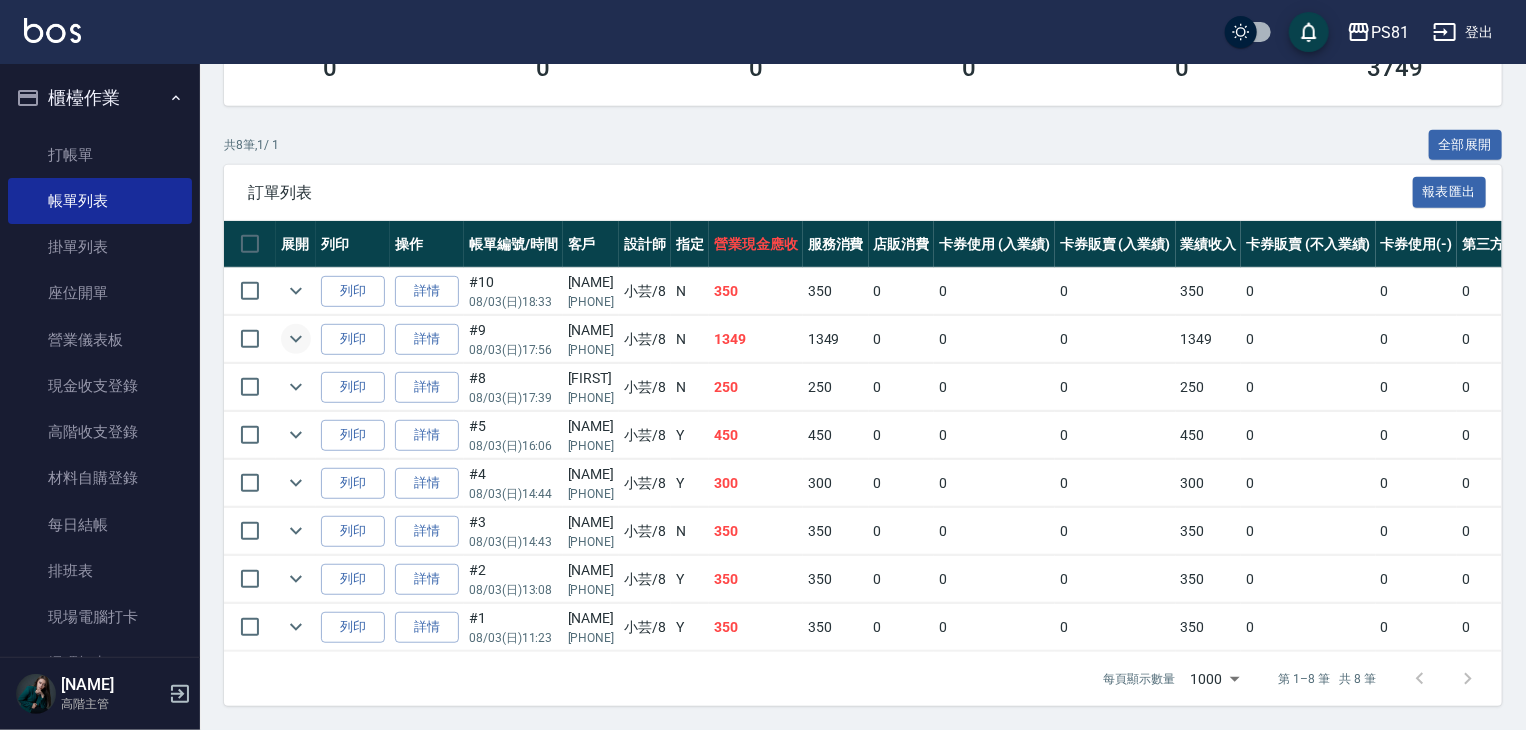 click 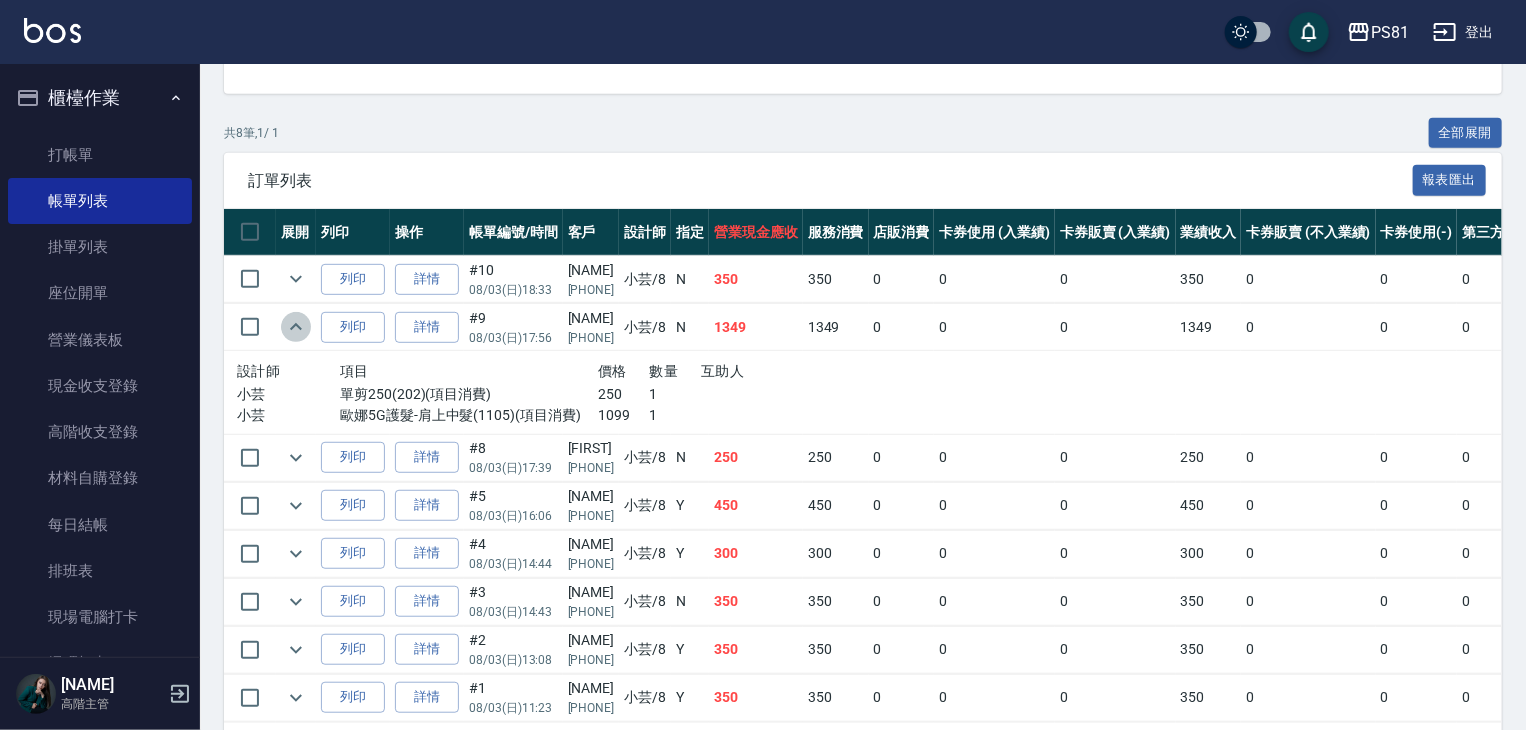 click 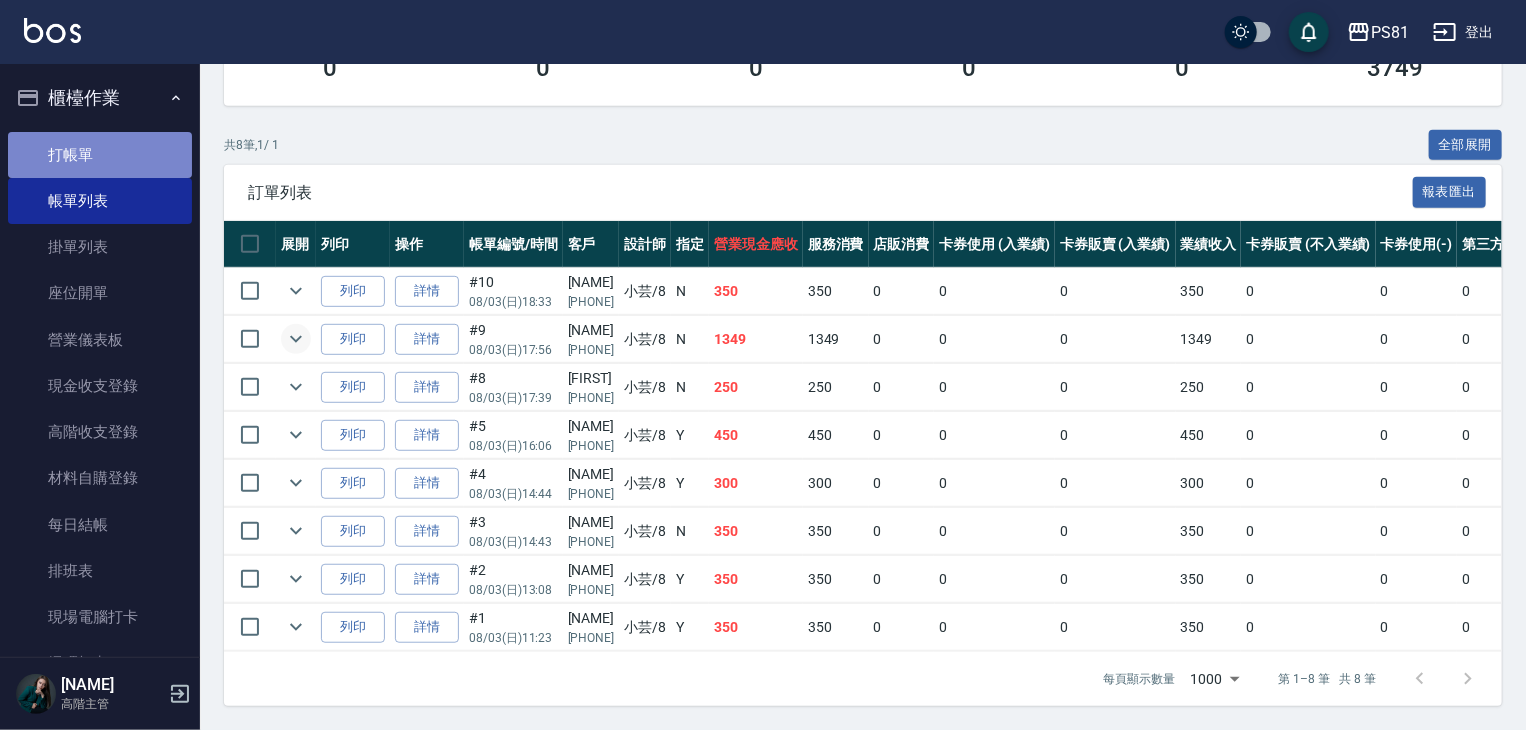 click on "打帳單" at bounding box center [100, 155] 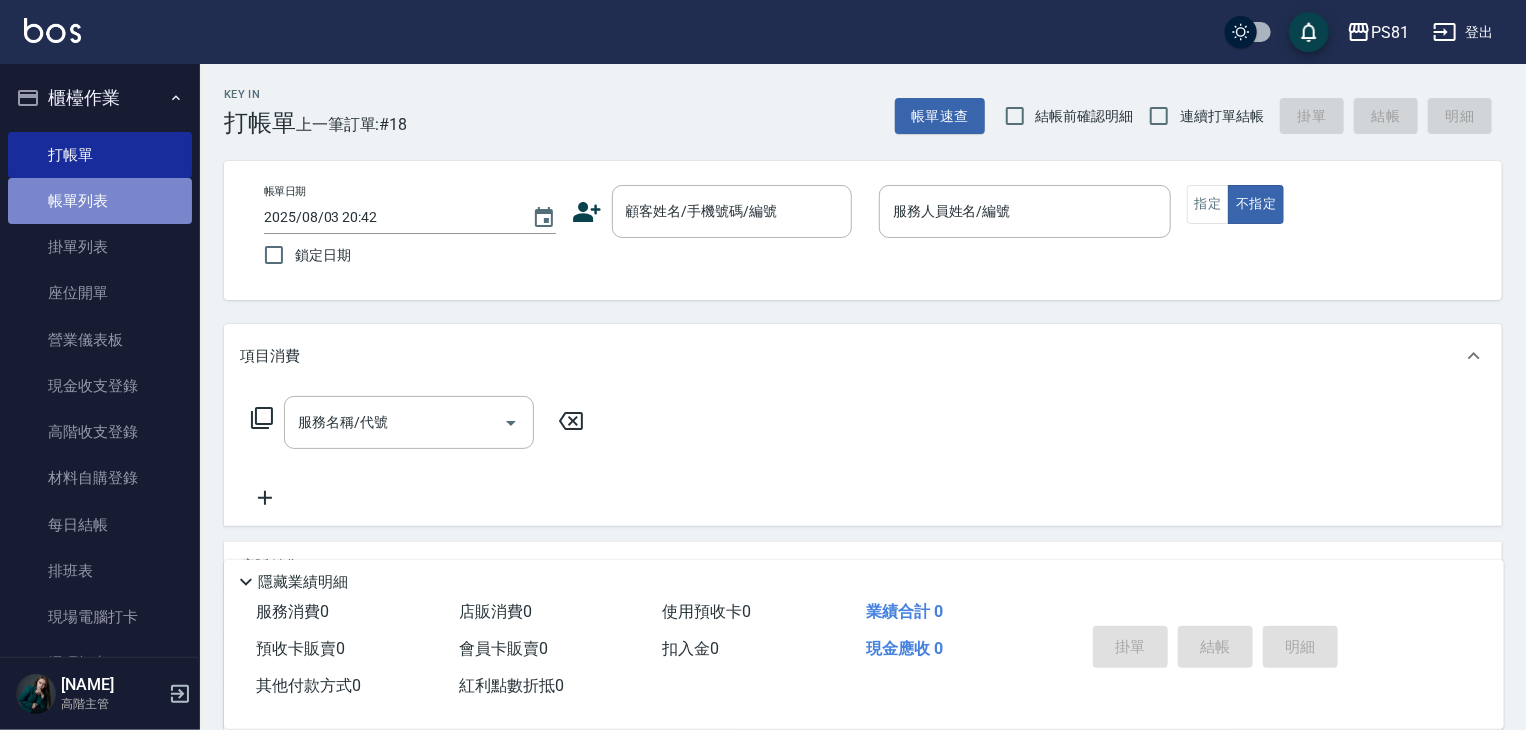 click on "帳單列表" at bounding box center (100, 201) 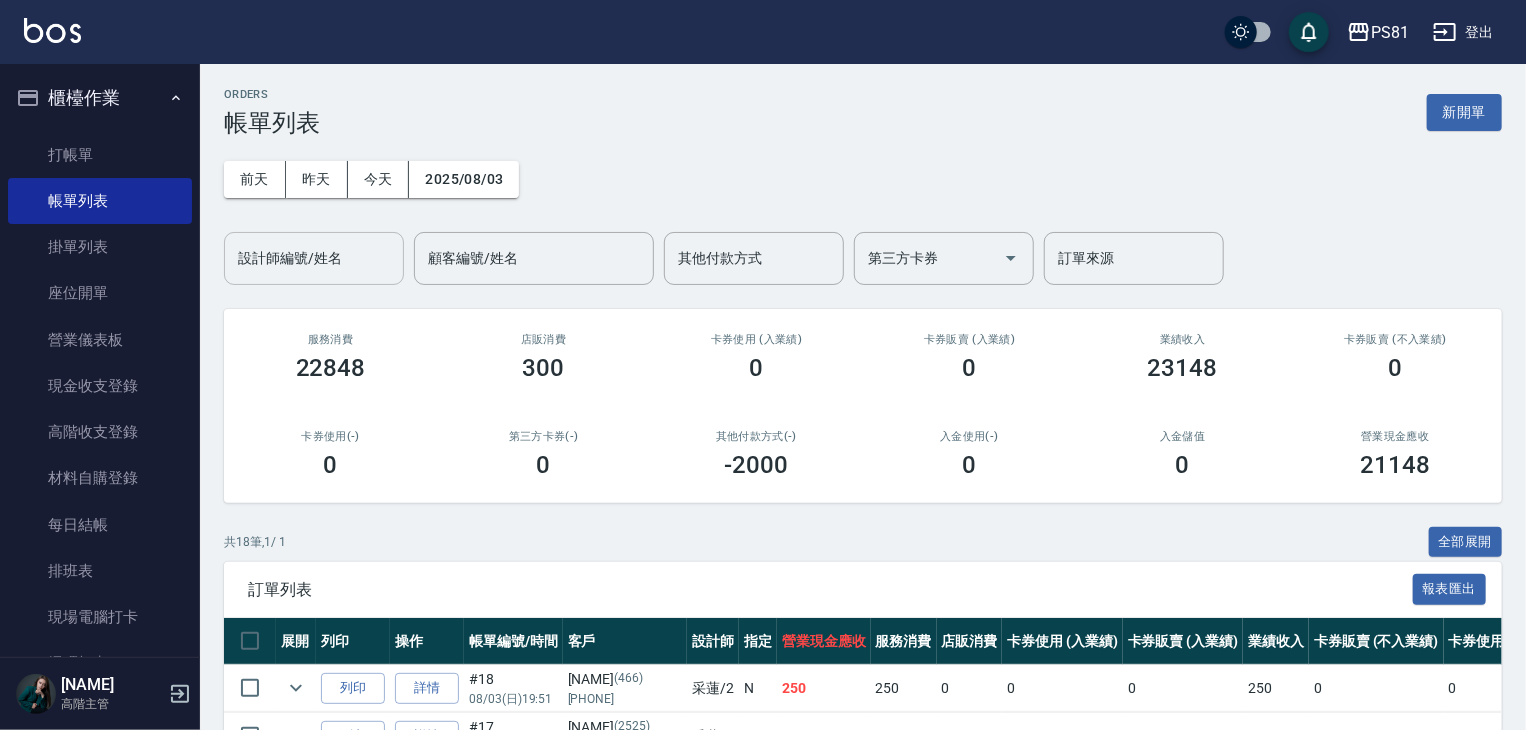click on "設計師編號/姓名" at bounding box center (314, 258) 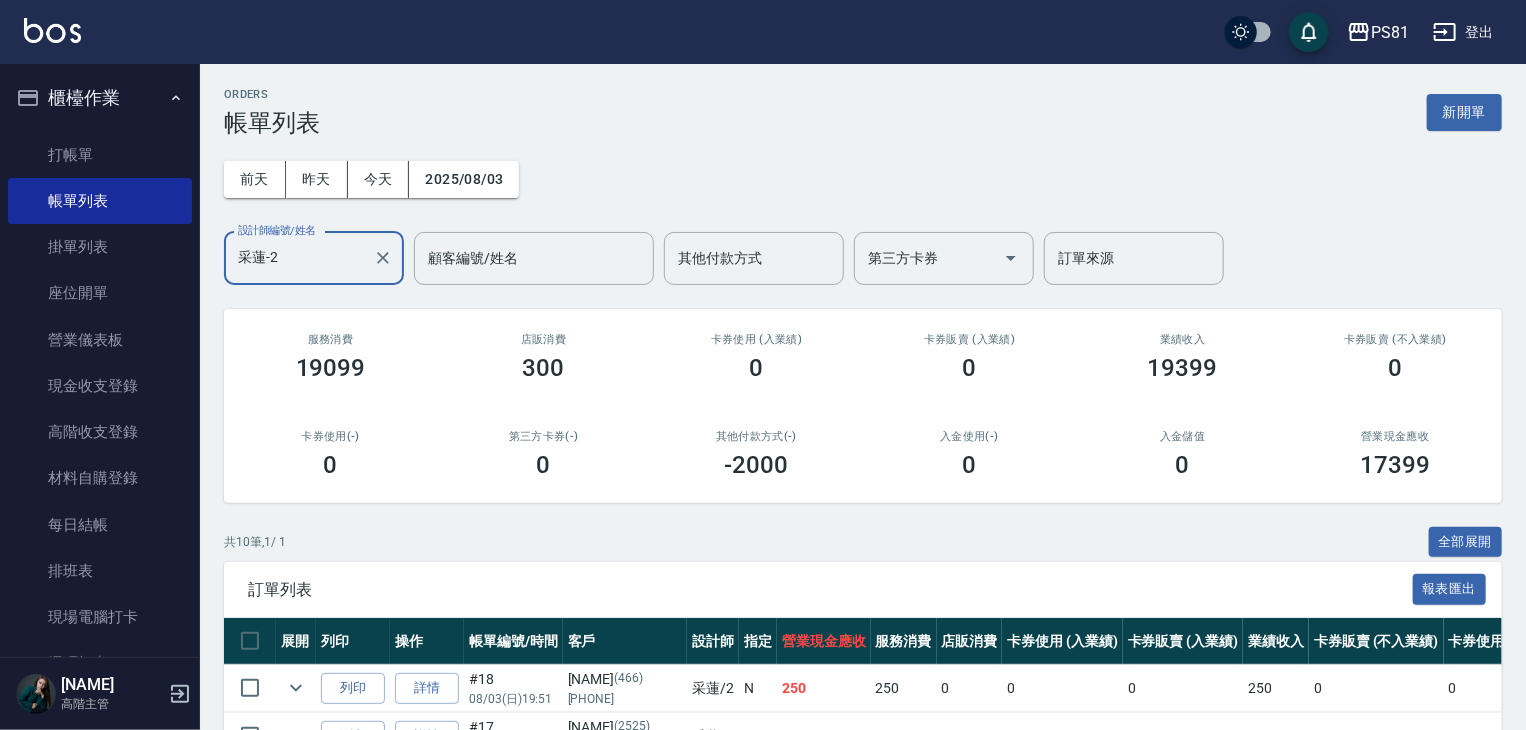 type on "采蓮-2" 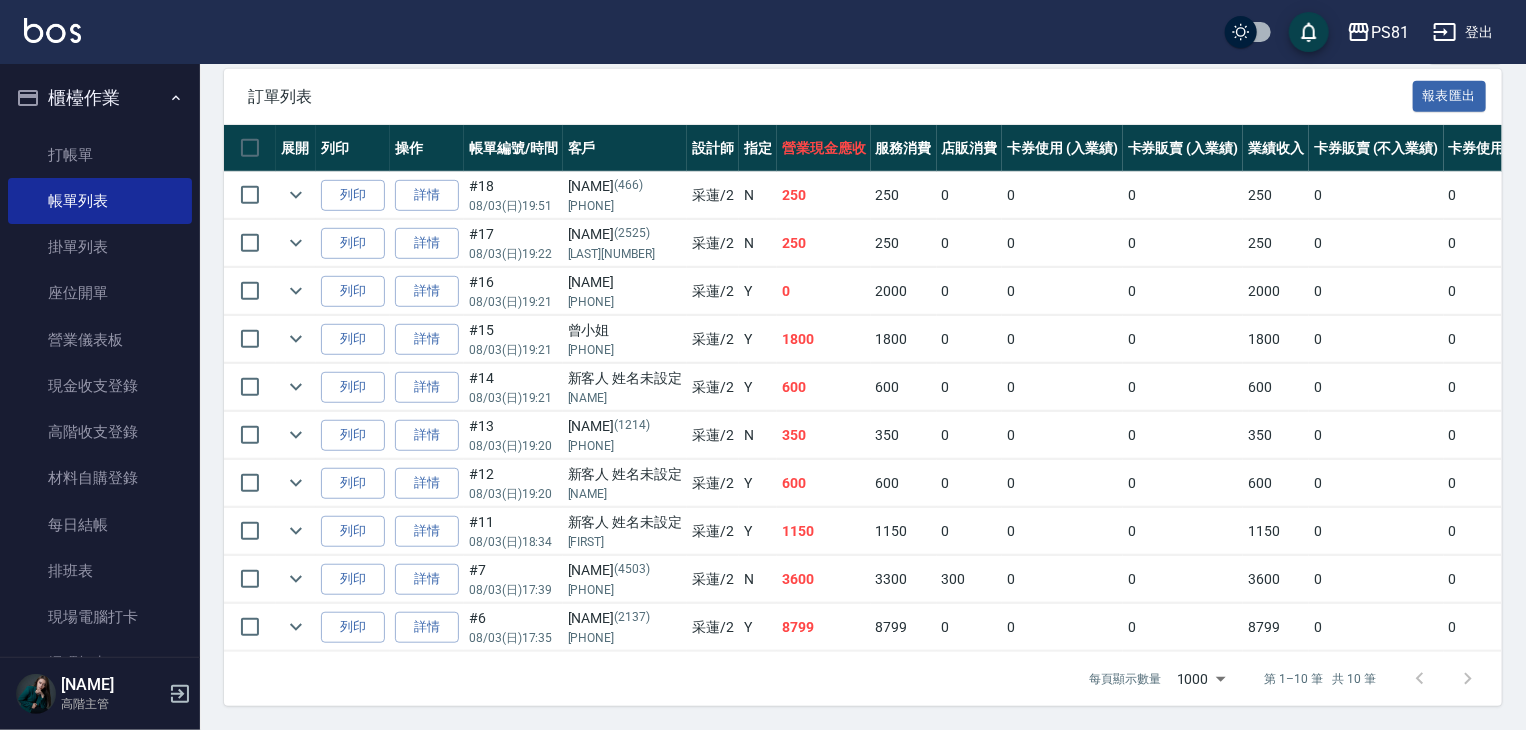 scroll, scrollTop: 504, scrollLeft: 0, axis: vertical 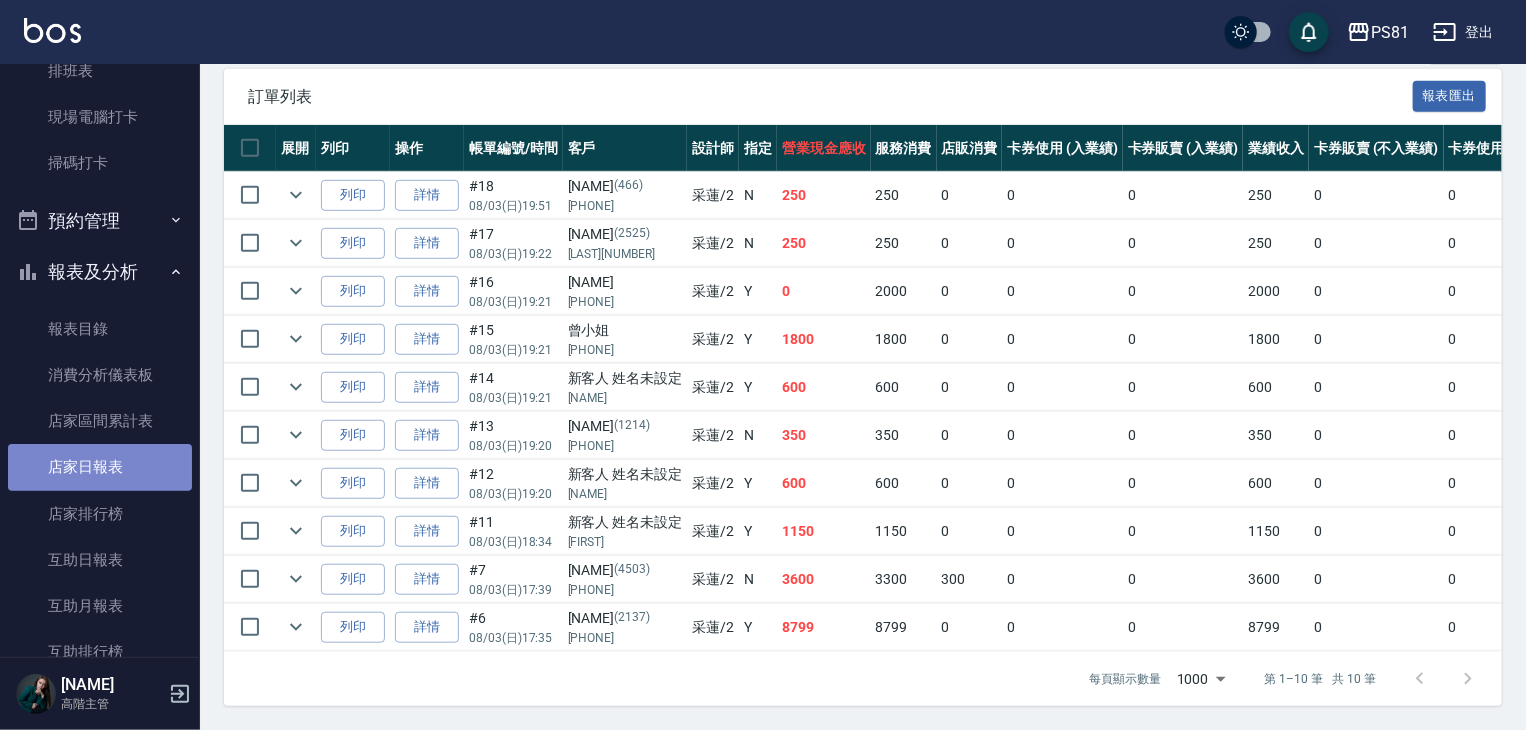 click on "店家日報表" at bounding box center [100, 467] 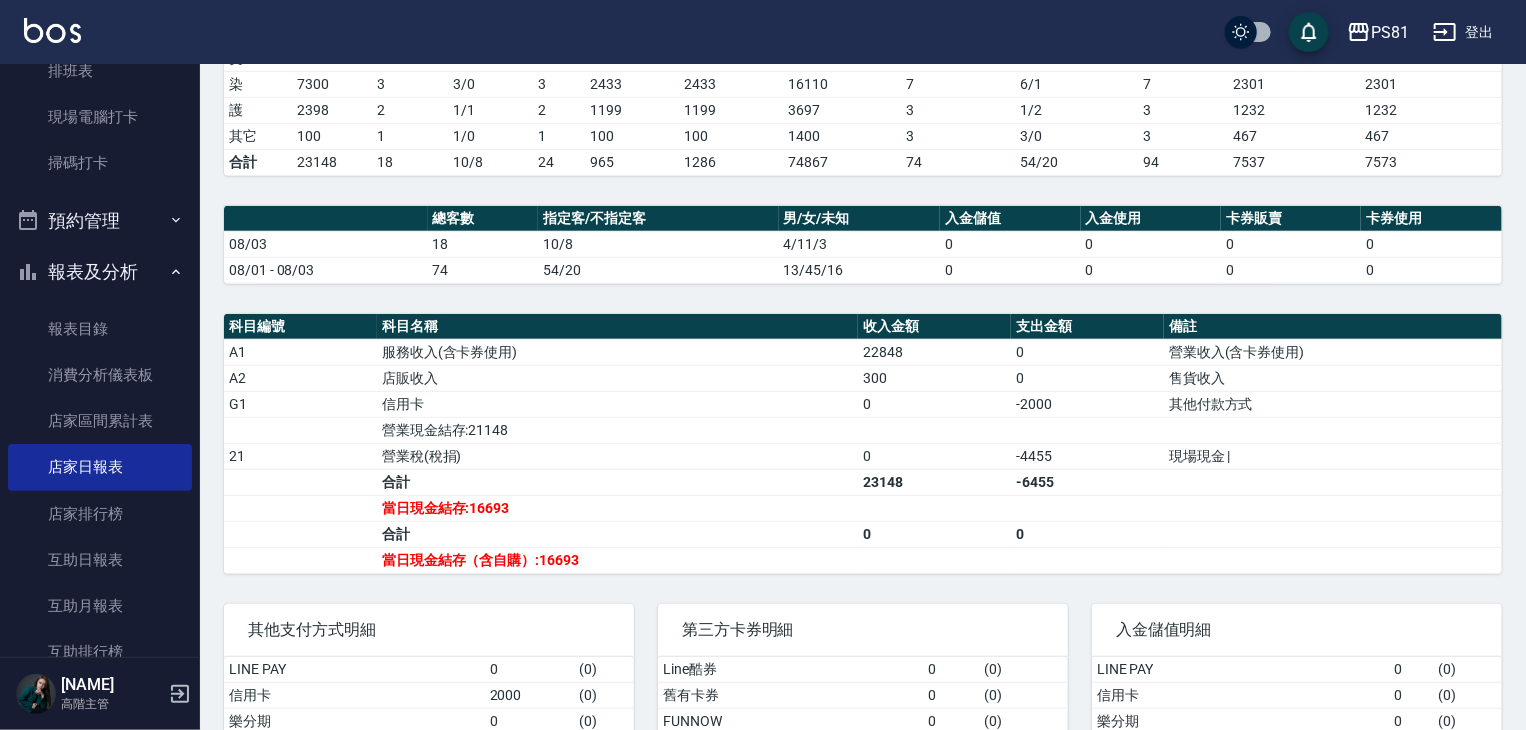 scroll, scrollTop: 400, scrollLeft: 0, axis: vertical 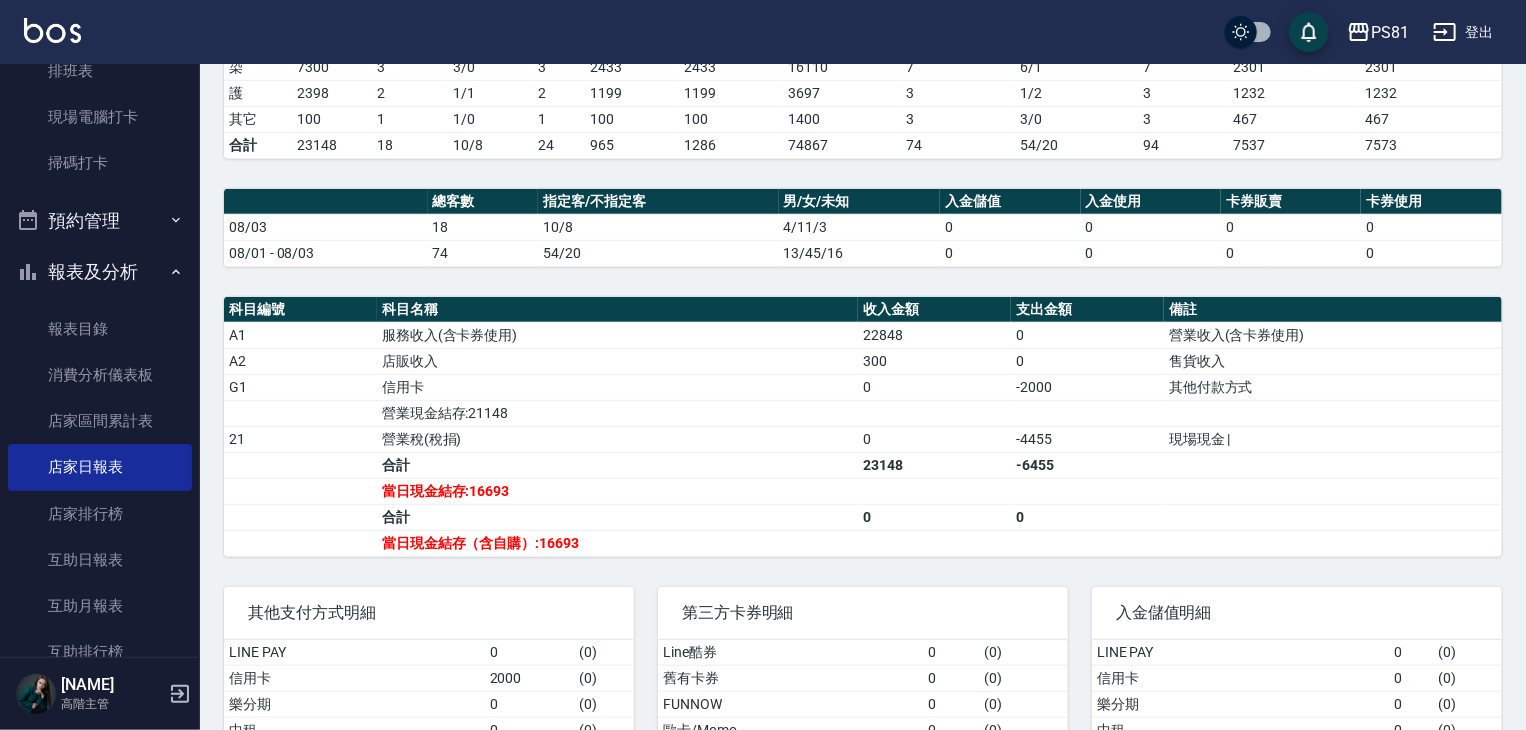 click on "0" at bounding box center (934, 517) 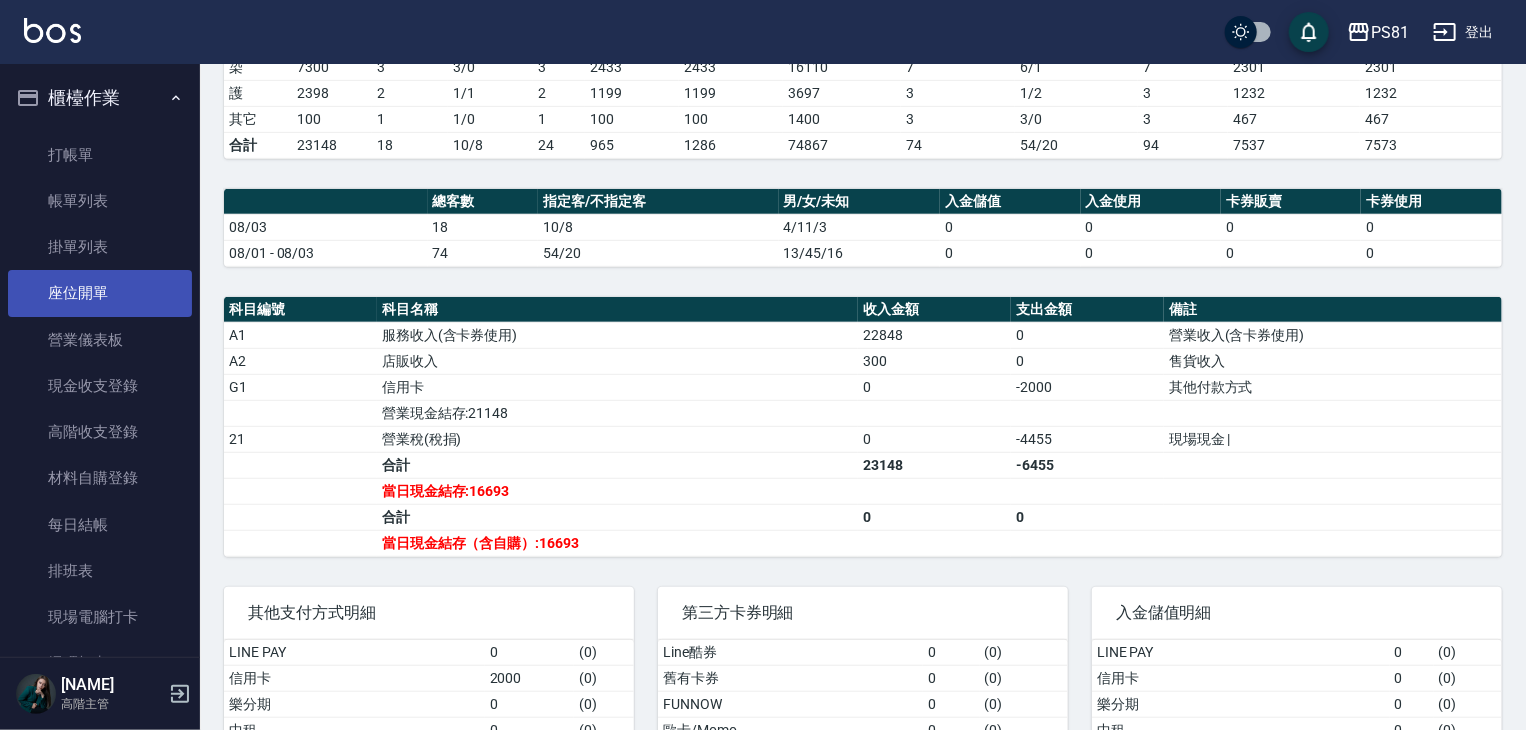 scroll, scrollTop: 0, scrollLeft: 0, axis: both 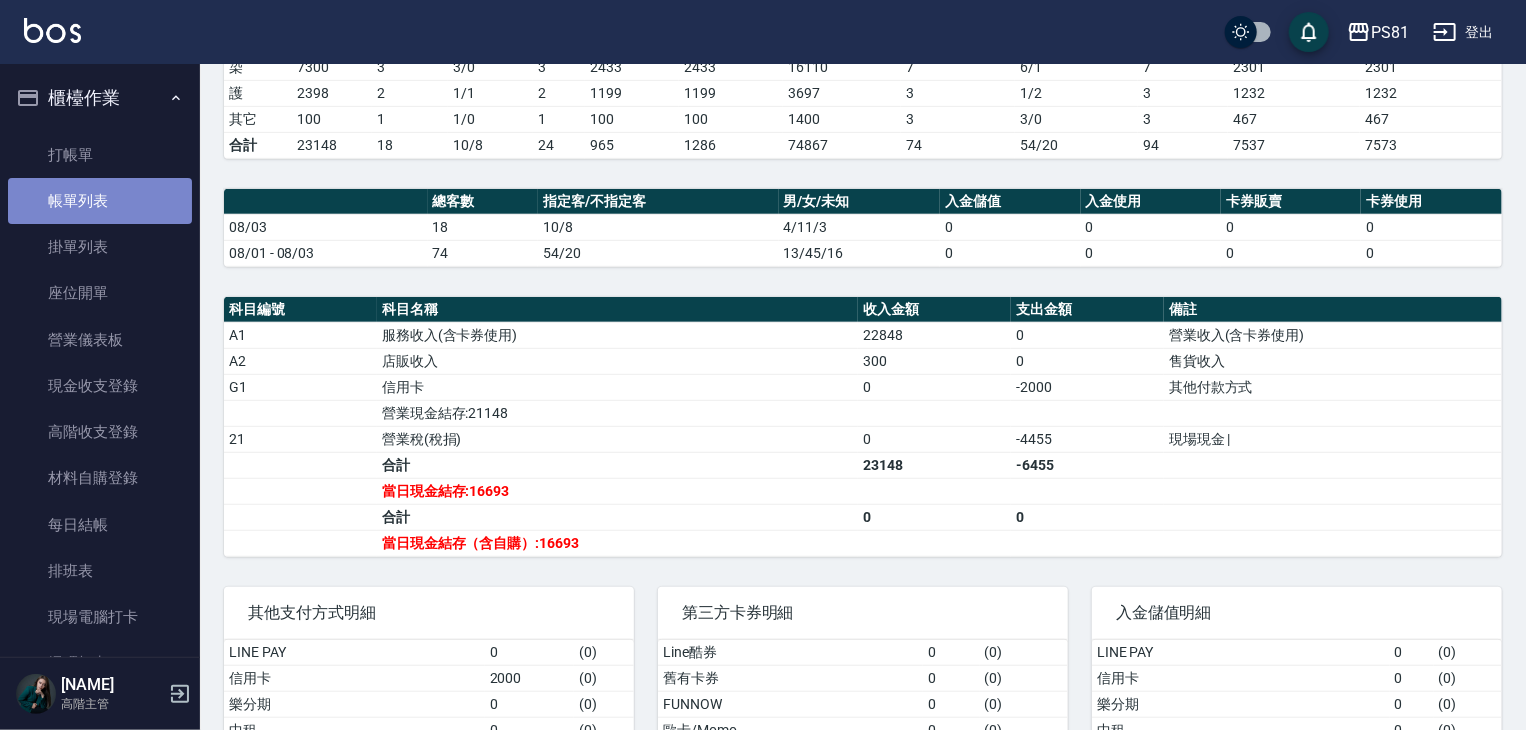 click on "帳單列表" at bounding box center (100, 201) 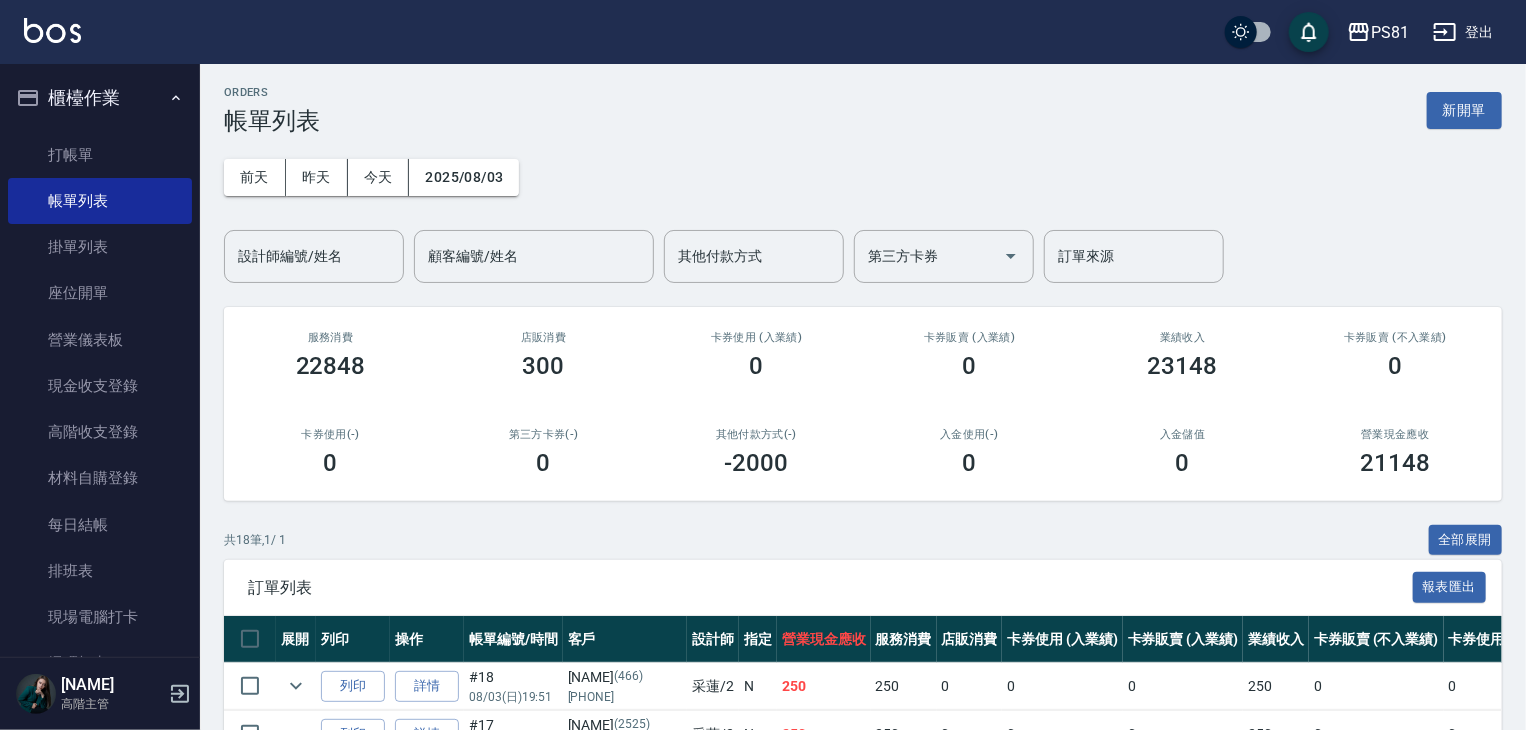 scroll, scrollTop: 0, scrollLeft: 0, axis: both 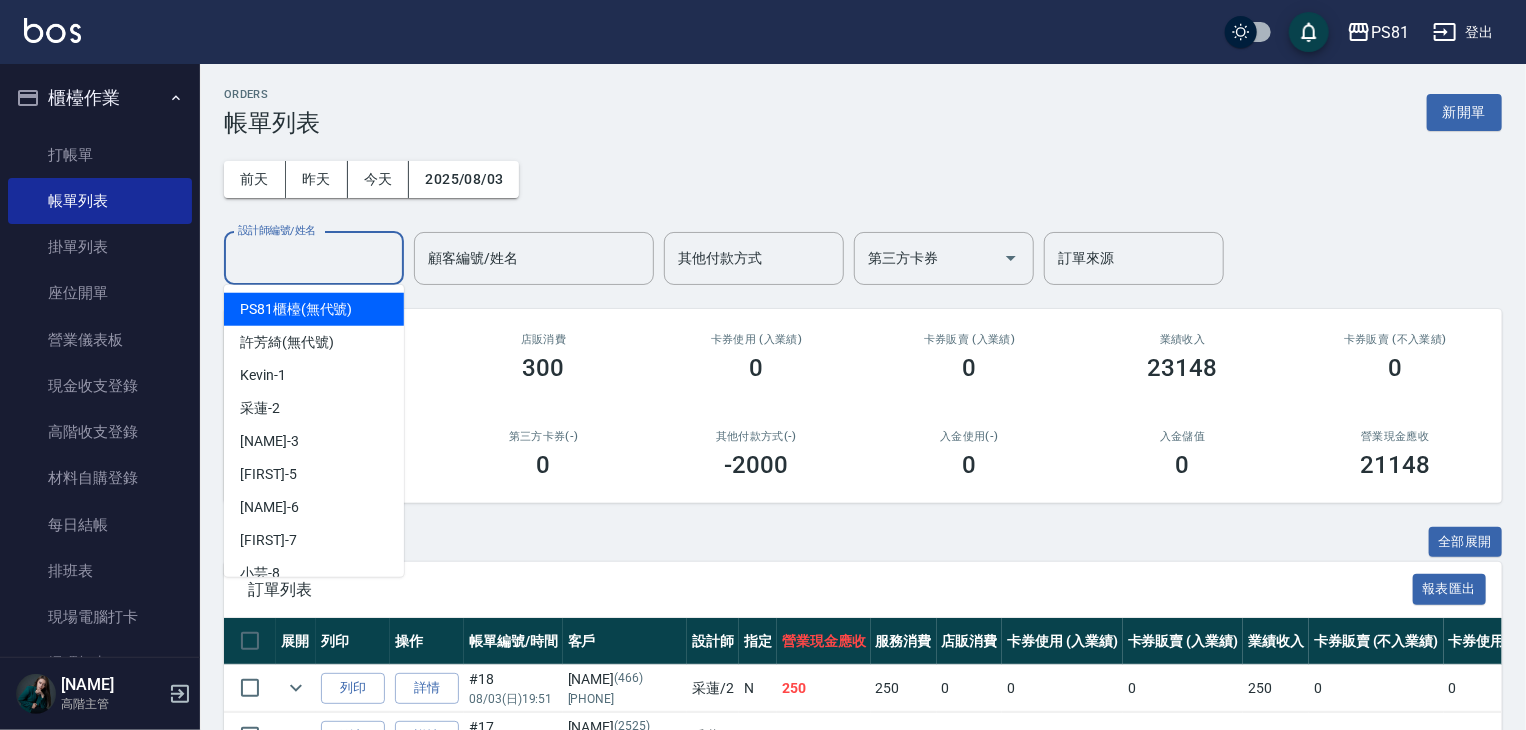 click on "設計師編號/姓名" at bounding box center [314, 258] 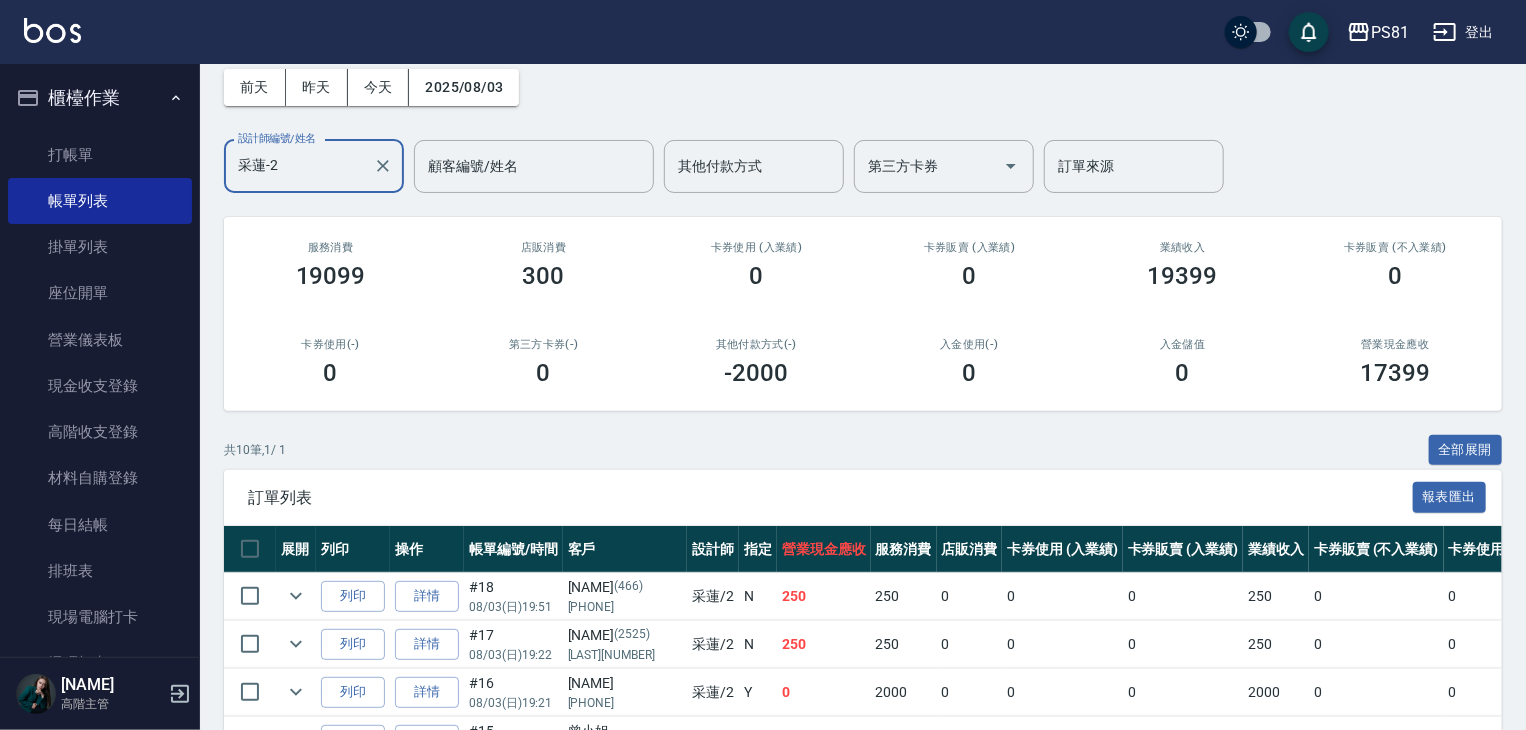 scroll, scrollTop: 200, scrollLeft: 0, axis: vertical 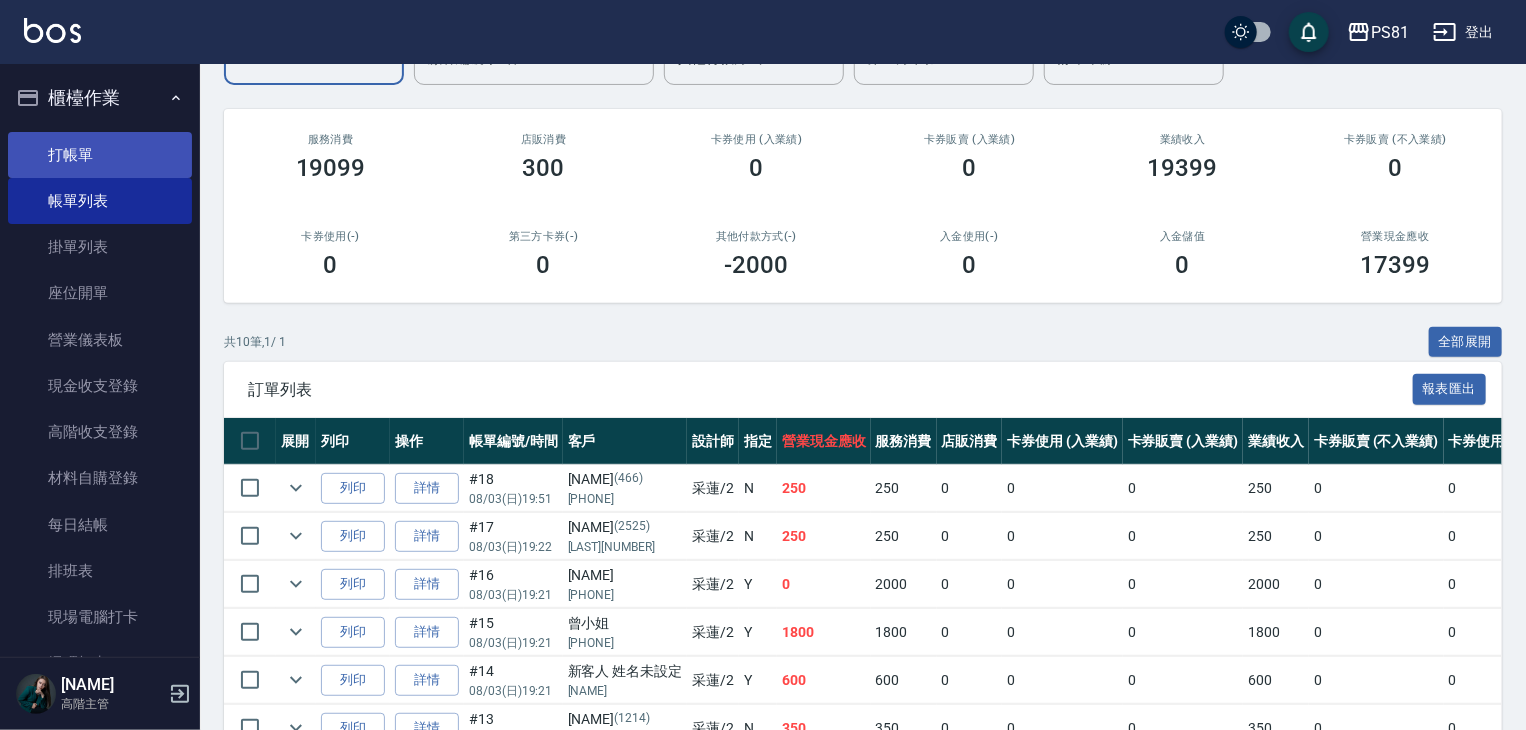 type on "采蓮-2" 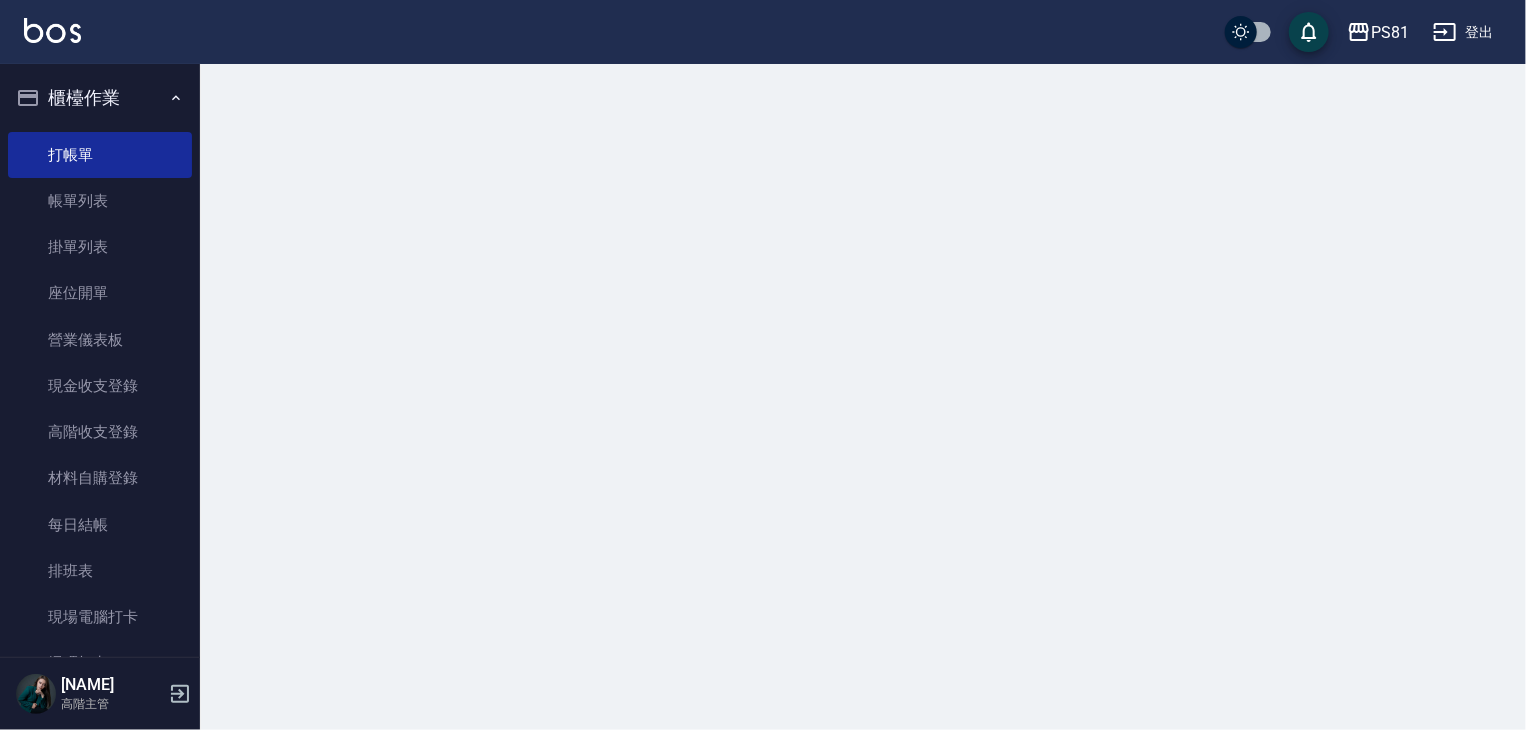 scroll, scrollTop: 0, scrollLeft: 0, axis: both 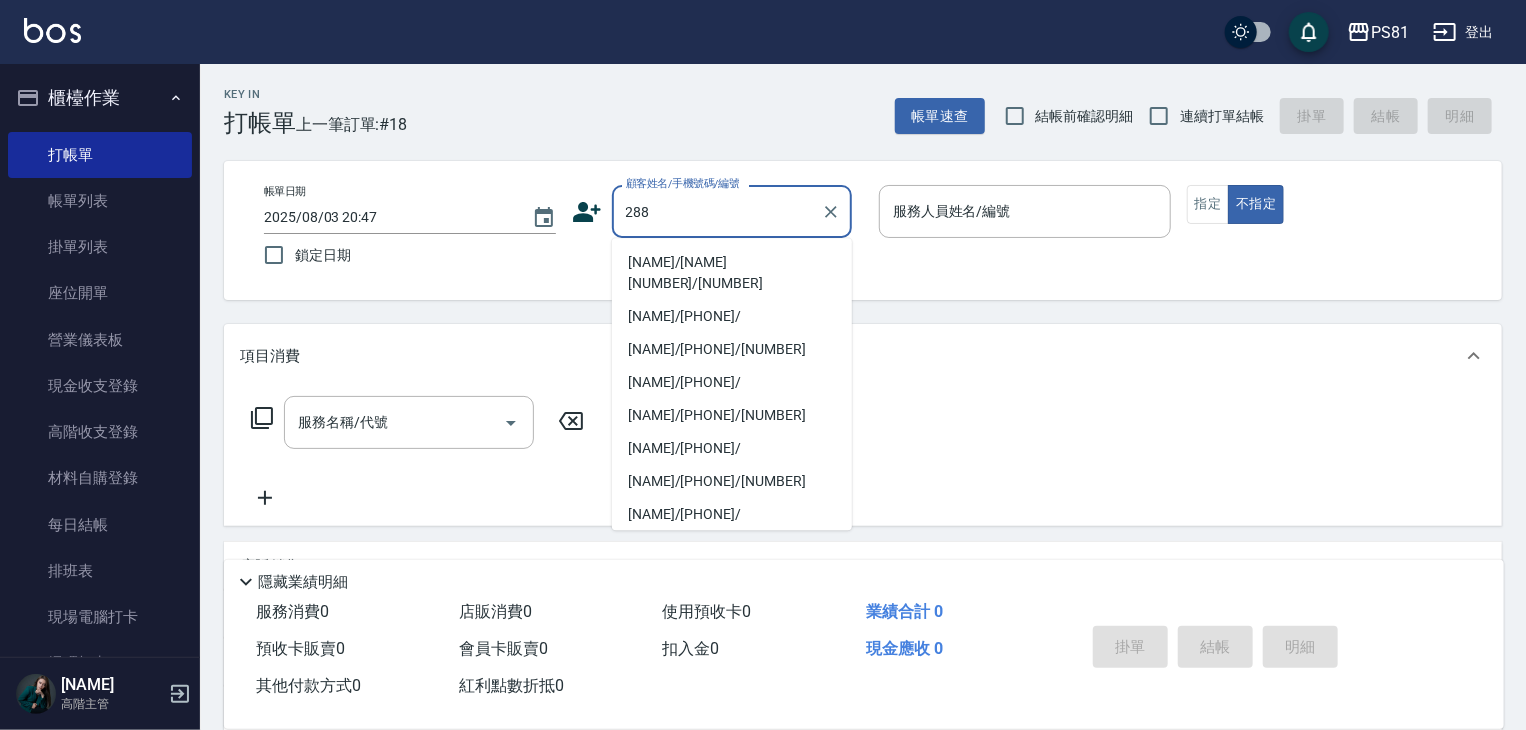 type on "[NAME]/[NAME][NUMBER]/[NUMBER]" 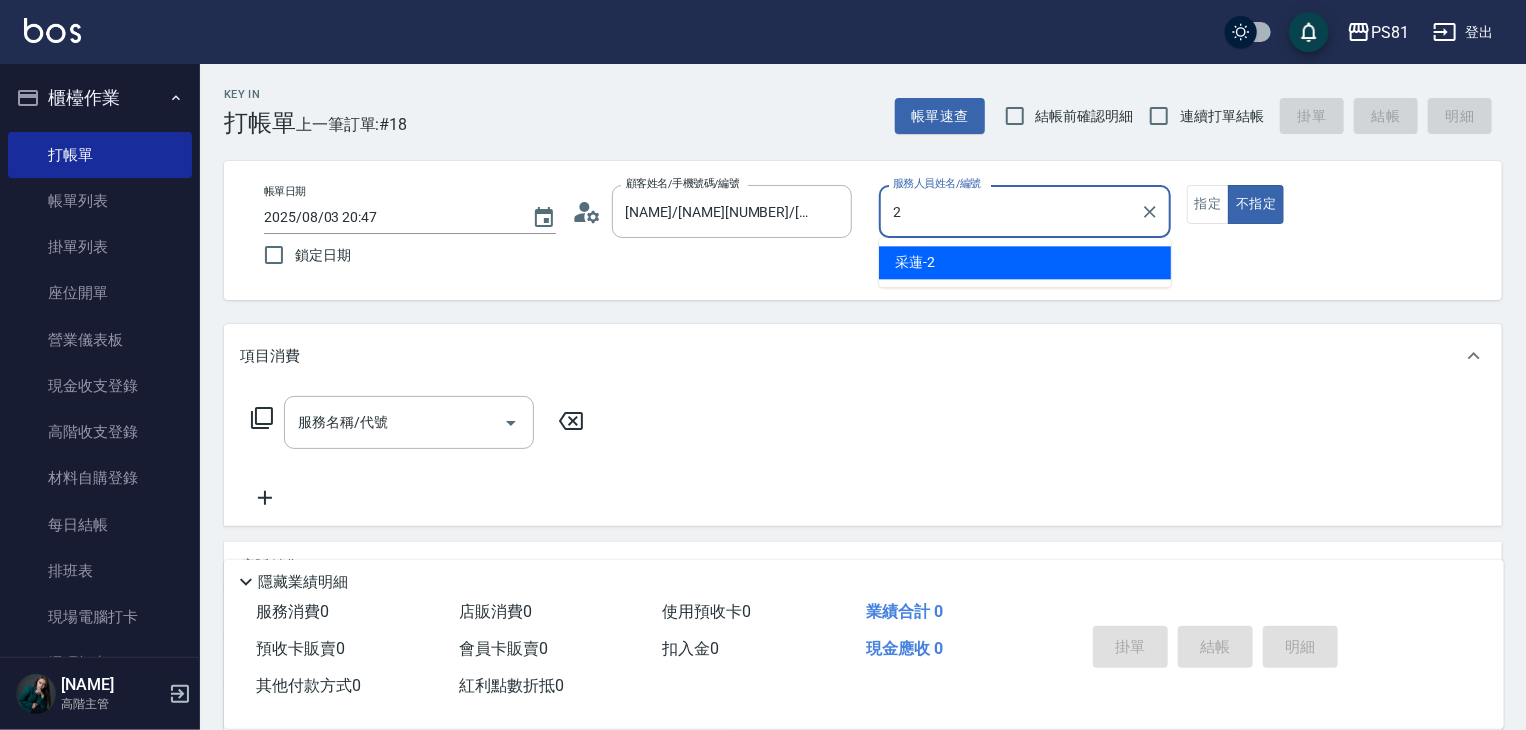 type on "采蓮-2" 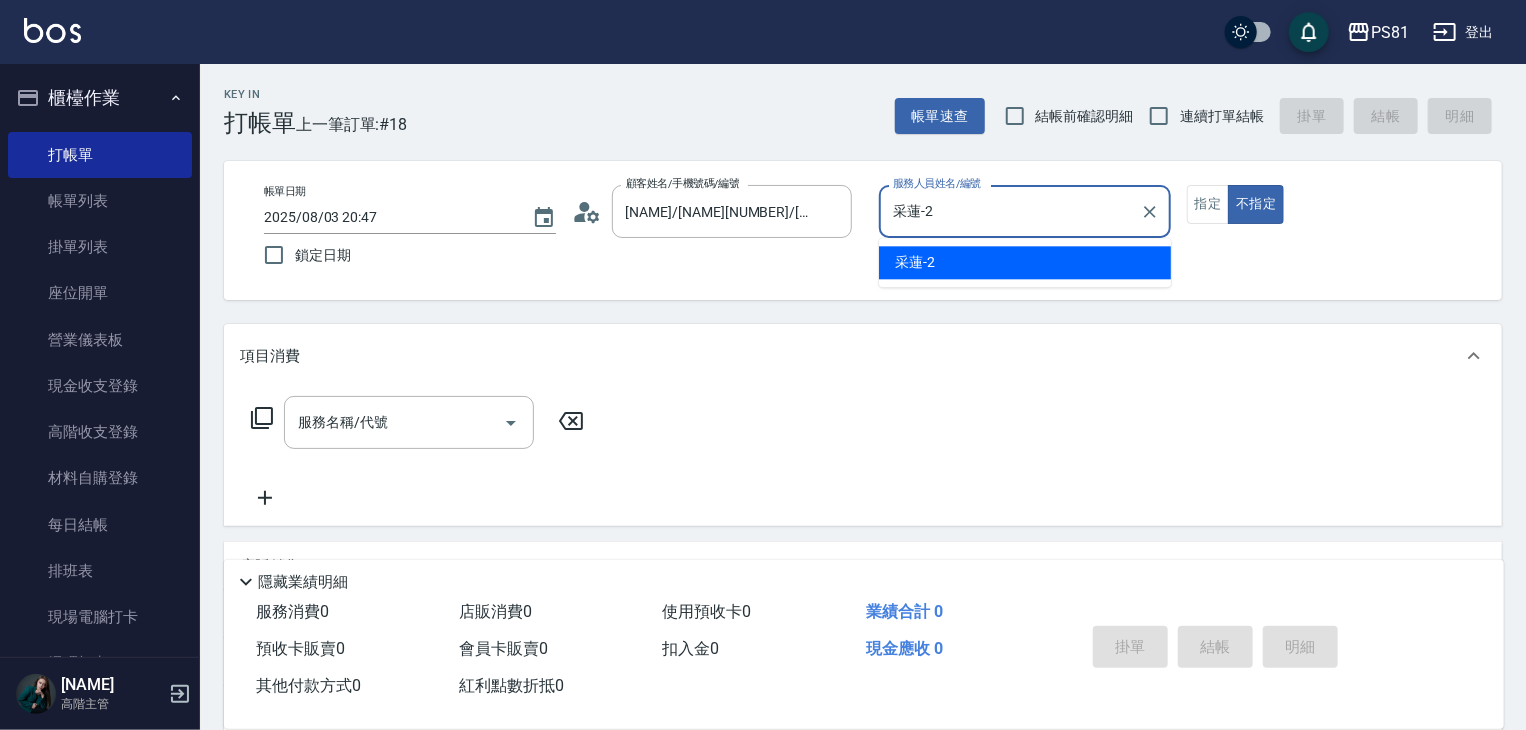 type on "false" 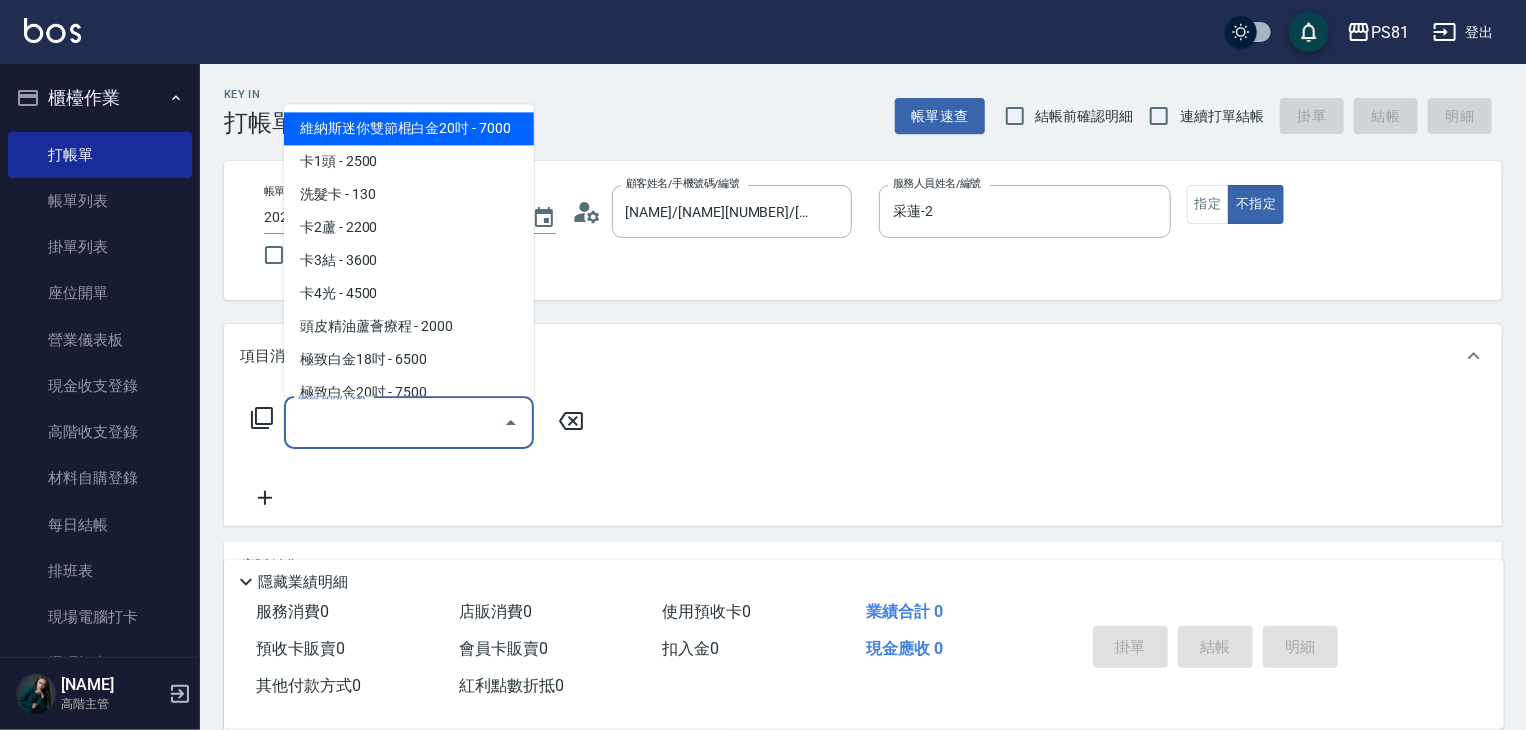 click on "服務名稱/代號" at bounding box center [394, 422] 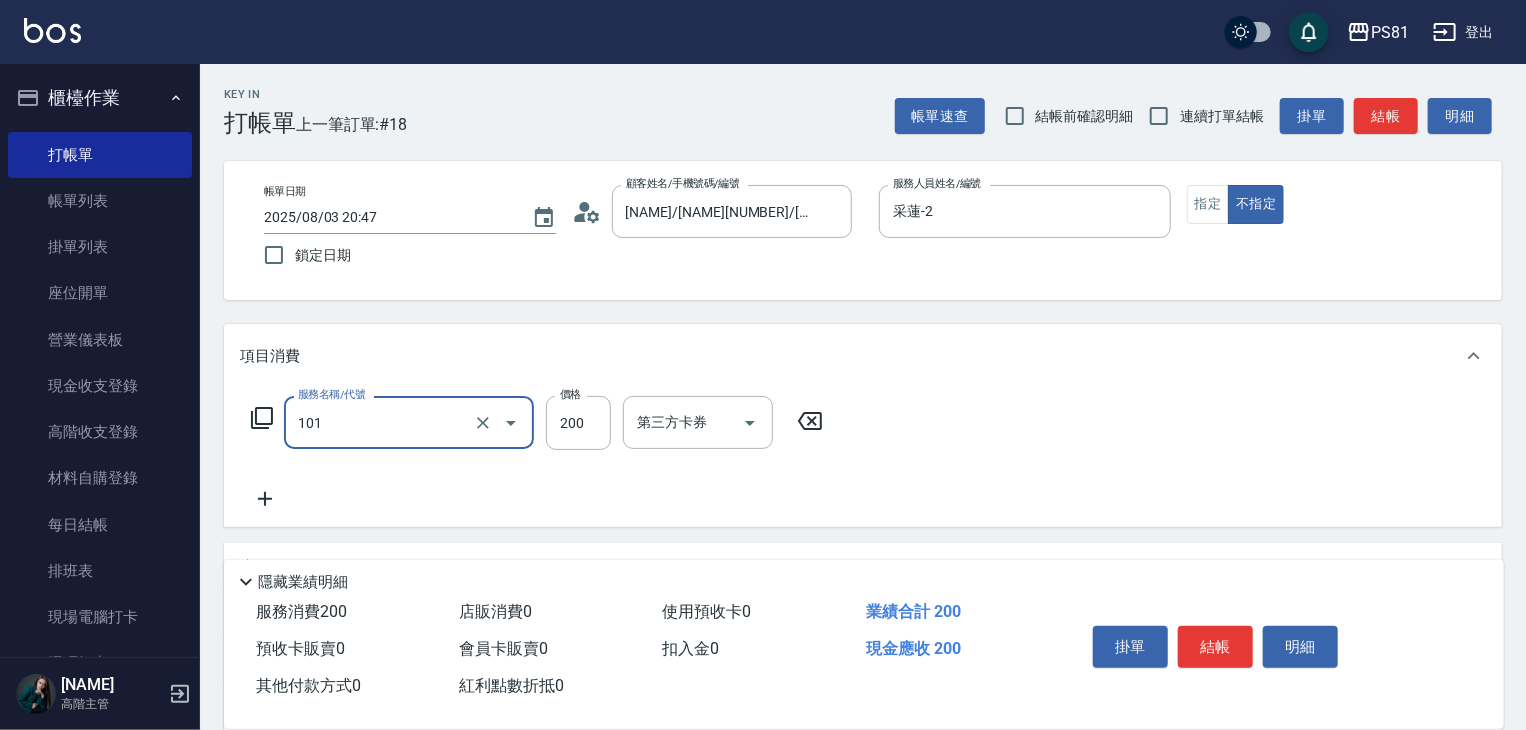 type on "一般洗髮(101)" 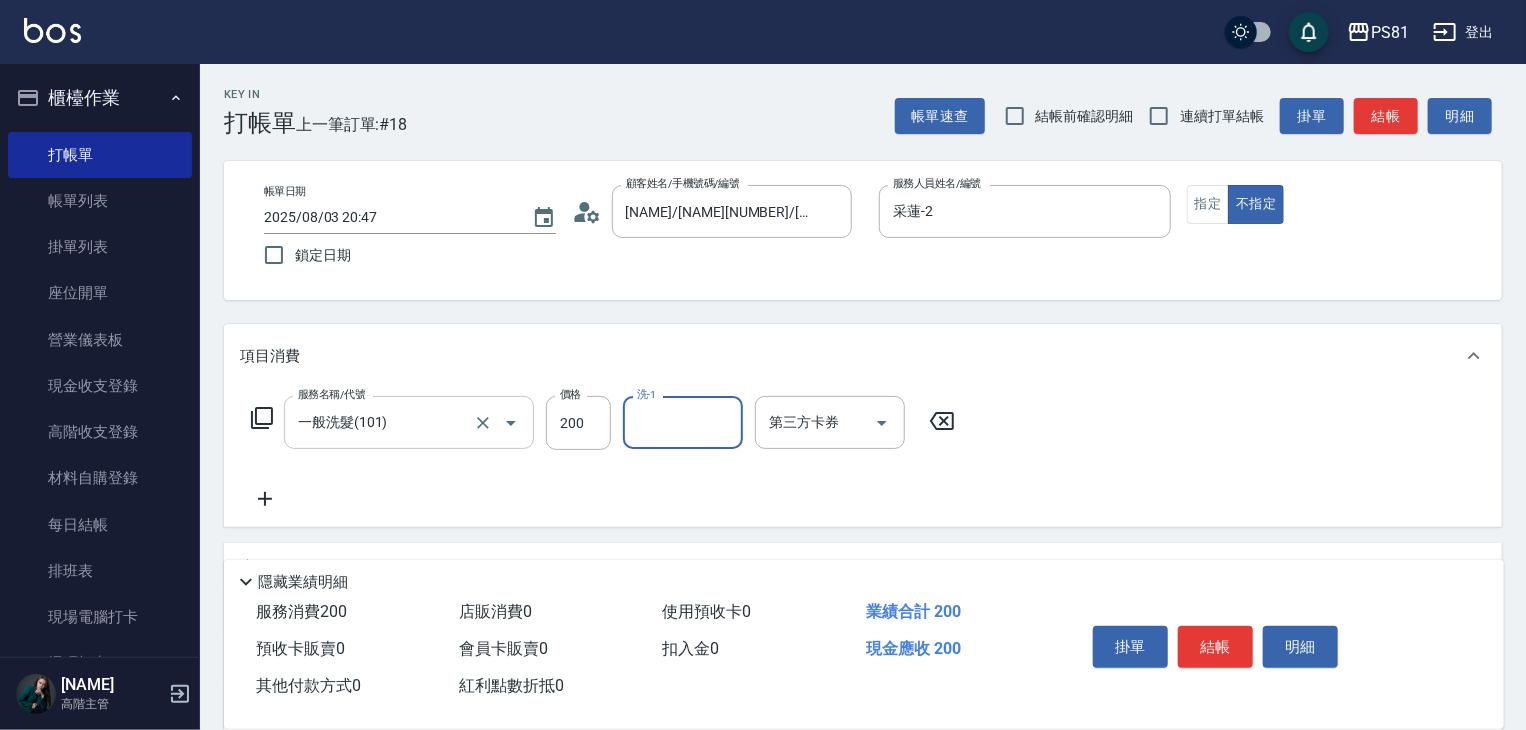 click on "一般洗髮(101)" at bounding box center [381, 422] 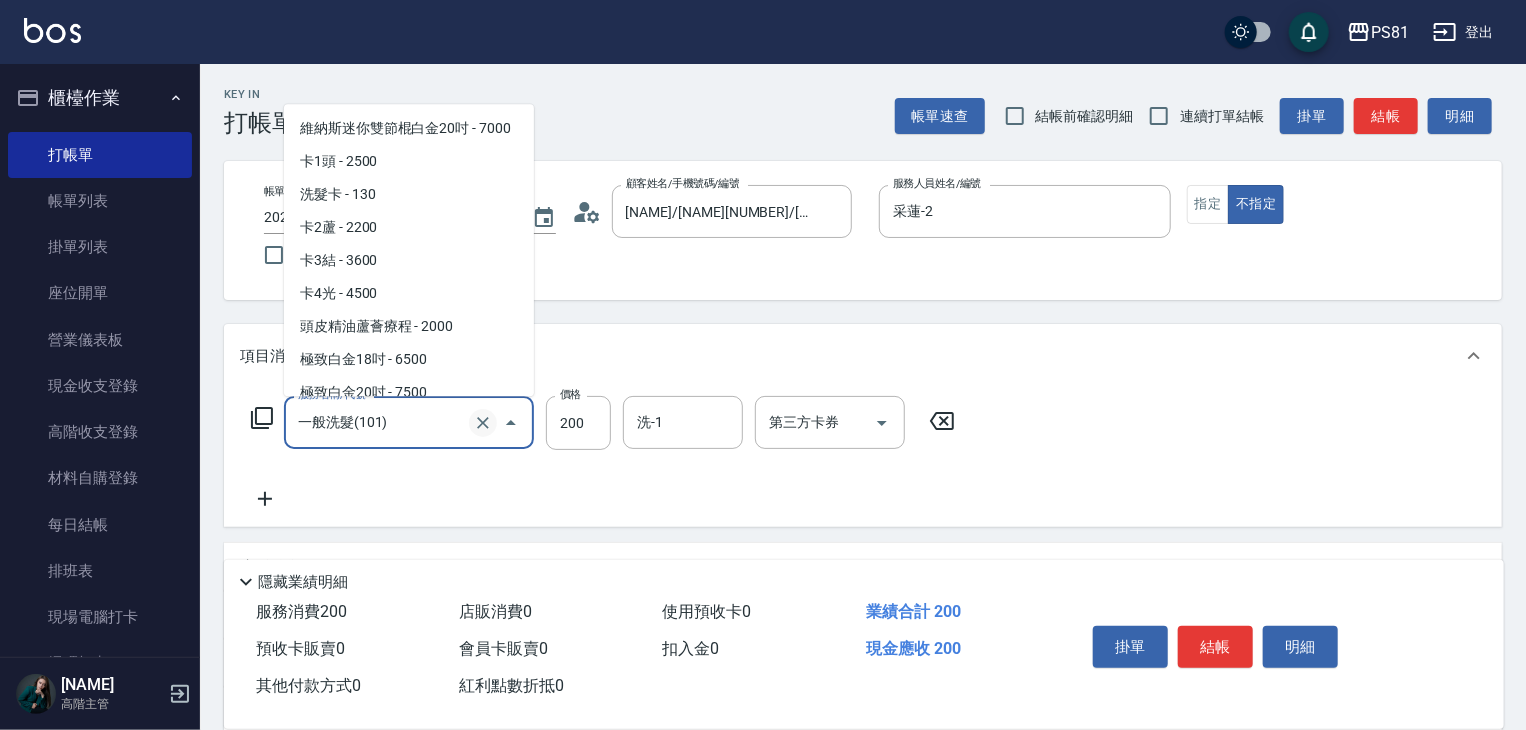 scroll, scrollTop: 100, scrollLeft: 0, axis: vertical 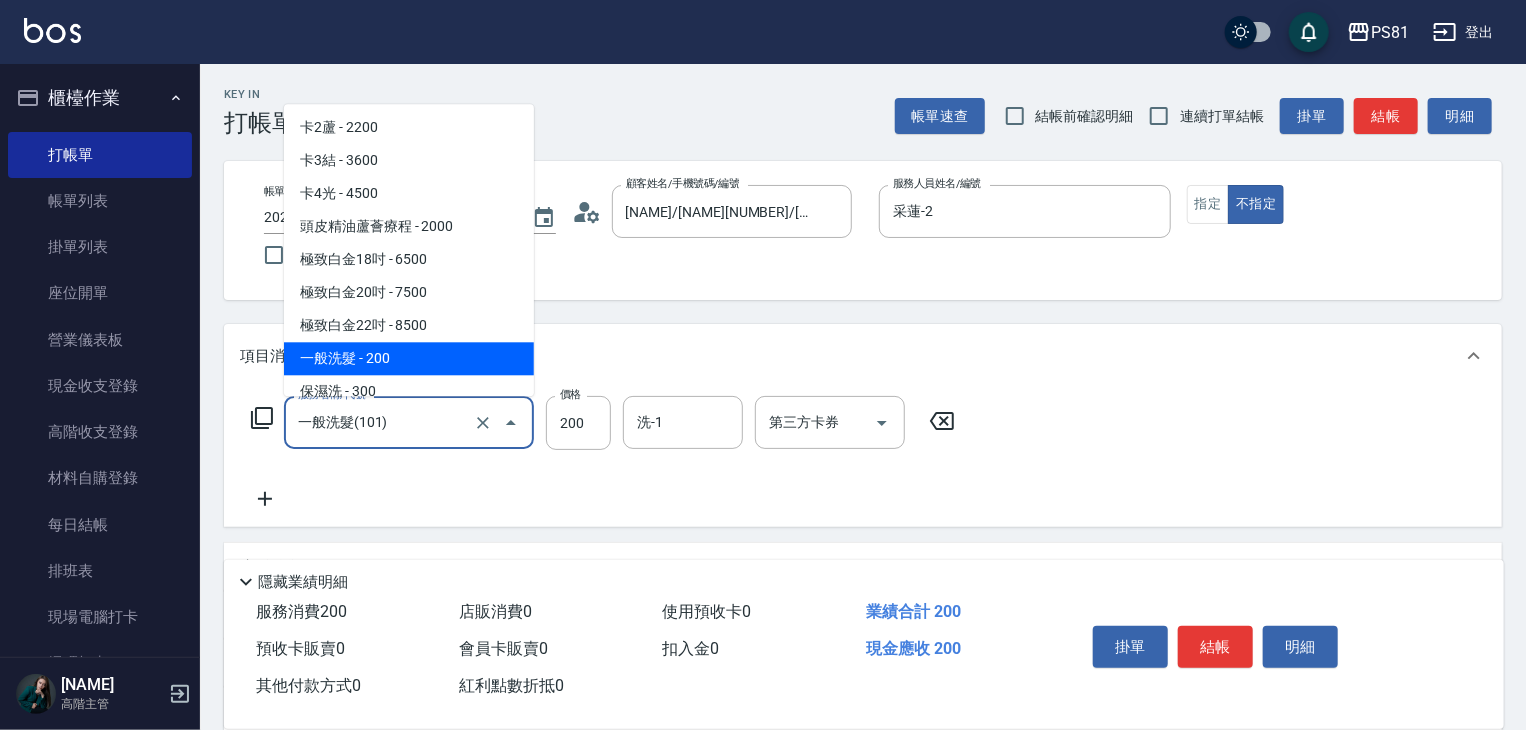 drag, startPoint x: 485, startPoint y: 423, endPoint x: 460, endPoint y: 433, distance: 26.925823 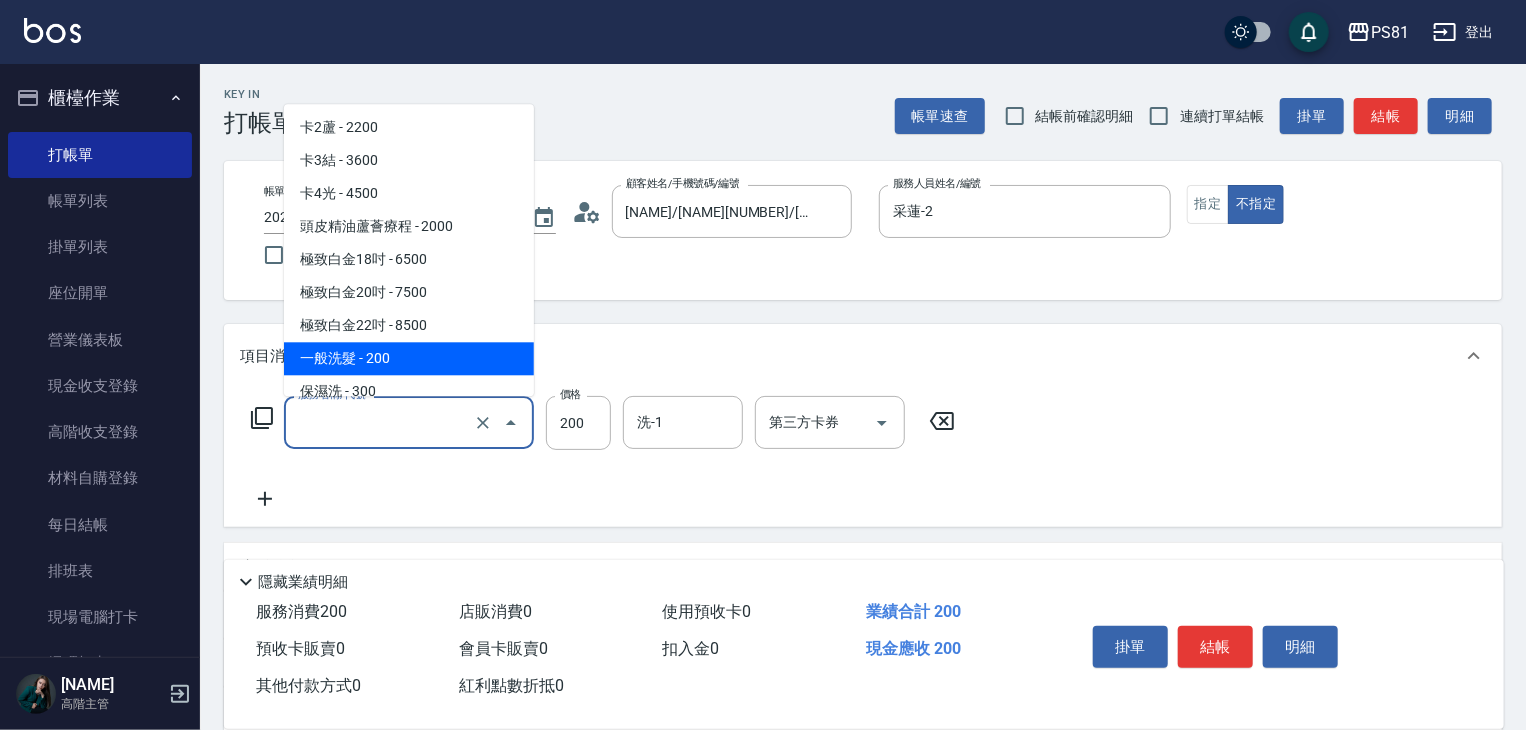 click on "服務名稱/代號" at bounding box center (381, 422) 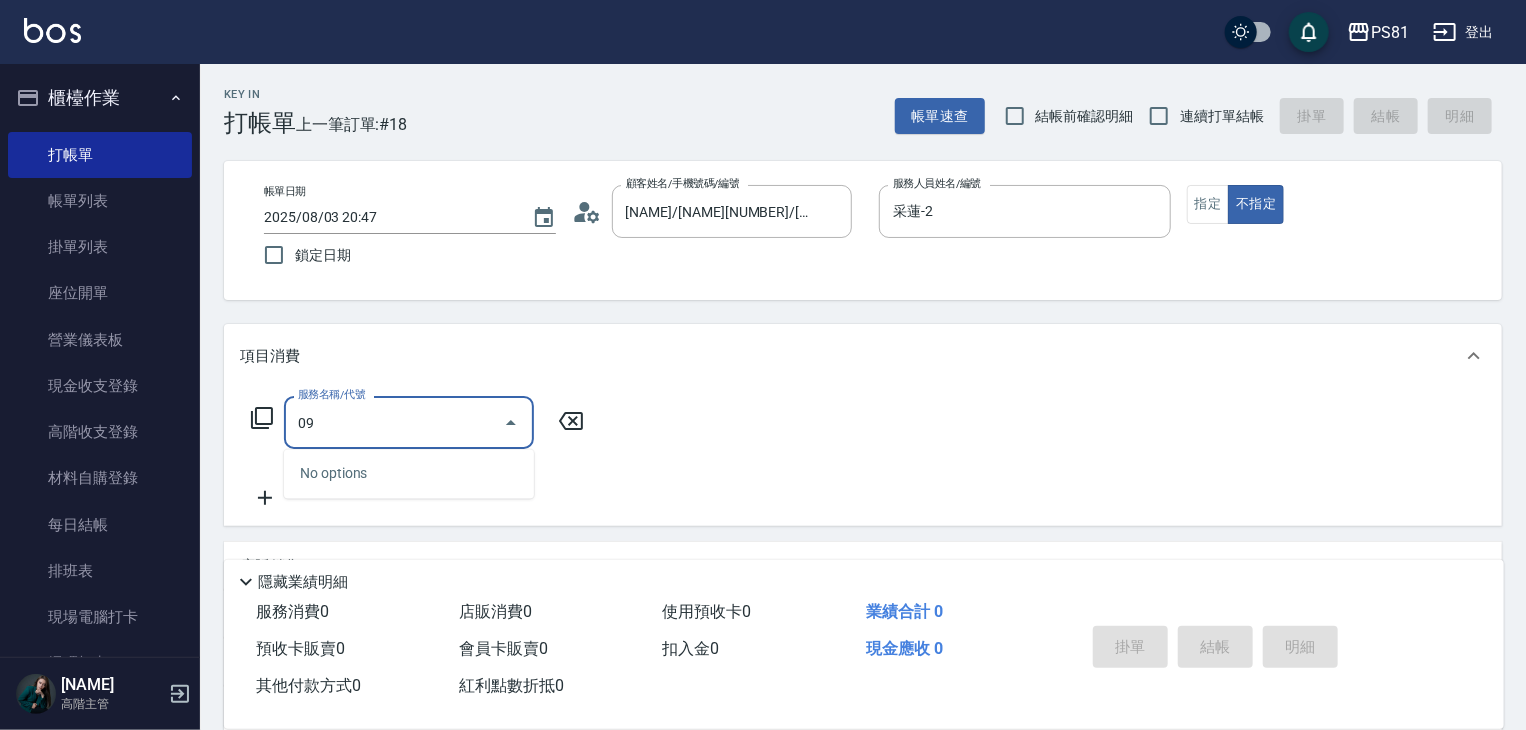 type on "0" 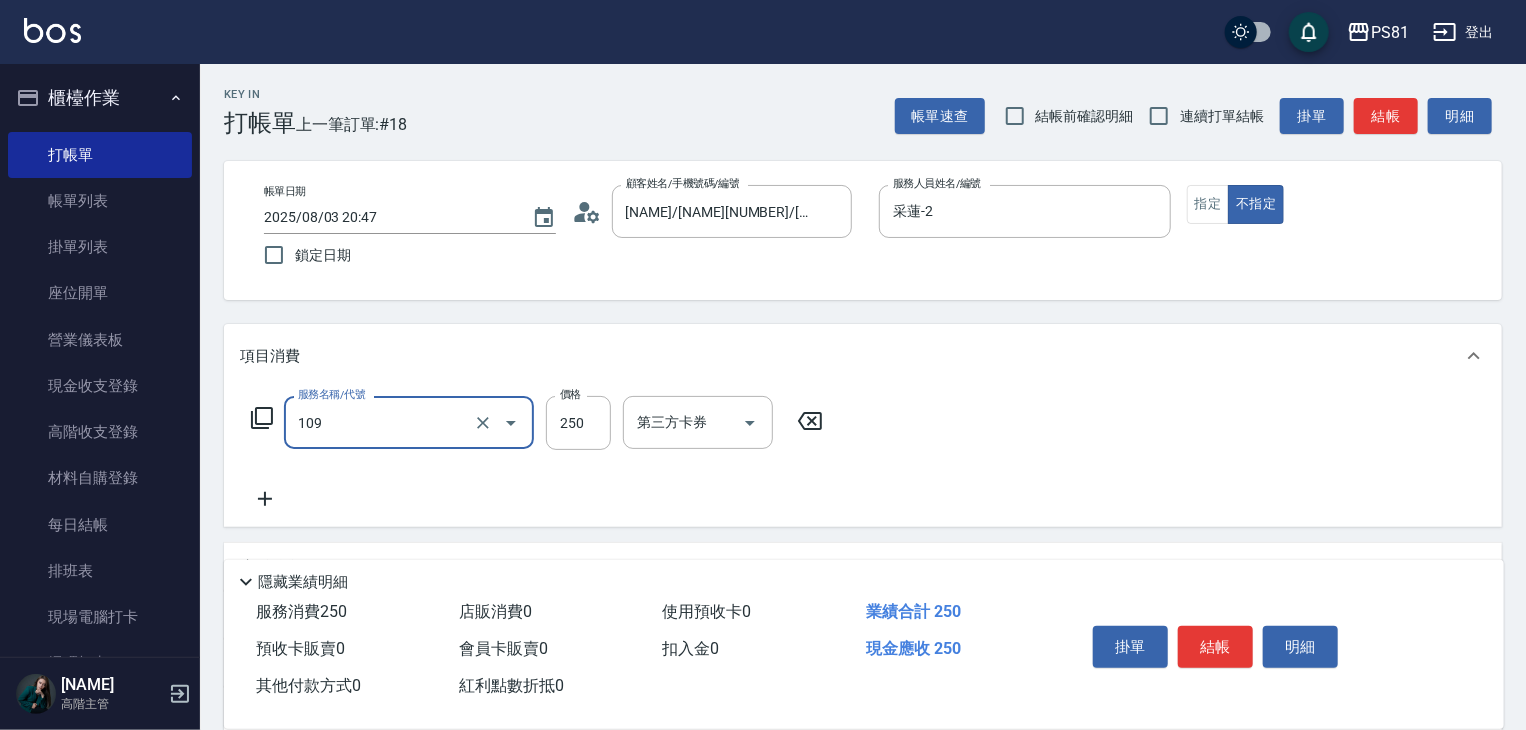 type on "控油AND護色洗(109)" 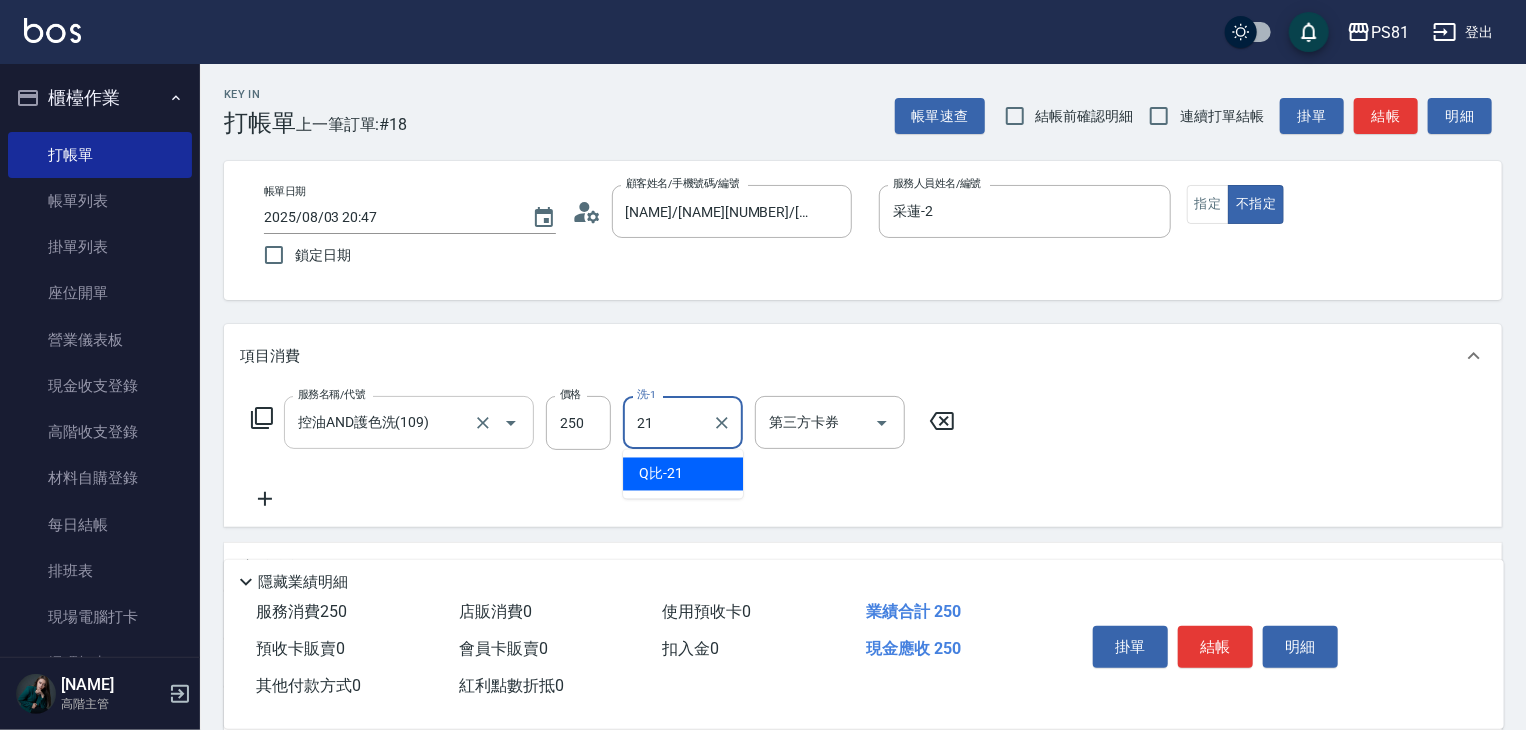 type on "Q比-21" 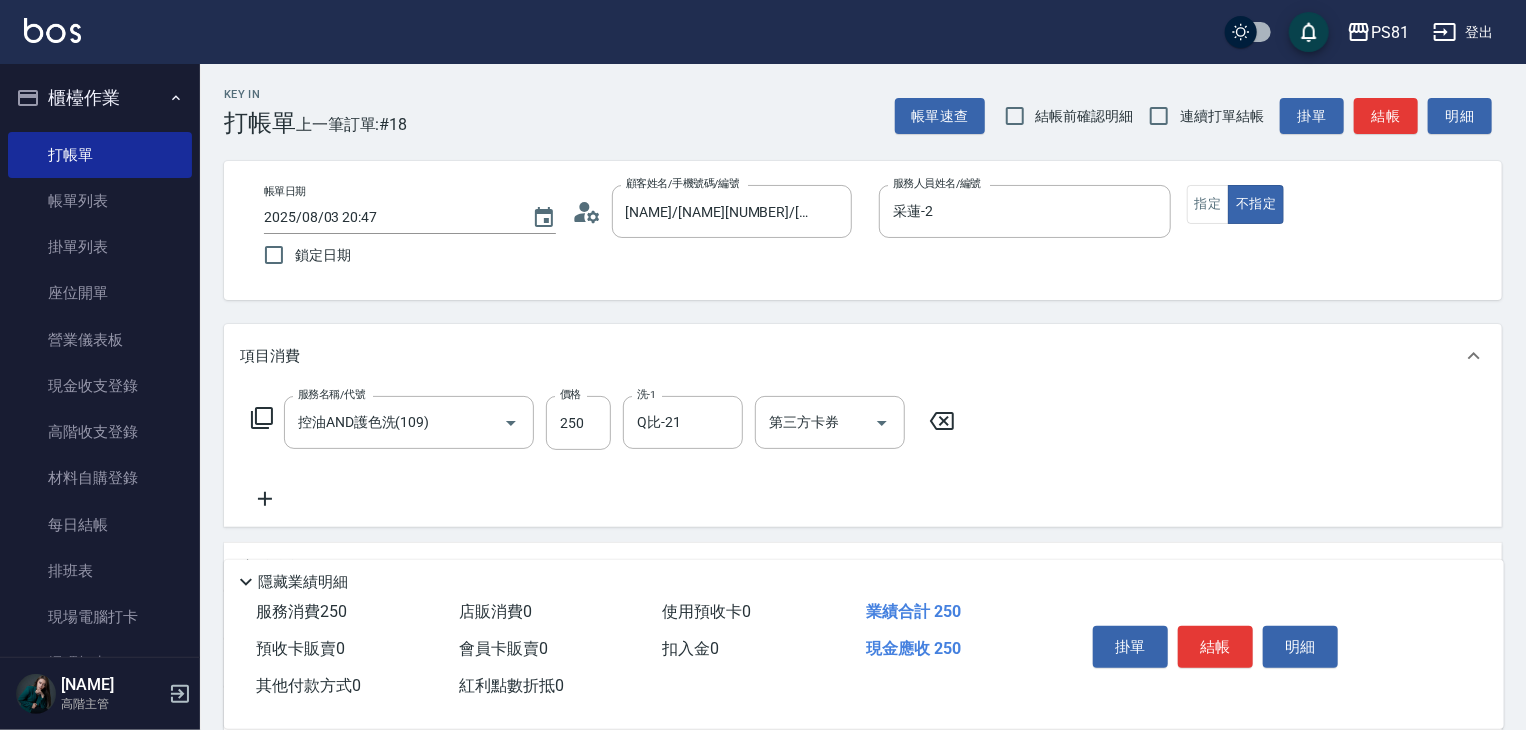 drag, startPoint x: 1056, startPoint y: 457, endPoint x: 1160, endPoint y: 525, distance: 124.2578 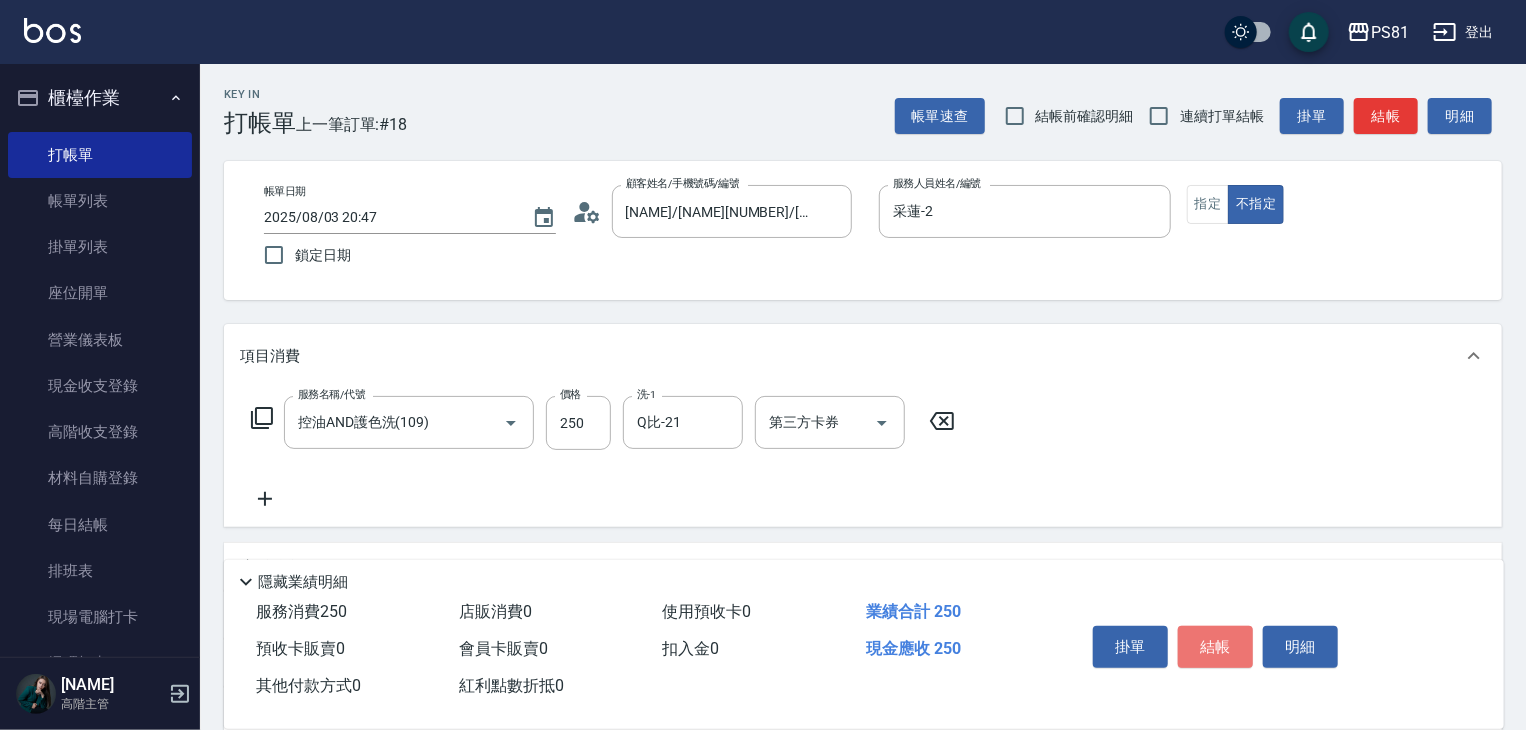 click on "結帳" at bounding box center [1215, 647] 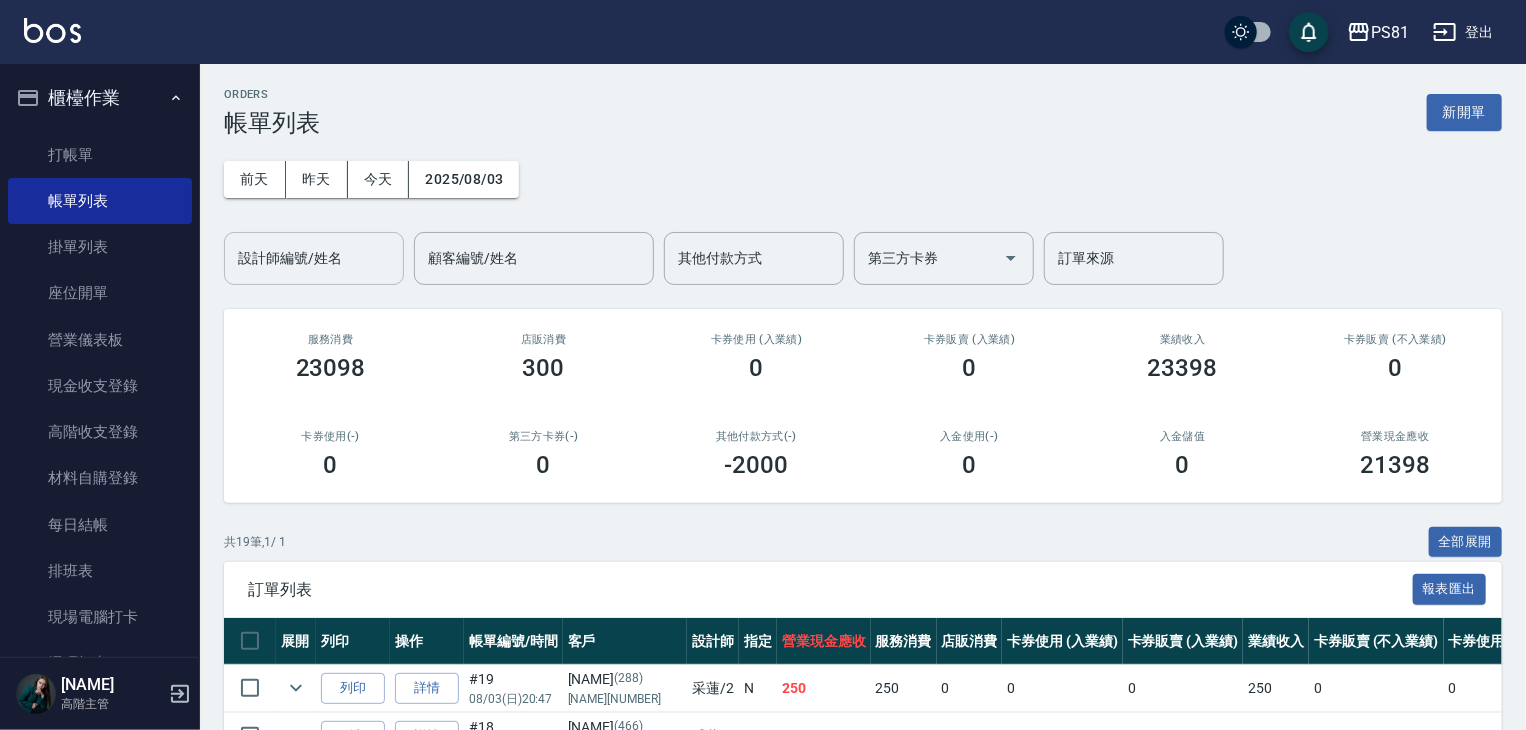 click on "設計師編號/姓名" at bounding box center [314, 258] 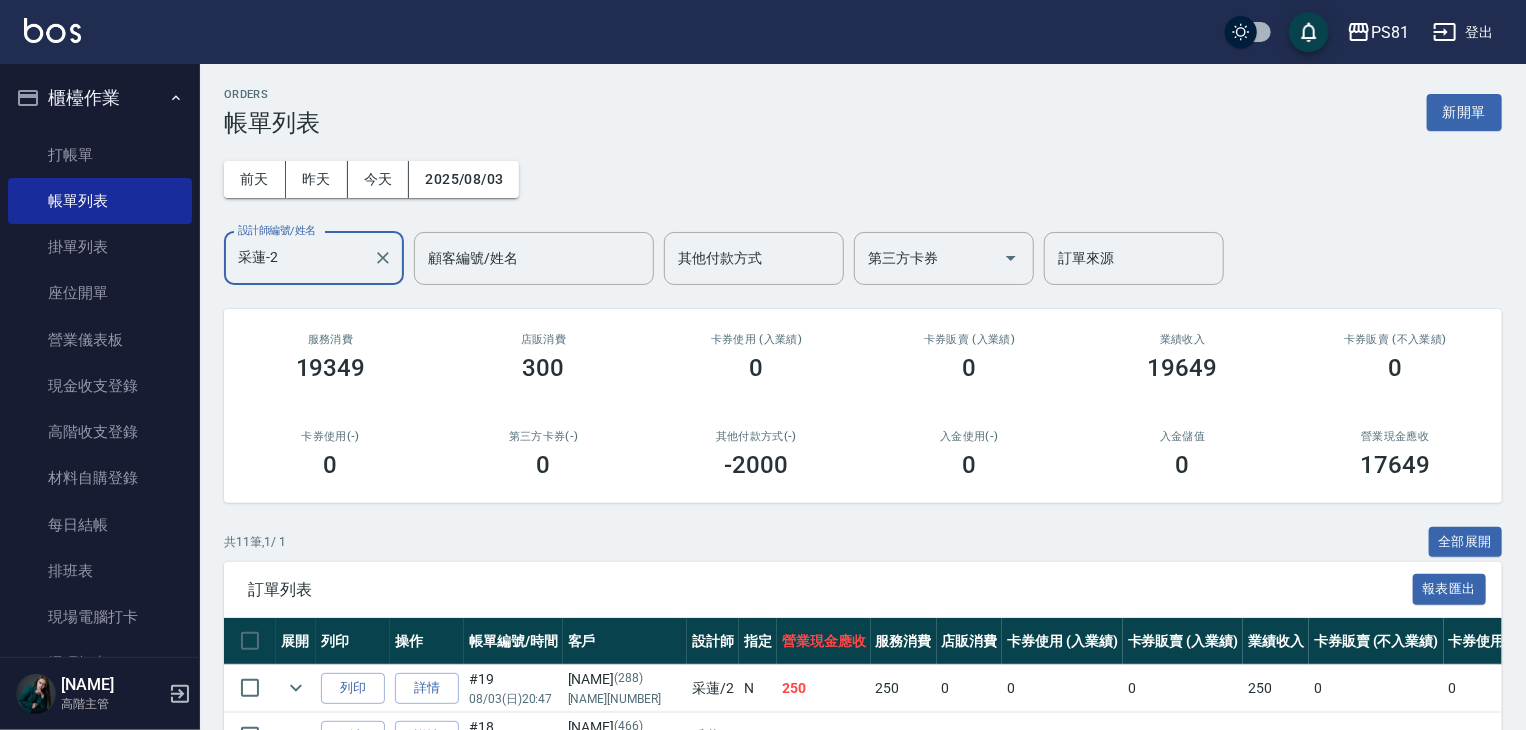 type on "采蓮-2" 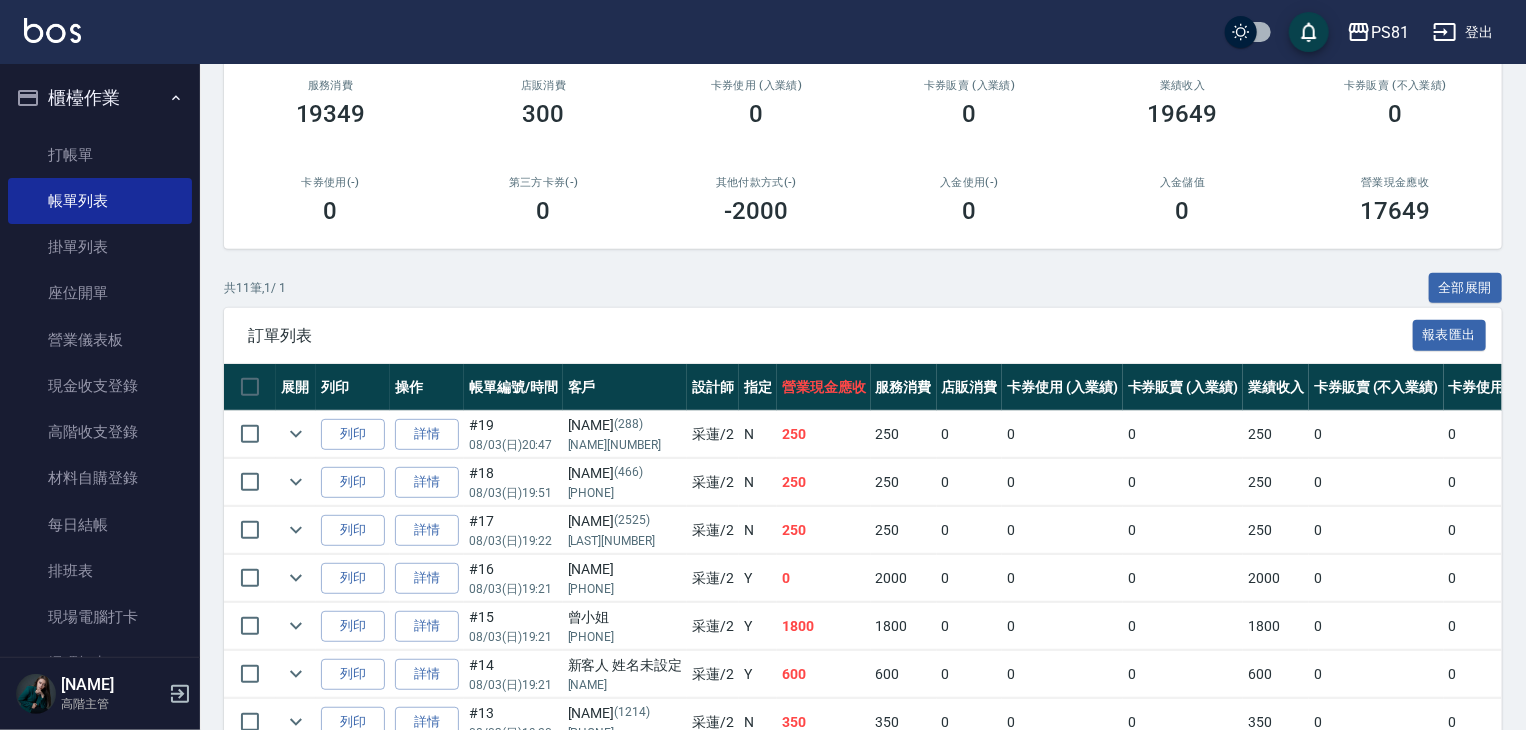 scroll, scrollTop: 100, scrollLeft: 0, axis: vertical 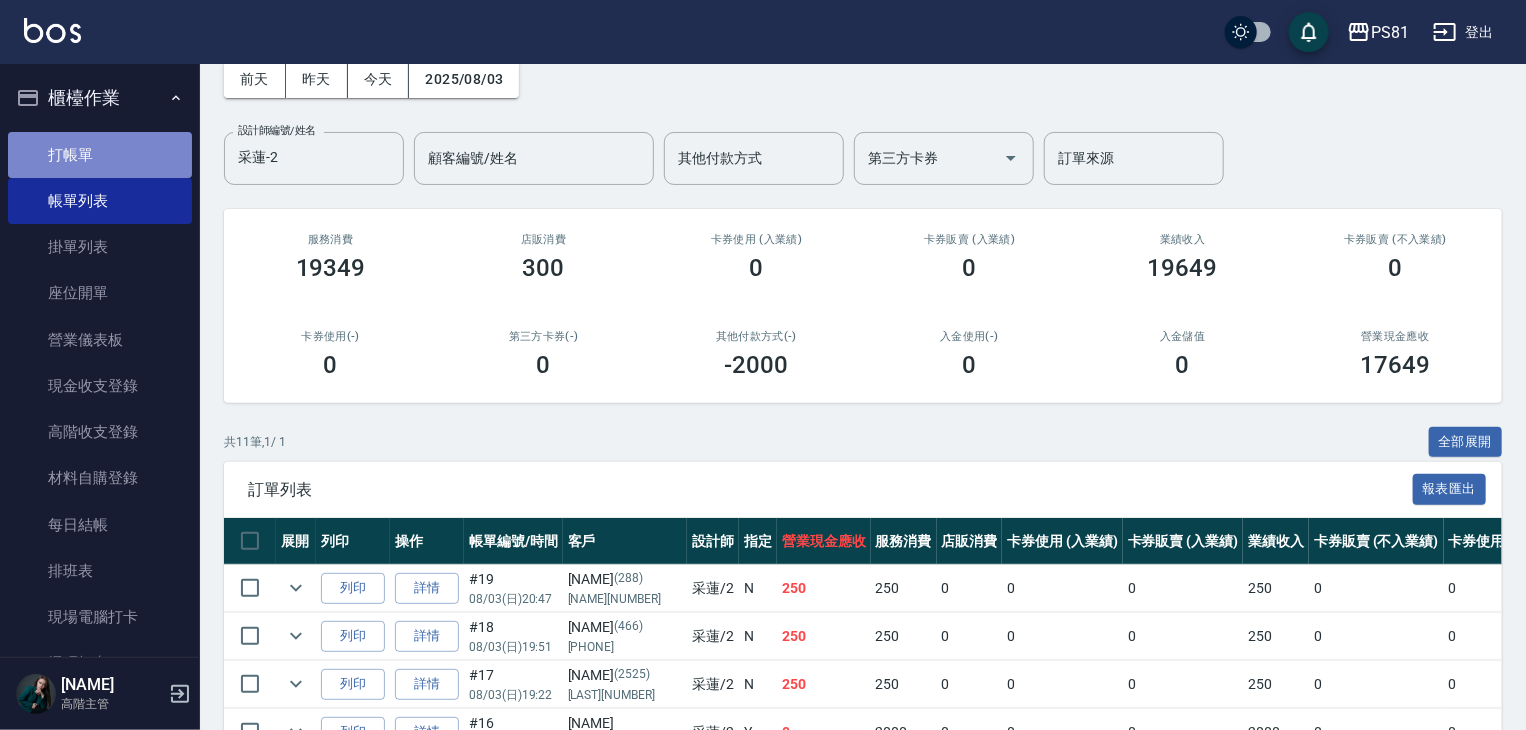 click on "打帳單" at bounding box center (100, 155) 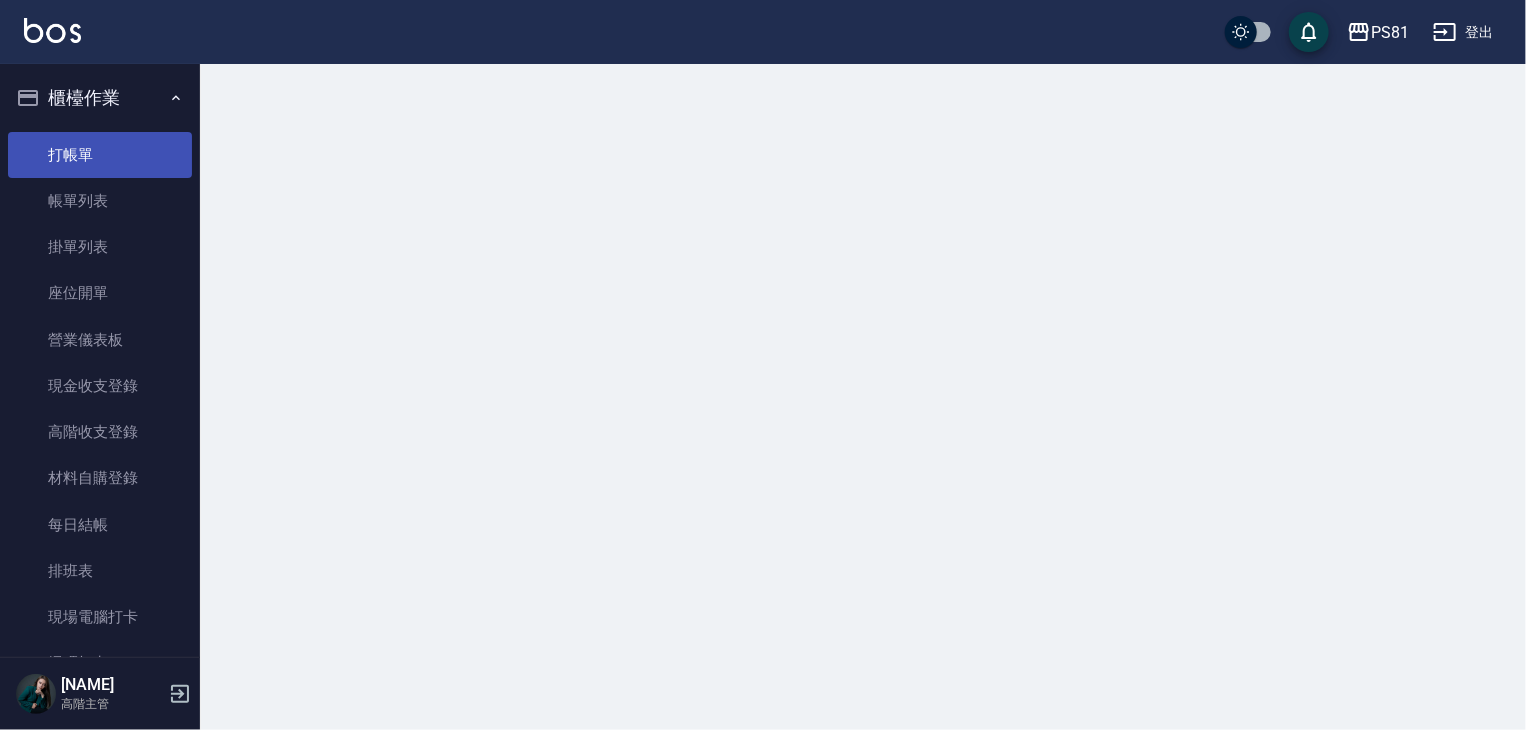 scroll, scrollTop: 0, scrollLeft: 0, axis: both 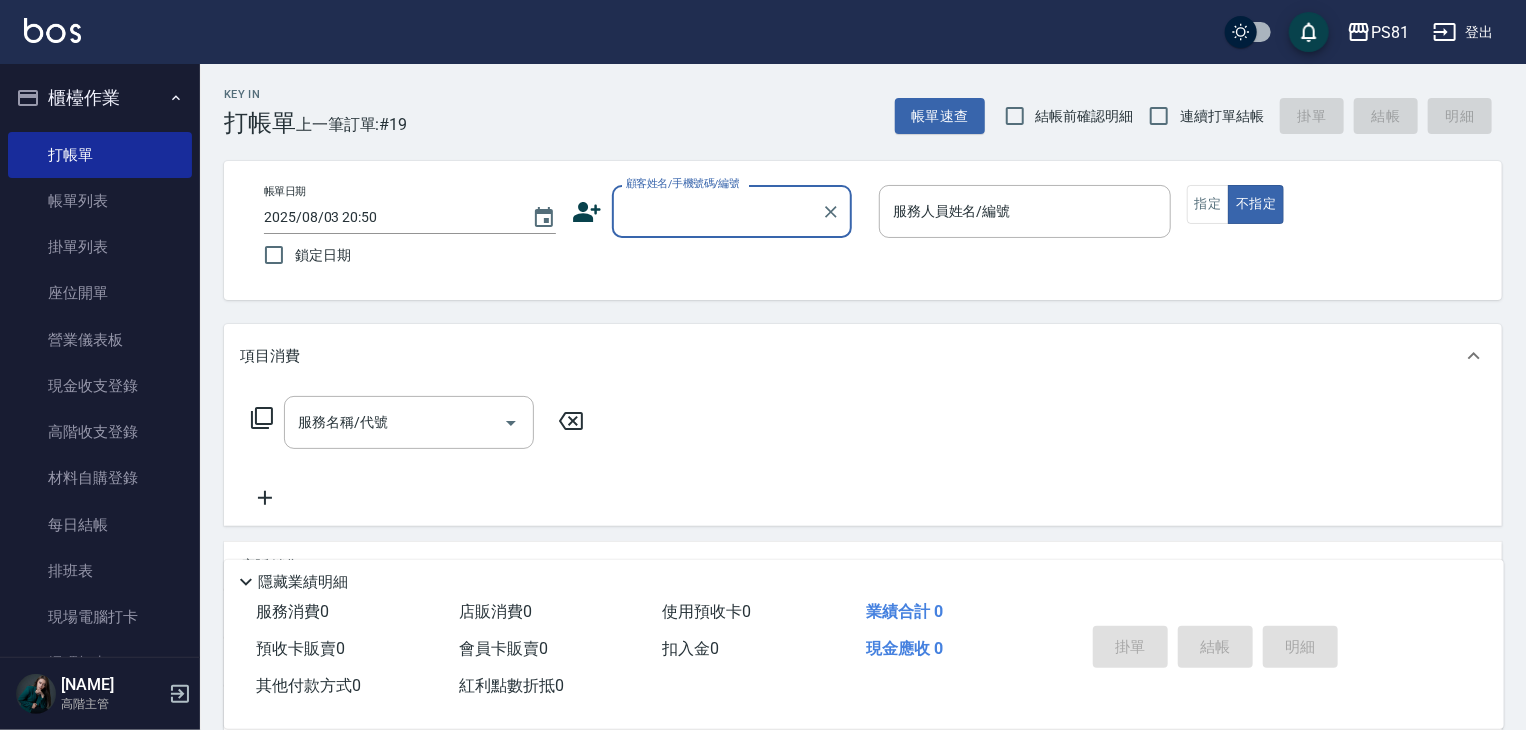 click on "顧客姓名/手機號碼/編號" at bounding box center [717, 211] 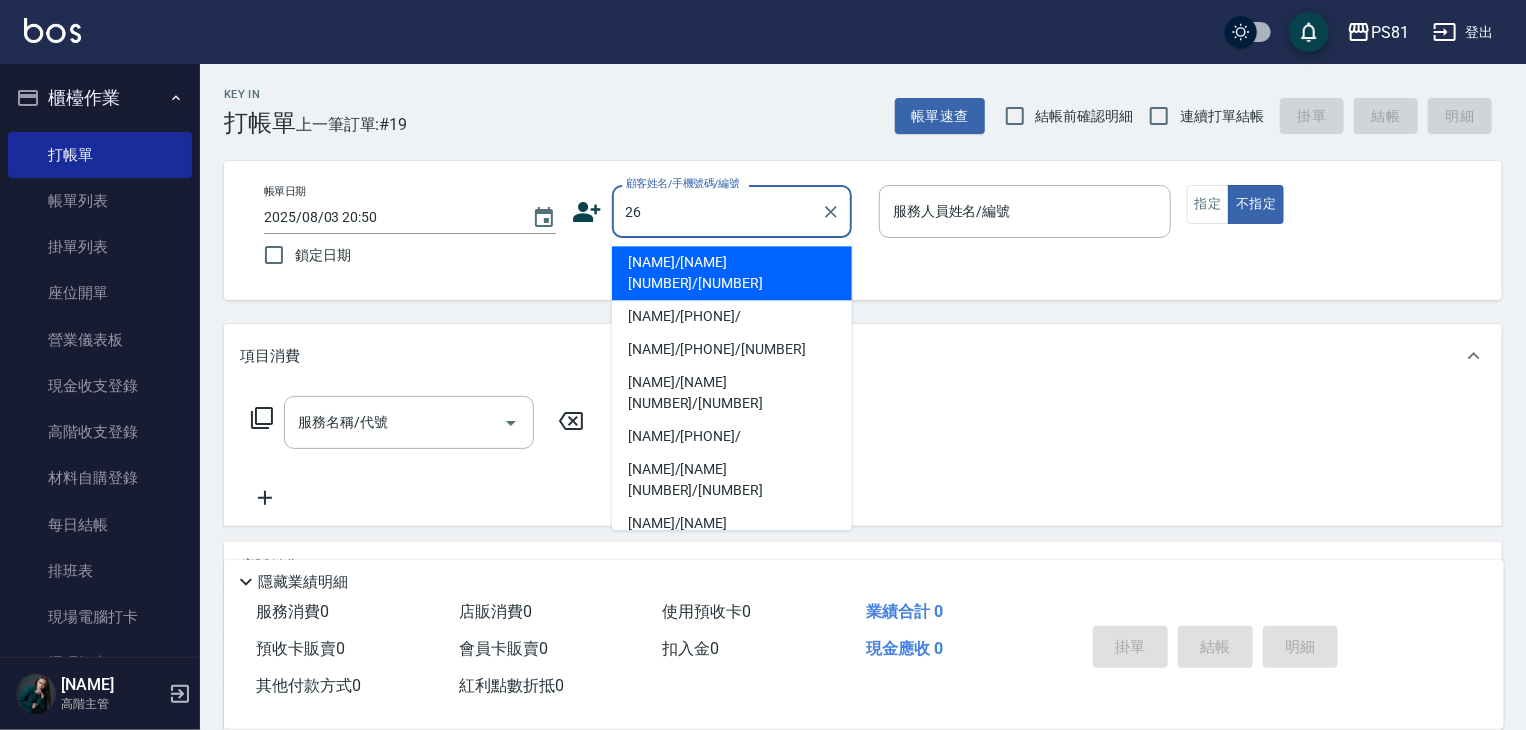 type on "2" 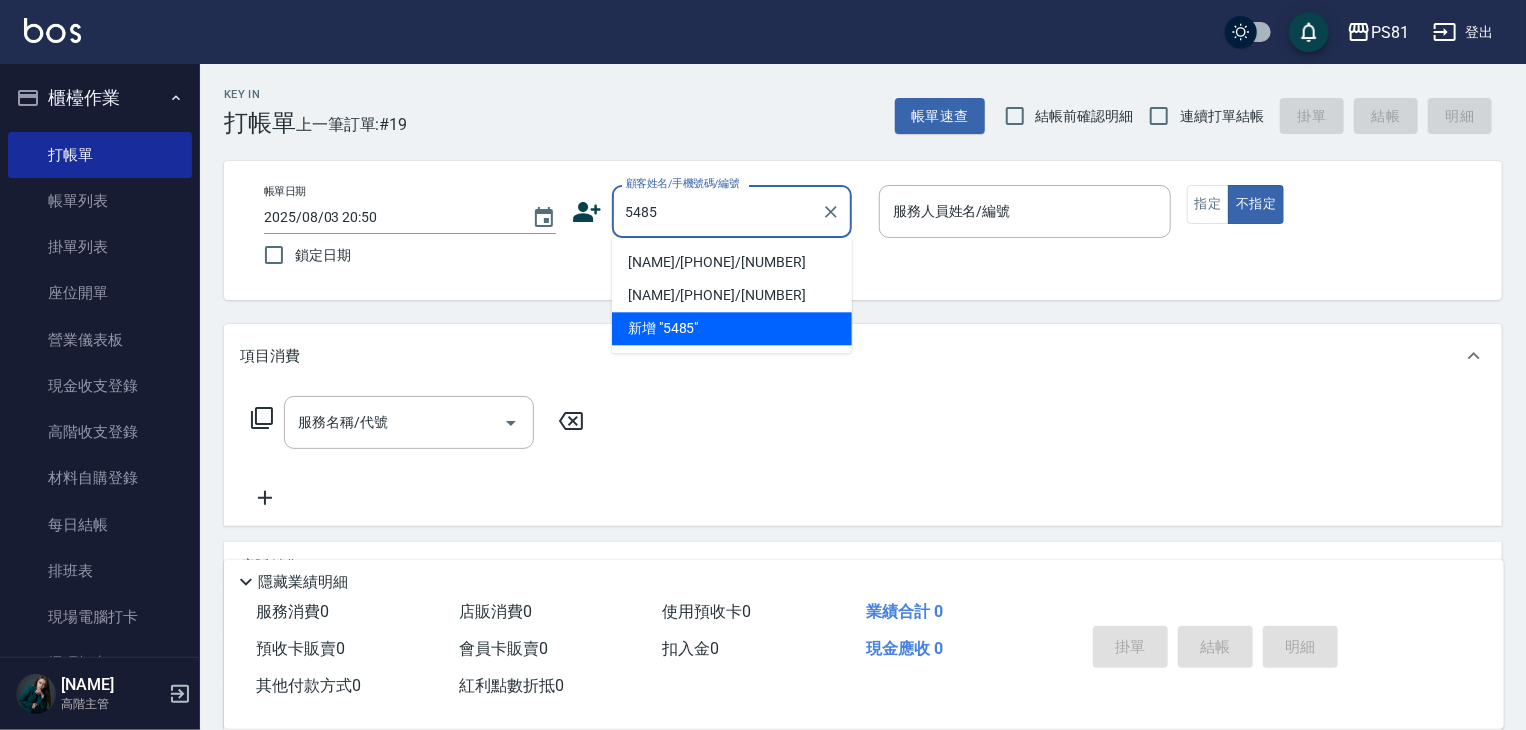 type on "[NAME]/[PHONE]/[NUMBER]" 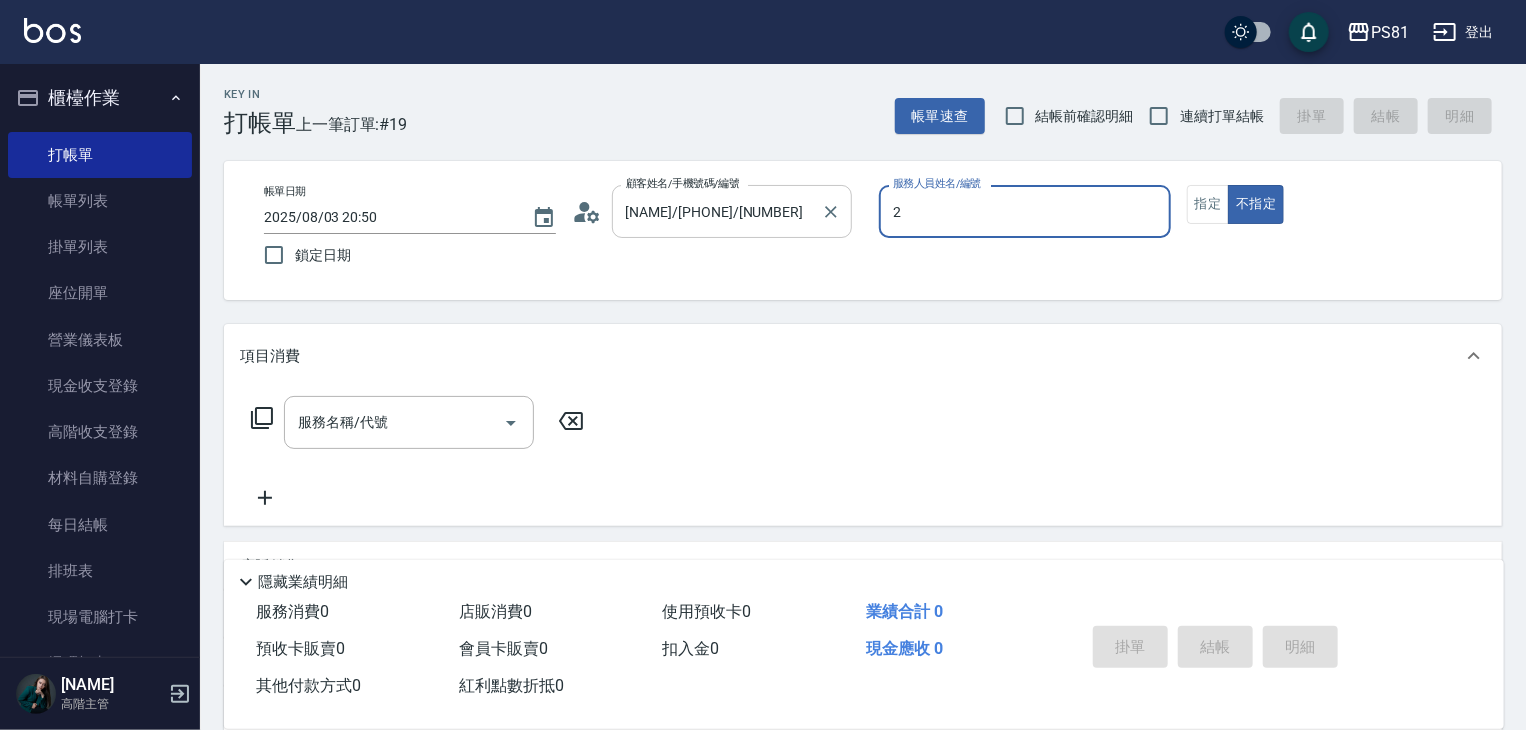type on "采蓮-2" 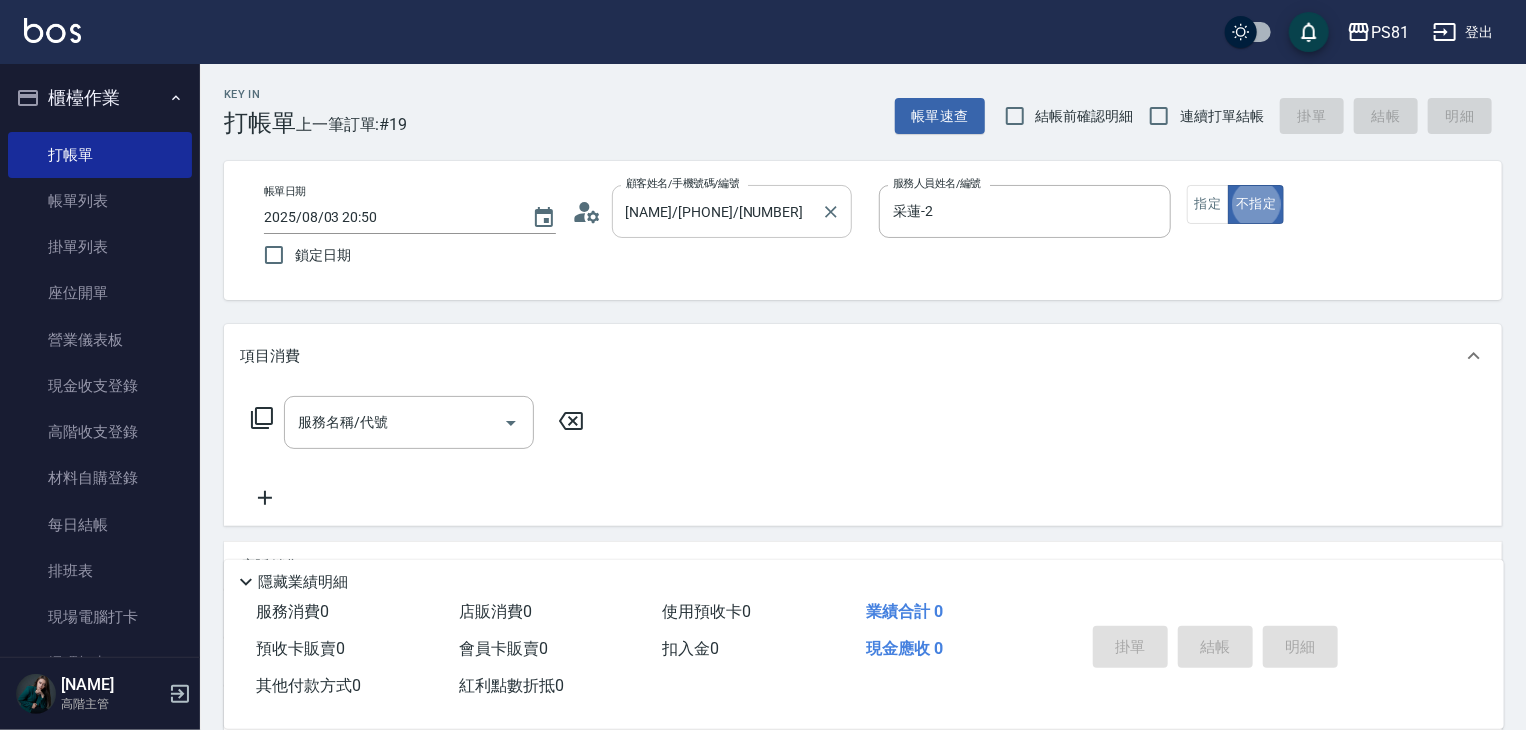 type on "false" 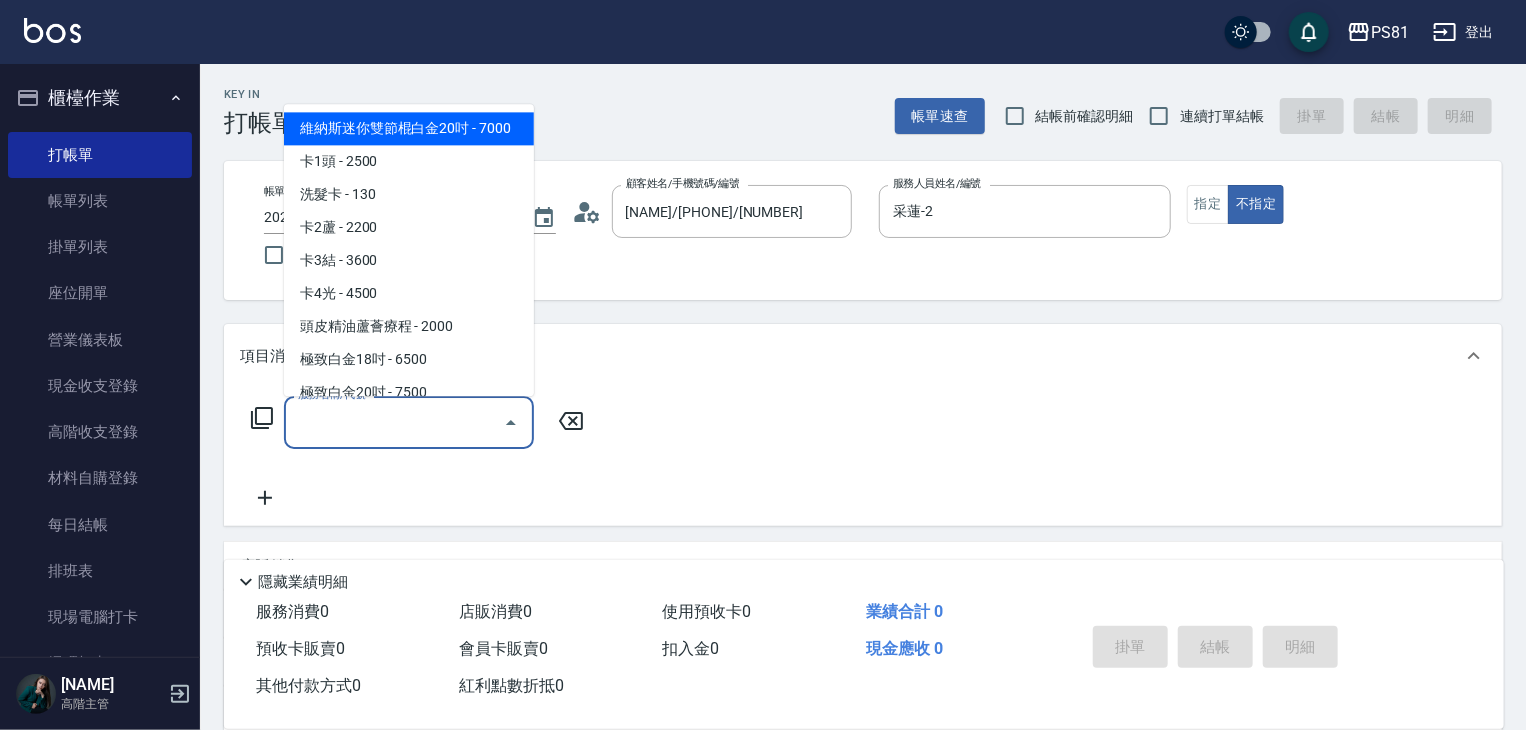 click on "服務名稱/代號" at bounding box center (394, 422) 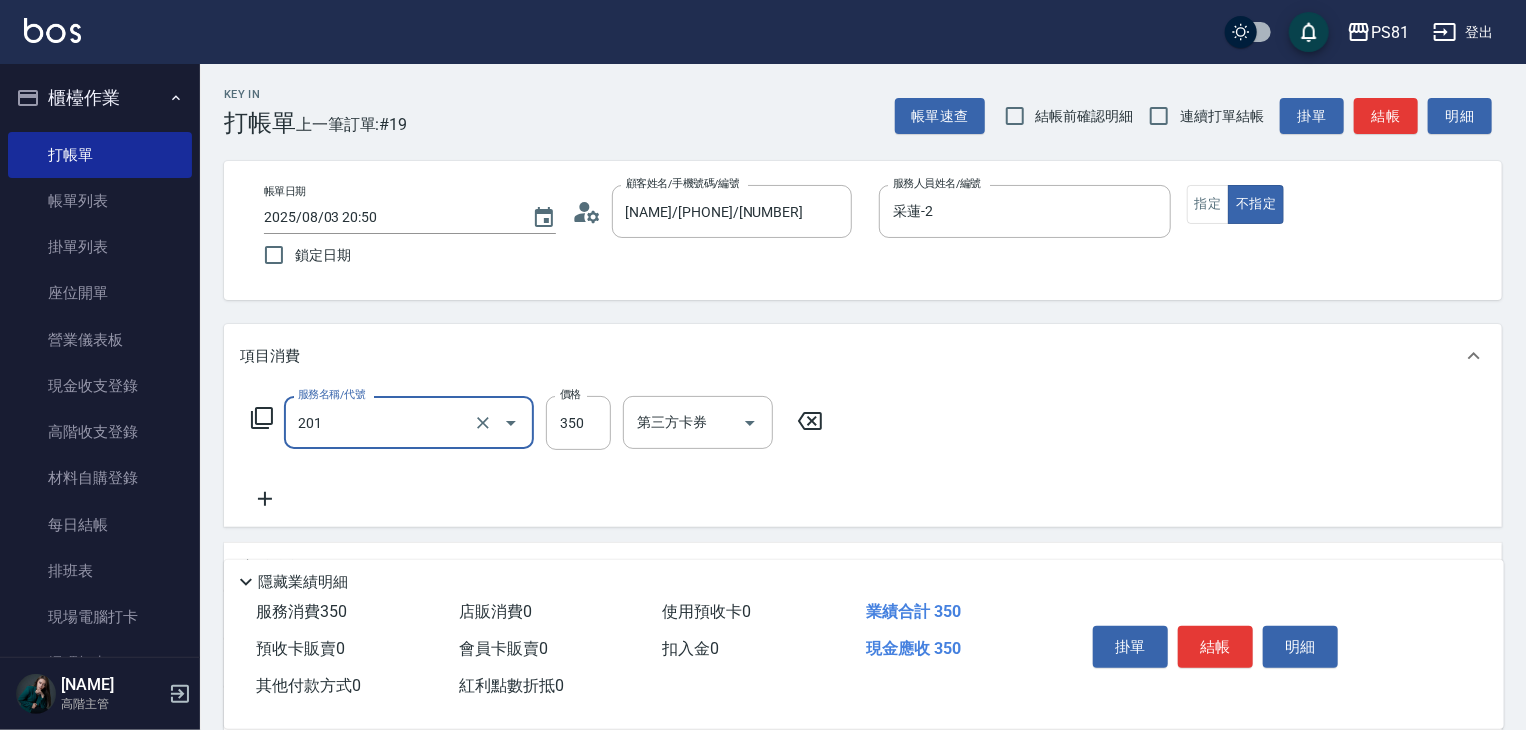 type on "洗剪350(201)" 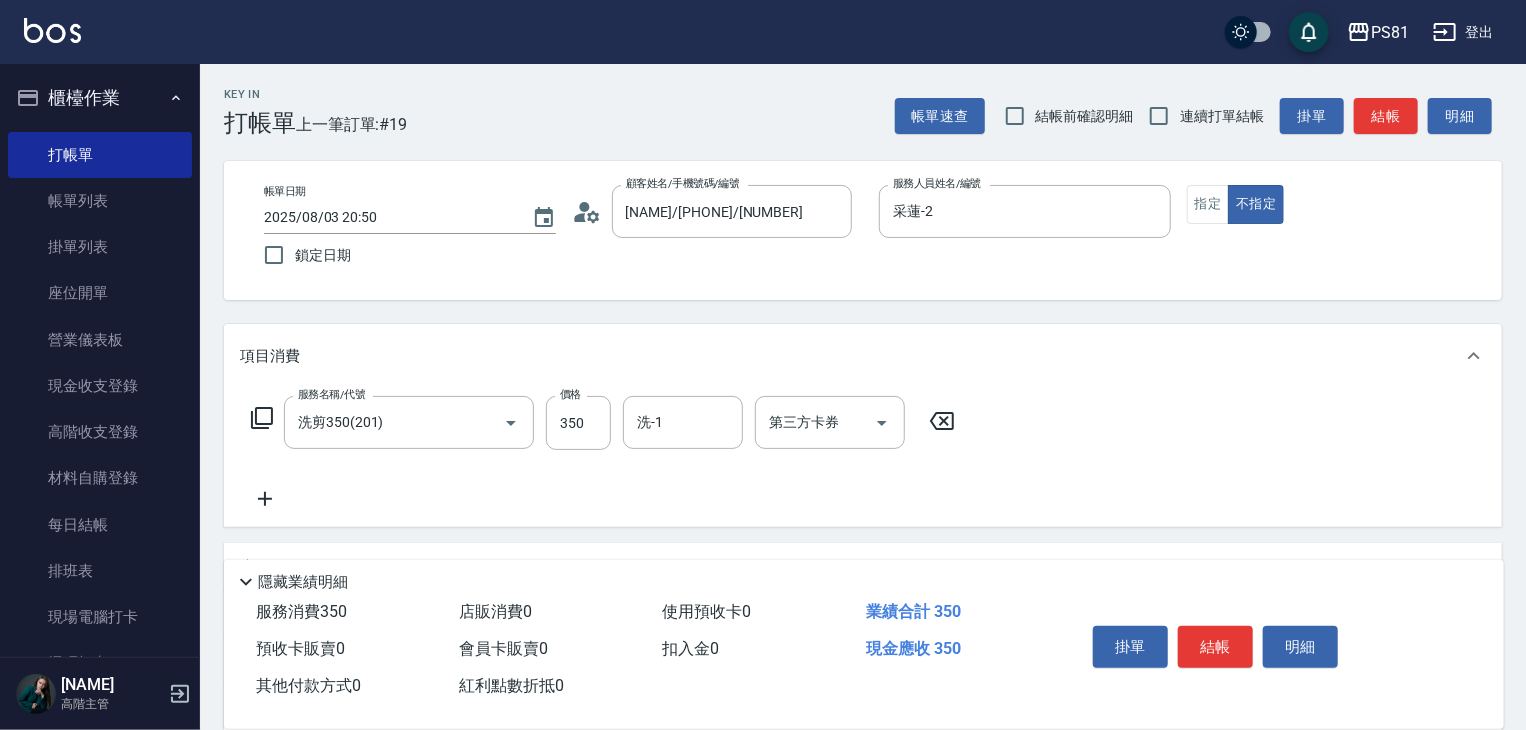 click on "服務名稱/代號 洗剪350(201) 服務名稱/代號 價格 350 價格 洗-1 洗-1 第三方卡券 第三方卡券" at bounding box center [863, 457] 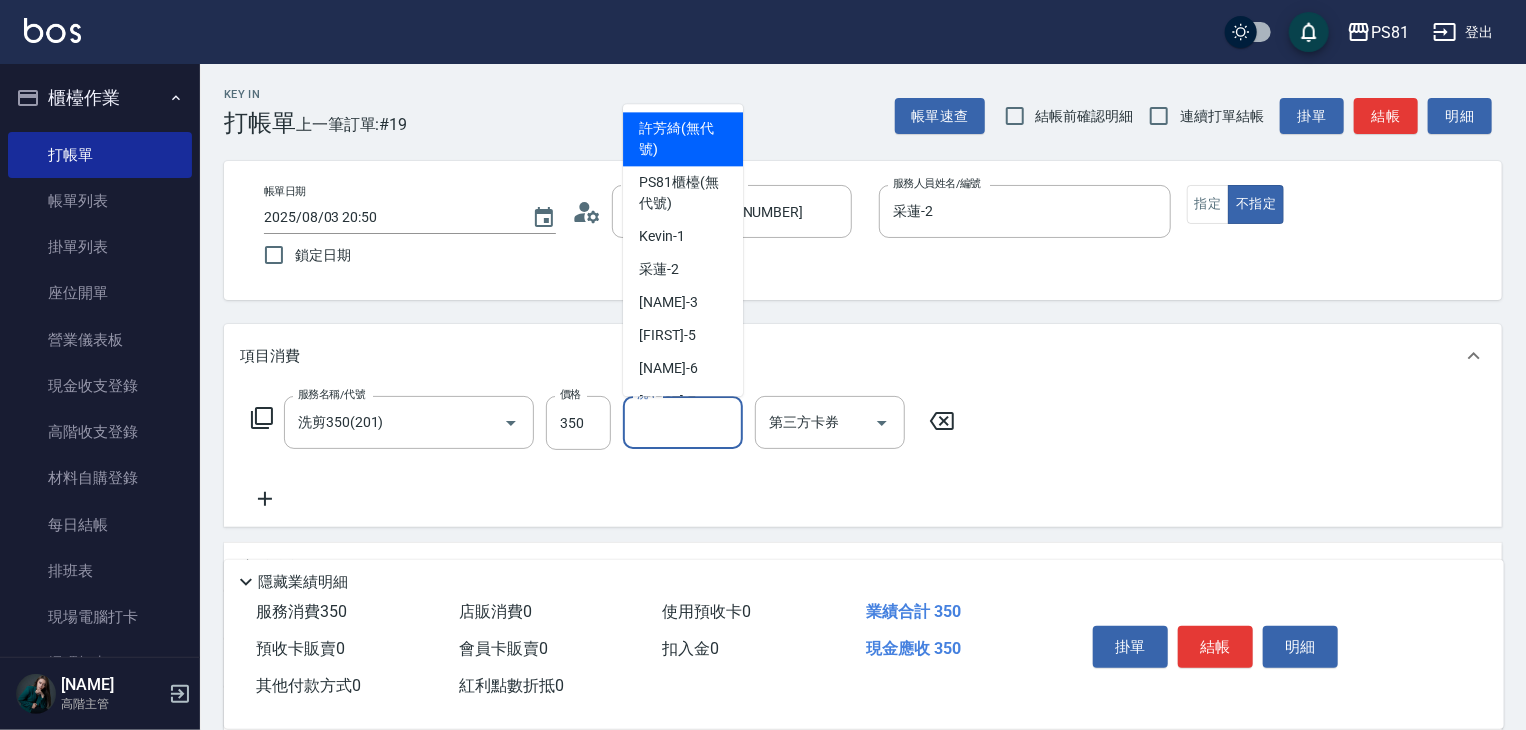 click on "洗-1" at bounding box center [683, 422] 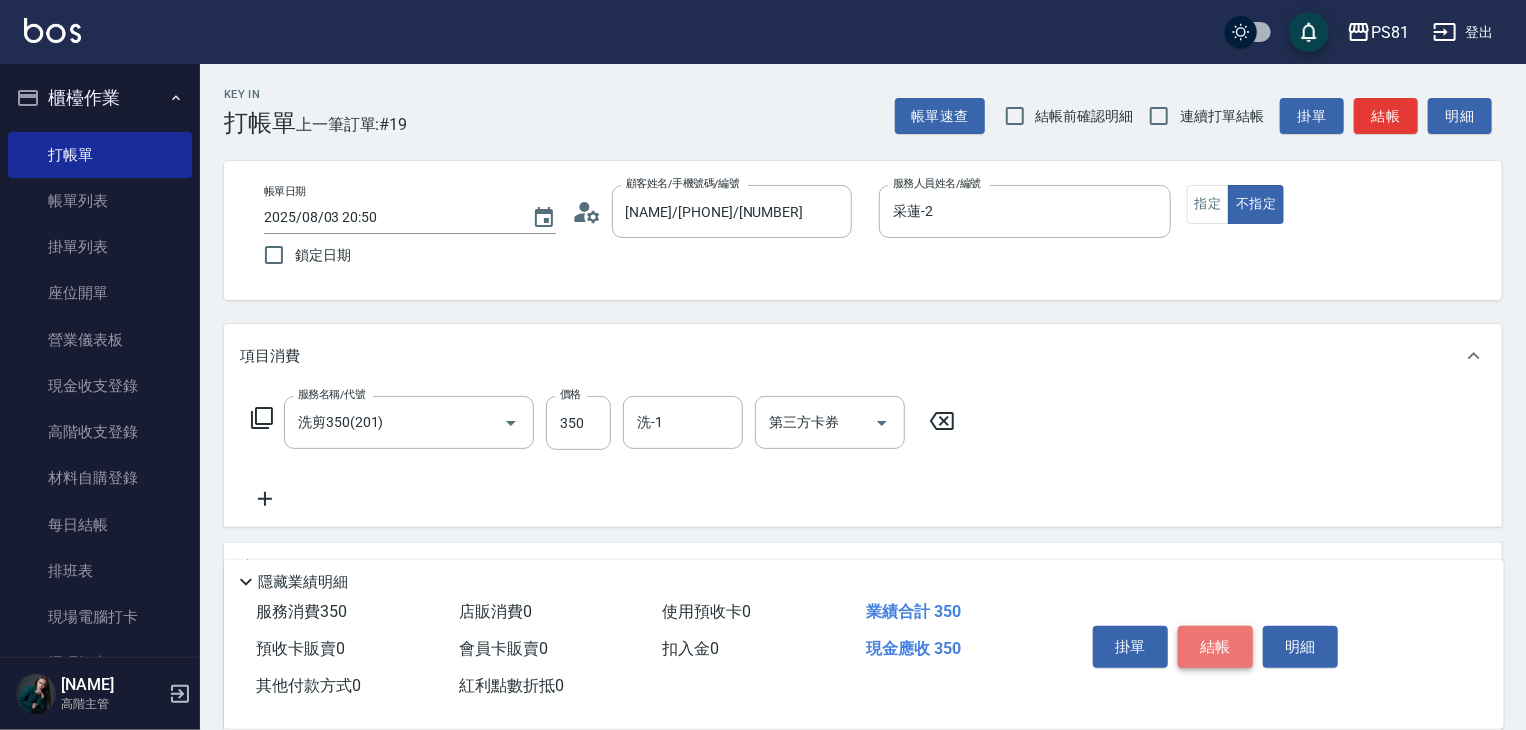 click on "結帳" at bounding box center [1215, 647] 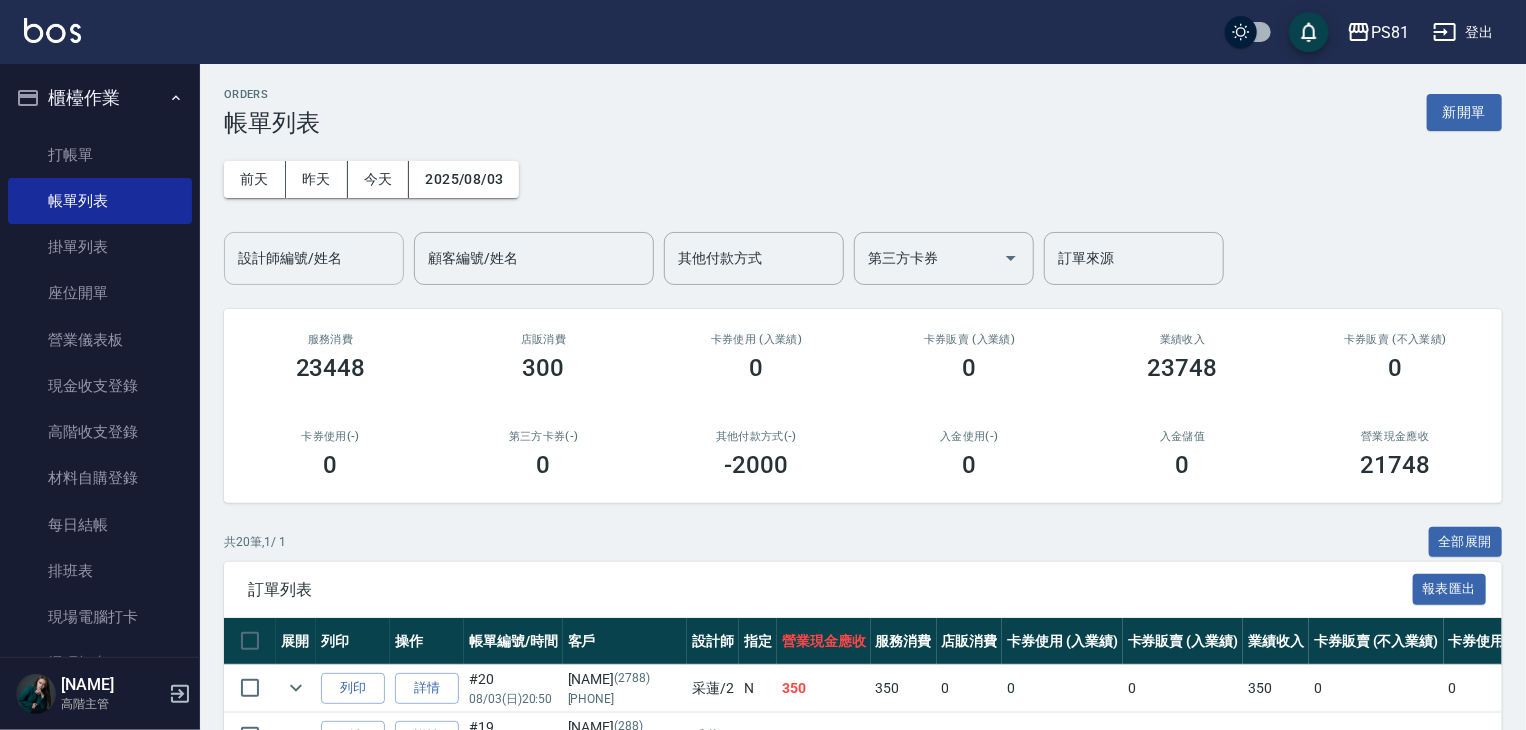 click on "設計師編號/姓名" at bounding box center [314, 258] 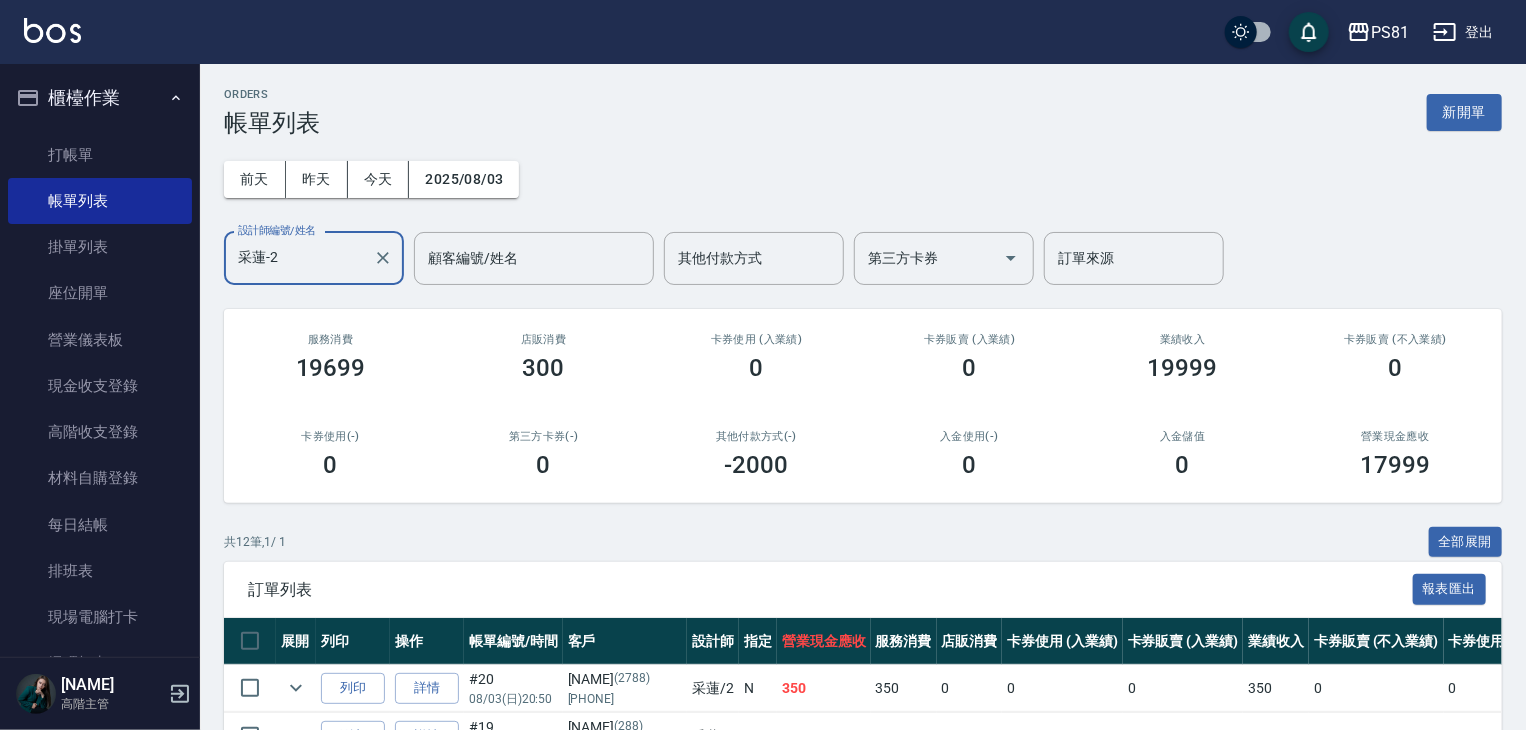 scroll, scrollTop: 300, scrollLeft: 0, axis: vertical 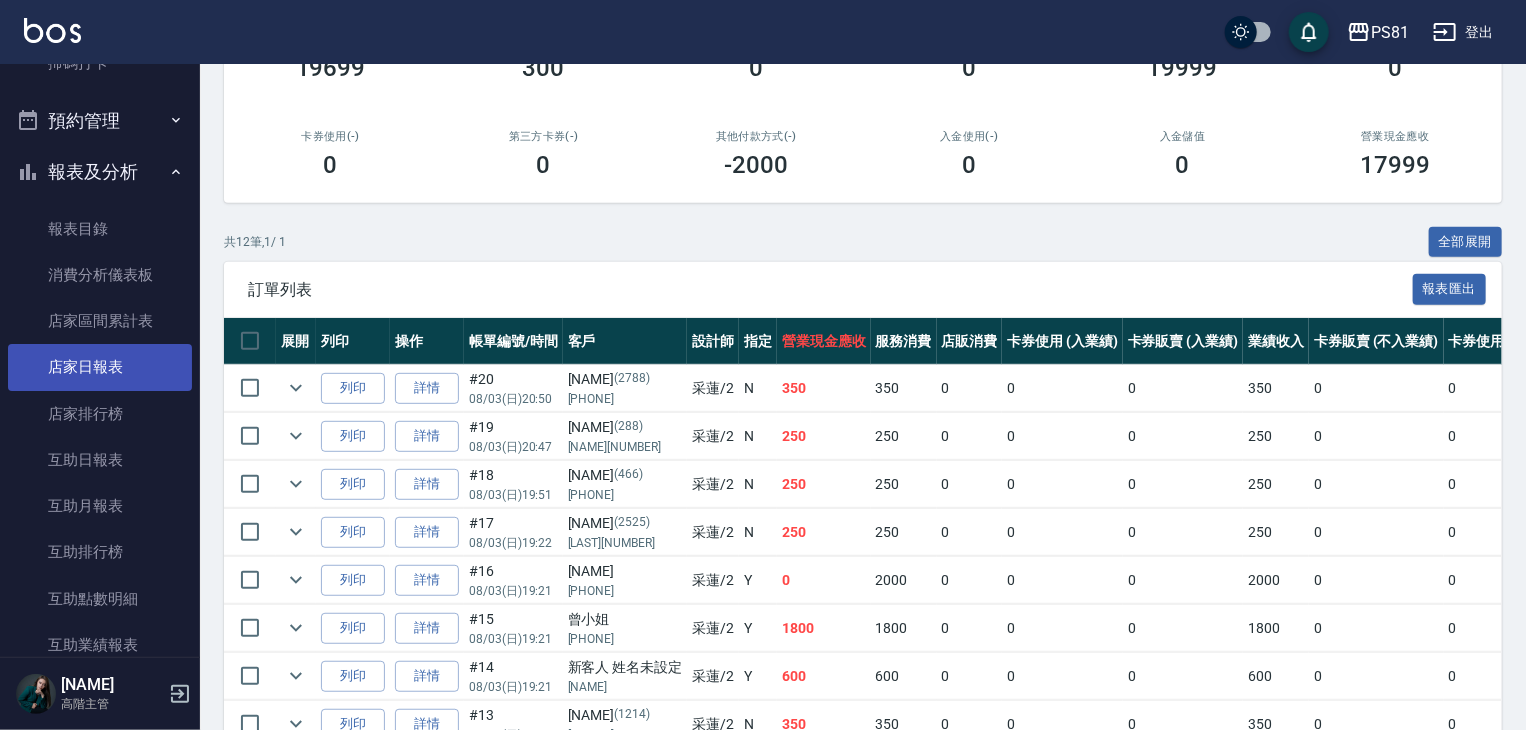 type on "采蓮-2" 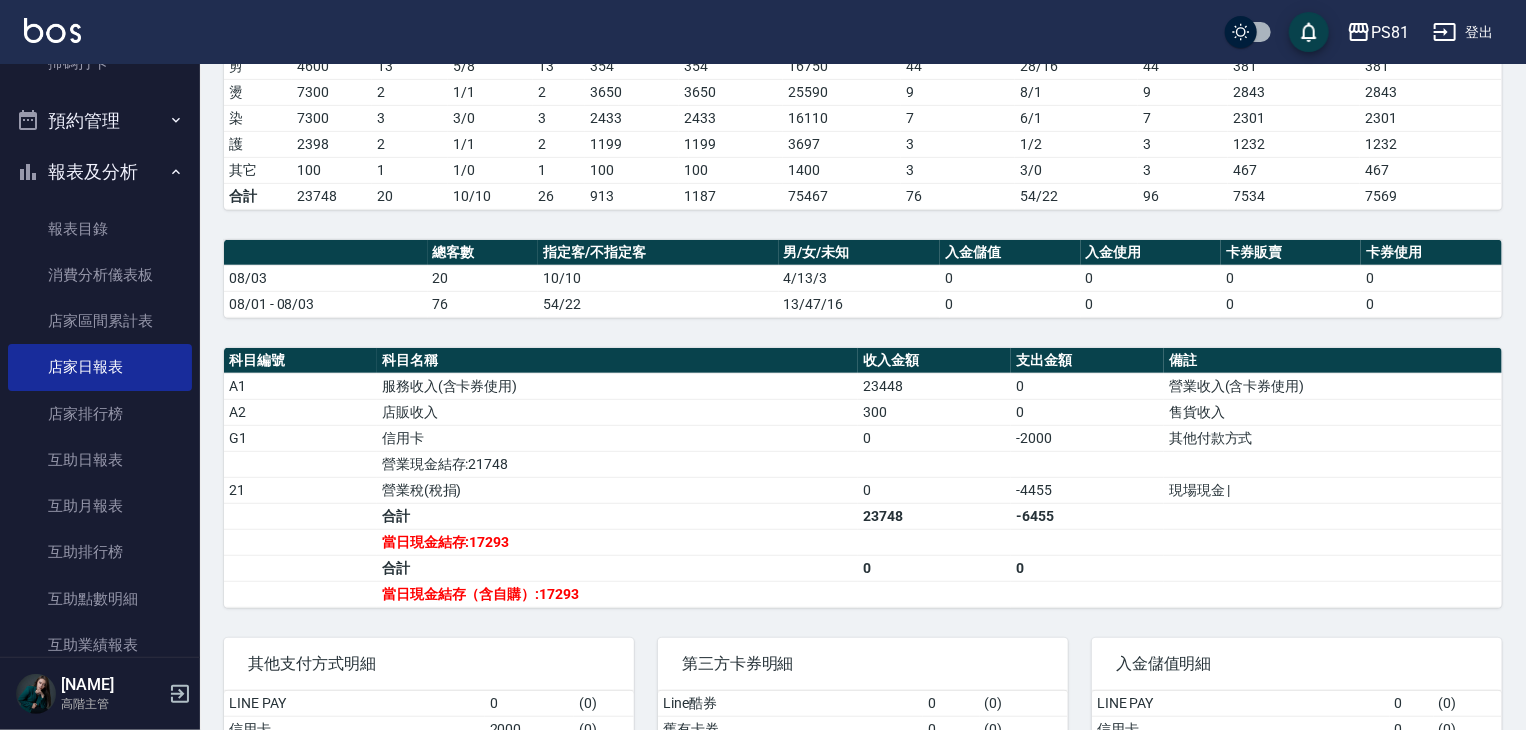 scroll, scrollTop: 400, scrollLeft: 0, axis: vertical 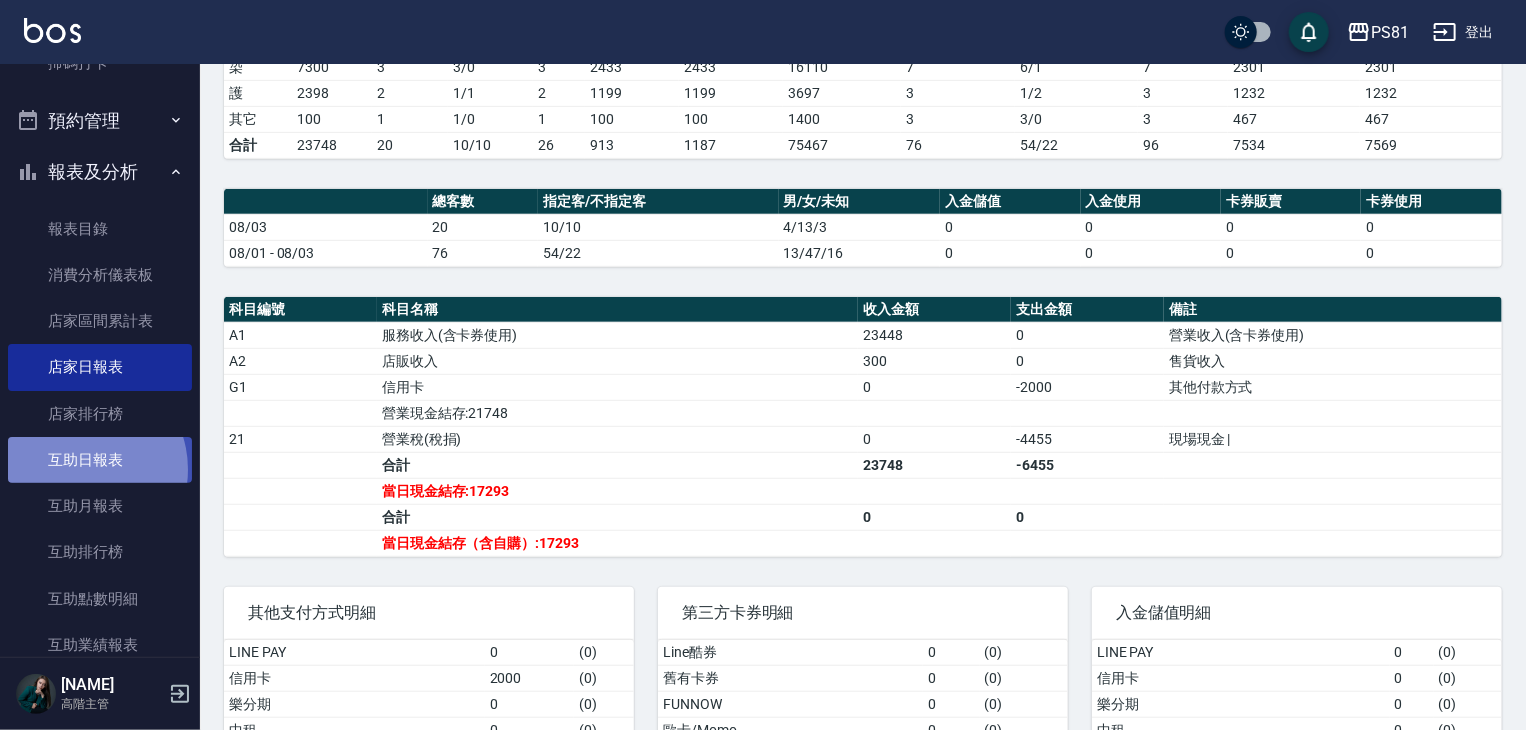 click on "互助日報表" at bounding box center [100, 460] 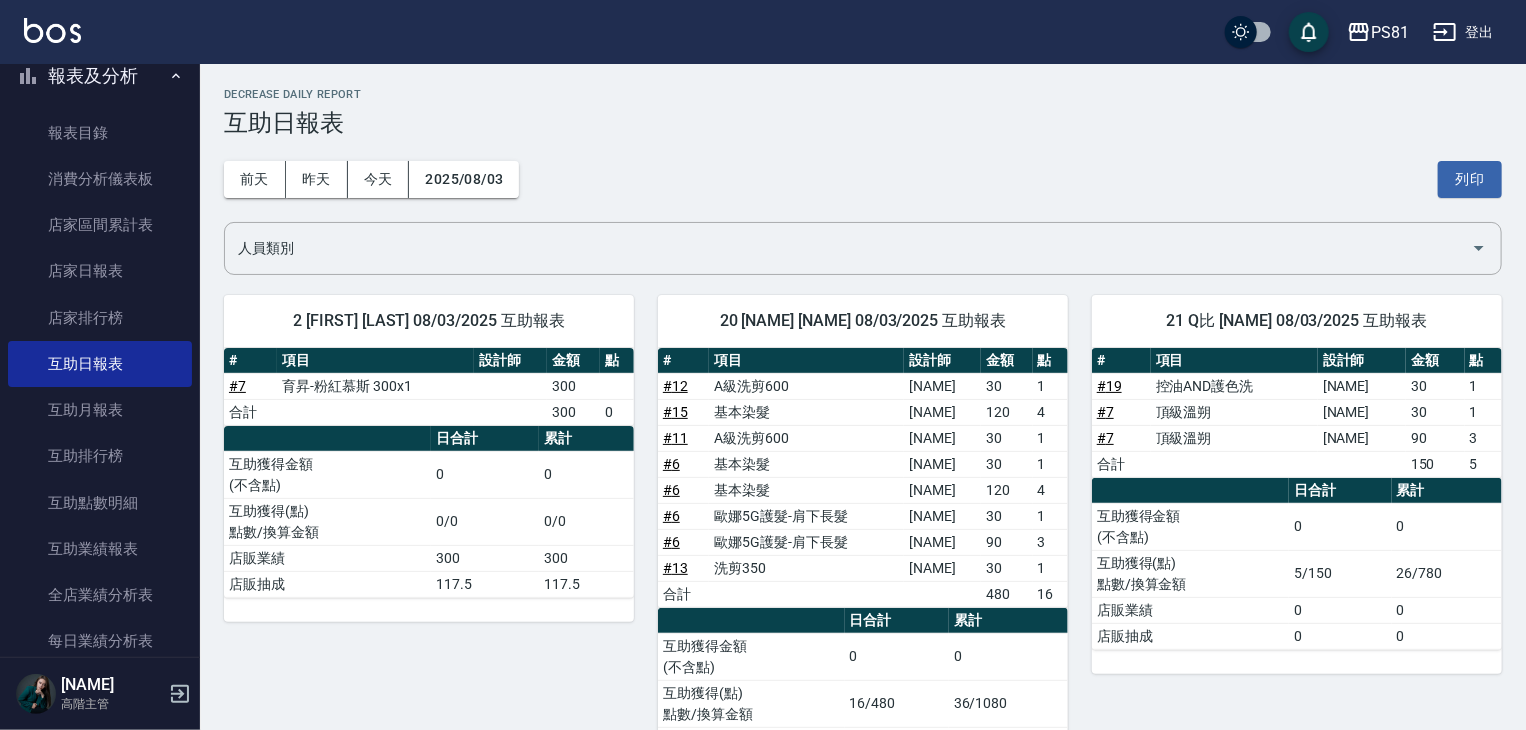 scroll, scrollTop: 1000, scrollLeft: 0, axis: vertical 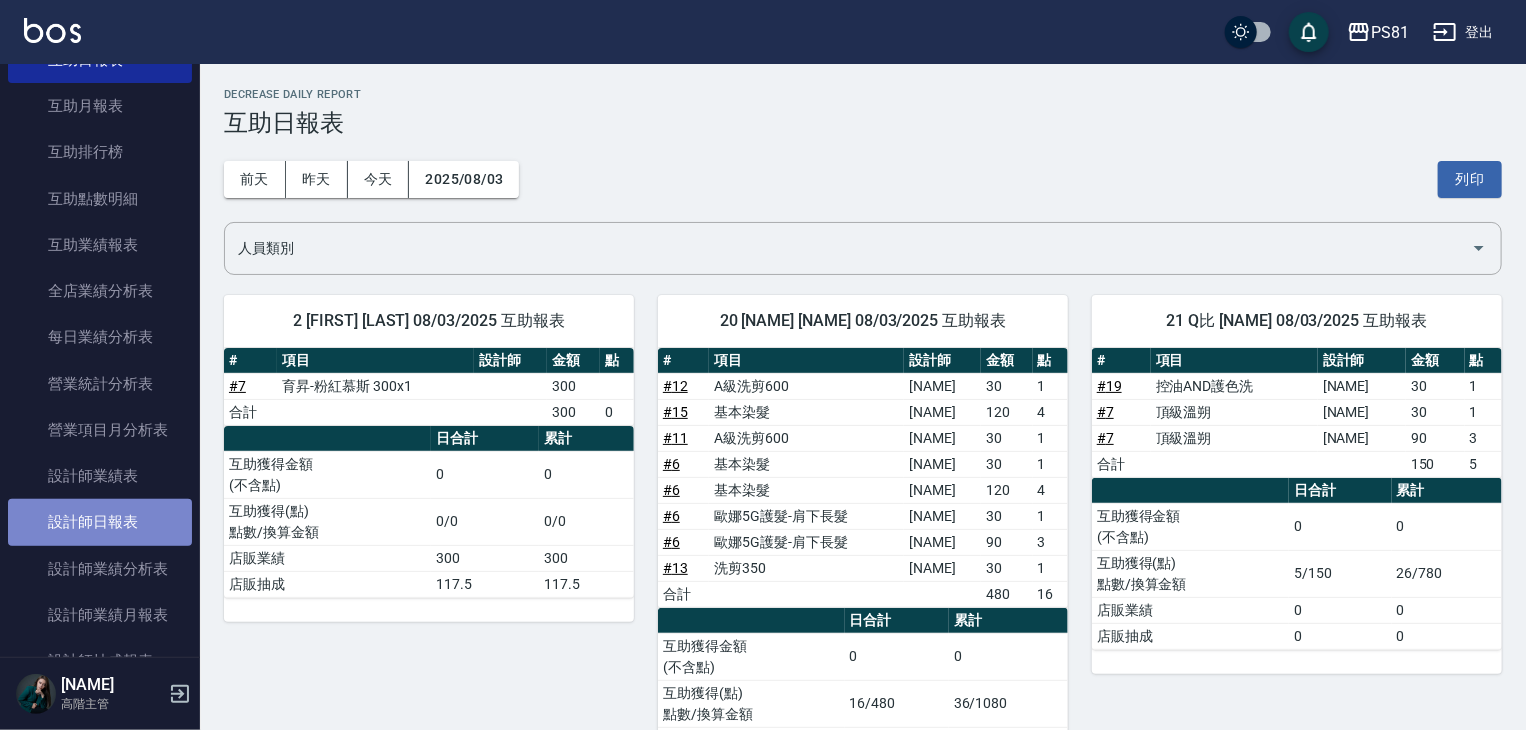 click on "設計師日報表" at bounding box center (100, 522) 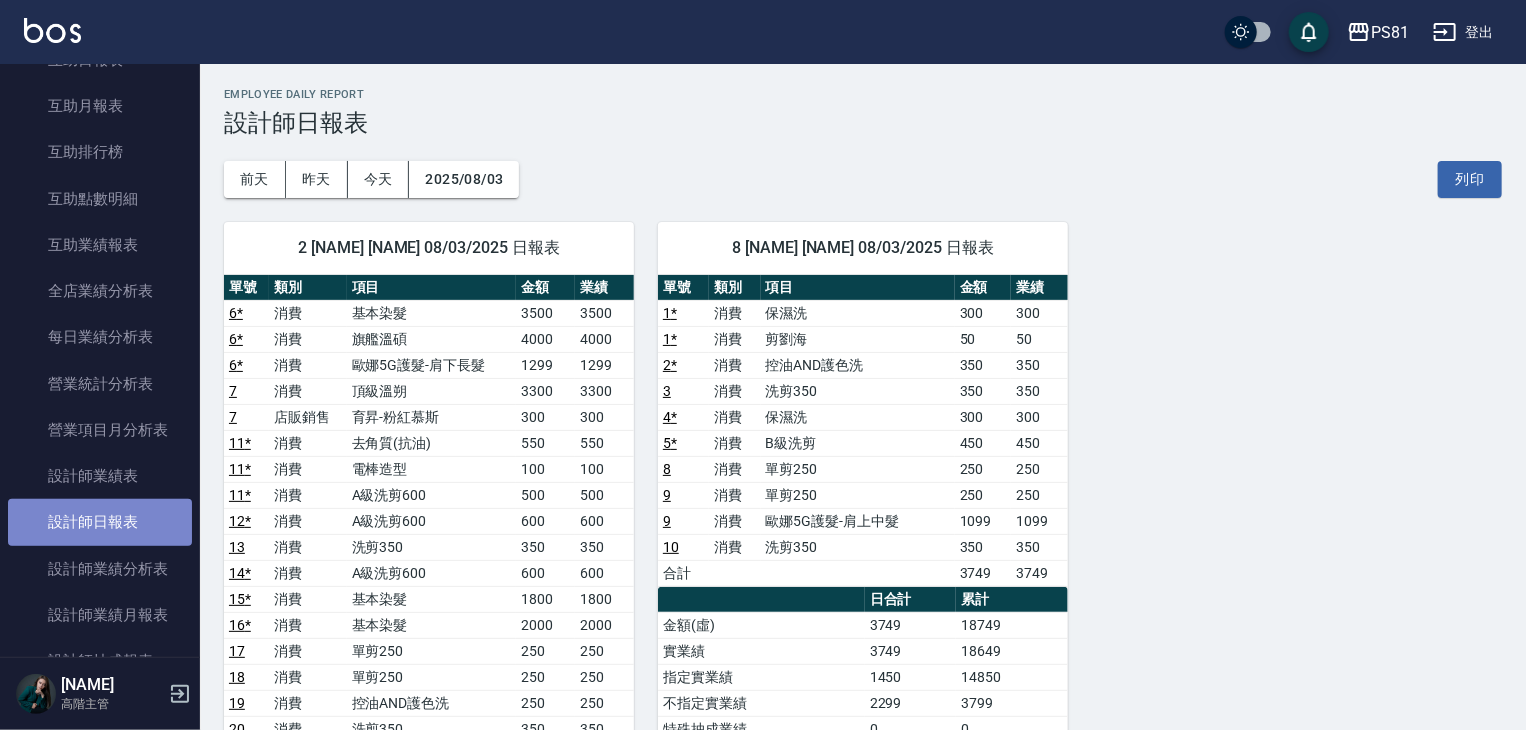click on "設計師日報表" at bounding box center [100, 522] 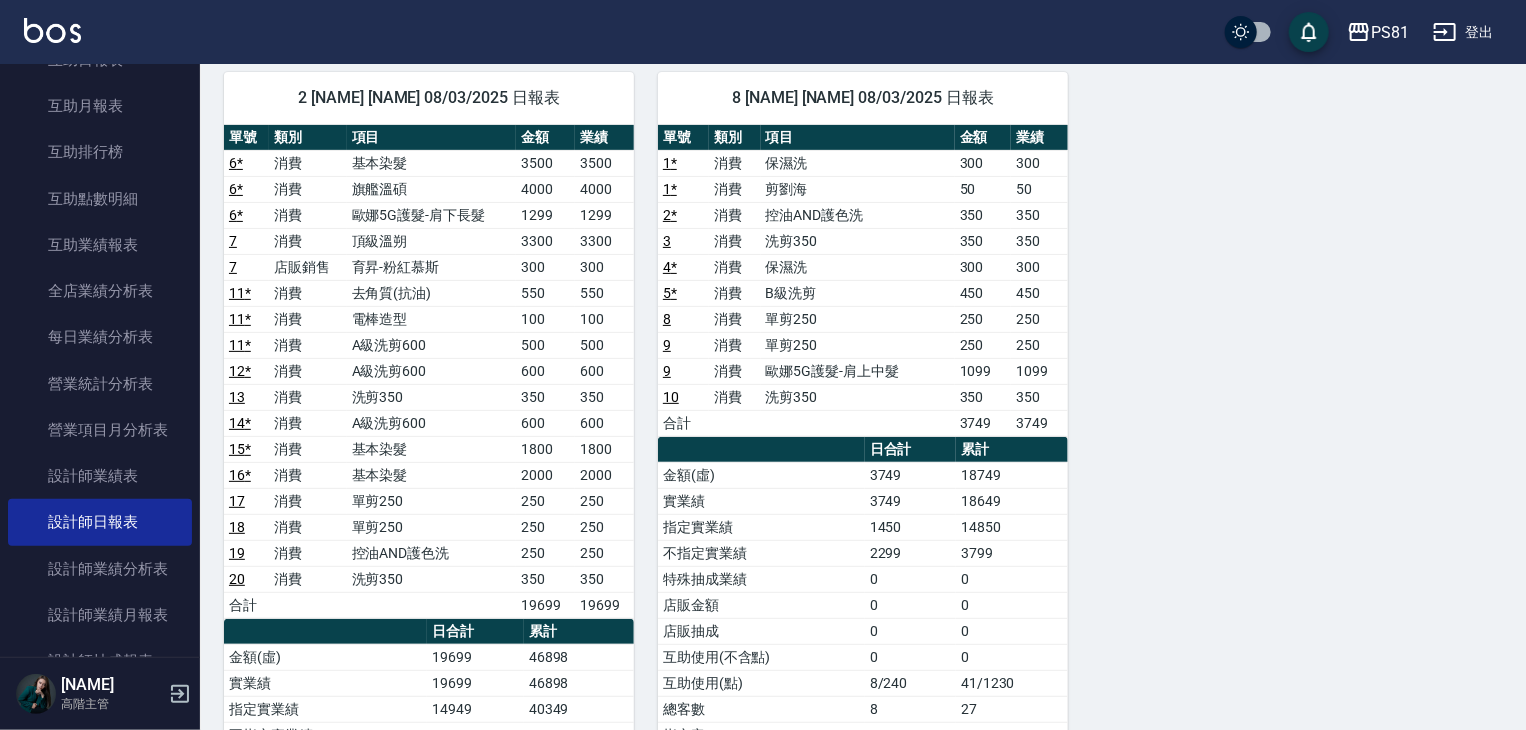 scroll, scrollTop: 156, scrollLeft: 0, axis: vertical 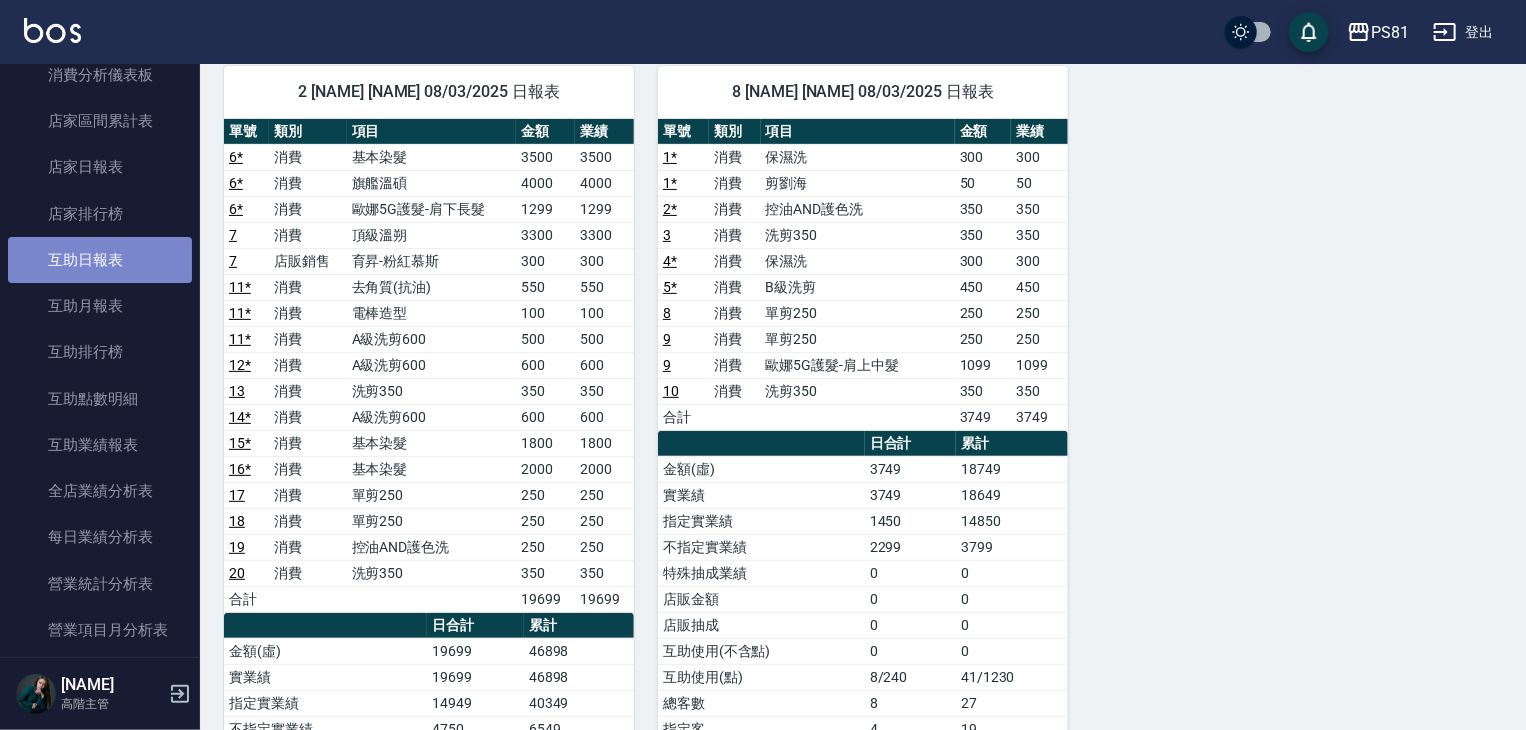 click on "互助日報表" at bounding box center (100, 260) 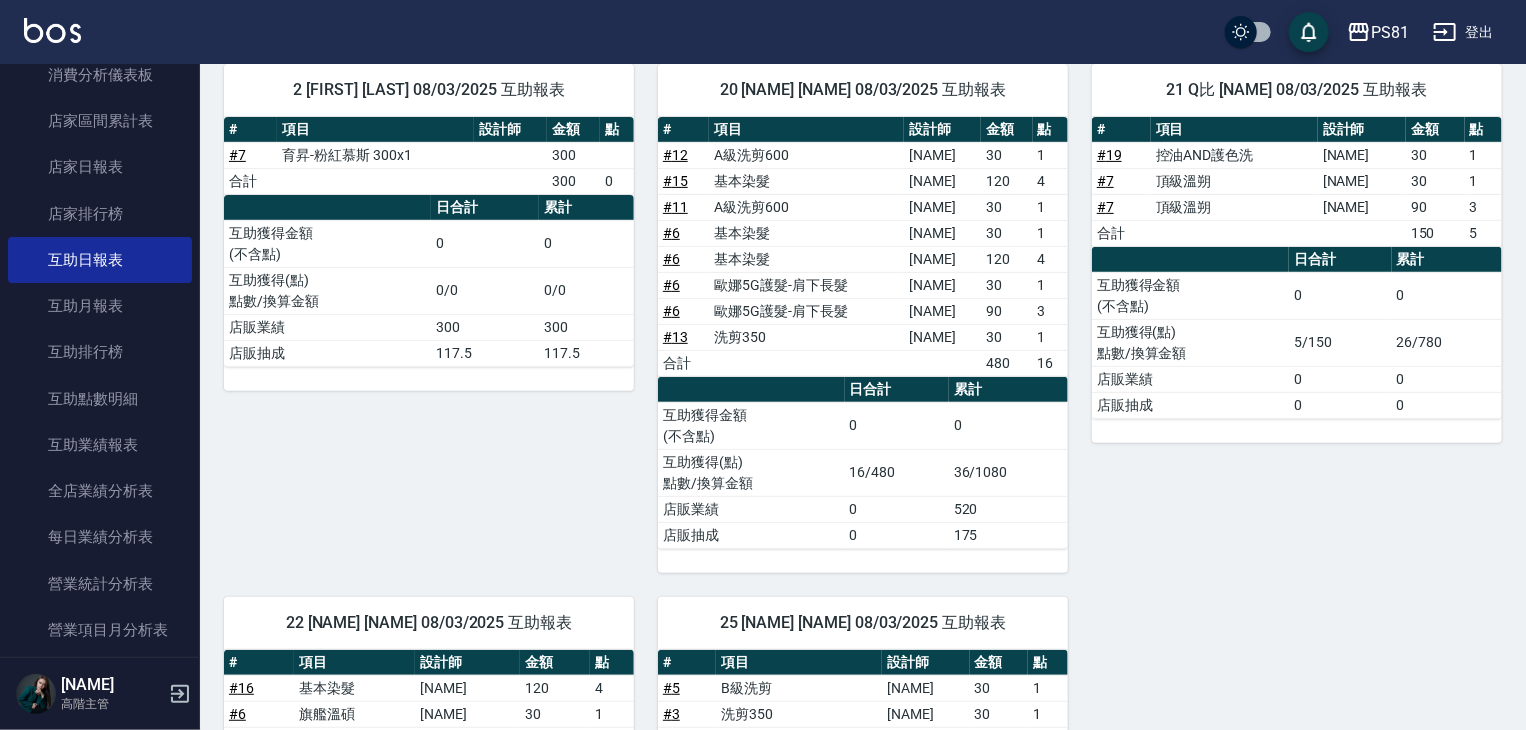 scroll, scrollTop: 205, scrollLeft: 0, axis: vertical 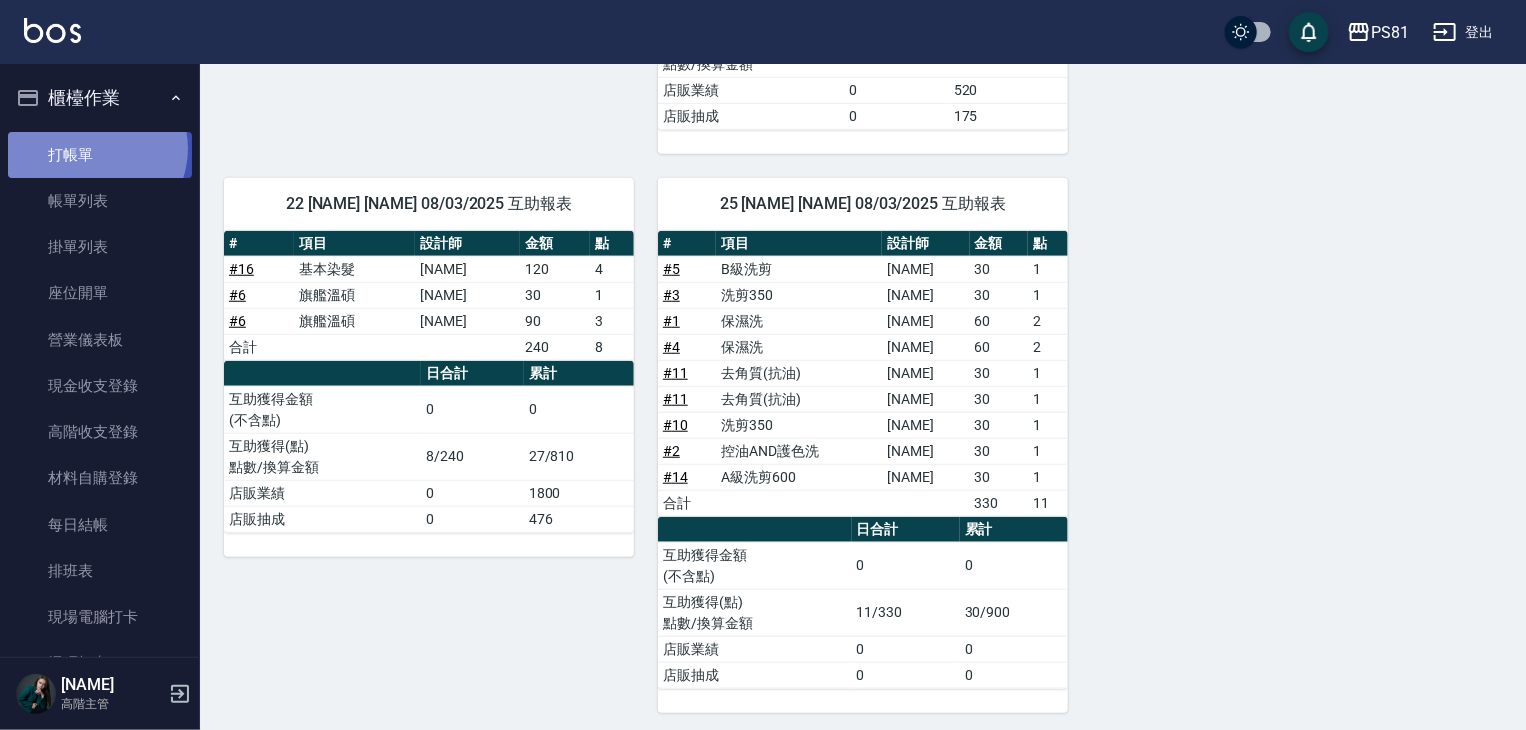 click on "打帳單" at bounding box center [100, 155] 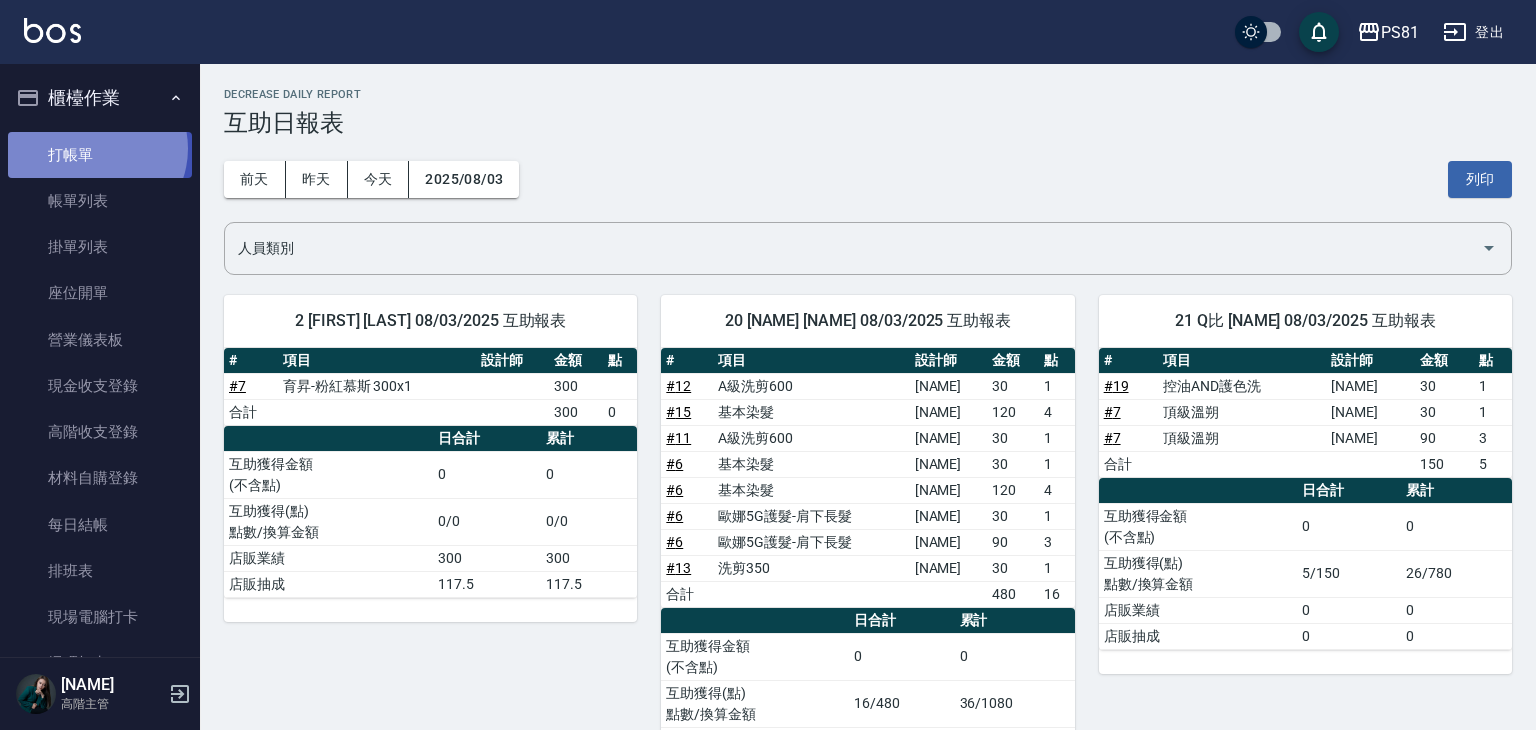 click on "打帳單" at bounding box center [100, 155] 